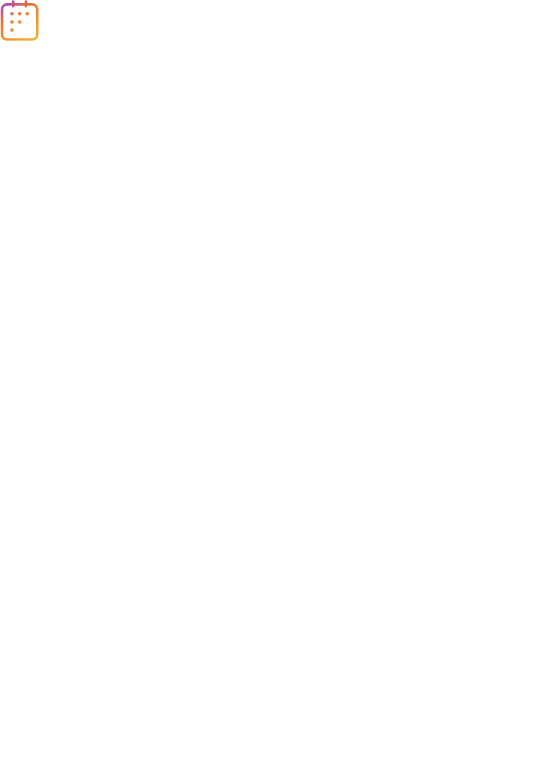 scroll, scrollTop: 0, scrollLeft: 0, axis: both 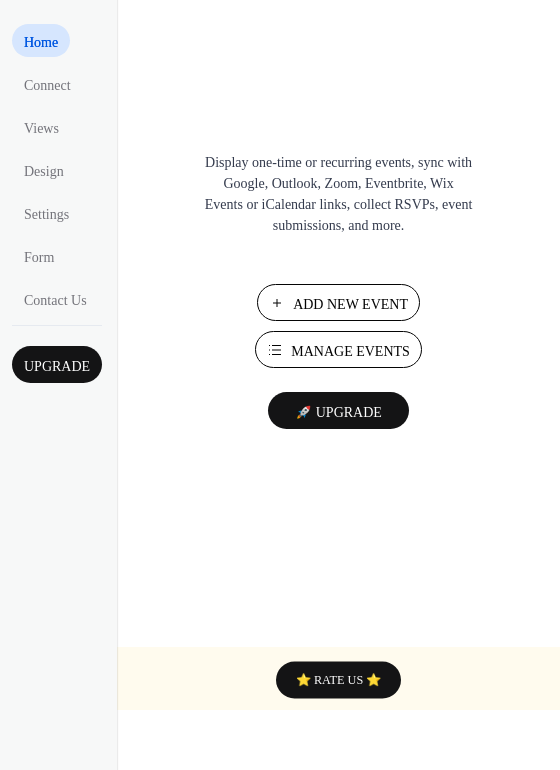 click on "Manage Events" at bounding box center (350, 351) 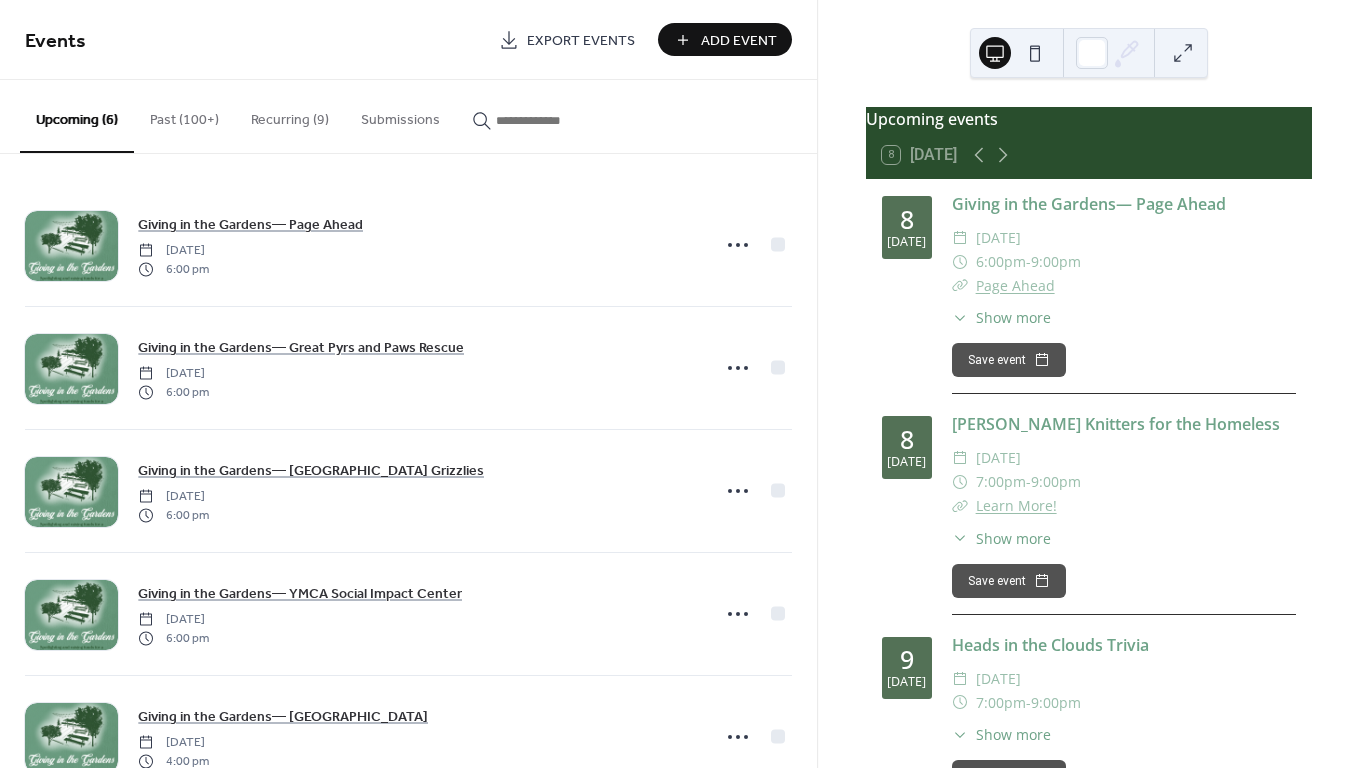 scroll, scrollTop: 0, scrollLeft: 0, axis: both 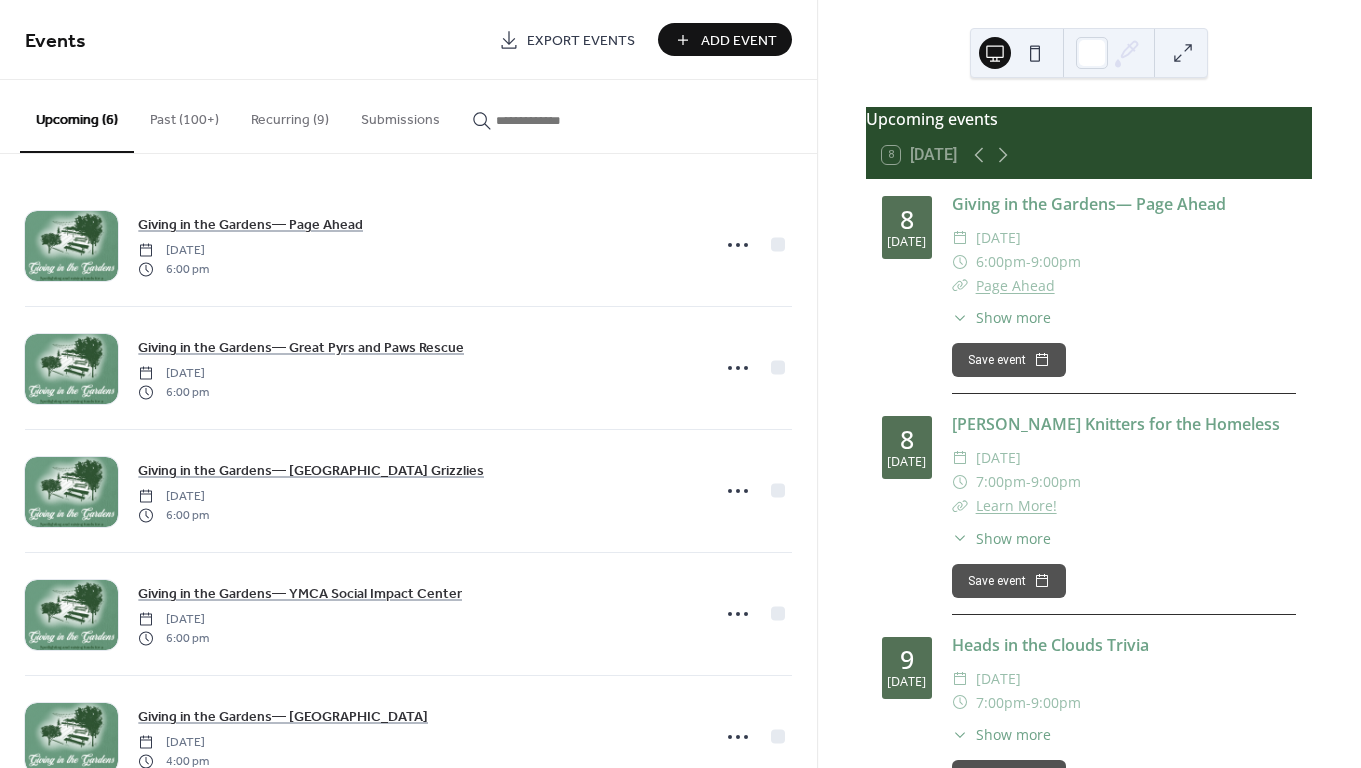 click on "Recurring  (9)" at bounding box center (290, 115) 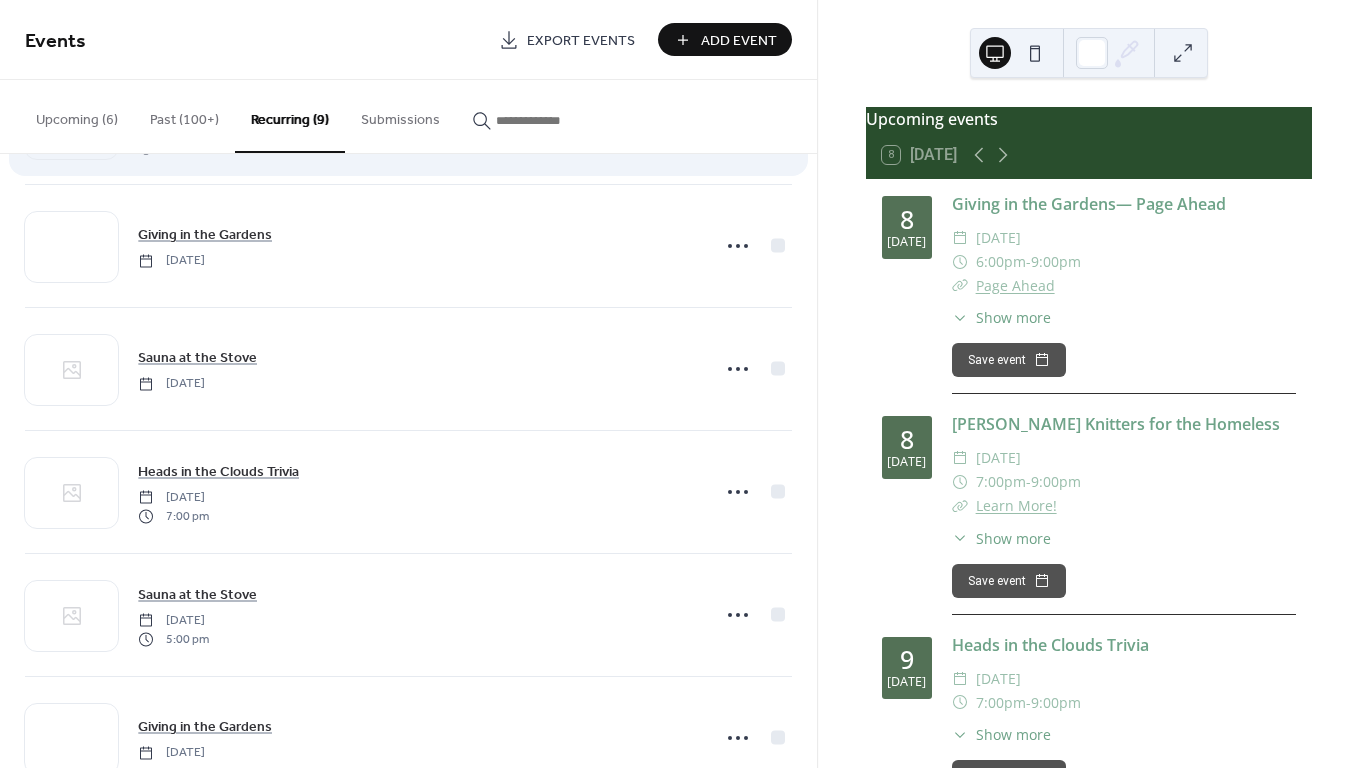 scroll, scrollTop: 125, scrollLeft: 0, axis: vertical 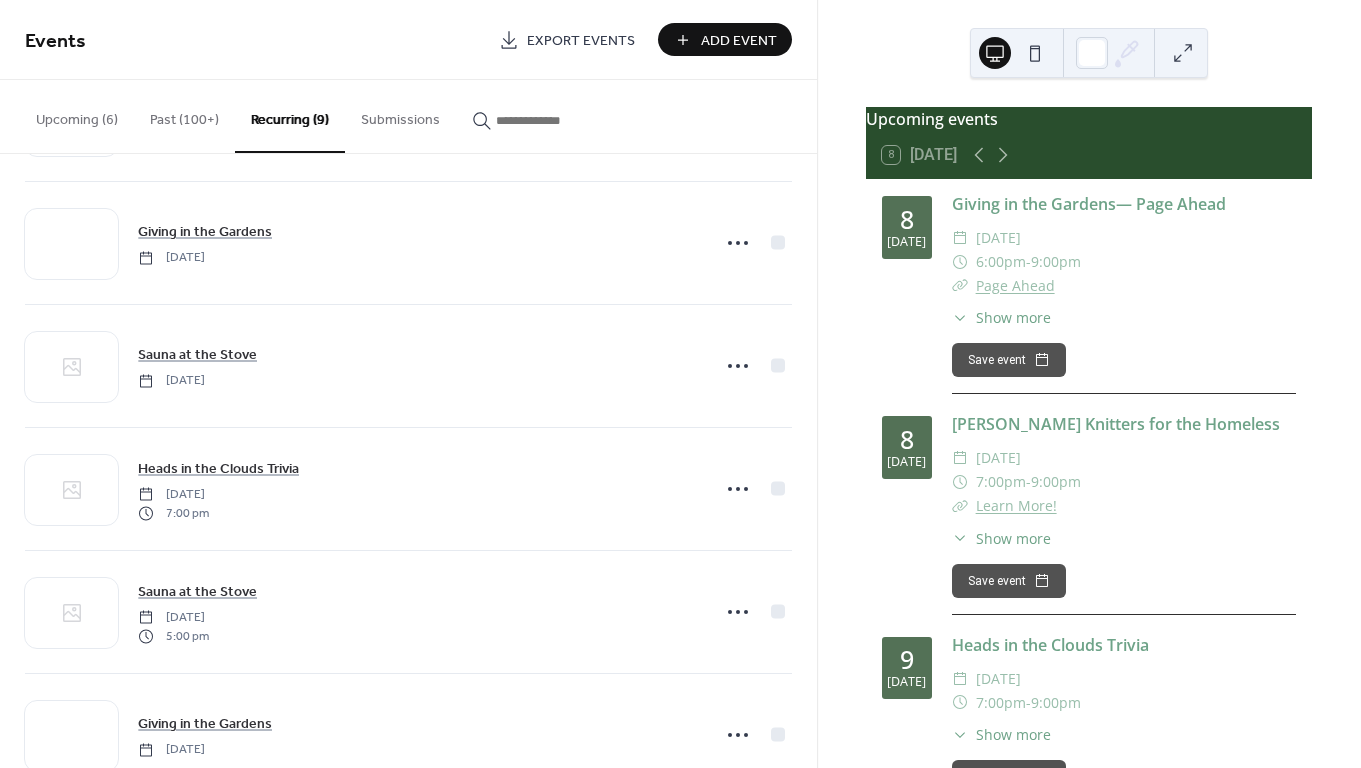 click at bounding box center [546, 120] 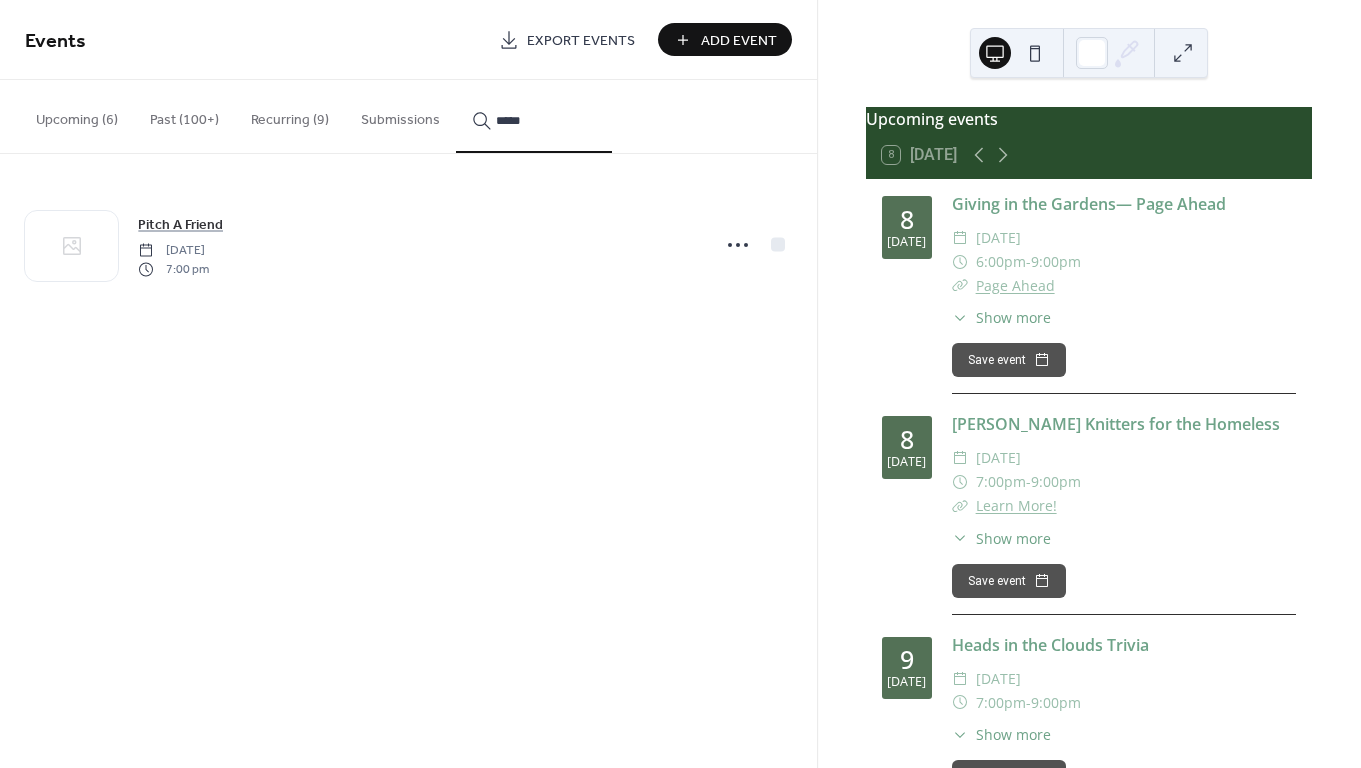 type on "*****" 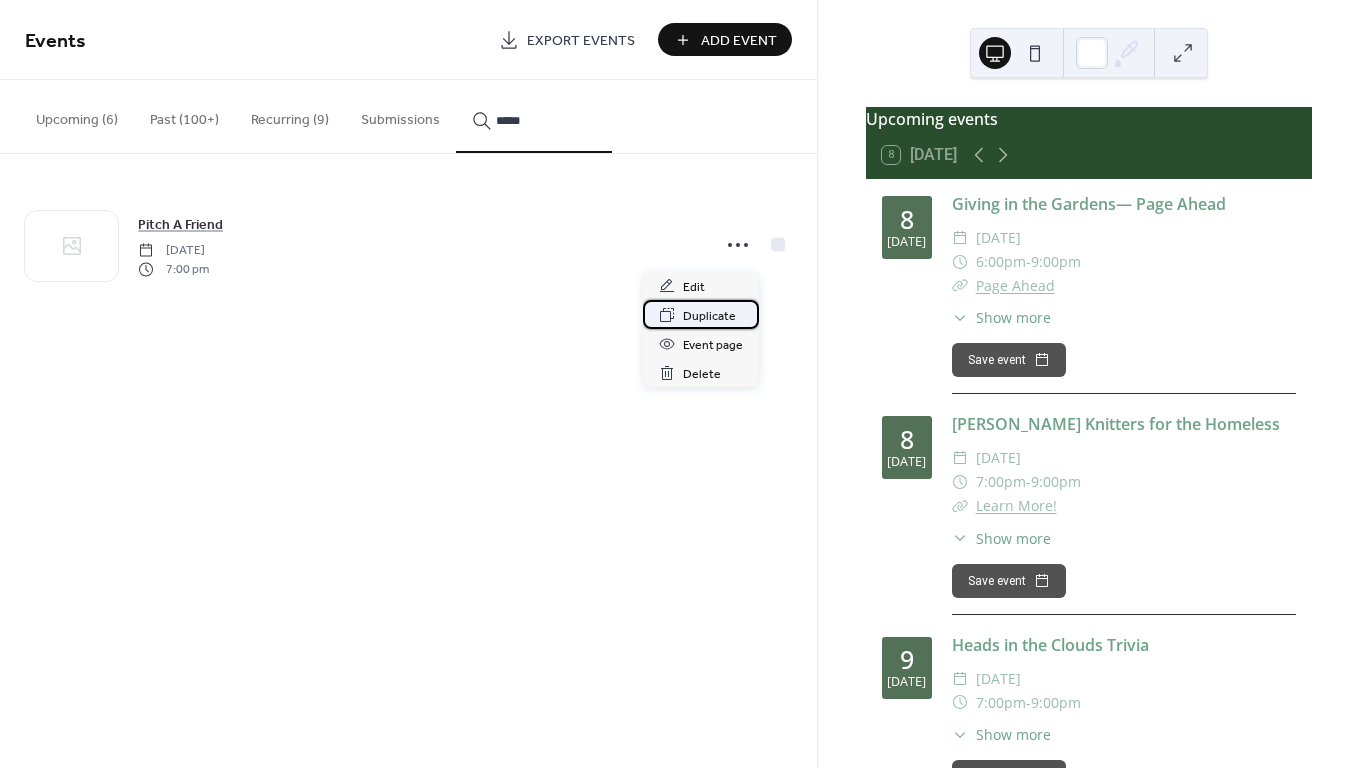 click on "Duplicate" at bounding box center (709, 316) 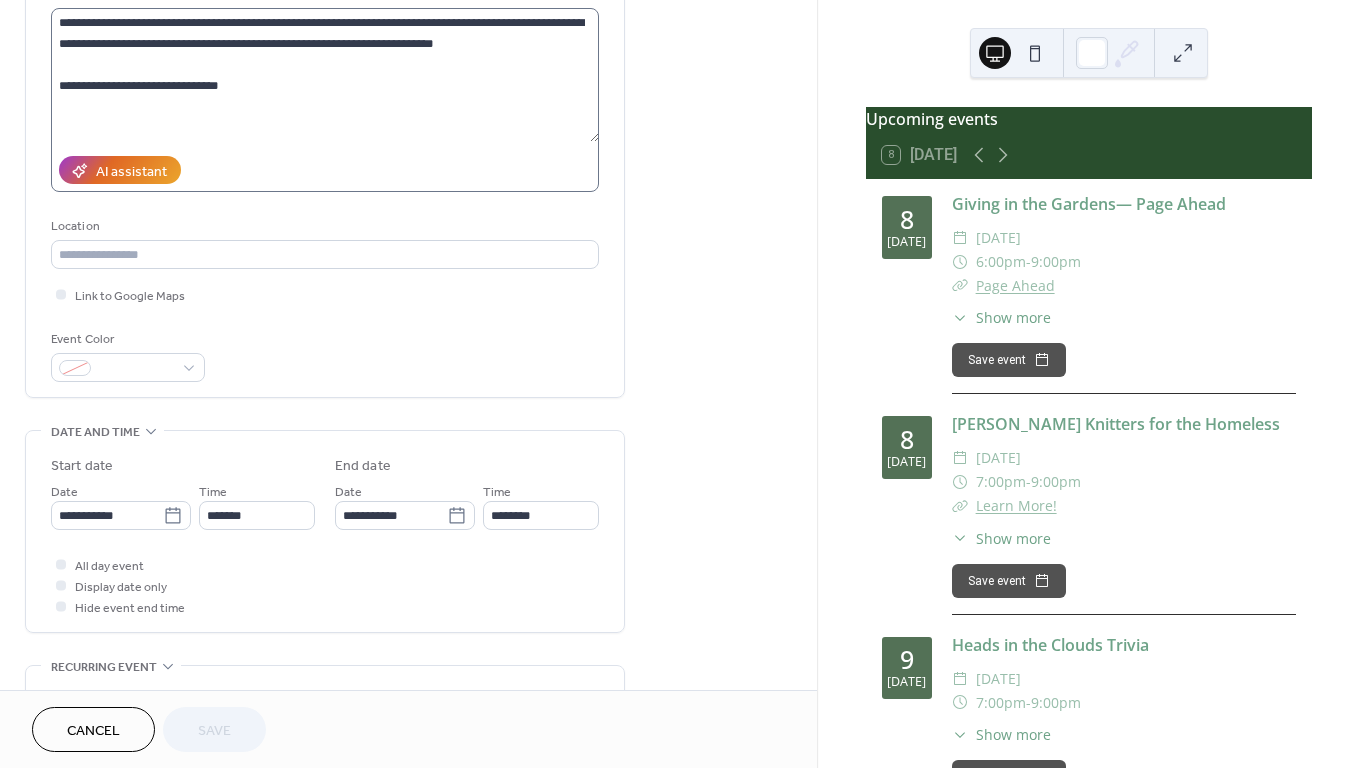 scroll, scrollTop: 244, scrollLeft: 0, axis: vertical 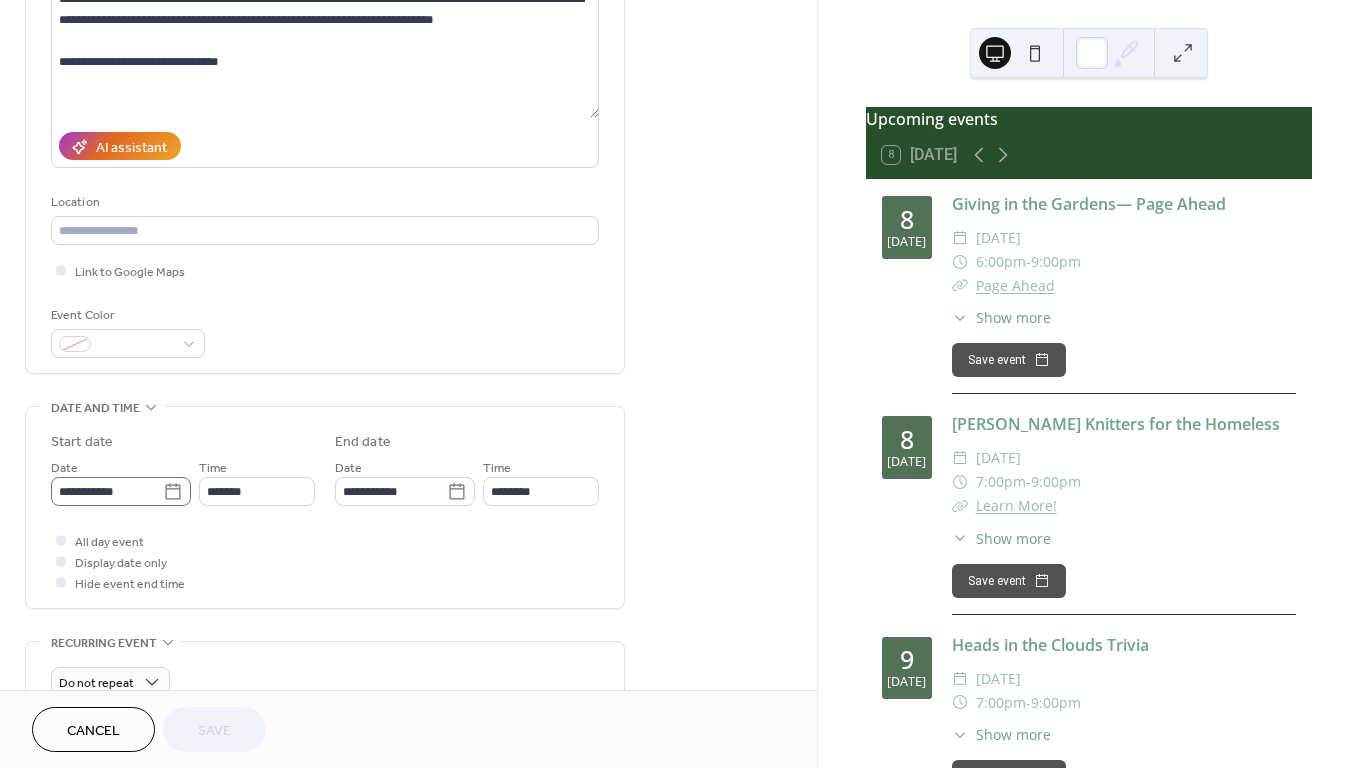 click 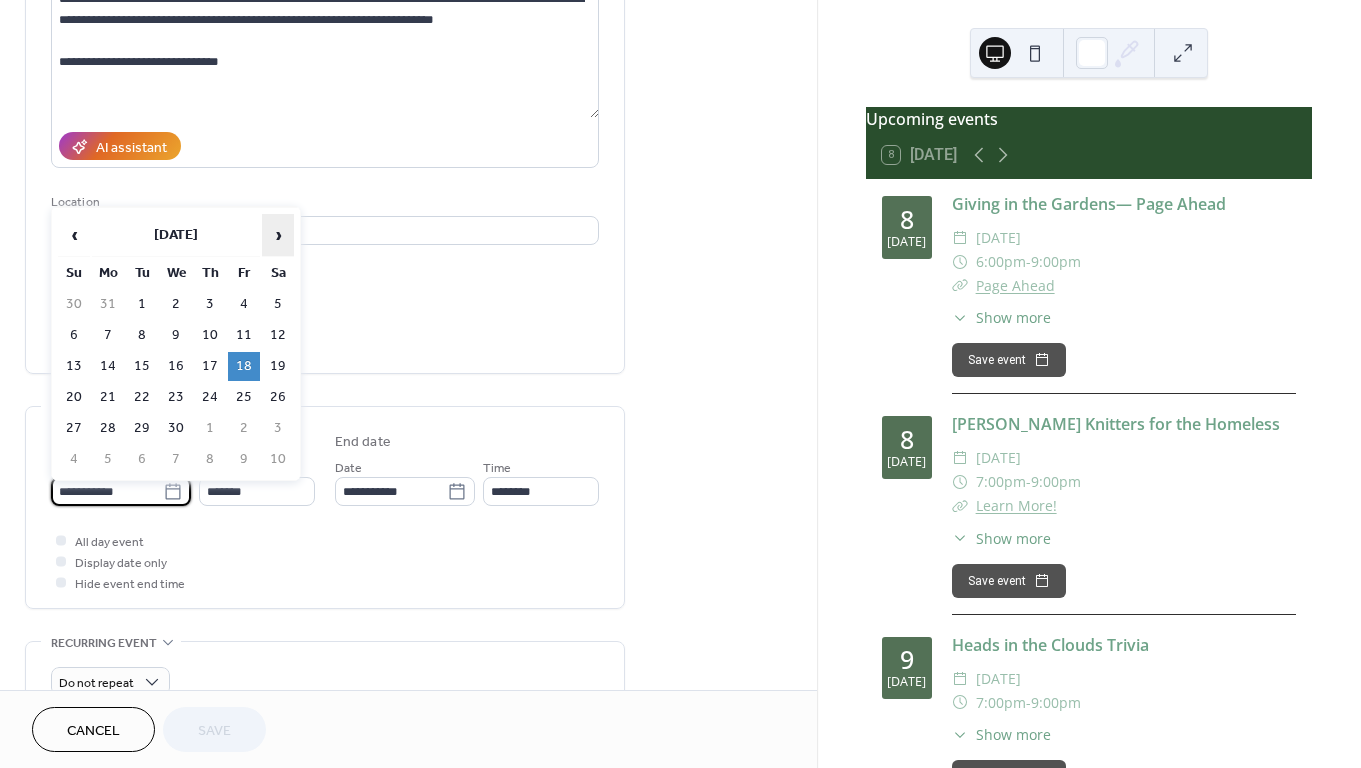 click on "›" at bounding box center (278, 235) 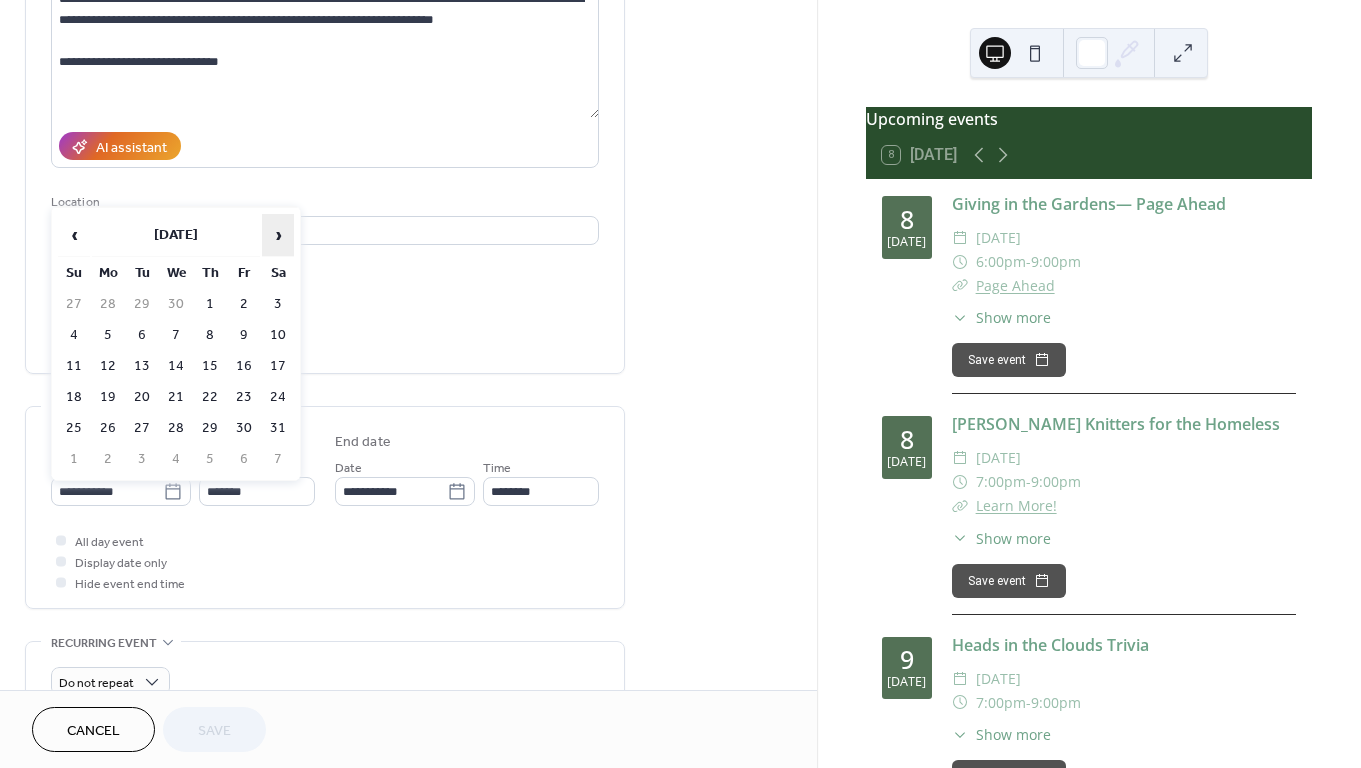 click on "›" at bounding box center (278, 235) 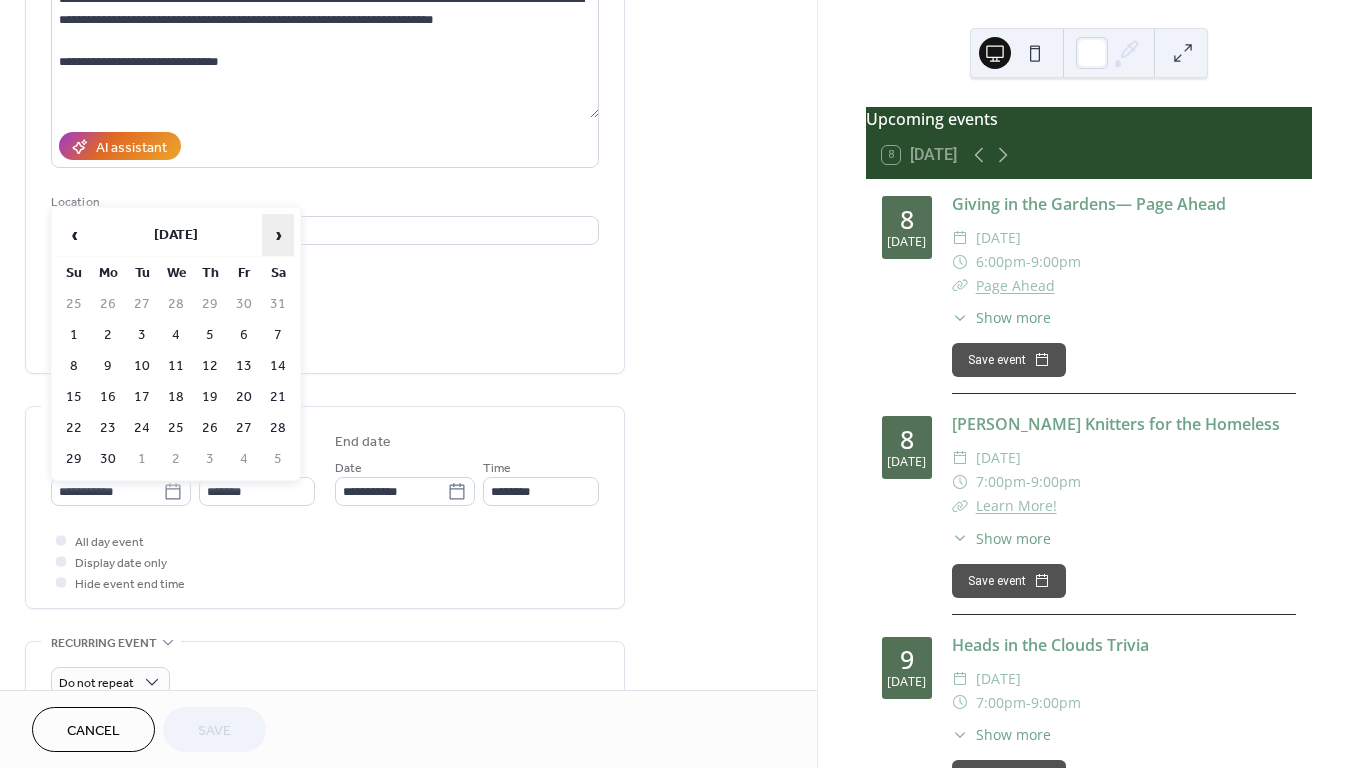 click on "›" at bounding box center (278, 235) 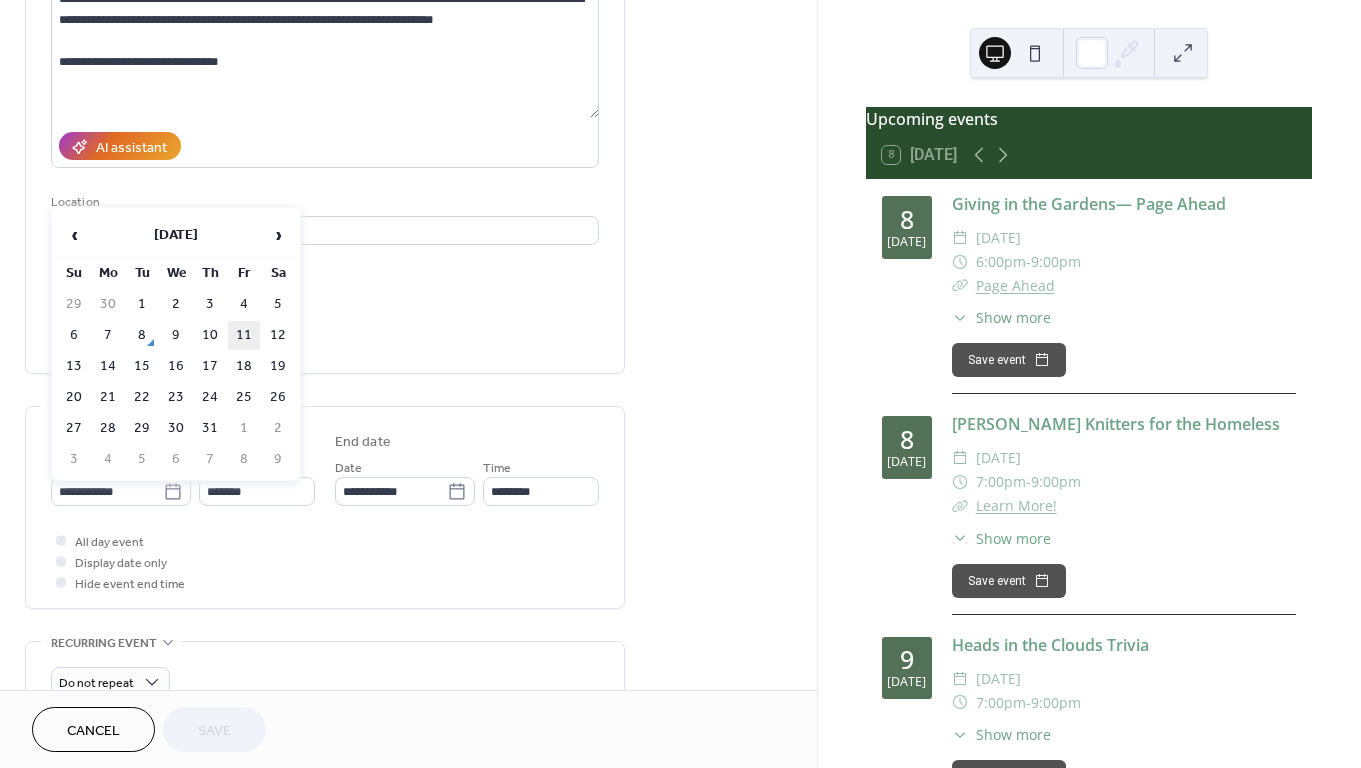 click on "11" at bounding box center (244, 335) 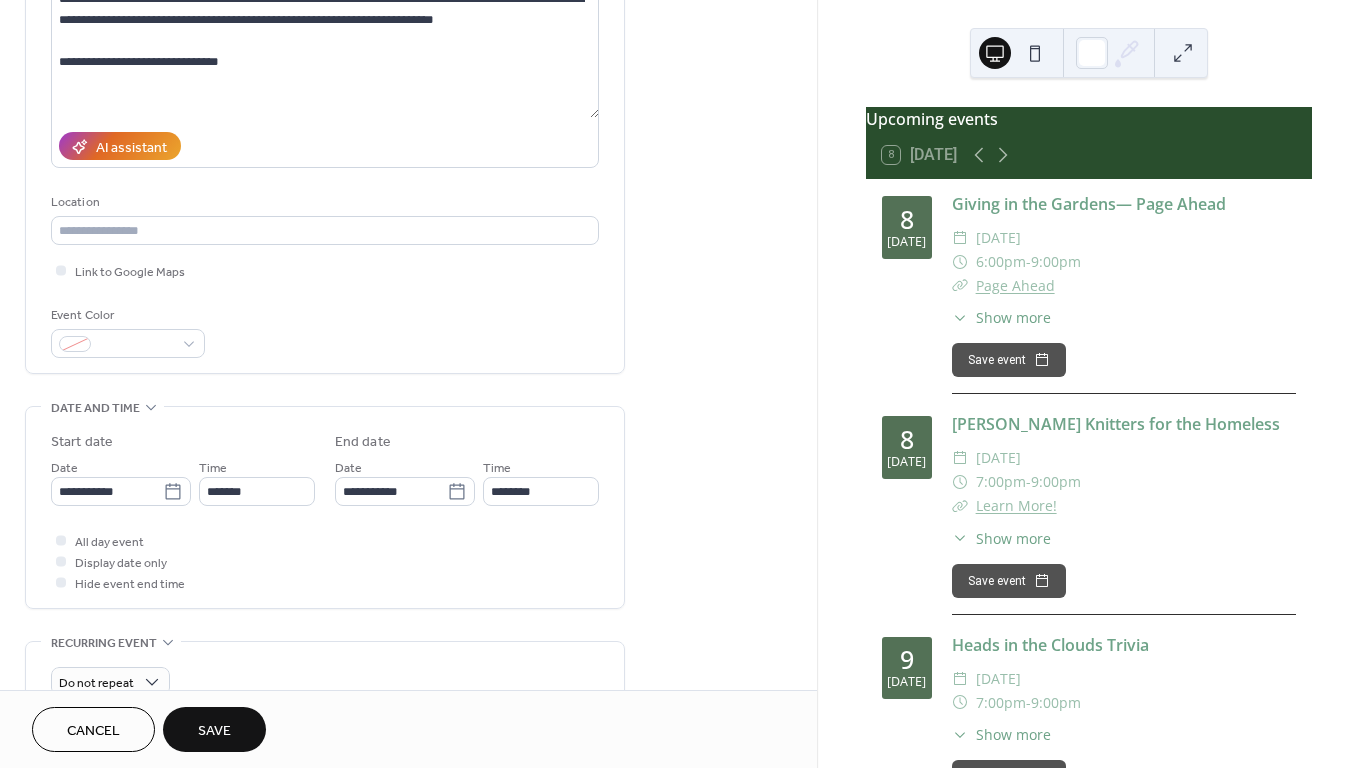 type on "**********" 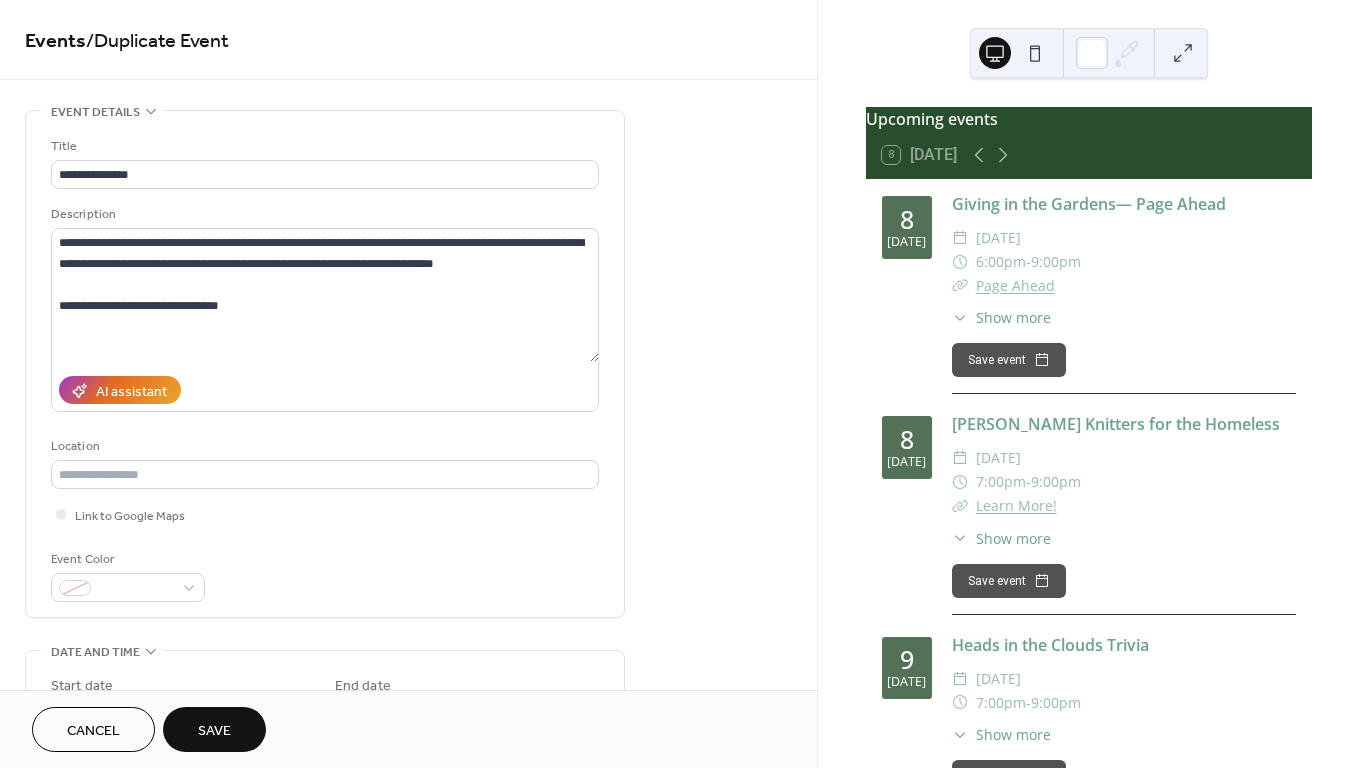scroll, scrollTop: 0, scrollLeft: 0, axis: both 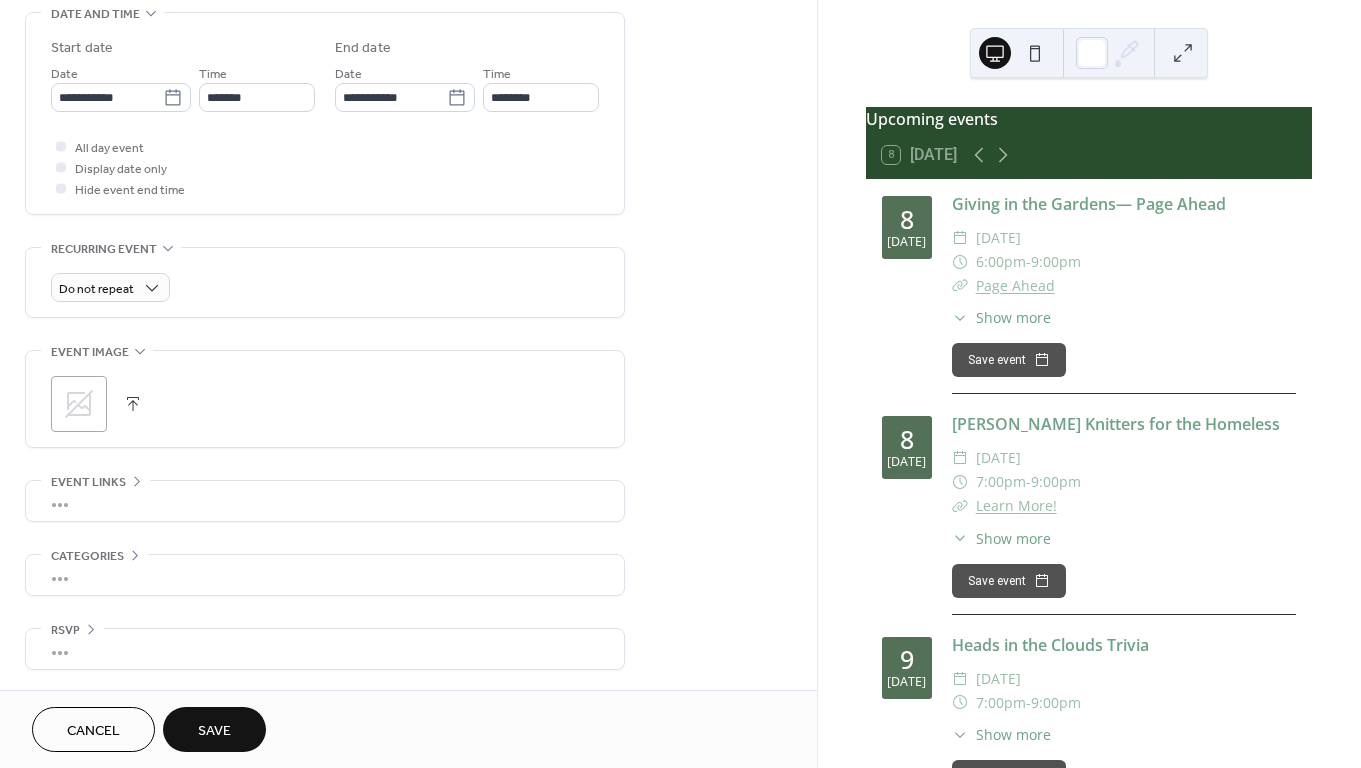 click on "•••" at bounding box center [325, 501] 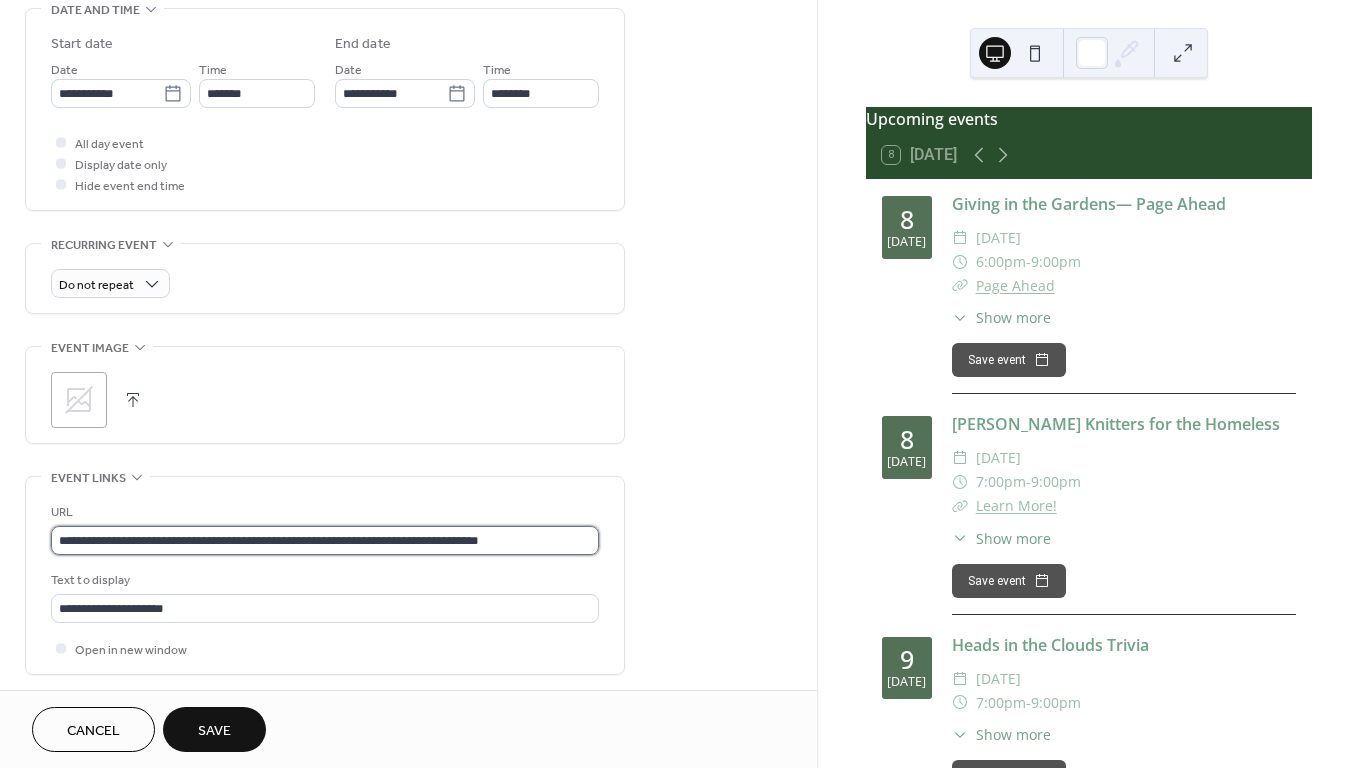 click on "**********" at bounding box center [325, 540] 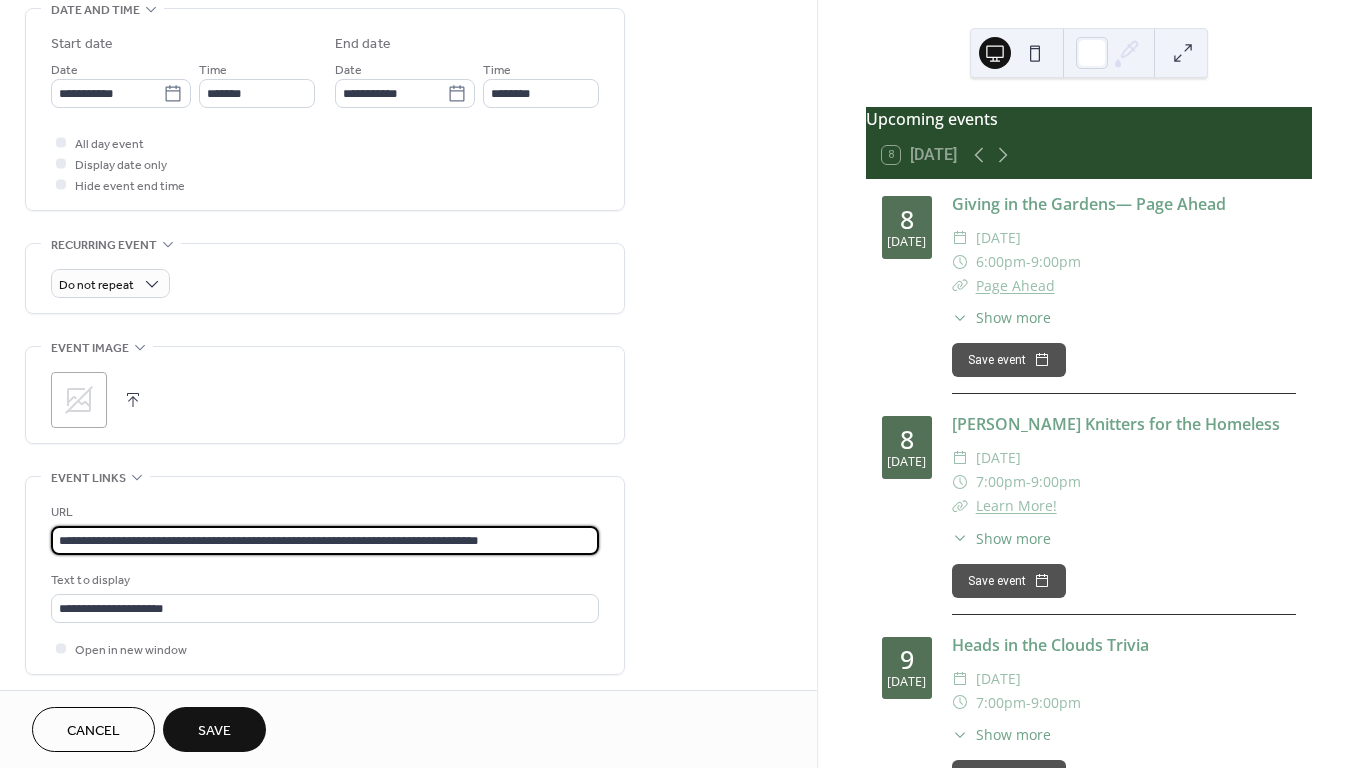click on "**********" at bounding box center [325, 540] 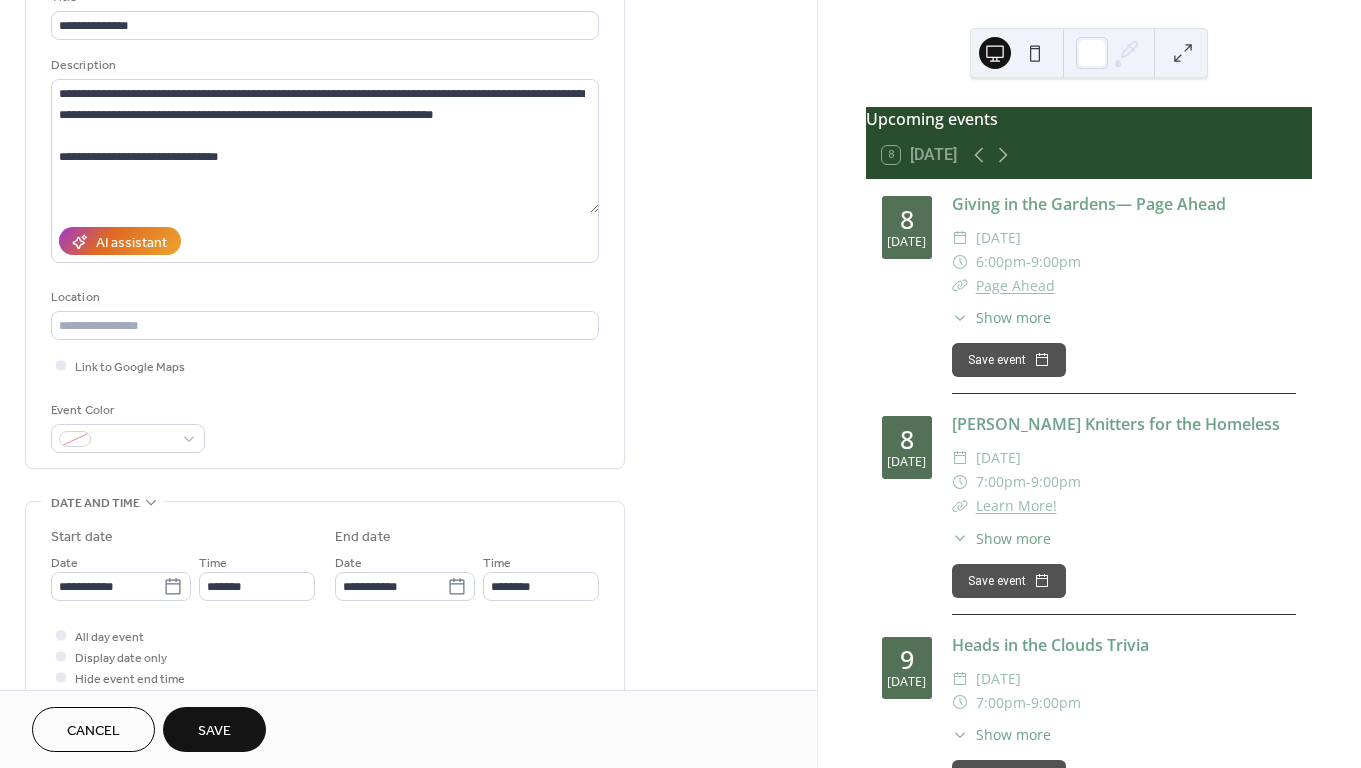 scroll, scrollTop: 144, scrollLeft: 0, axis: vertical 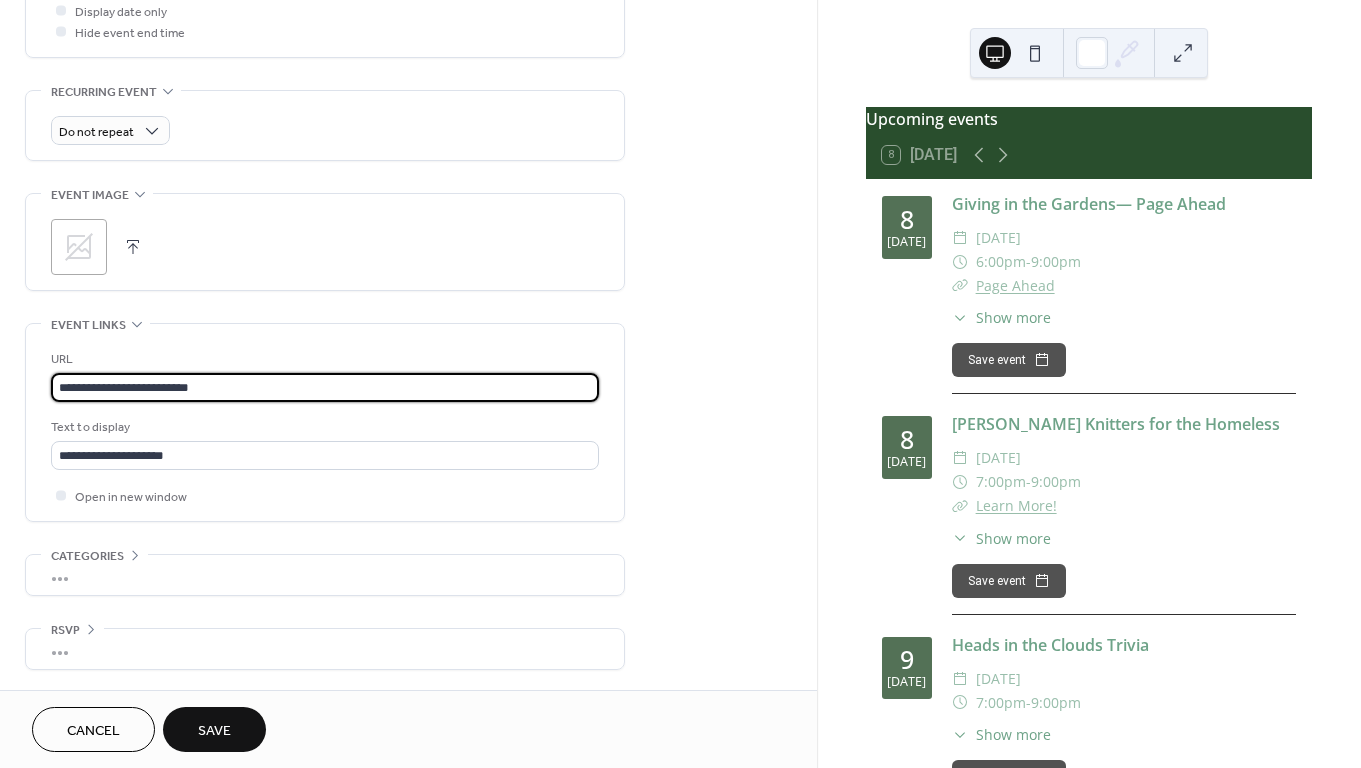 type on "**********" 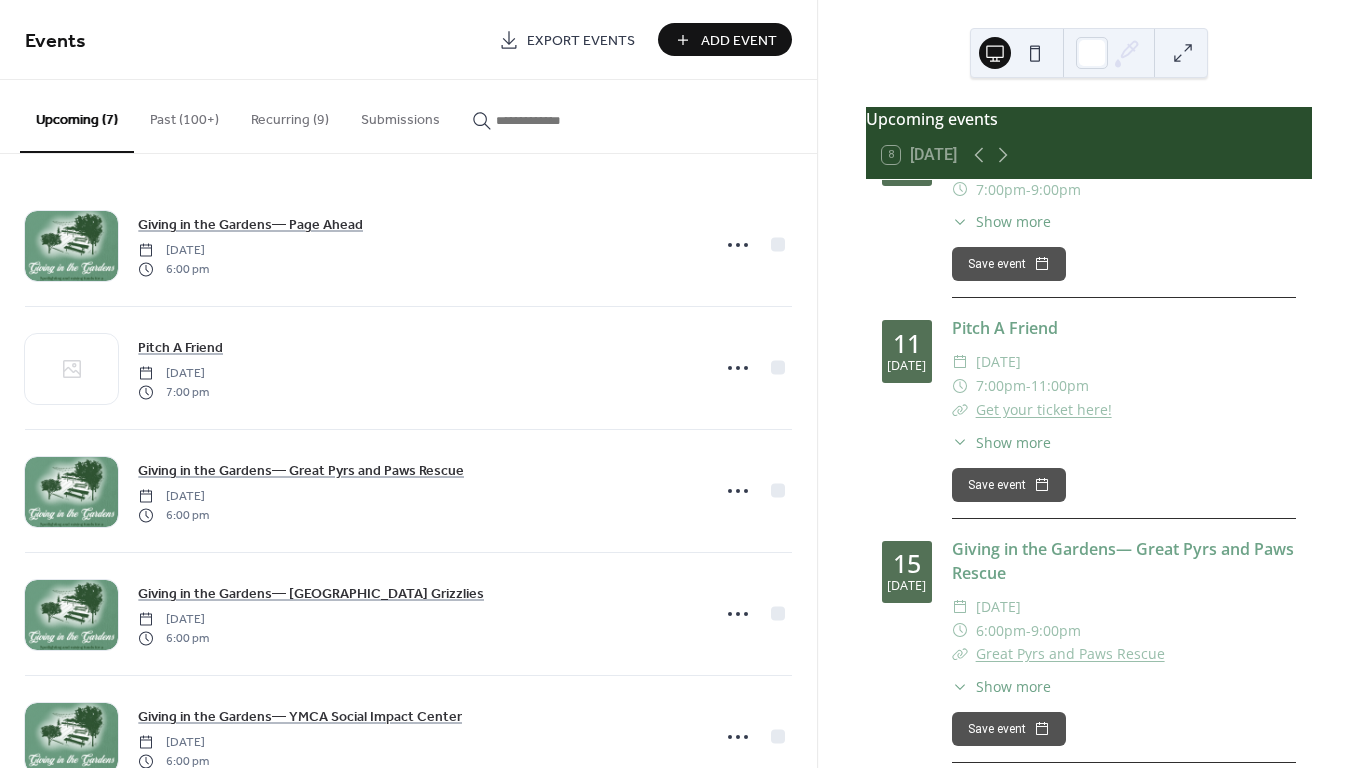 scroll, scrollTop: 515, scrollLeft: 0, axis: vertical 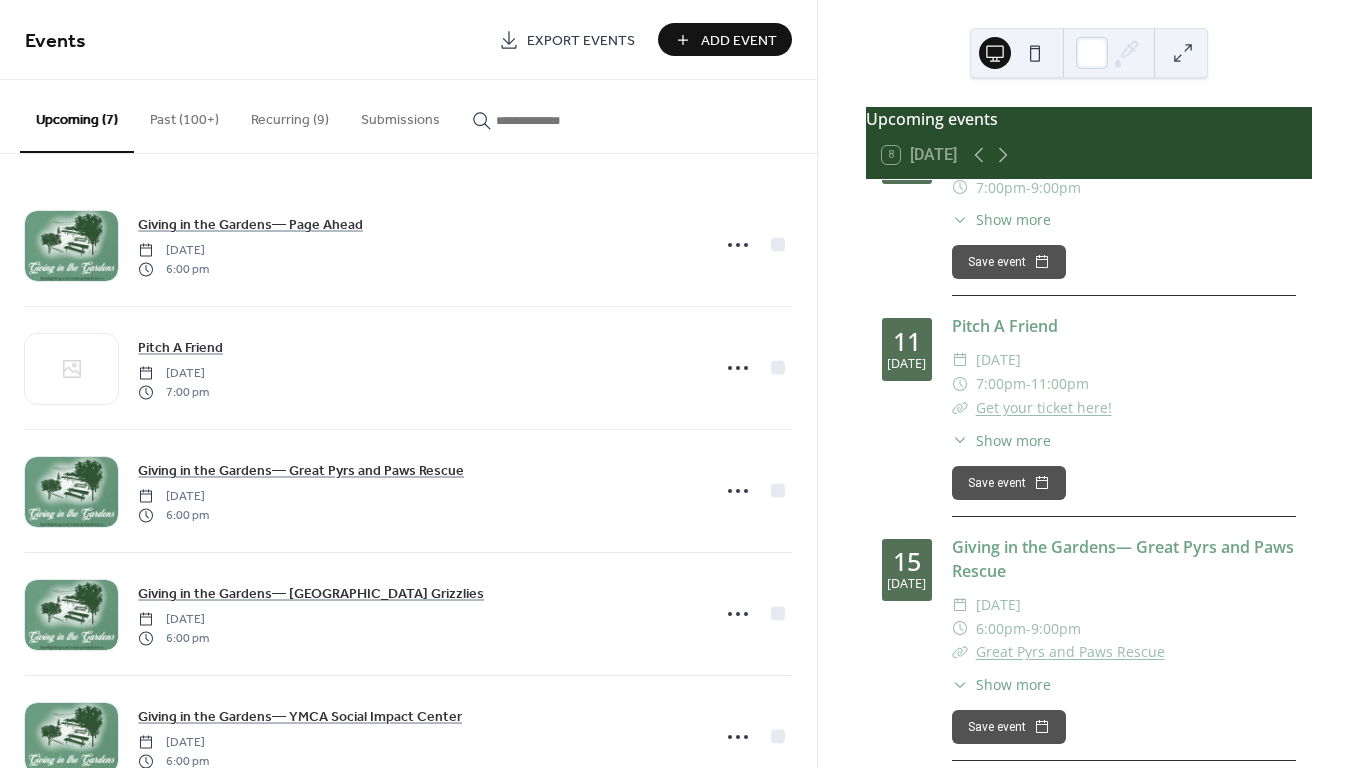 click at bounding box center [546, 120] 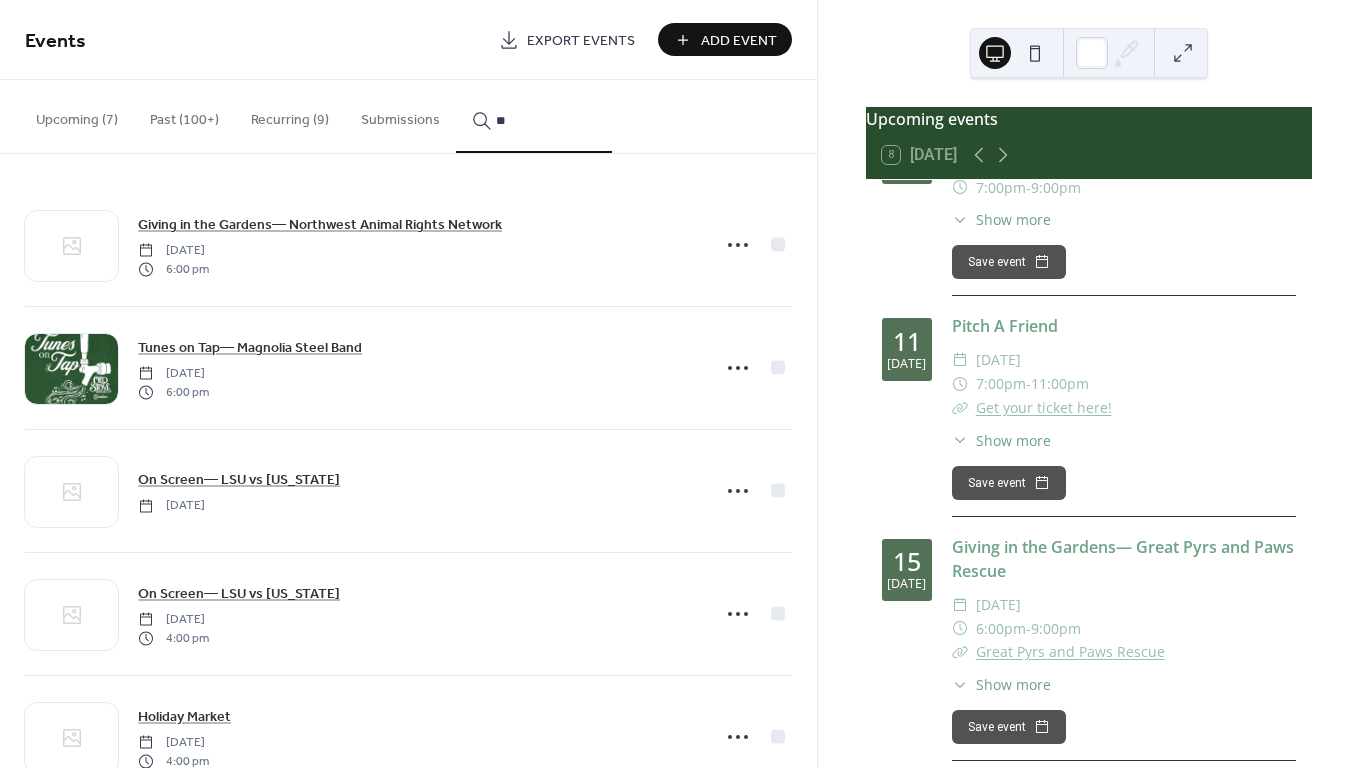 type on "**" 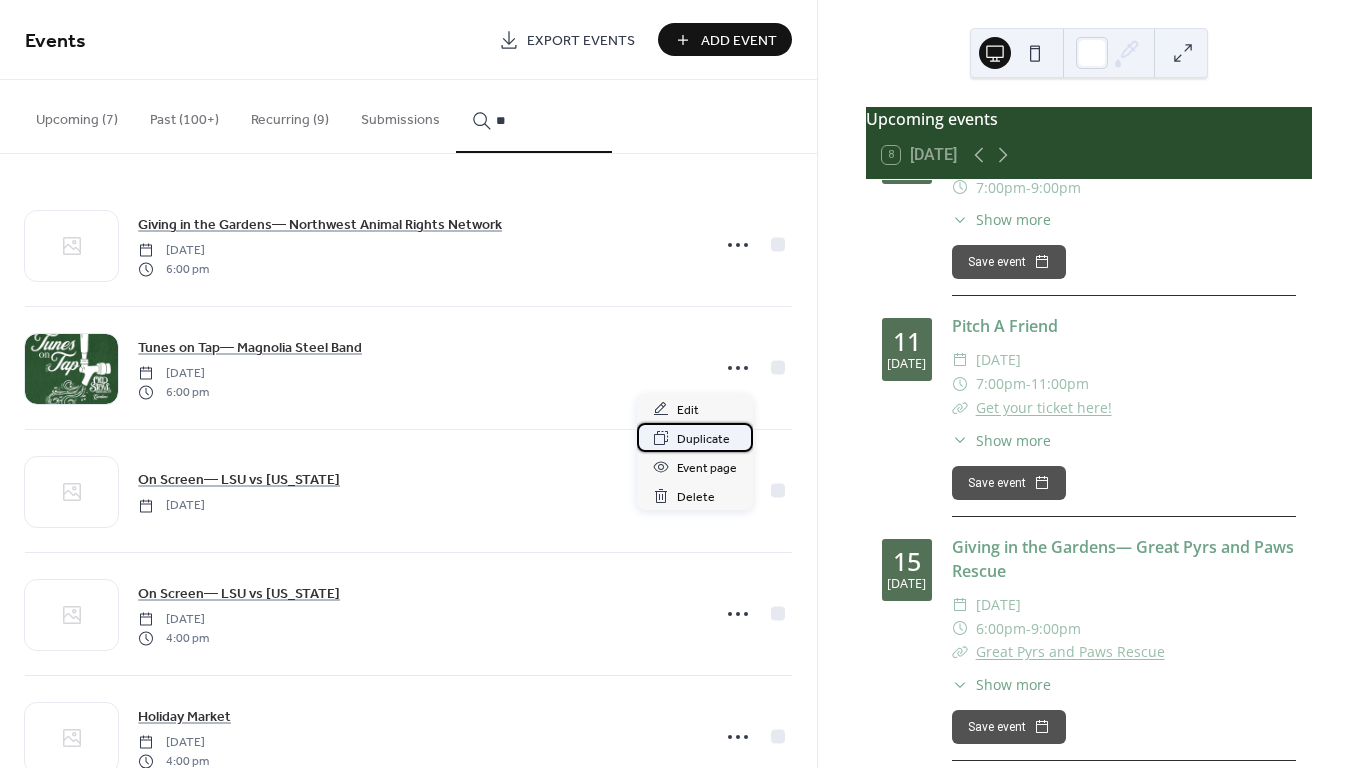click on "Duplicate" at bounding box center (703, 439) 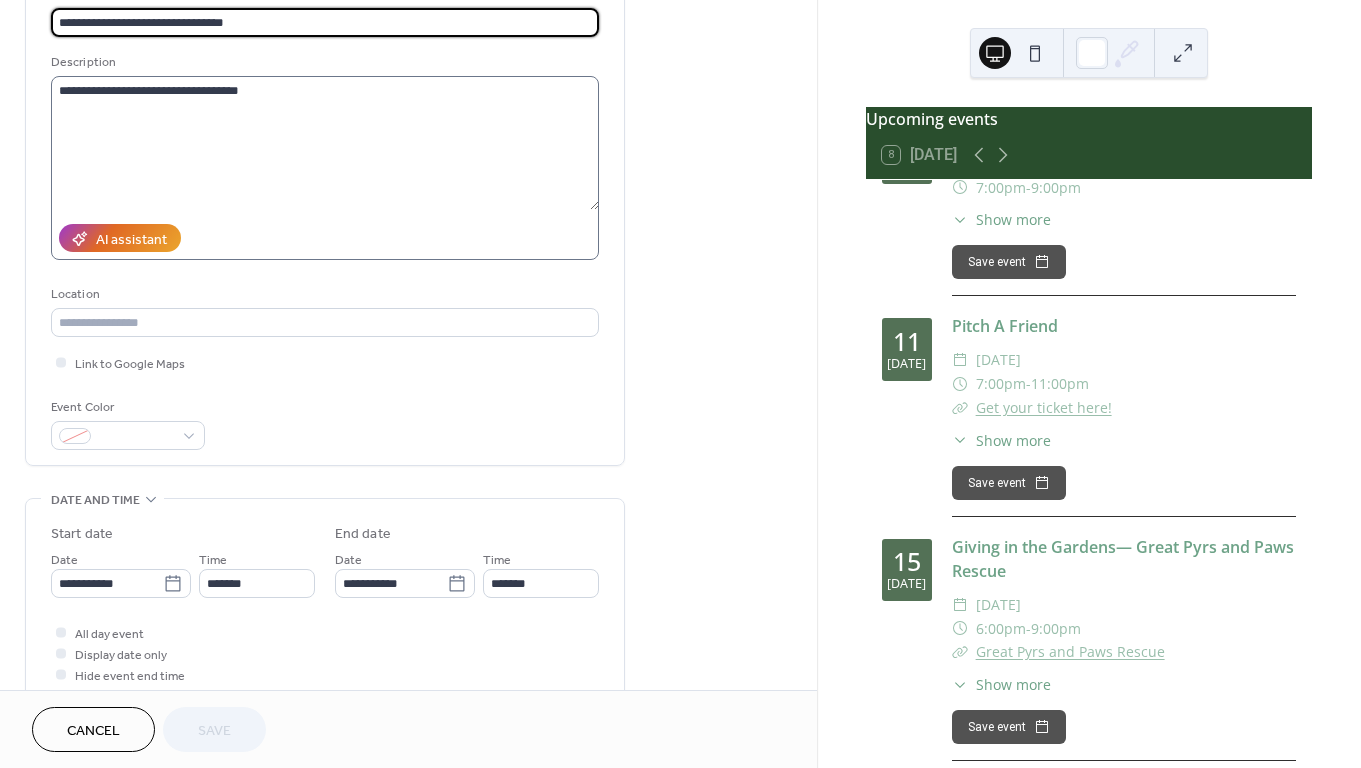 scroll, scrollTop: 247, scrollLeft: 0, axis: vertical 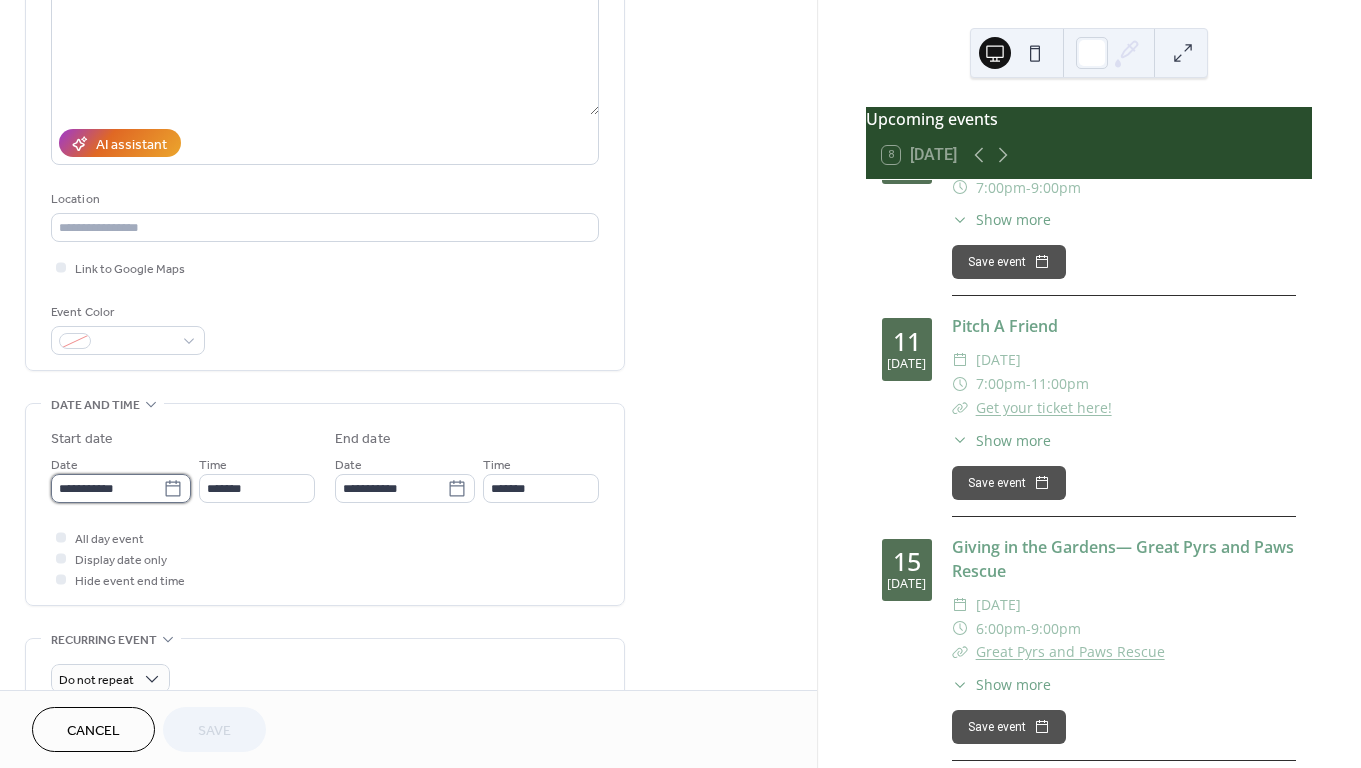 click on "**********" at bounding box center [107, 488] 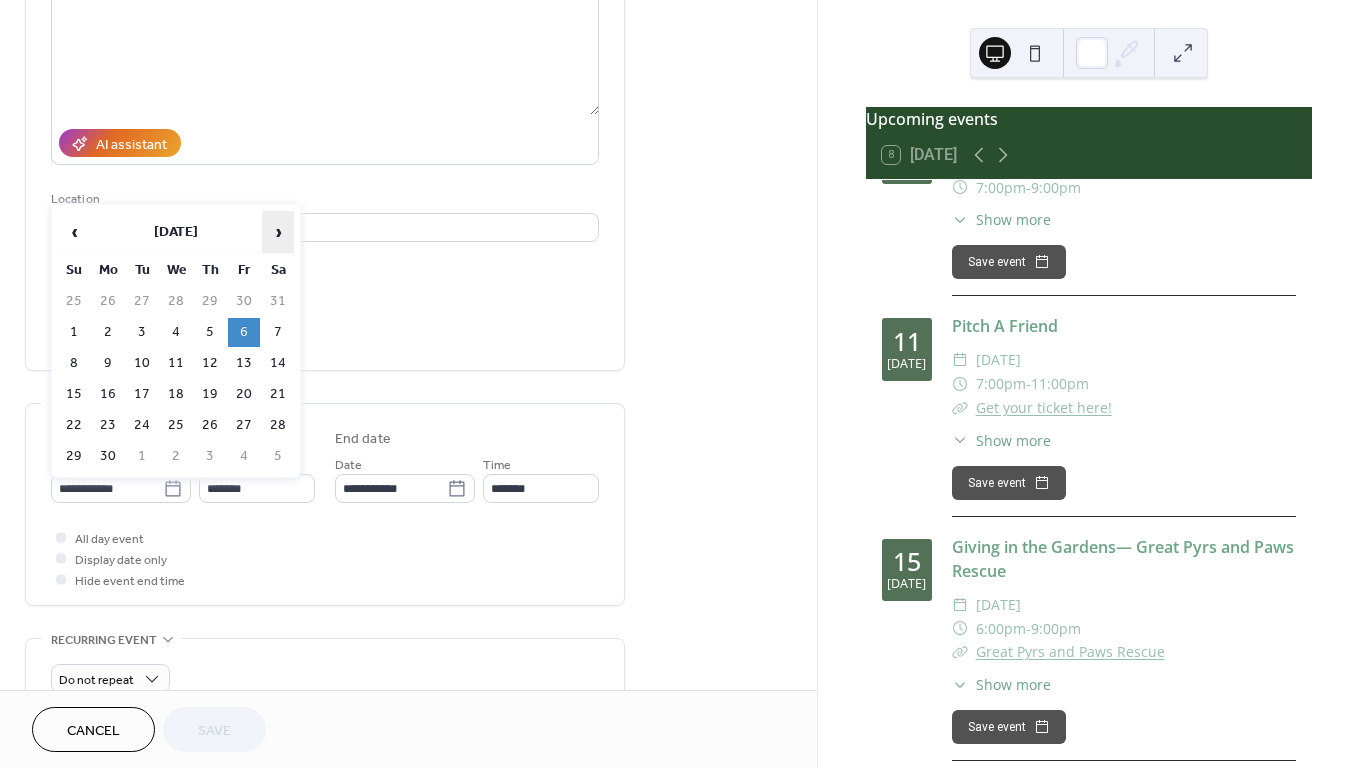 click on "›" at bounding box center [278, 232] 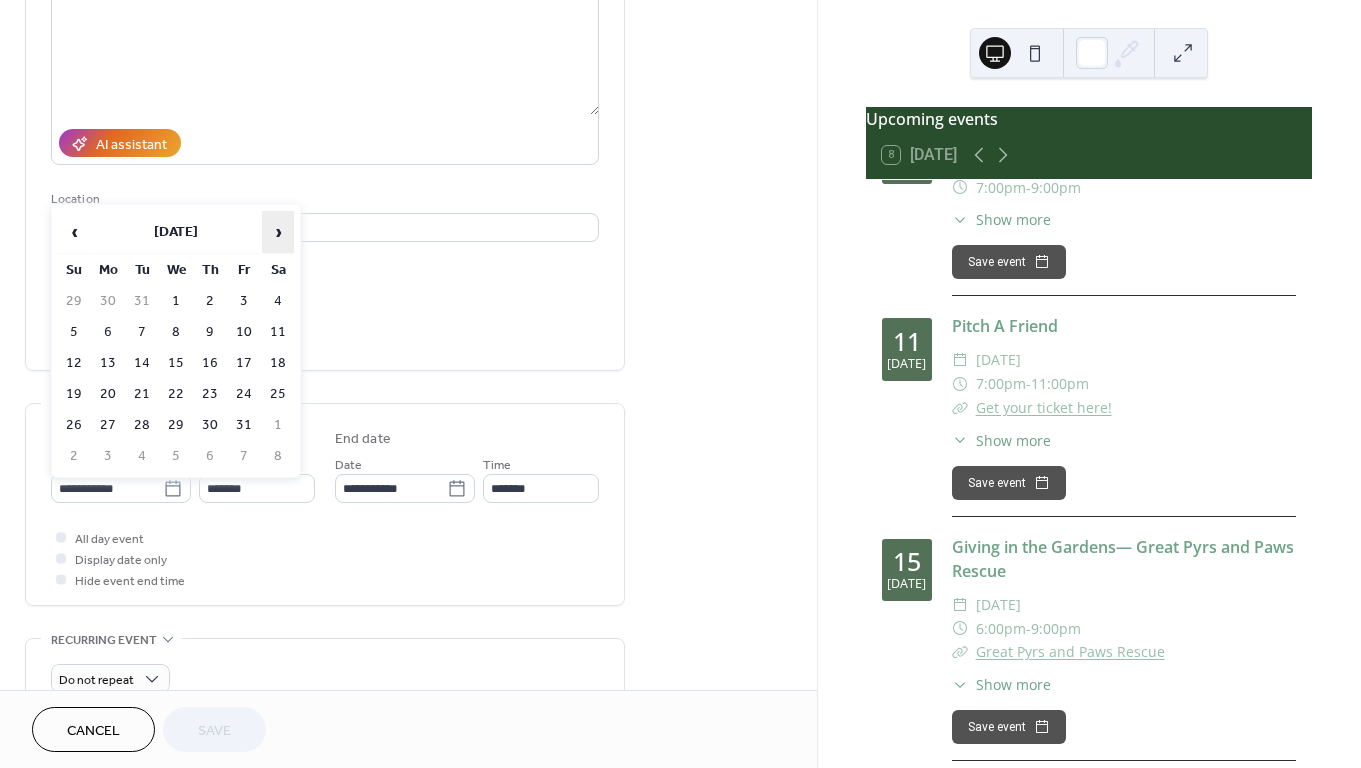 click on "›" at bounding box center [278, 232] 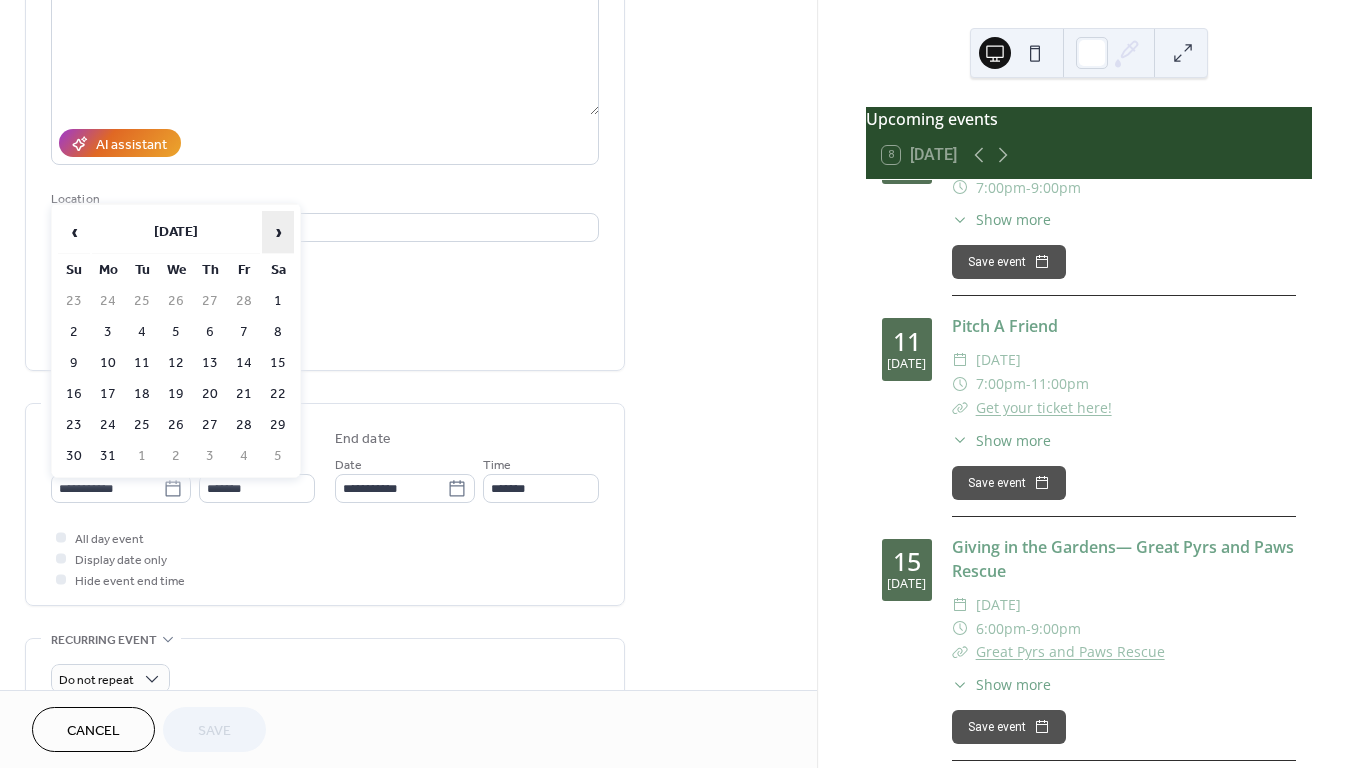 click on "›" at bounding box center [278, 232] 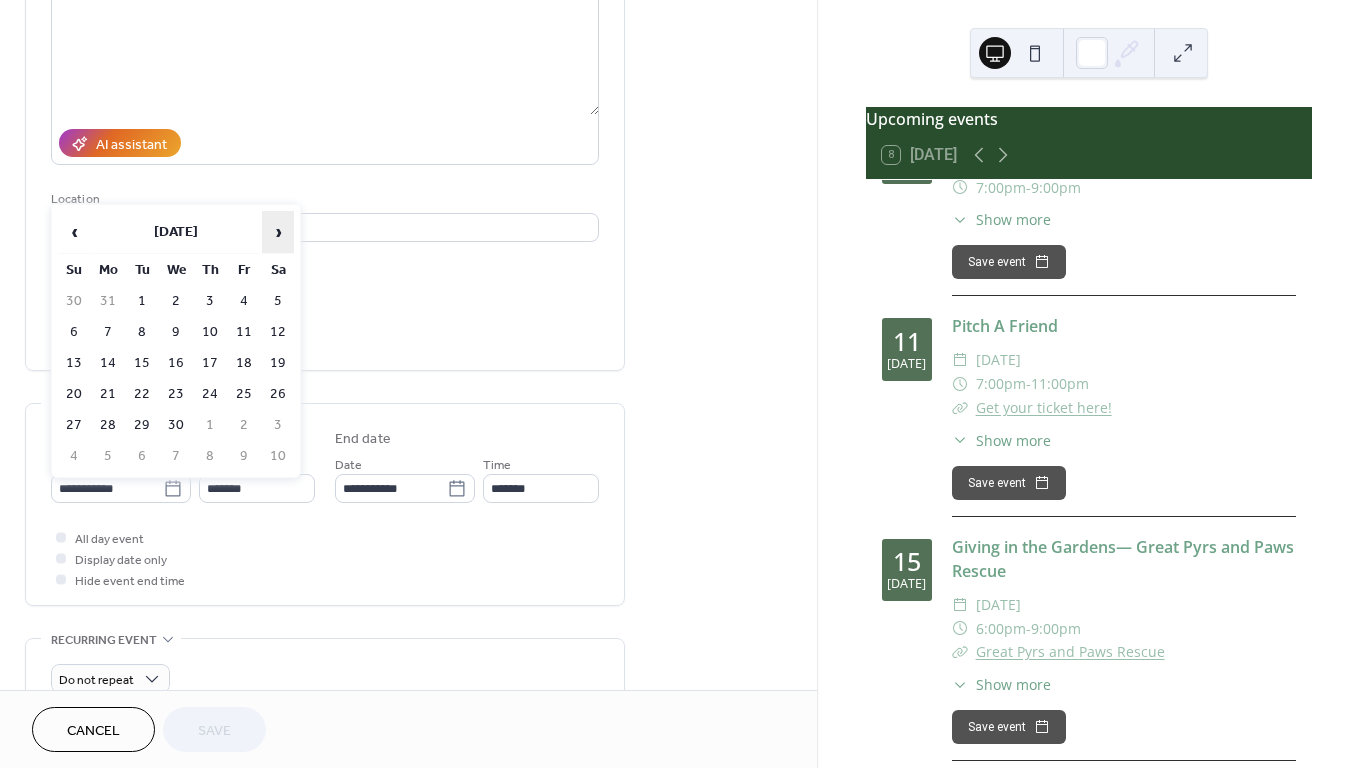 click on "›" at bounding box center [278, 232] 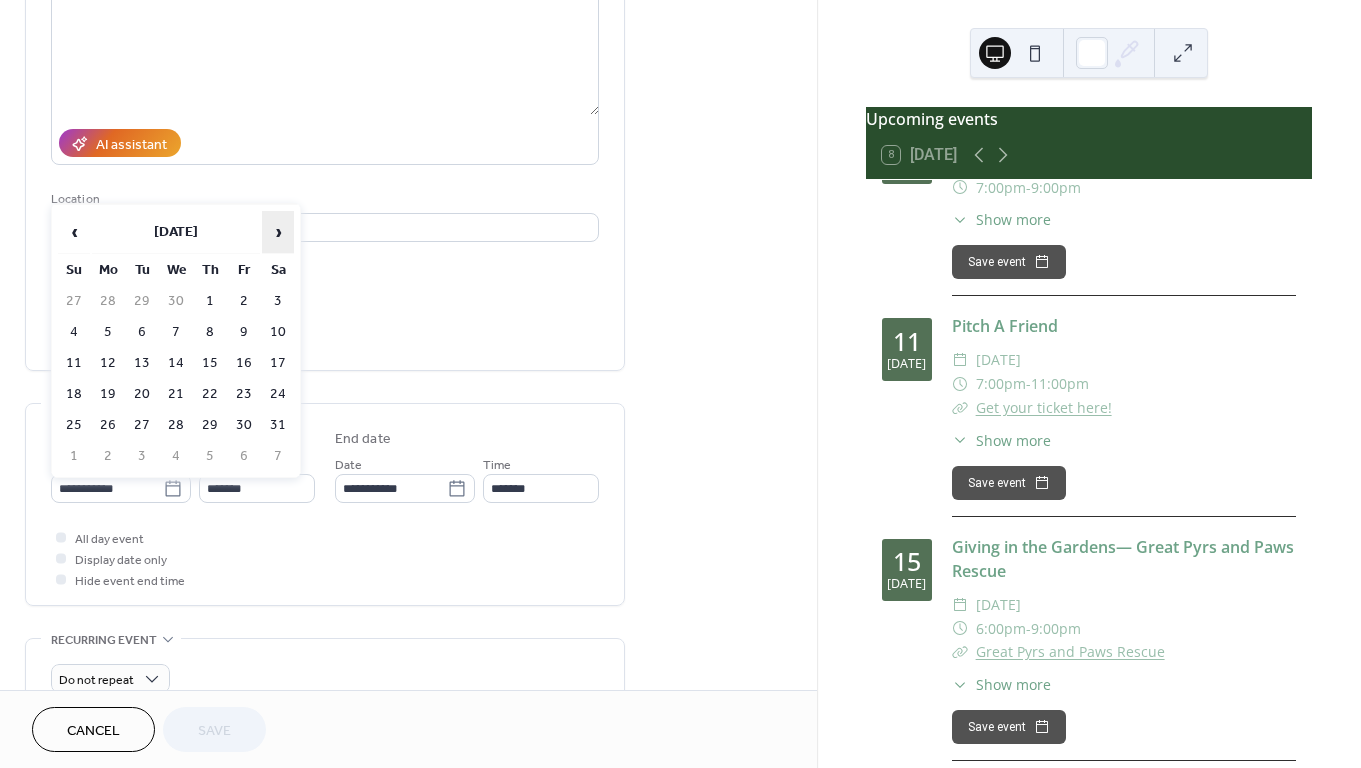 click on "›" at bounding box center [278, 232] 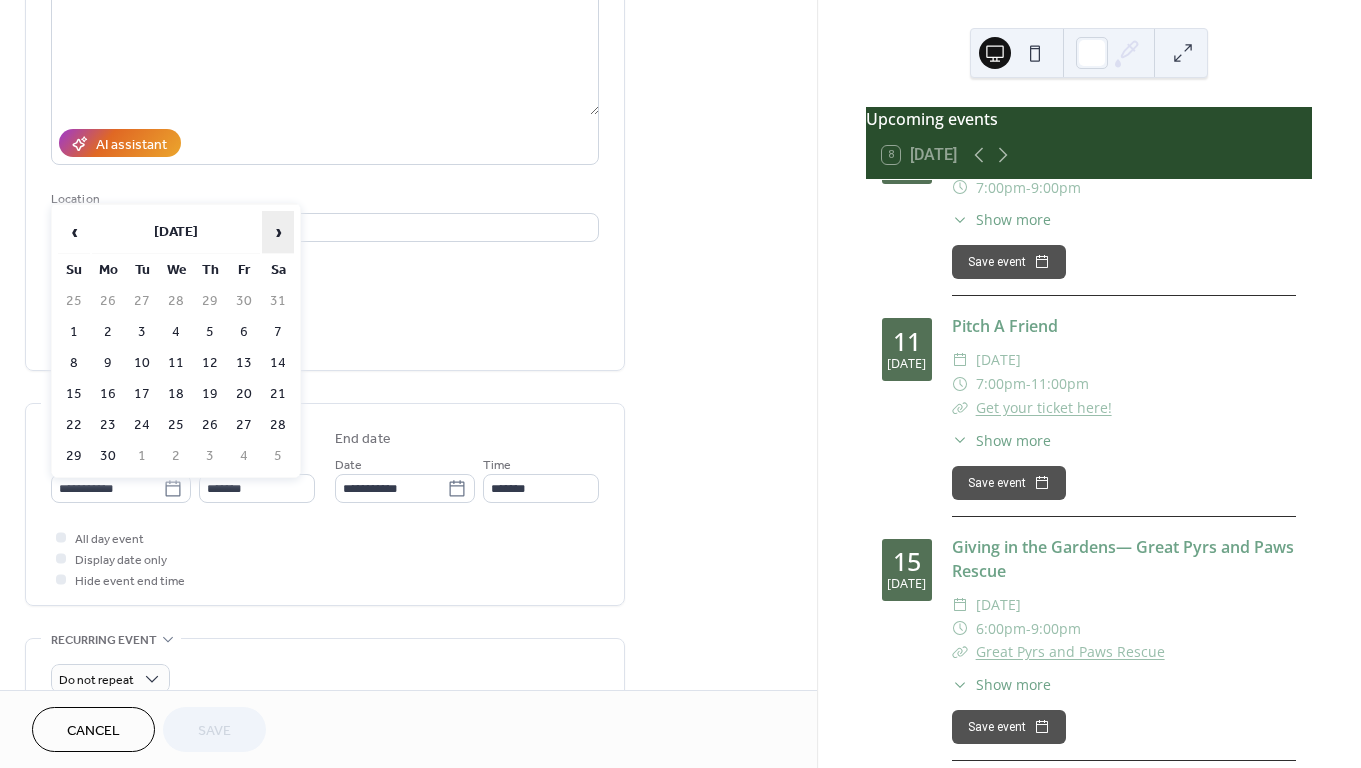 click on "›" at bounding box center (278, 232) 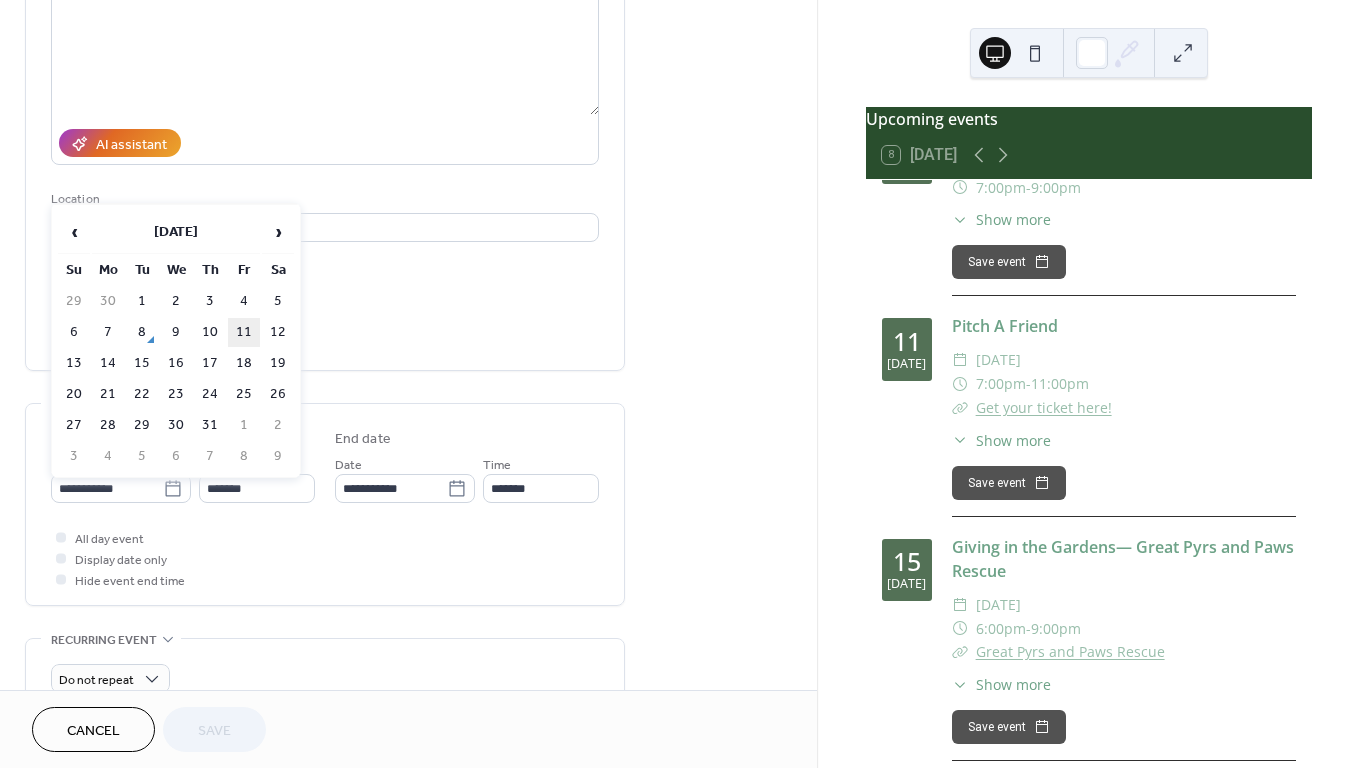 click on "11" at bounding box center [244, 332] 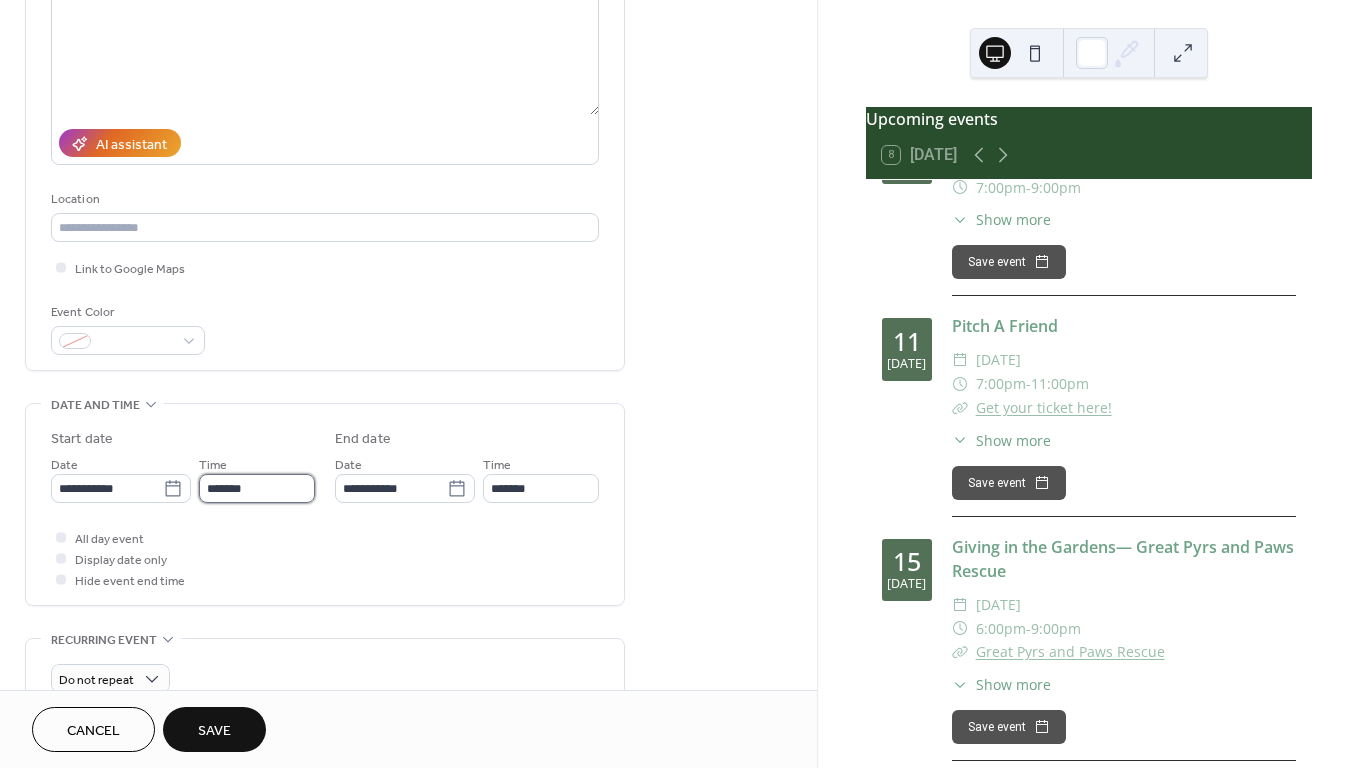 click on "*******" at bounding box center [257, 488] 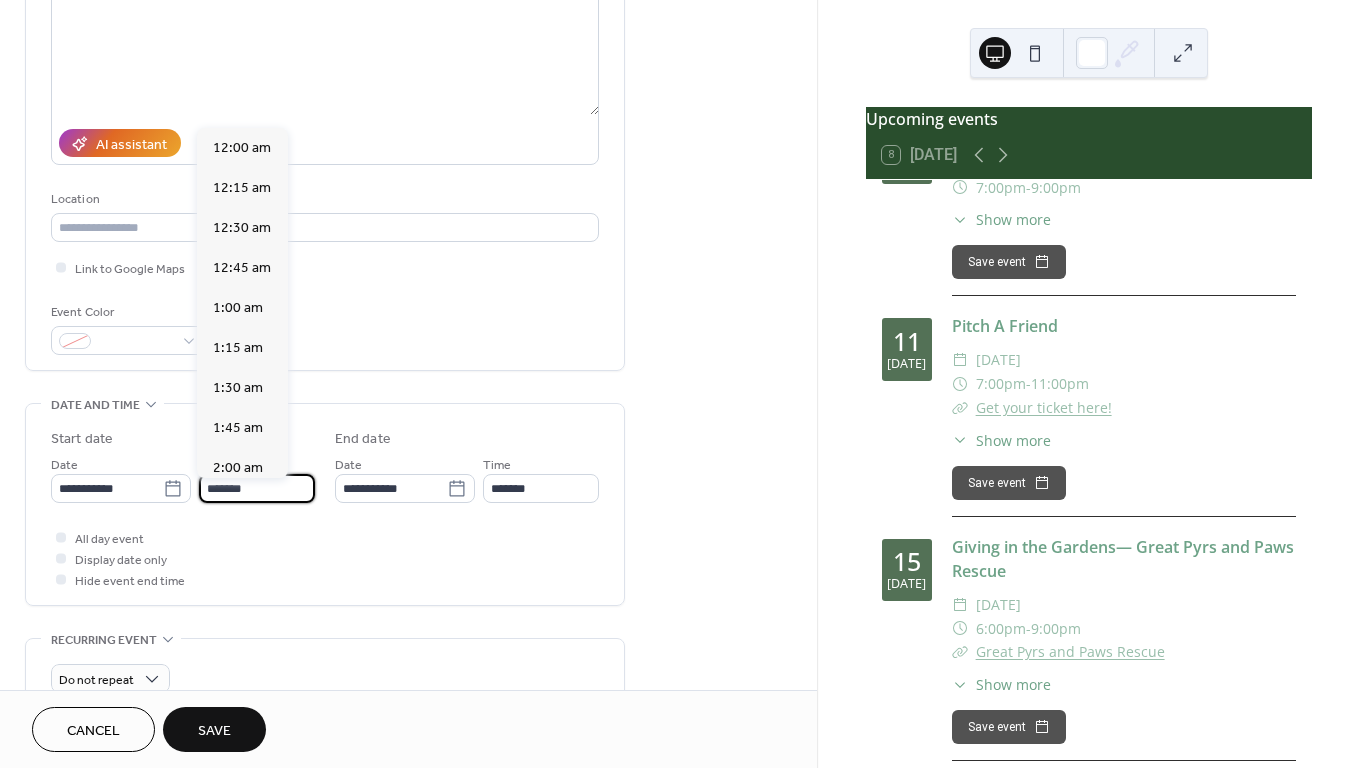 scroll, scrollTop: 2880, scrollLeft: 0, axis: vertical 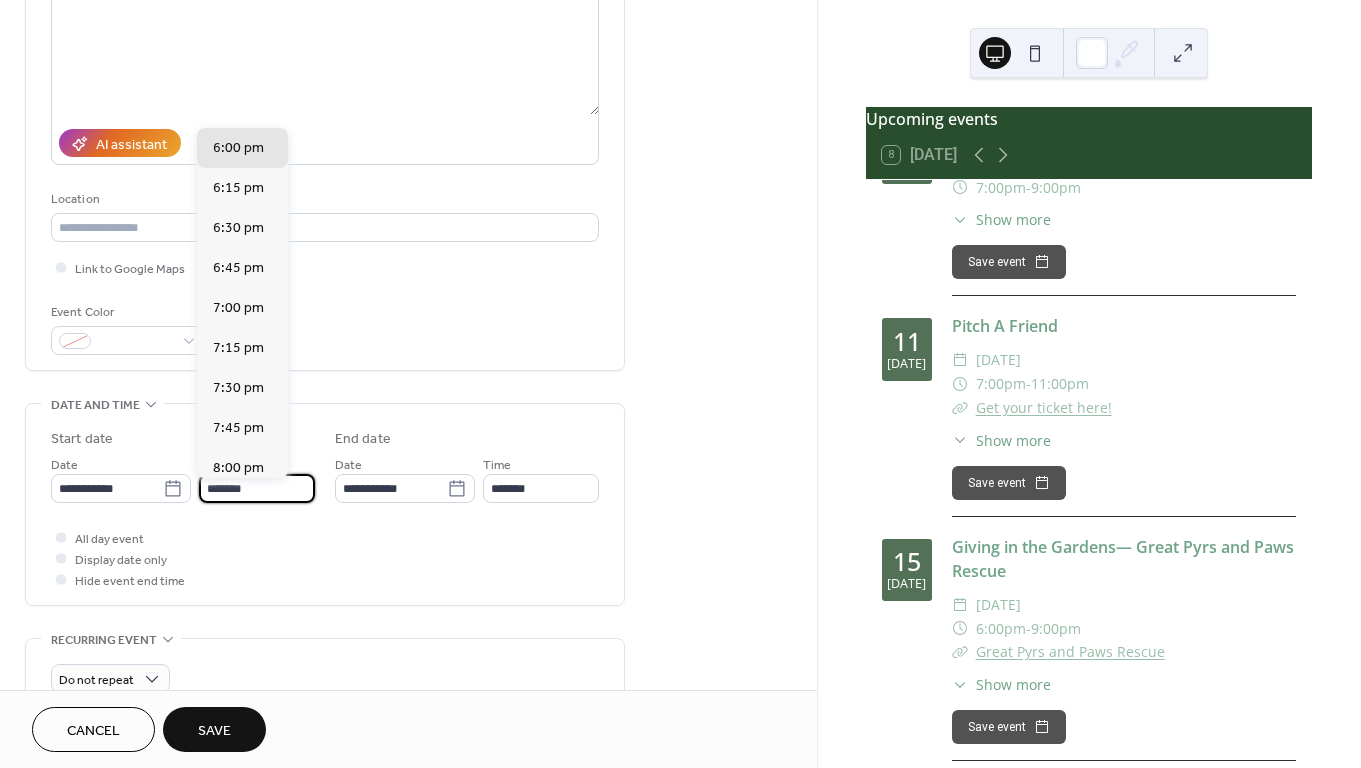 click on "**********" at bounding box center [325, 540] 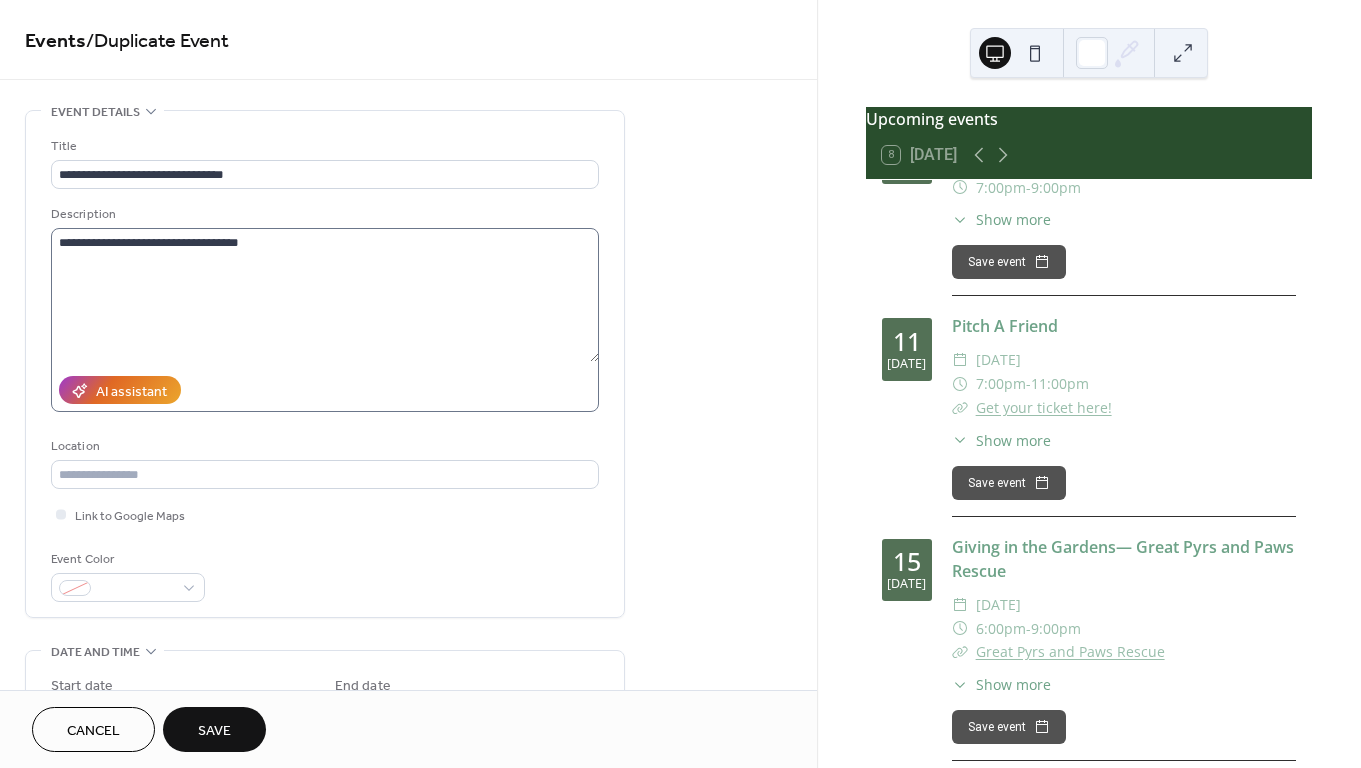 scroll, scrollTop: 0, scrollLeft: 0, axis: both 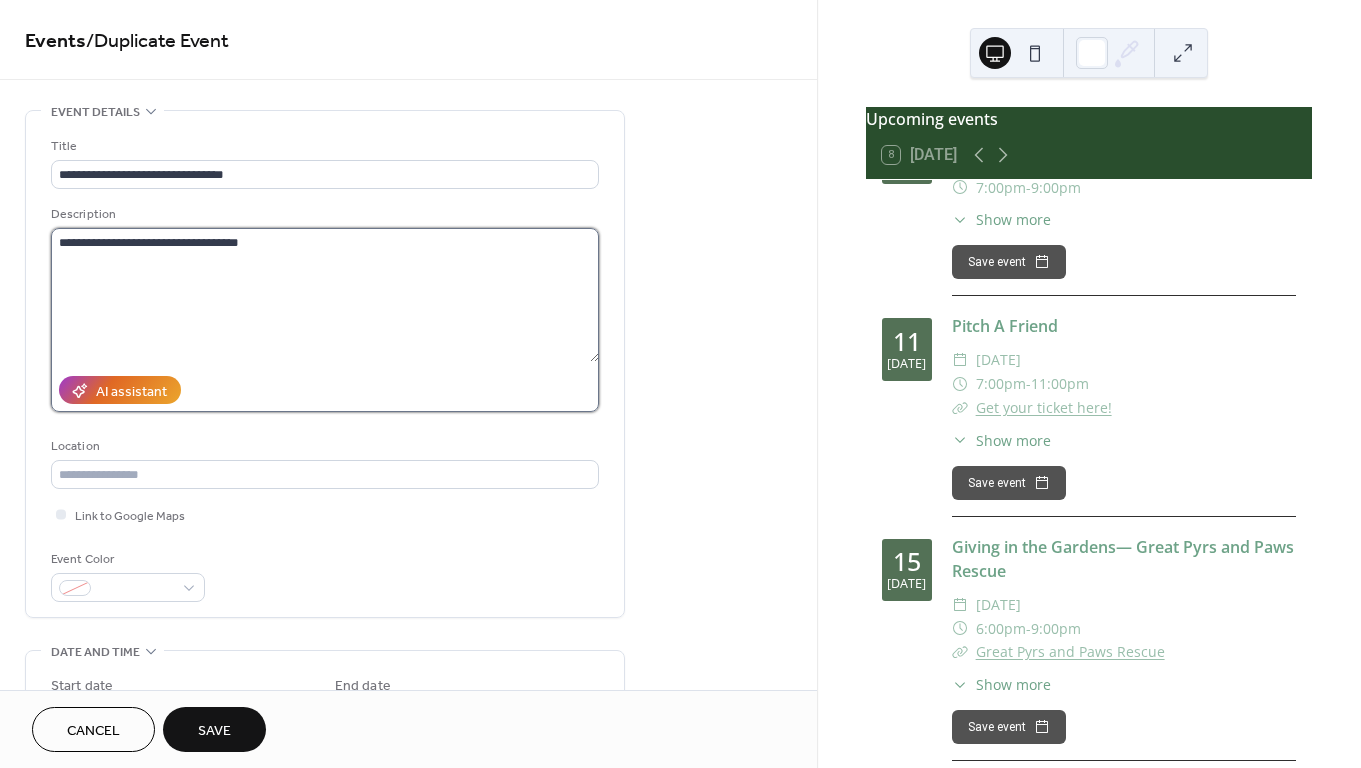 click on "**********" at bounding box center [325, 295] 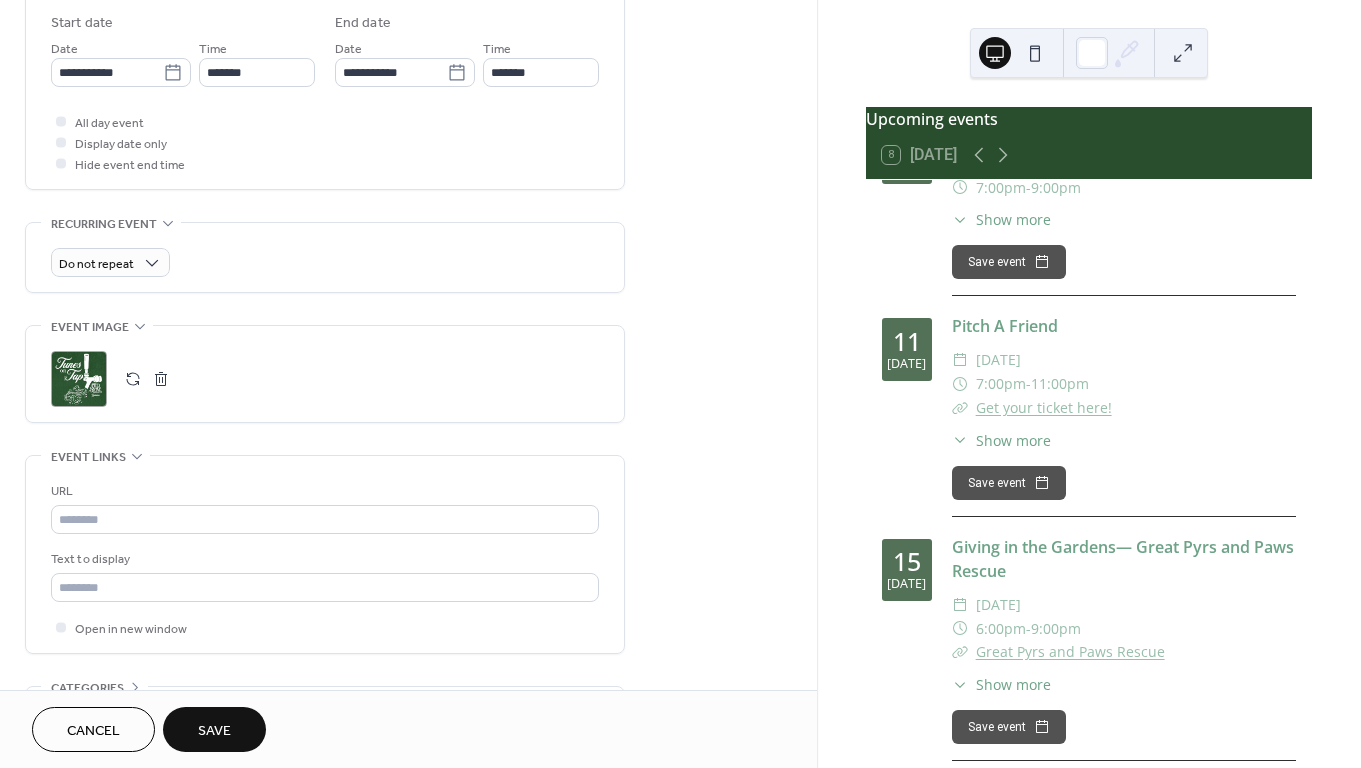 scroll, scrollTop: 732, scrollLeft: 0, axis: vertical 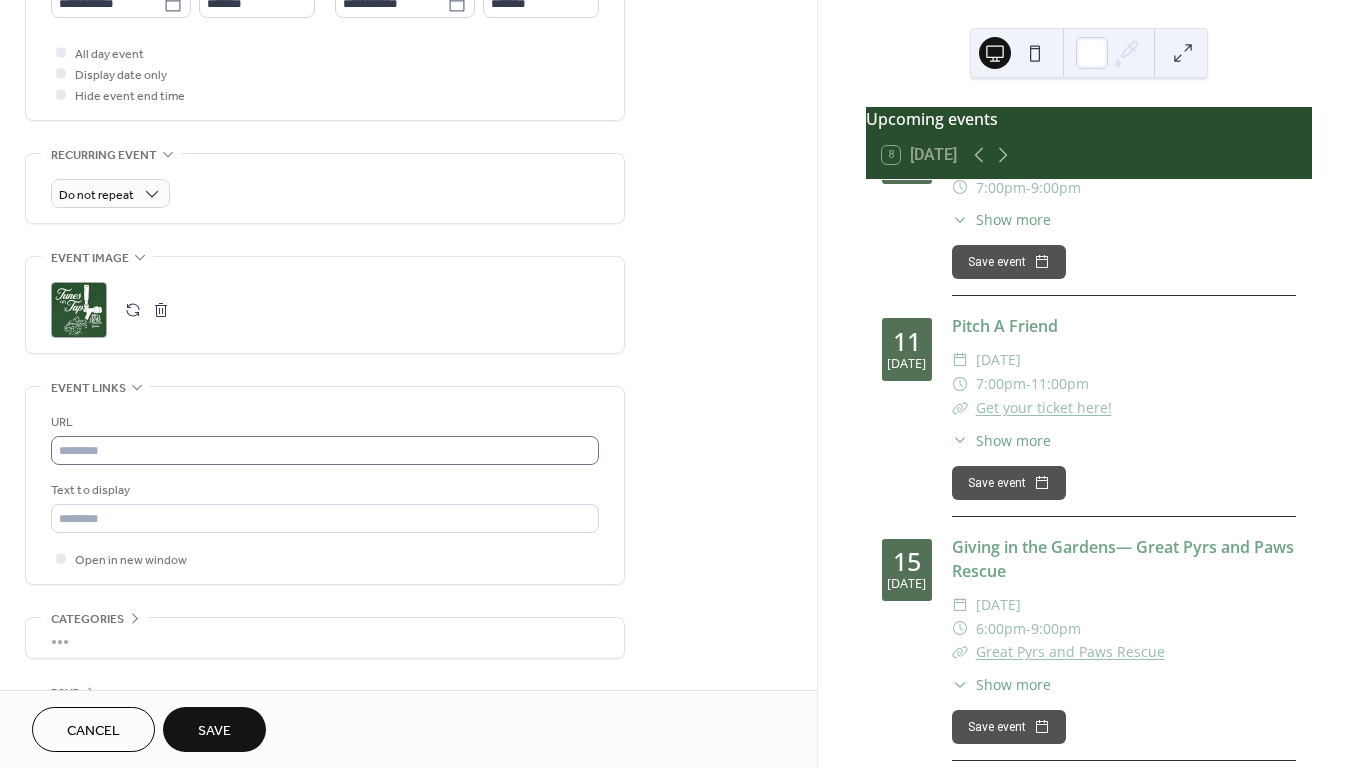 type on "**********" 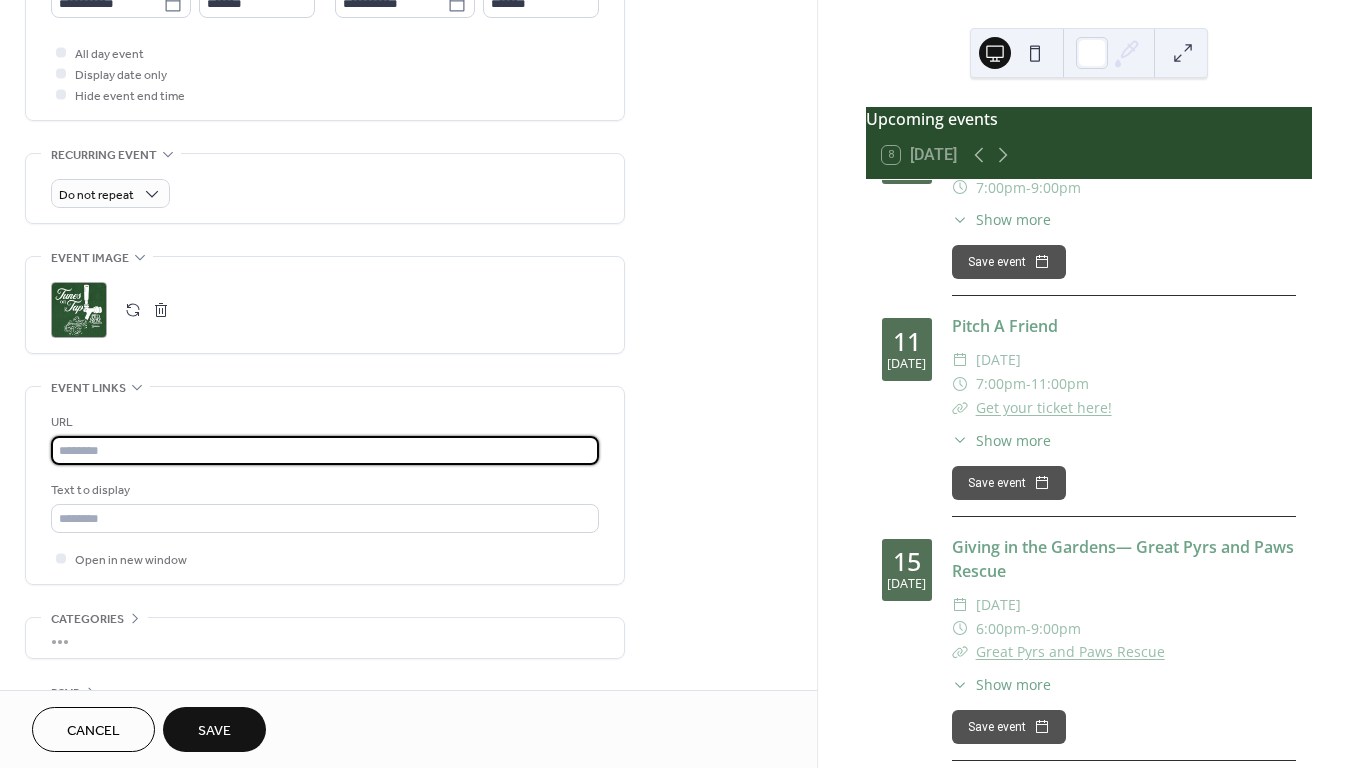 click at bounding box center (325, 450) 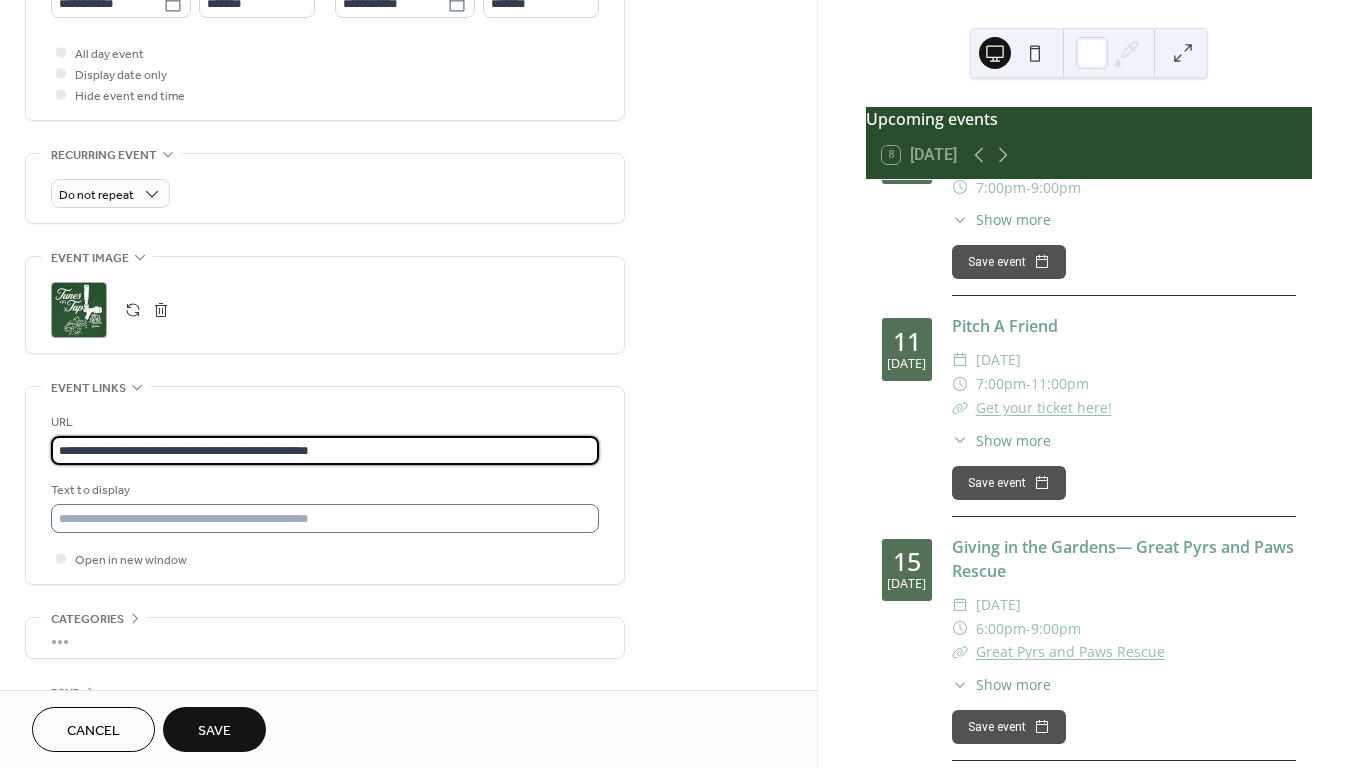 type on "**********" 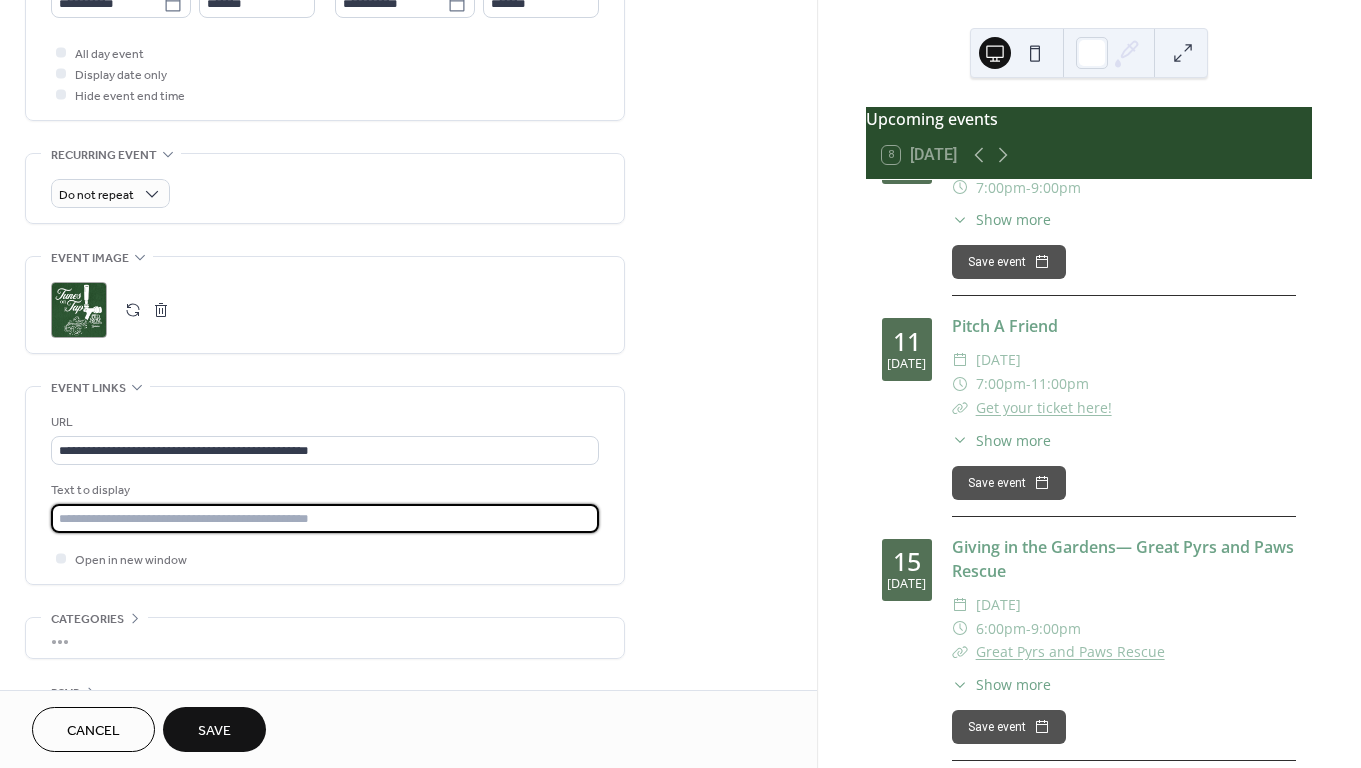 click at bounding box center [325, 518] 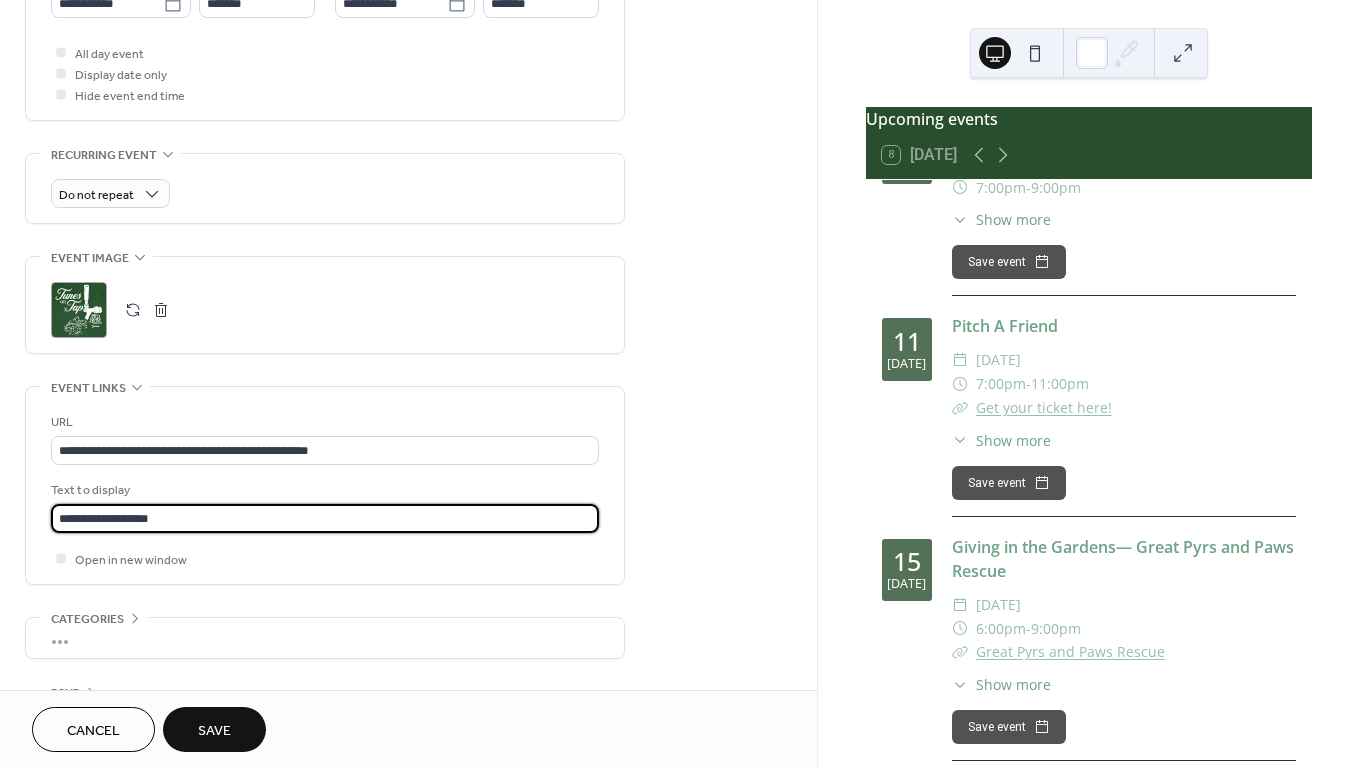 type on "**********" 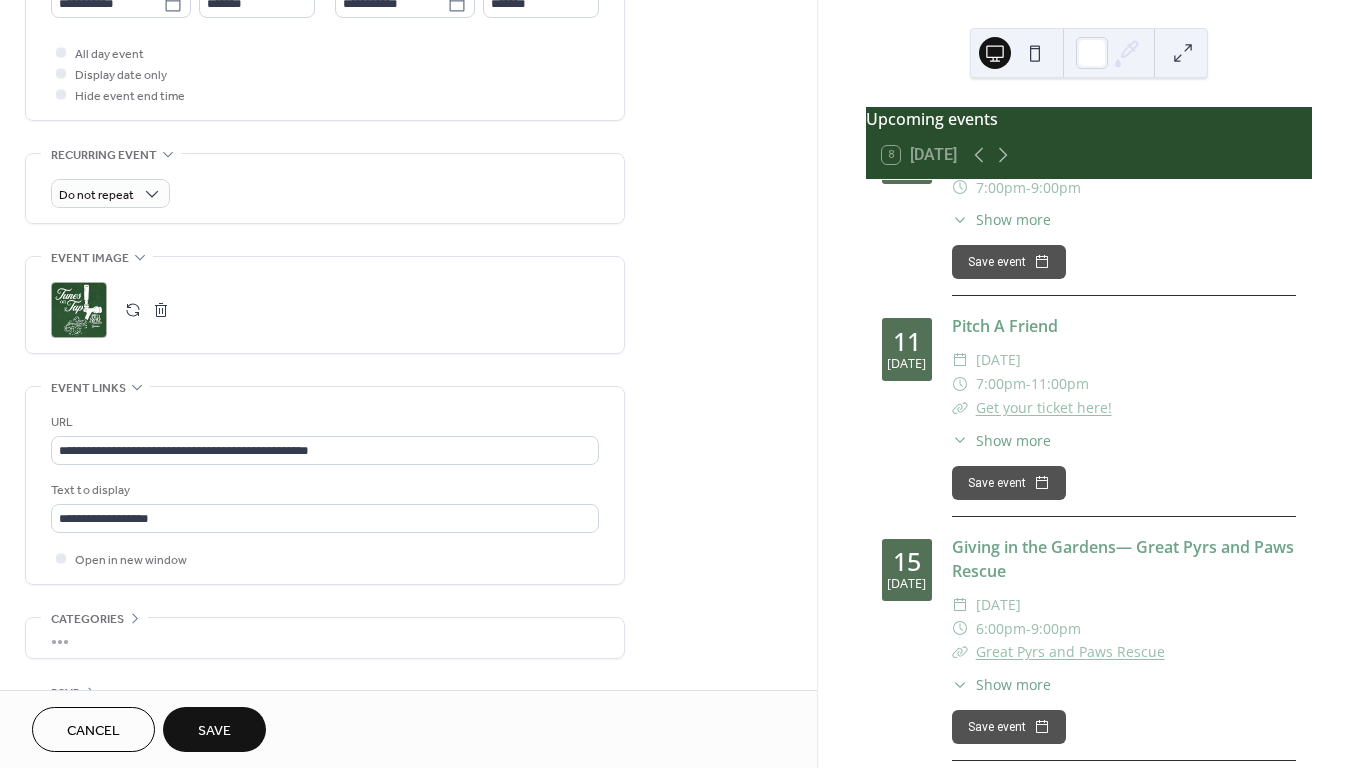 click on "Save" at bounding box center (214, 731) 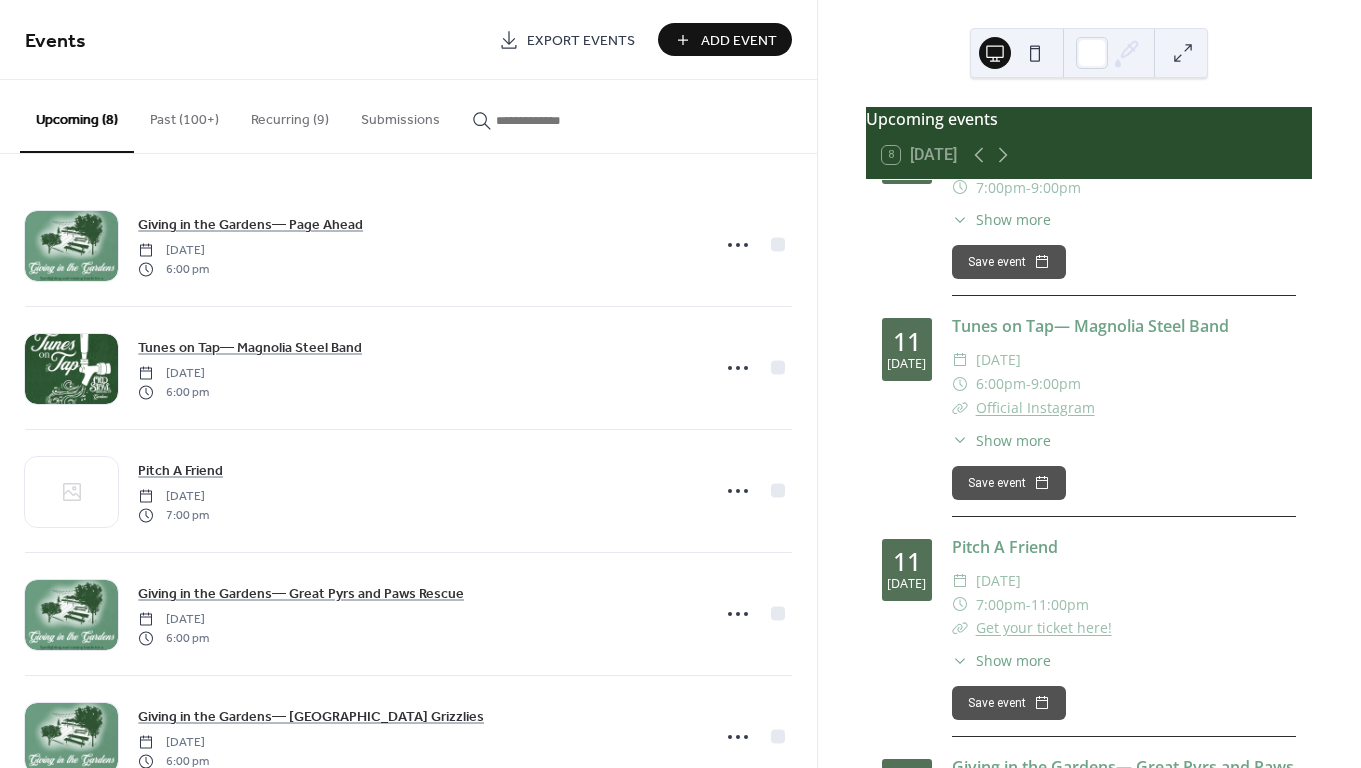 click at bounding box center [546, 120] 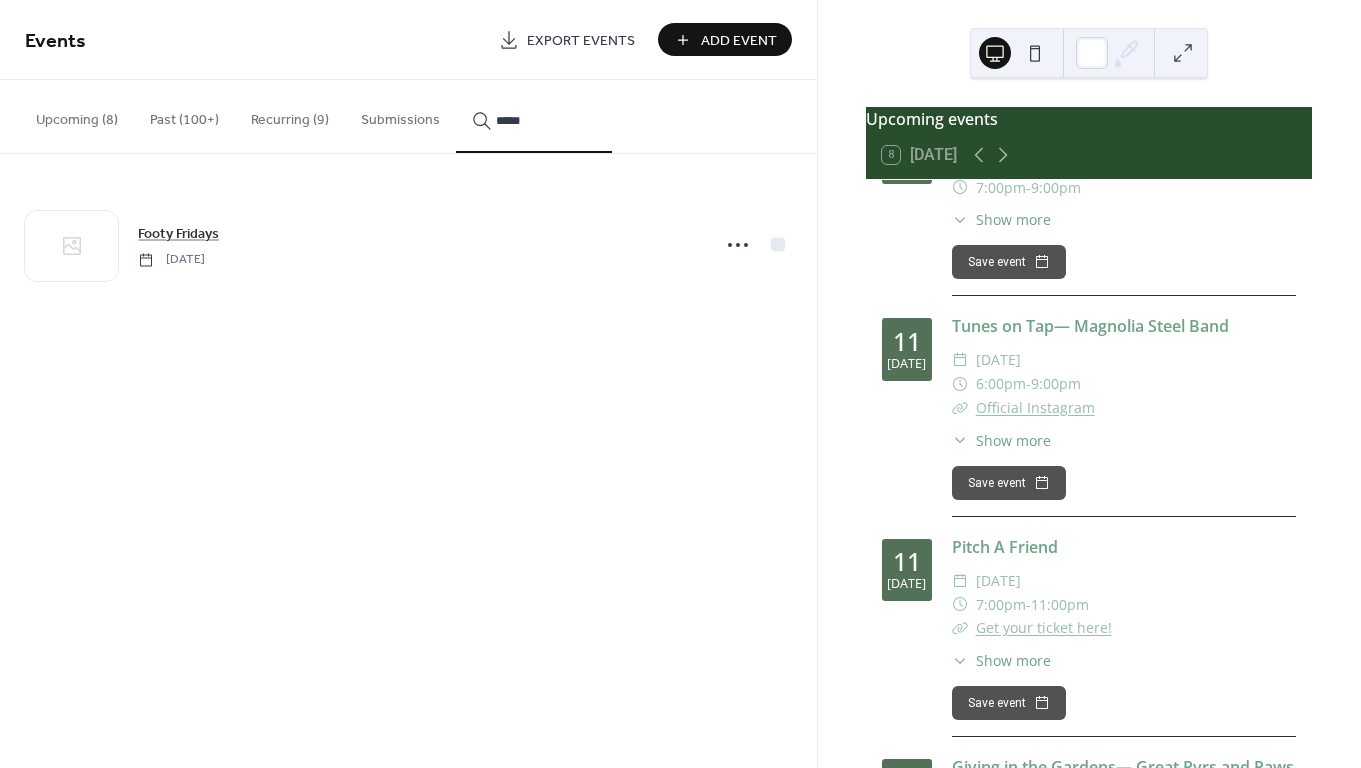 type on "*****" 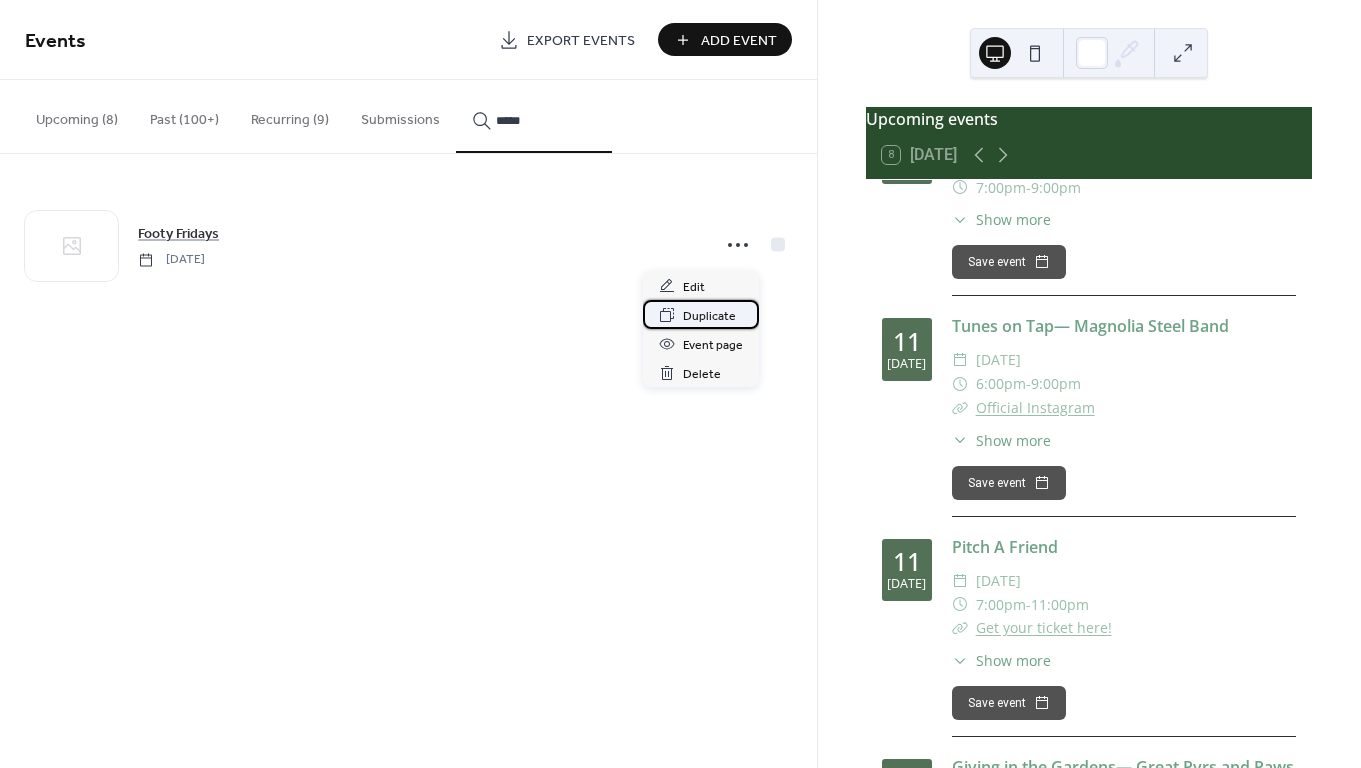 click on "Duplicate" at bounding box center [709, 316] 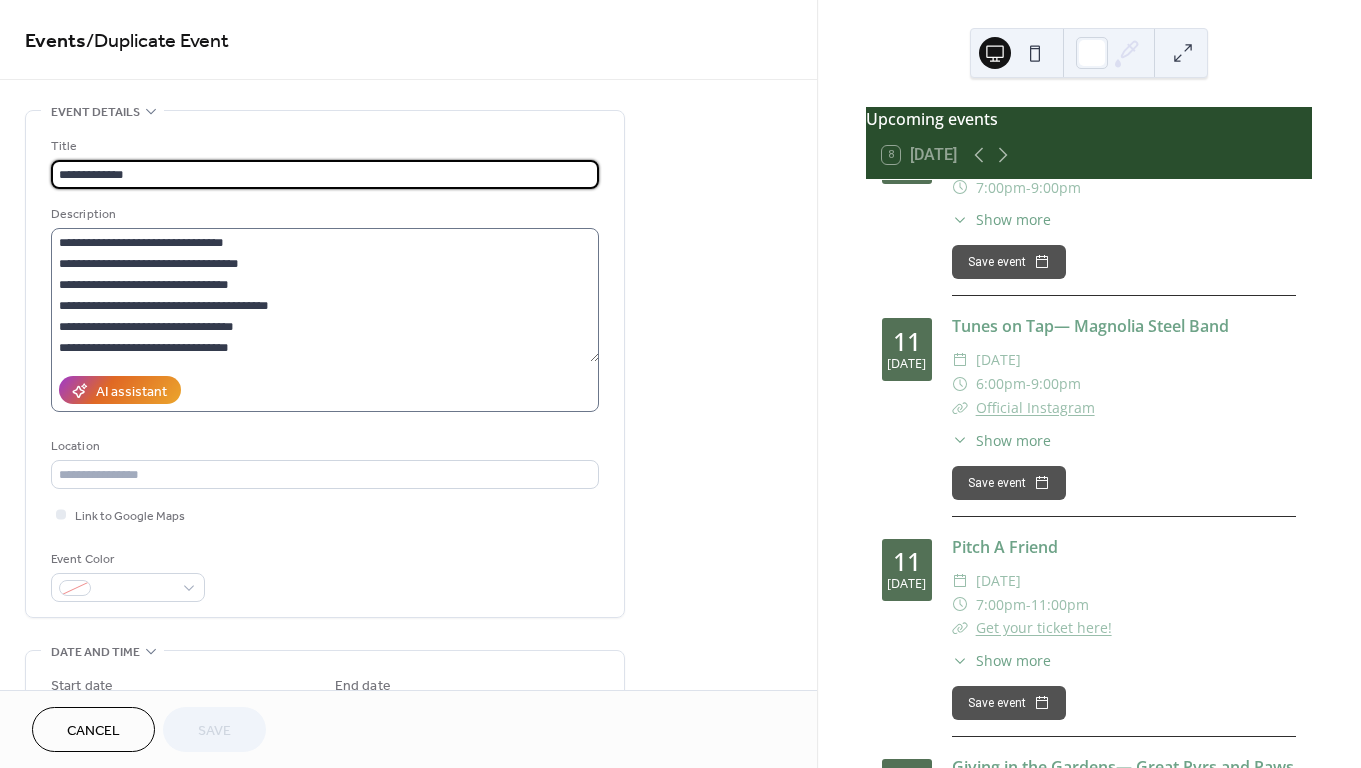 scroll, scrollTop: 84, scrollLeft: 0, axis: vertical 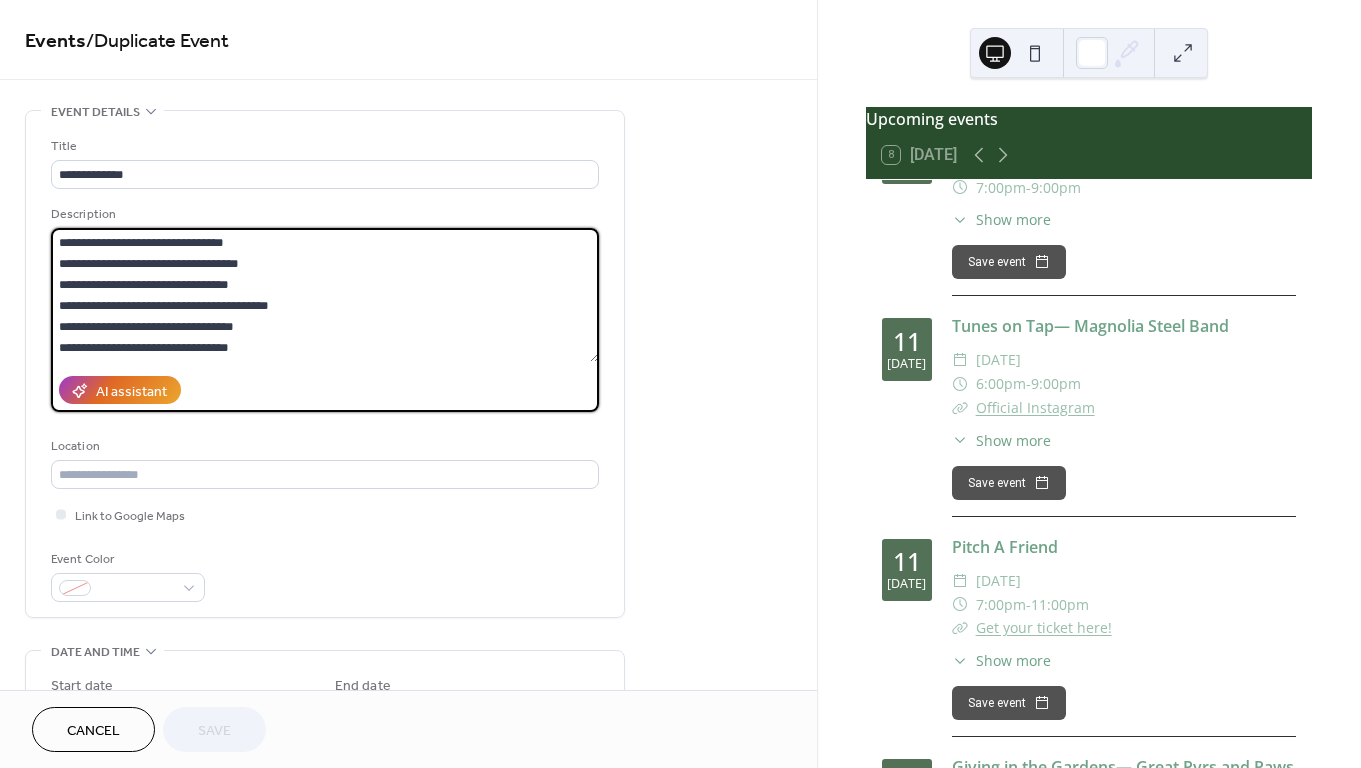 drag, startPoint x: 267, startPoint y: 350, endPoint x: 49, endPoint y: 244, distance: 242.40462 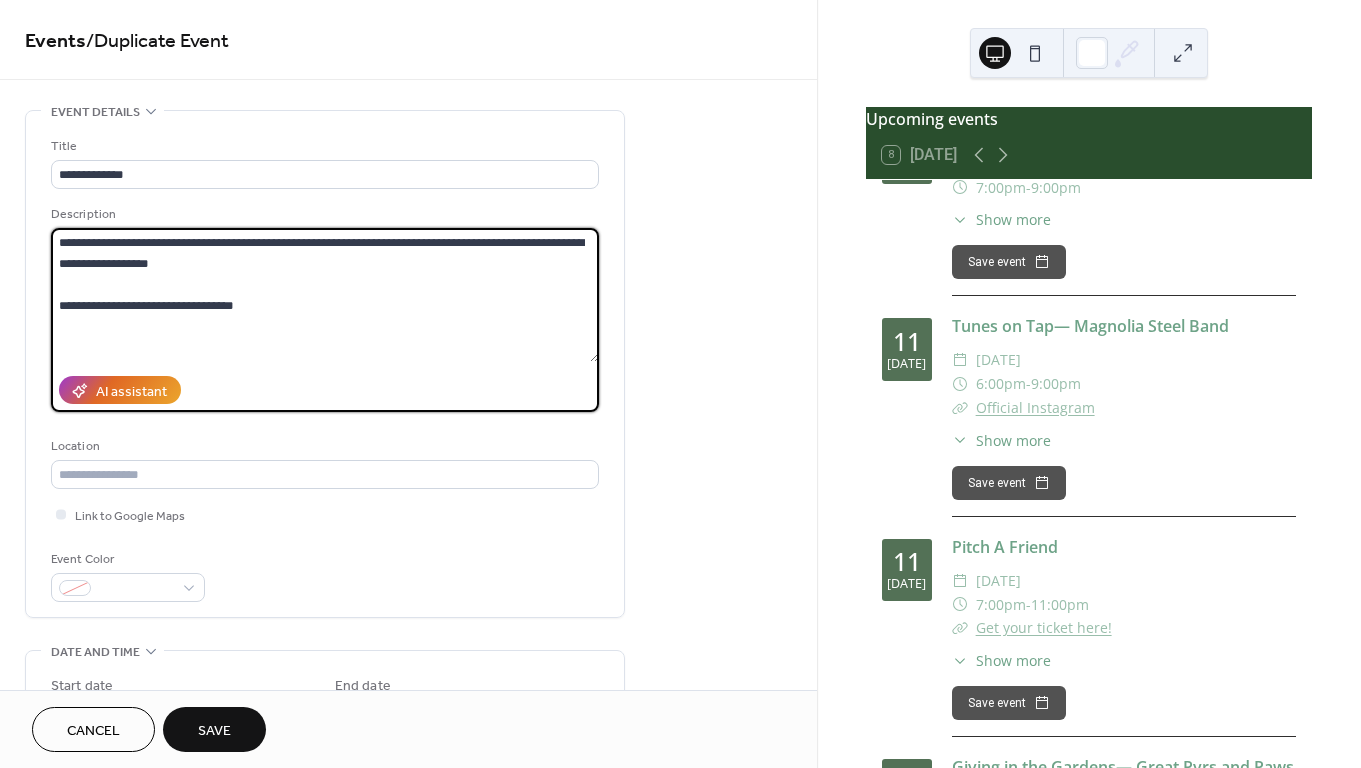 scroll, scrollTop: 0, scrollLeft: 0, axis: both 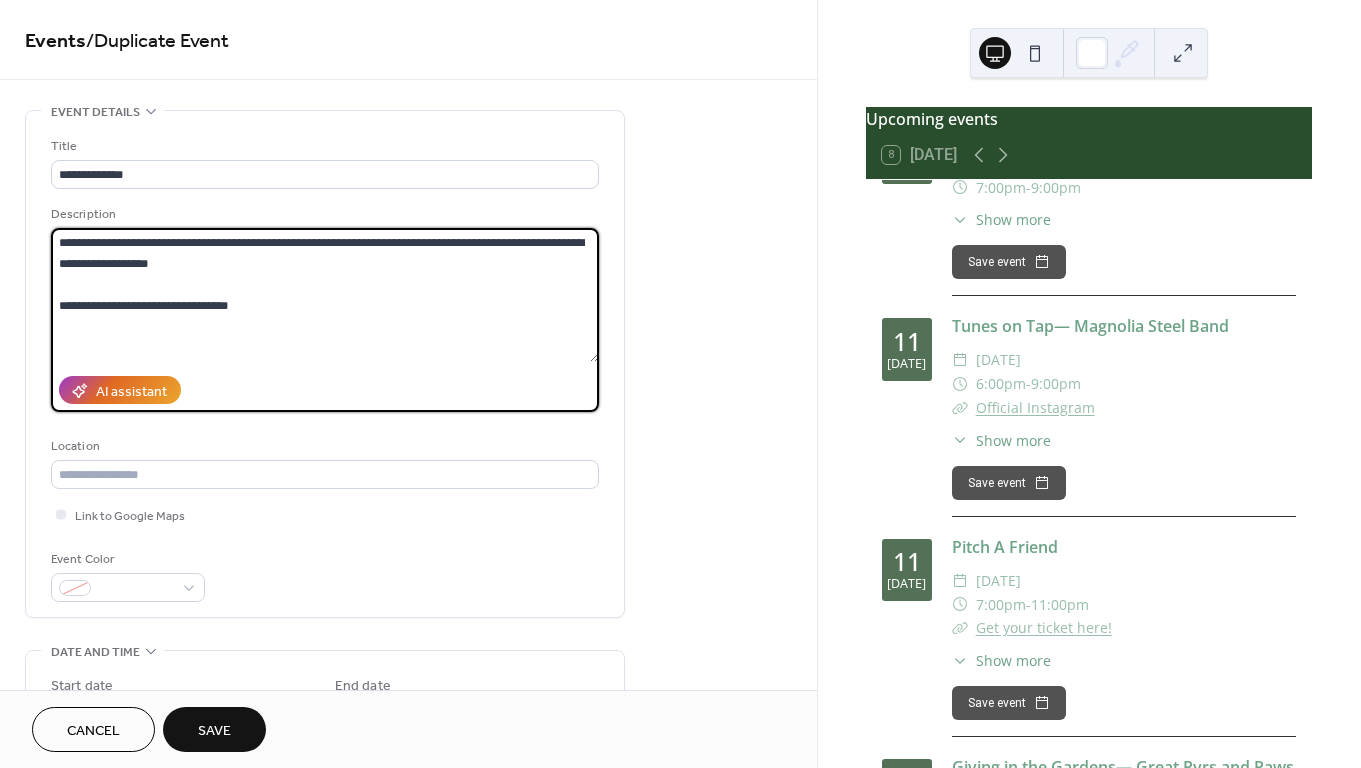 click on "**********" at bounding box center [325, 295] 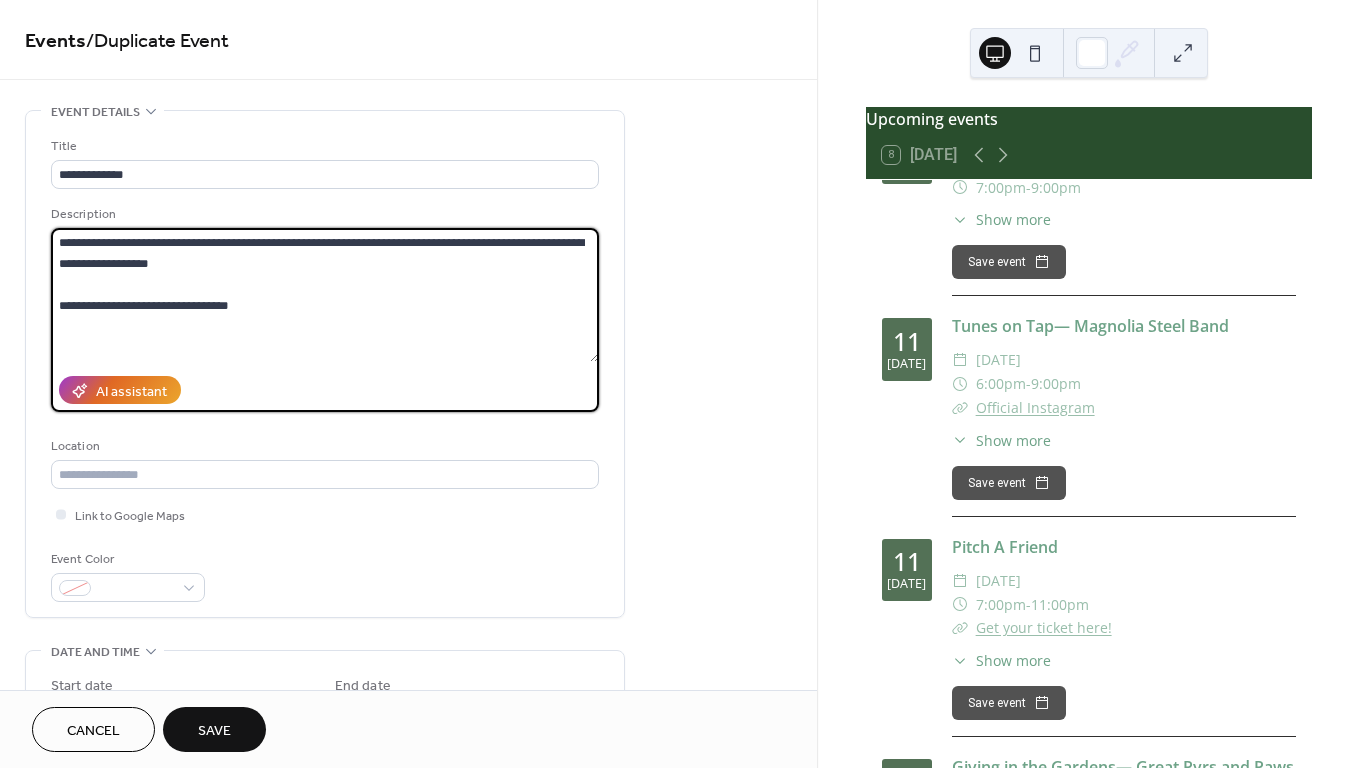 drag, startPoint x: 202, startPoint y: 307, endPoint x: 95, endPoint y: 309, distance: 107.01869 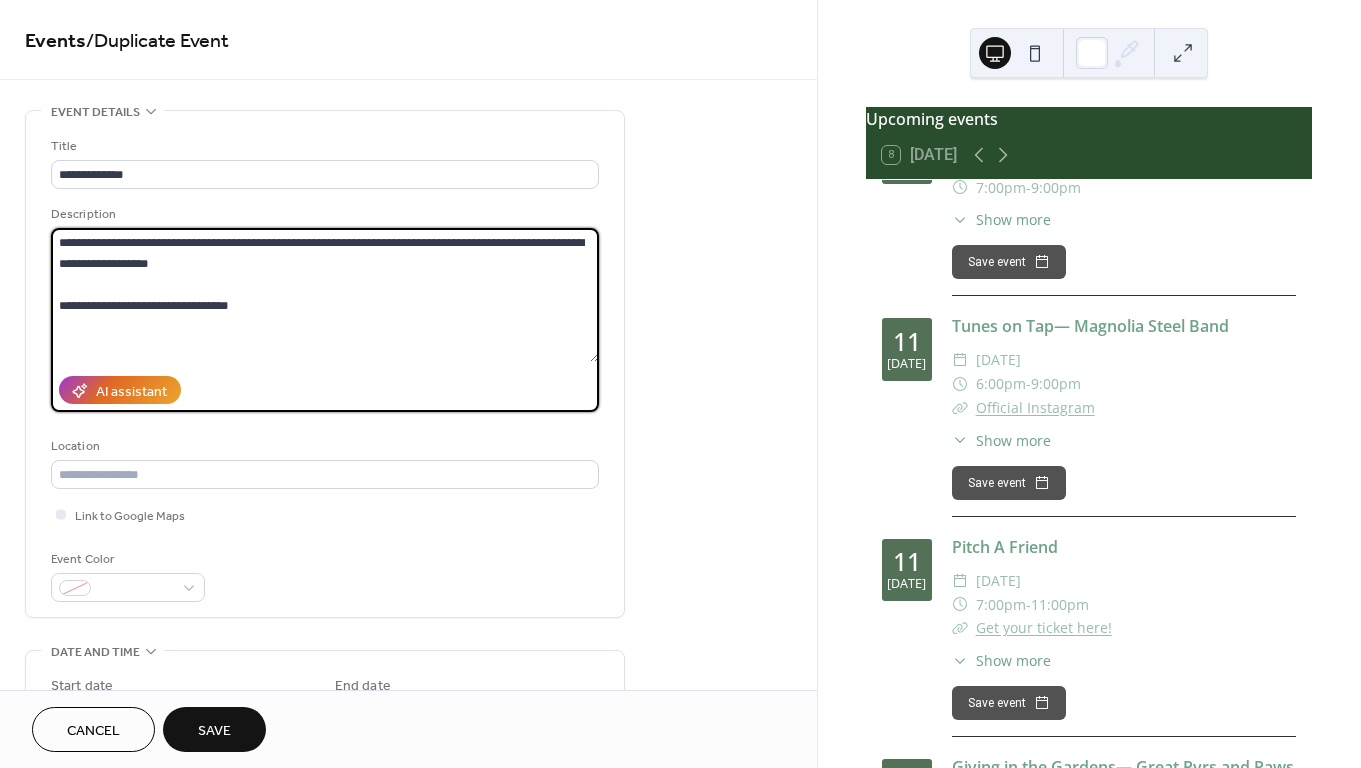 click on "**********" at bounding box center [325, 295] 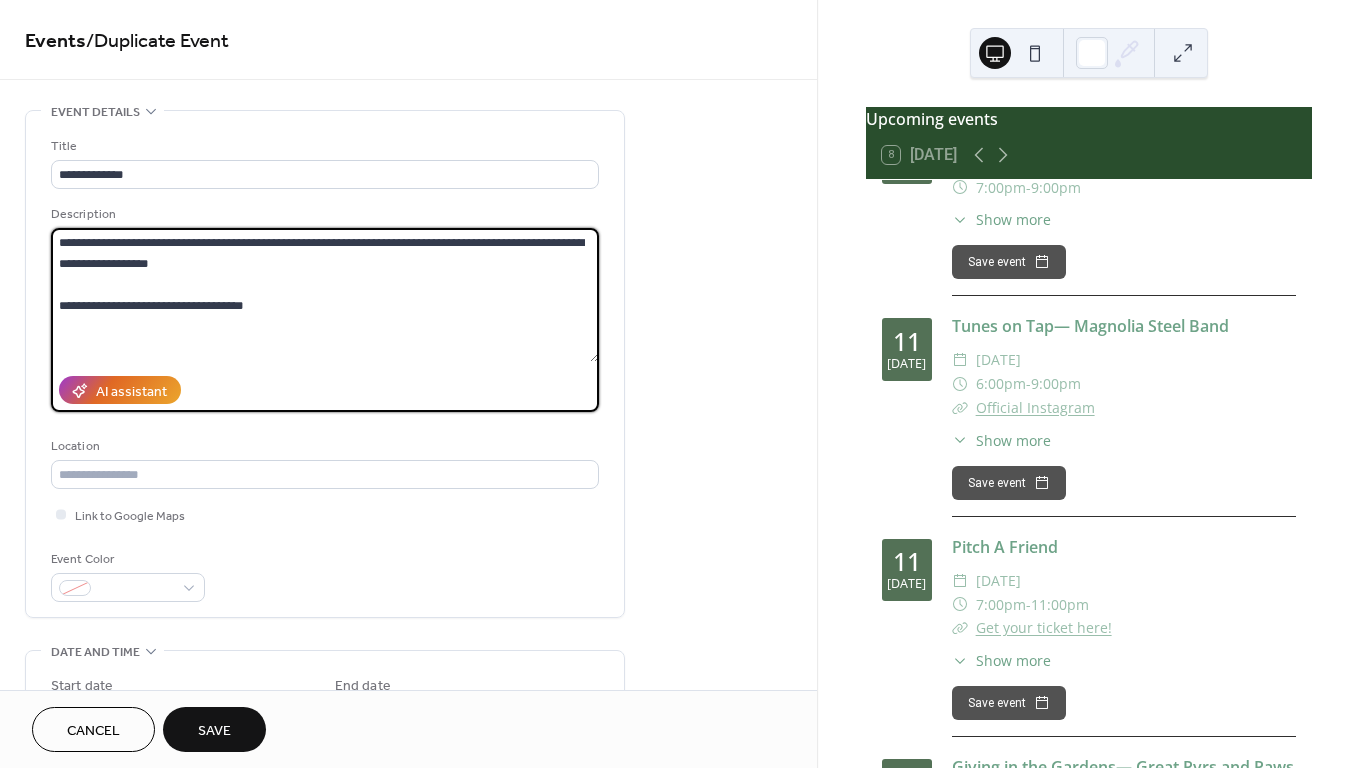 click on "**********" at bounding box center (325, 295) 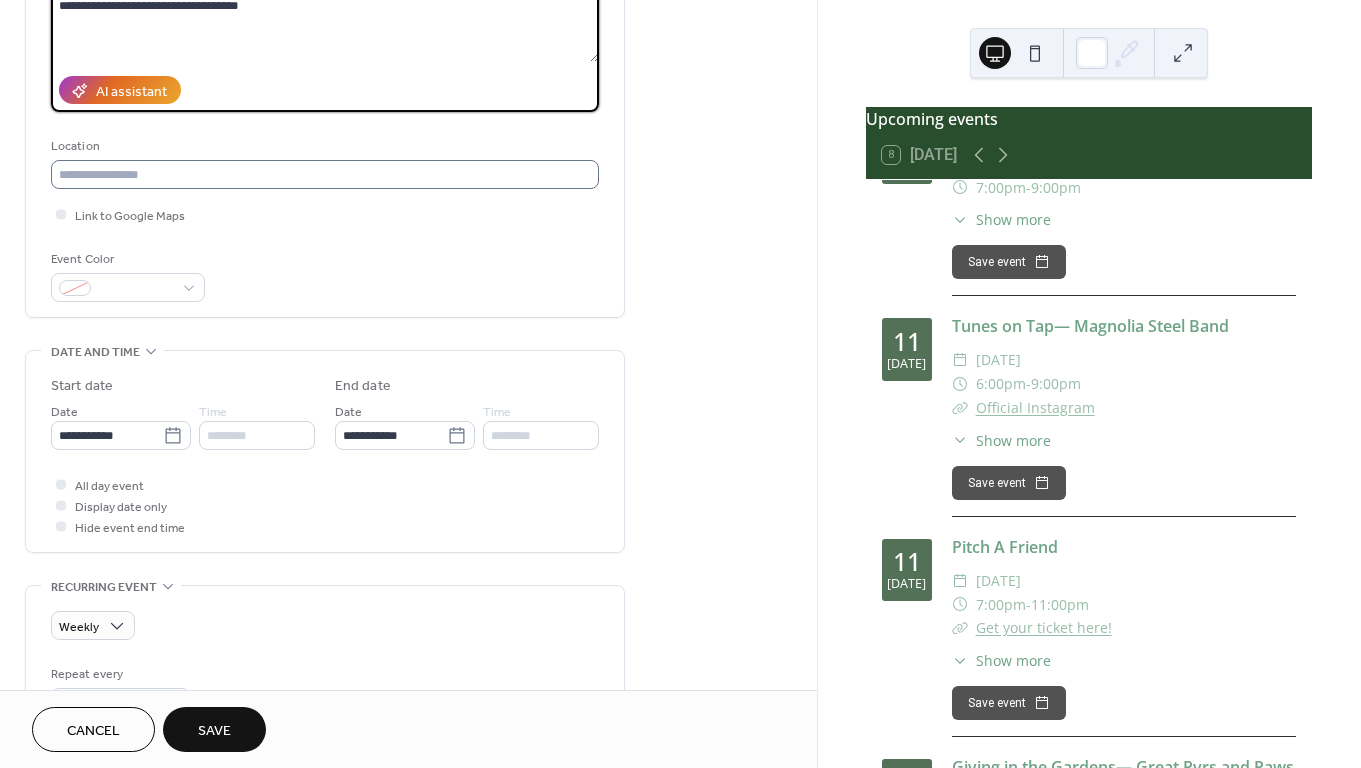 scroll, scrollTop: 316, scrollLeft: 0, axis: vertical 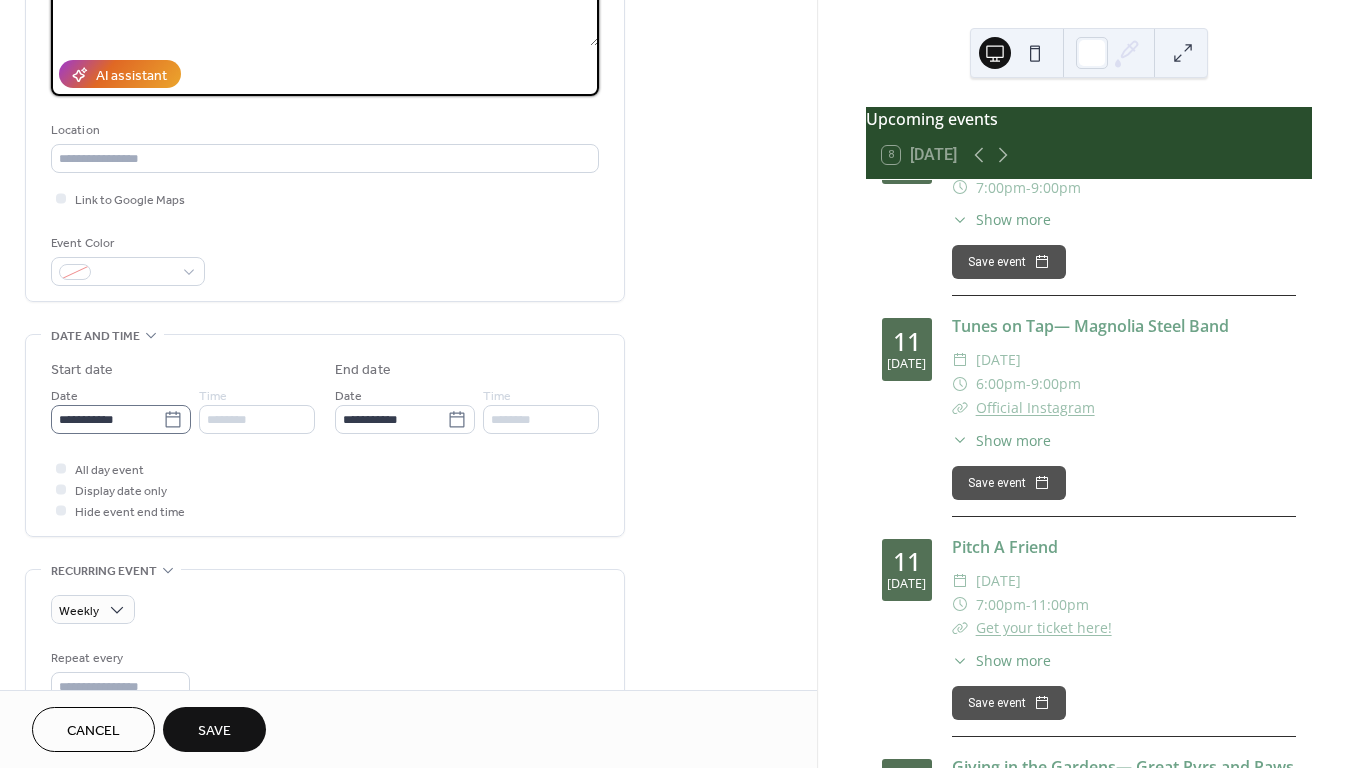 type on "**********" 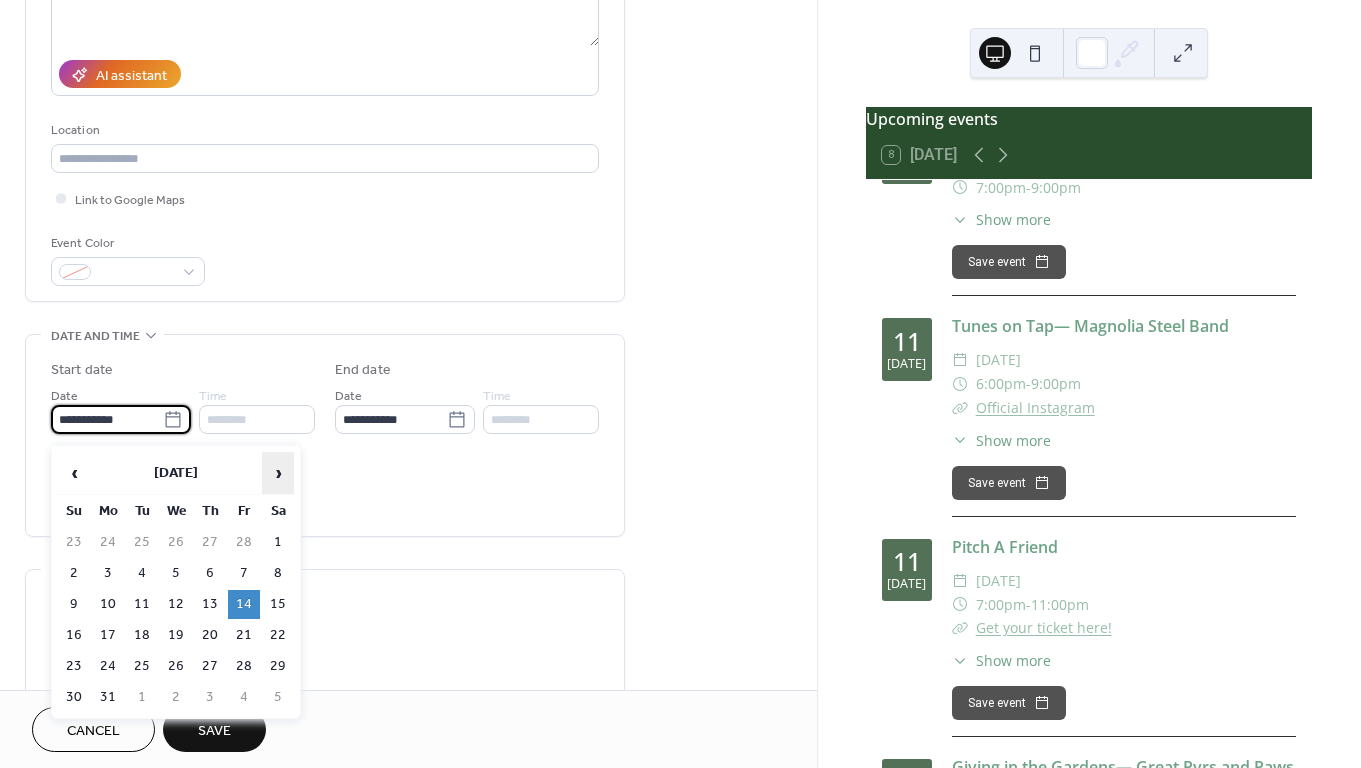 click on "›" at bounding box center (278, 473) 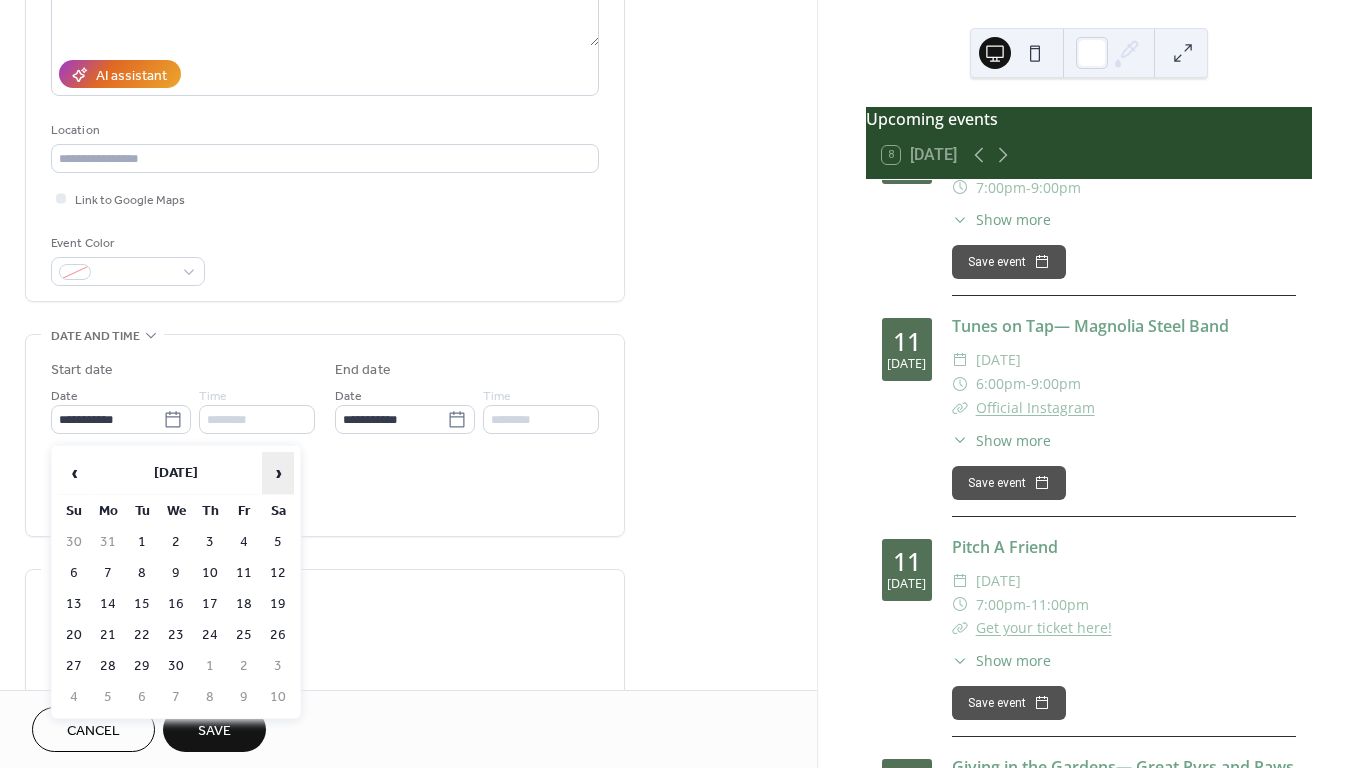 click on "›" at bounding box center [278, 473] 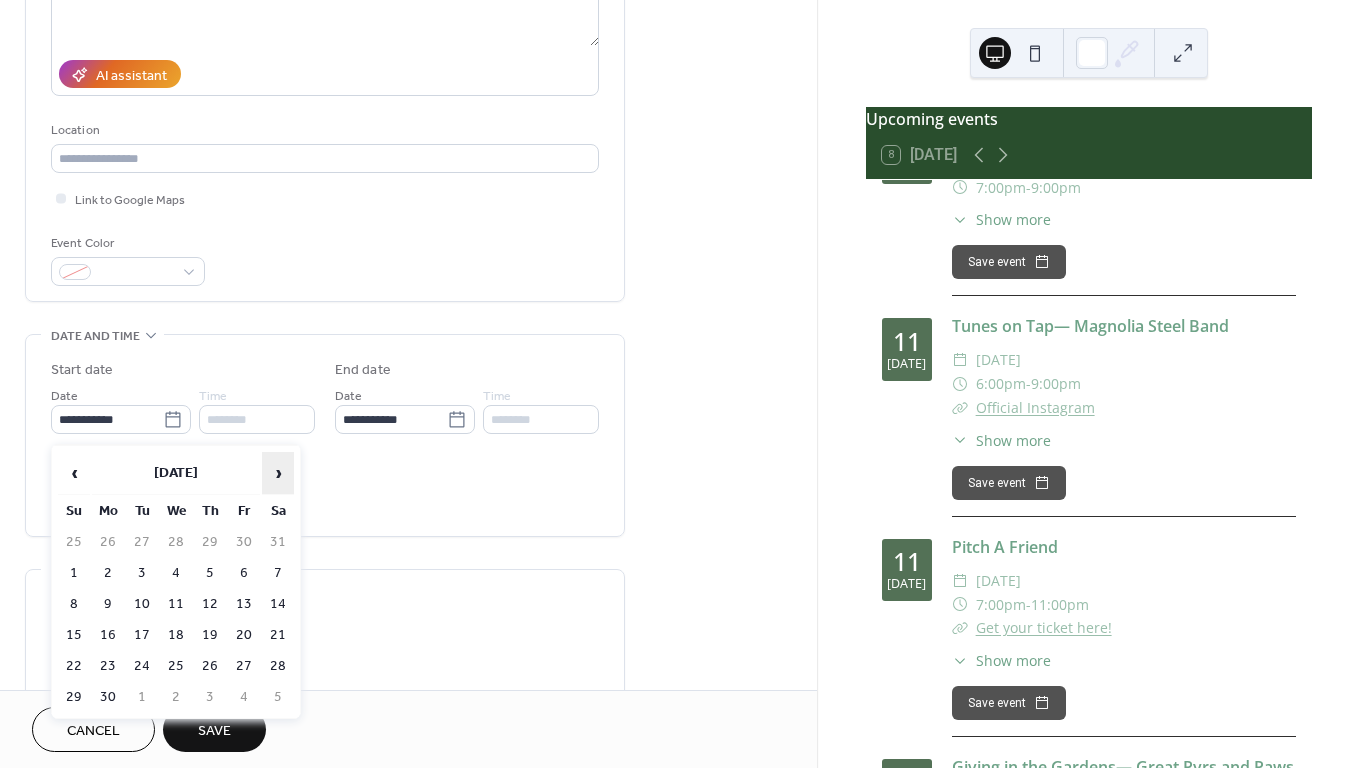 click on "›" at bounding box center [278, 473] 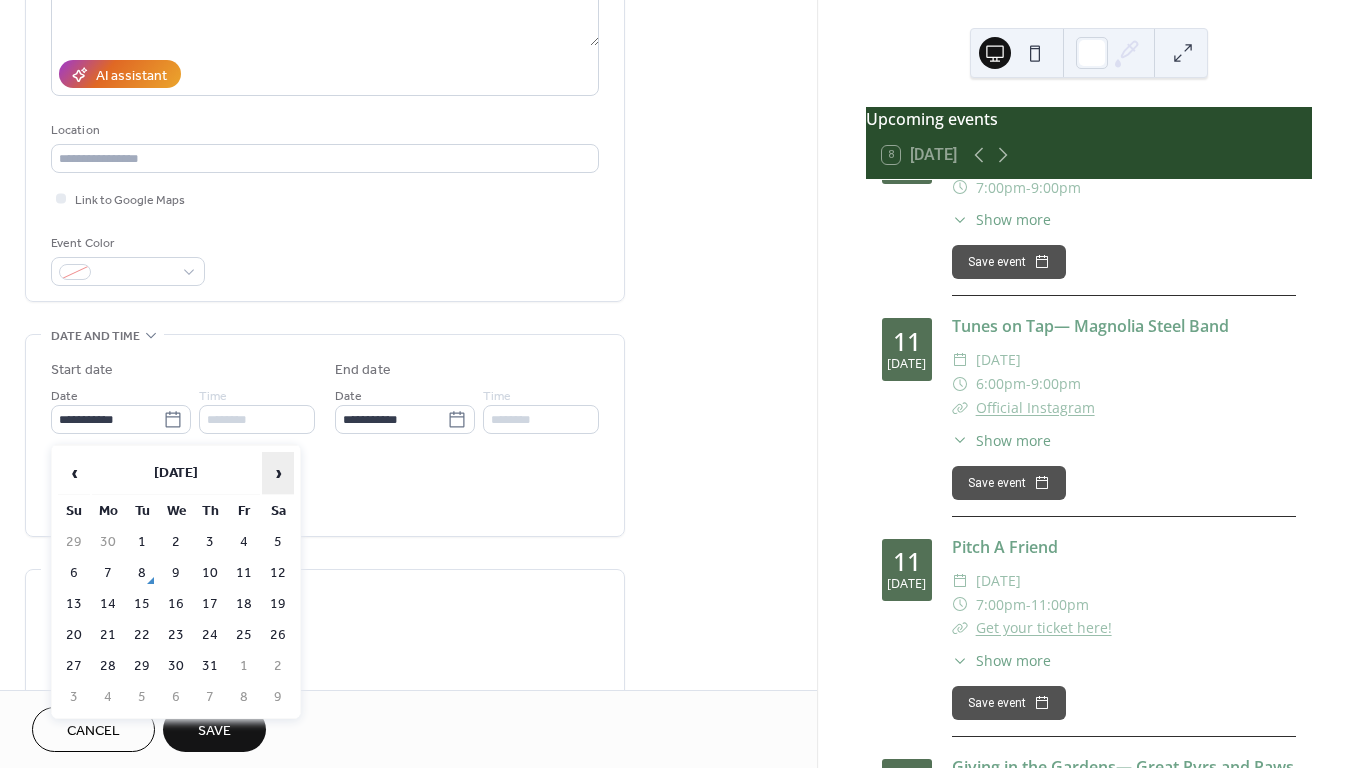 click on "›" at bounding box center [278, 473] 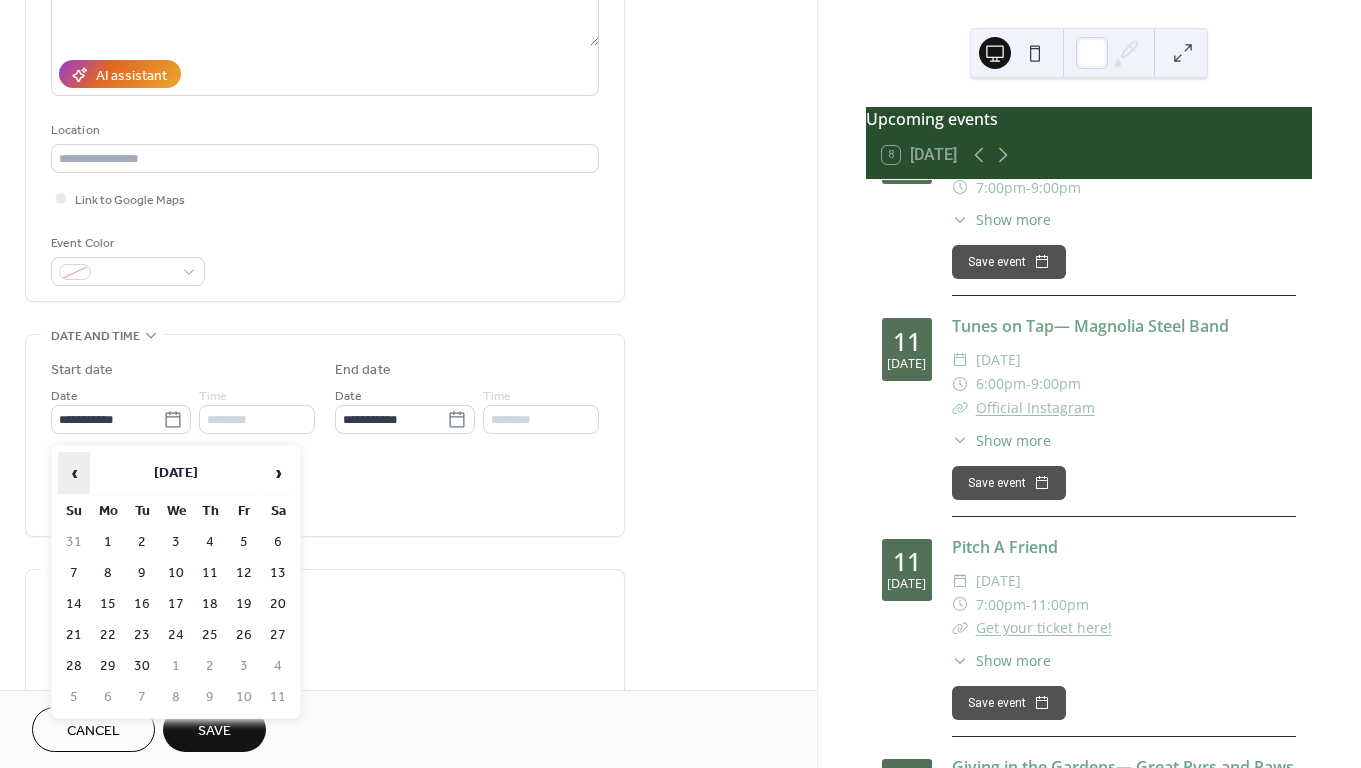 click on "‹" at bounding box center [74, 473] 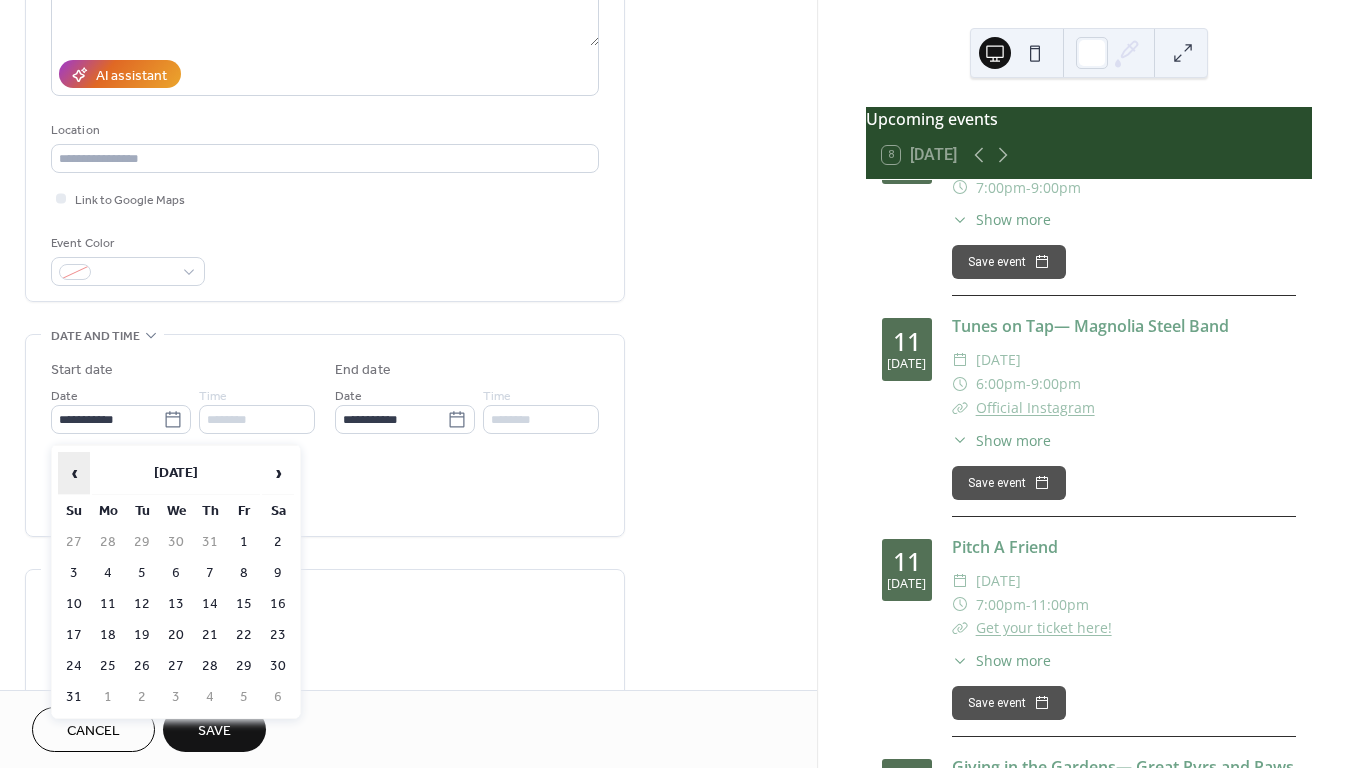 click on "‹" at bounding box center [74, 473] 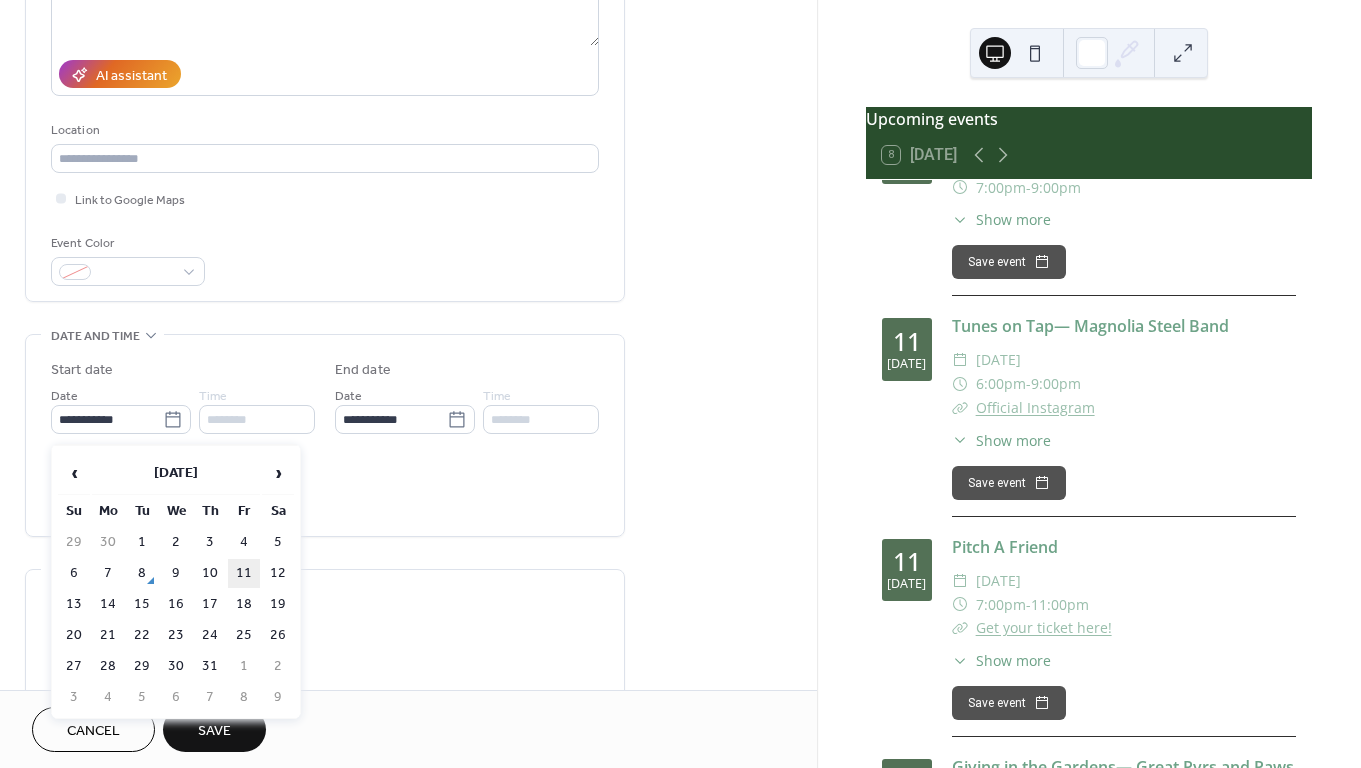 click on "11" at bounding box center (244, 573) 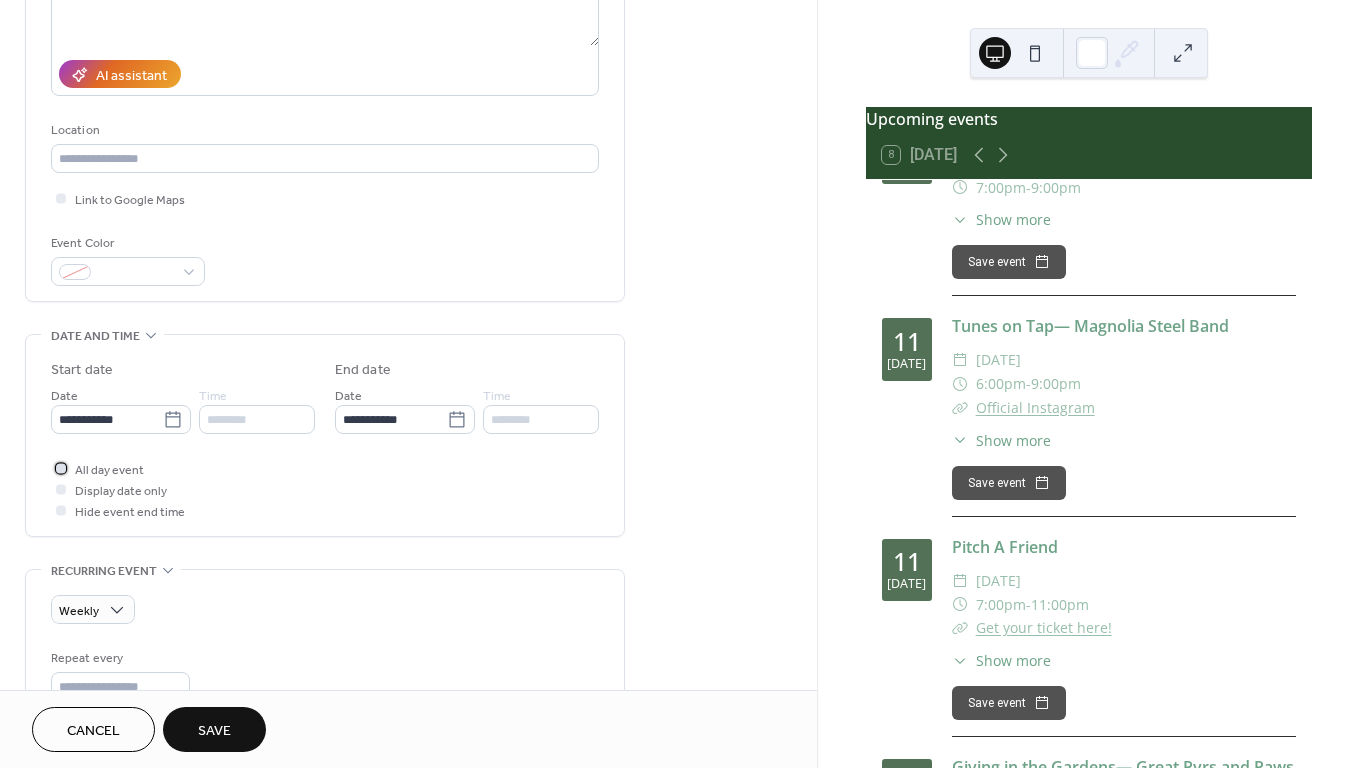 click 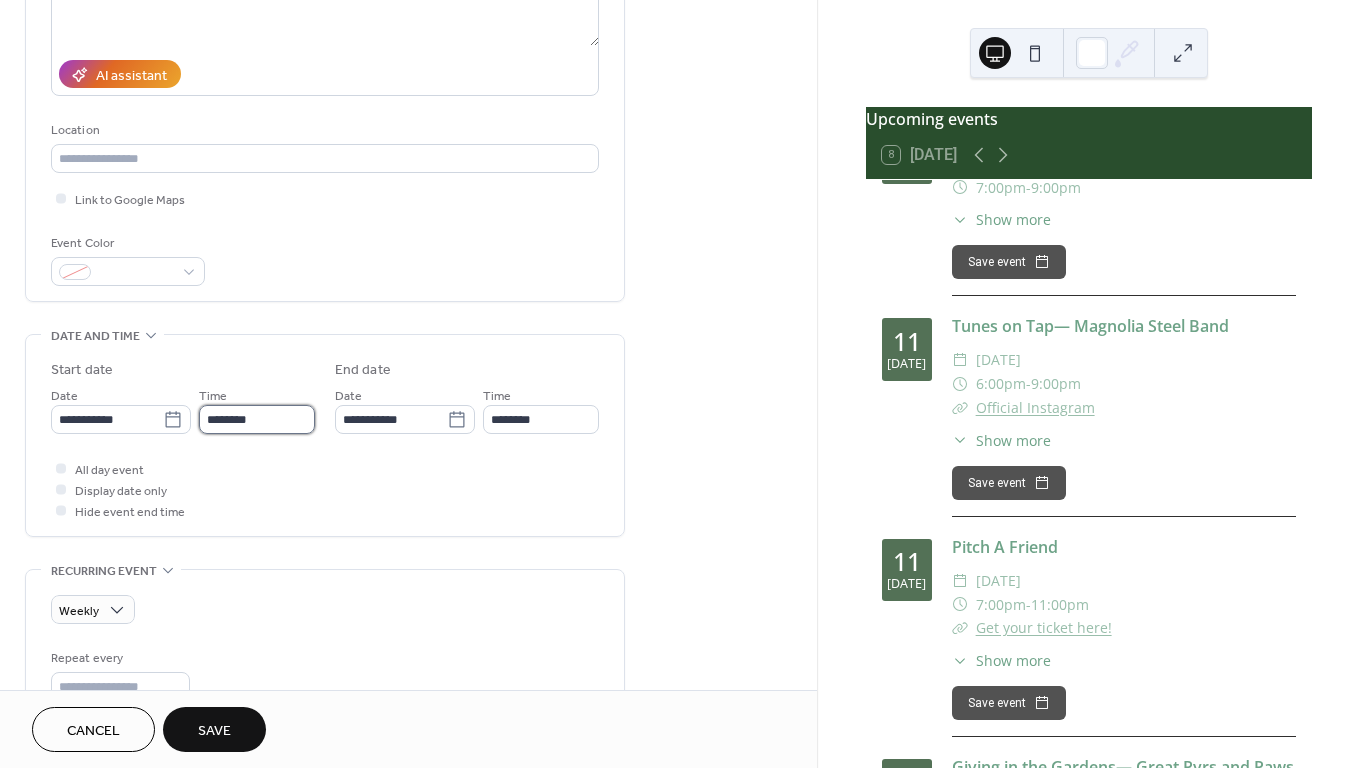 click on "********" at bounding box center [257, 419] 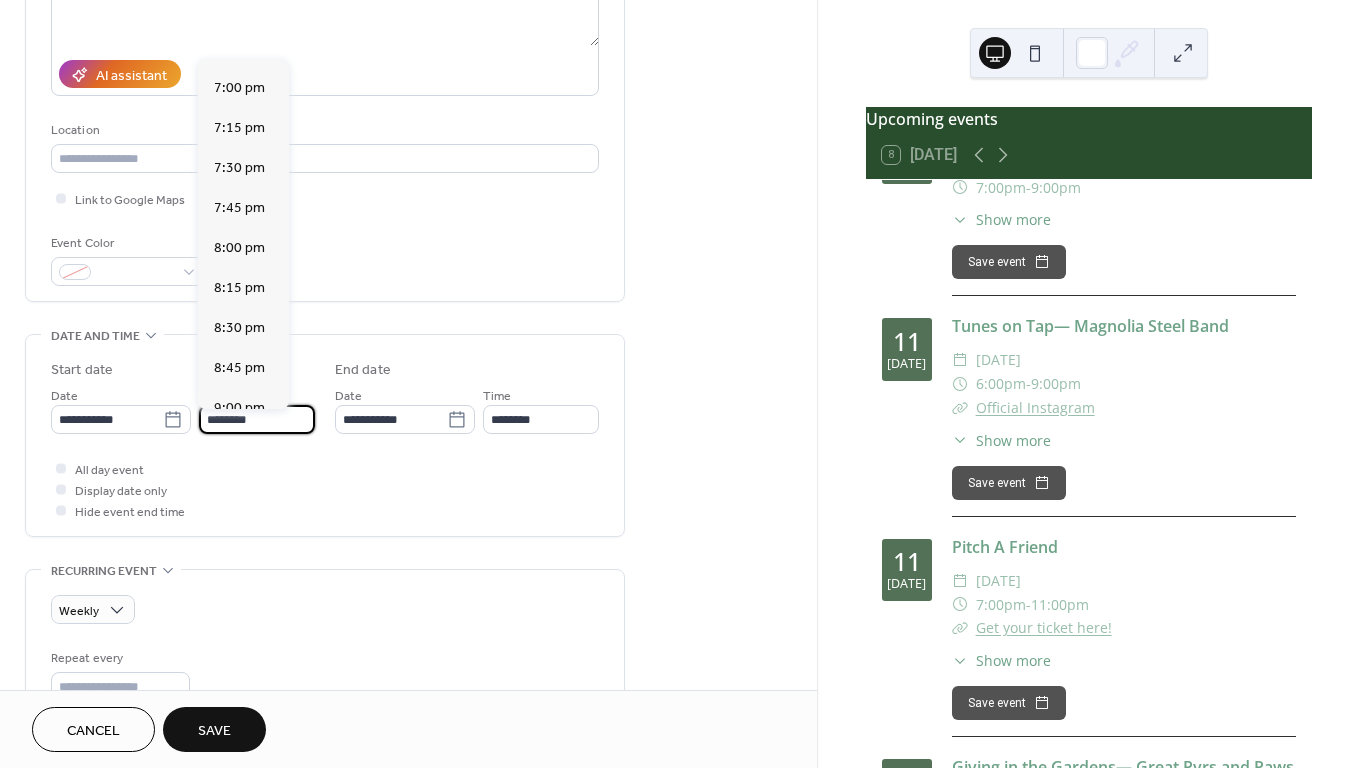 scroll, scrollTop: 3037, scrollLeft: 0, axis: vertical 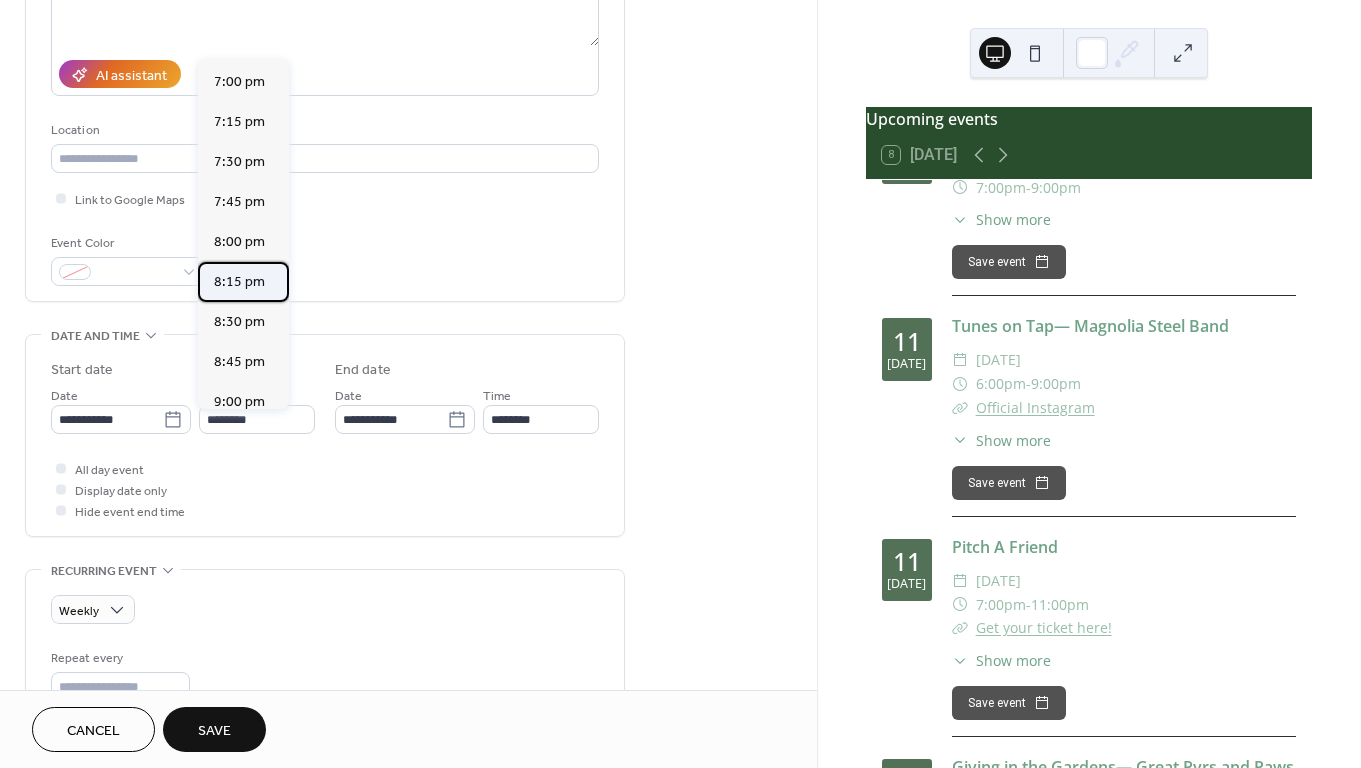 click on "8:15 pm" at bounding box center (239, 282) 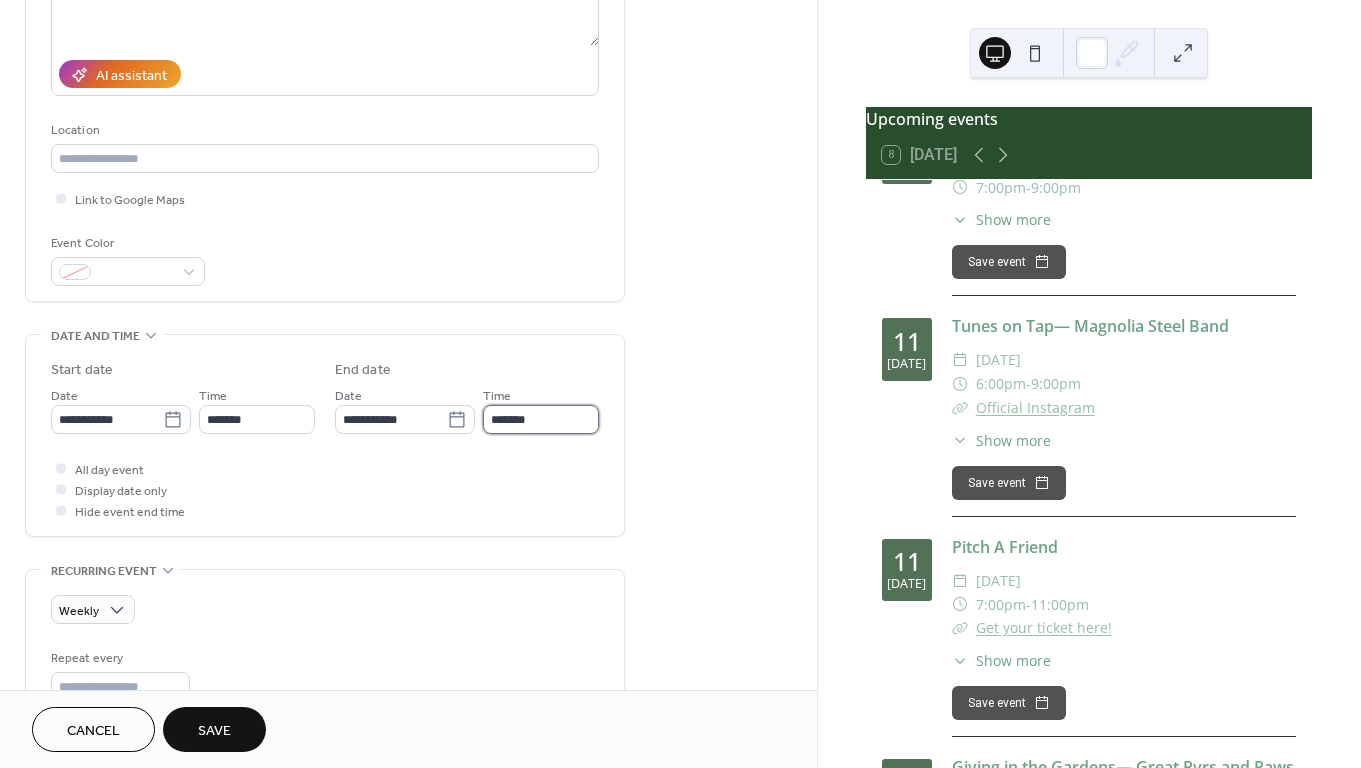 click on "*******" at bounding box center [541, 419] 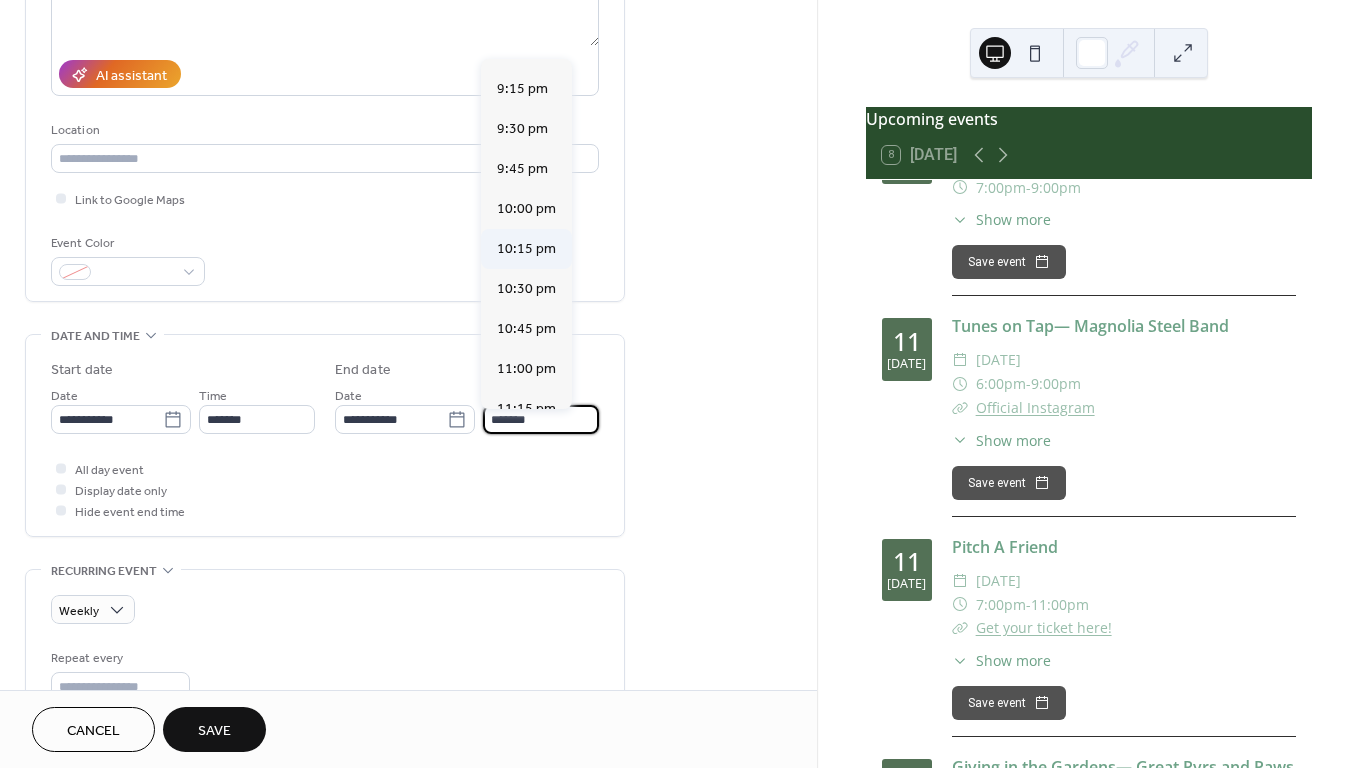scroll, scrollTop: 130, scrollLeft: 0, axis: vertical 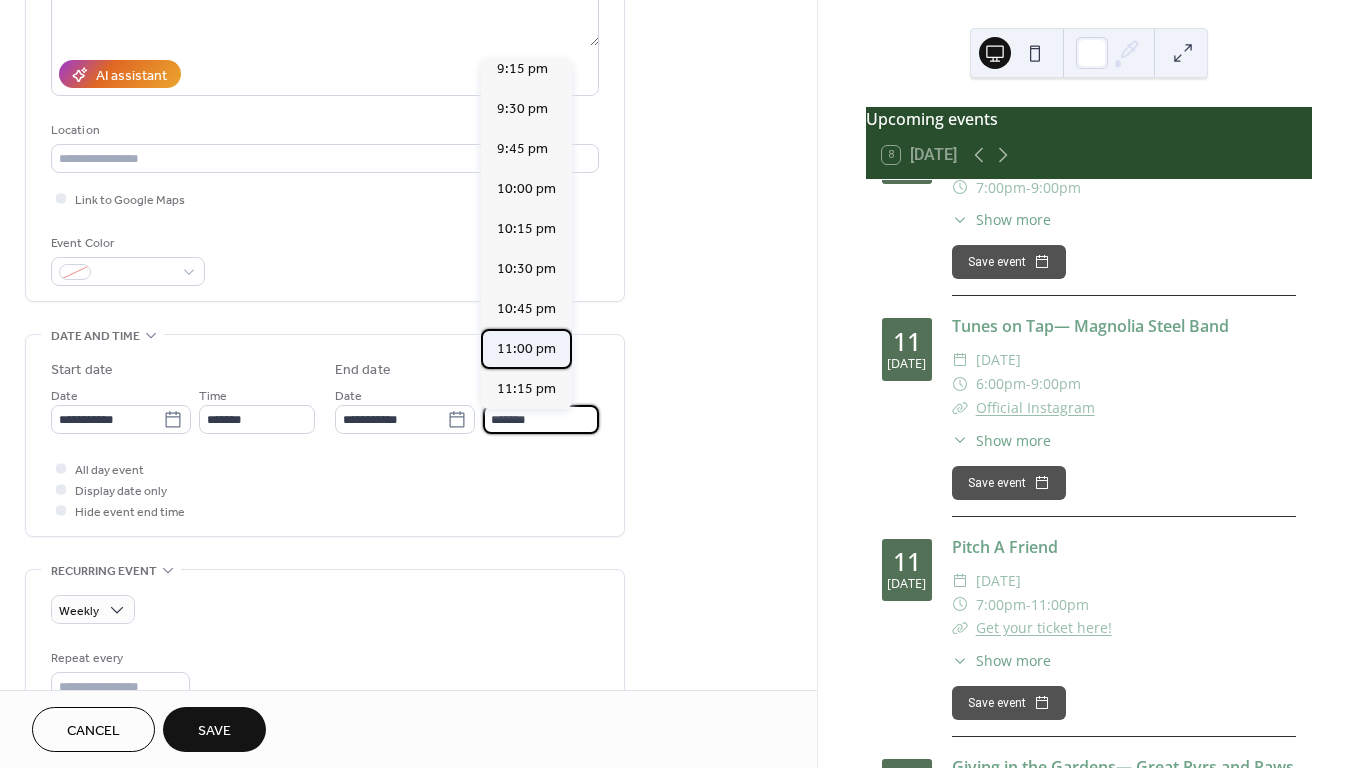 click on "11:00 pm" at bounding box center (526, 349) 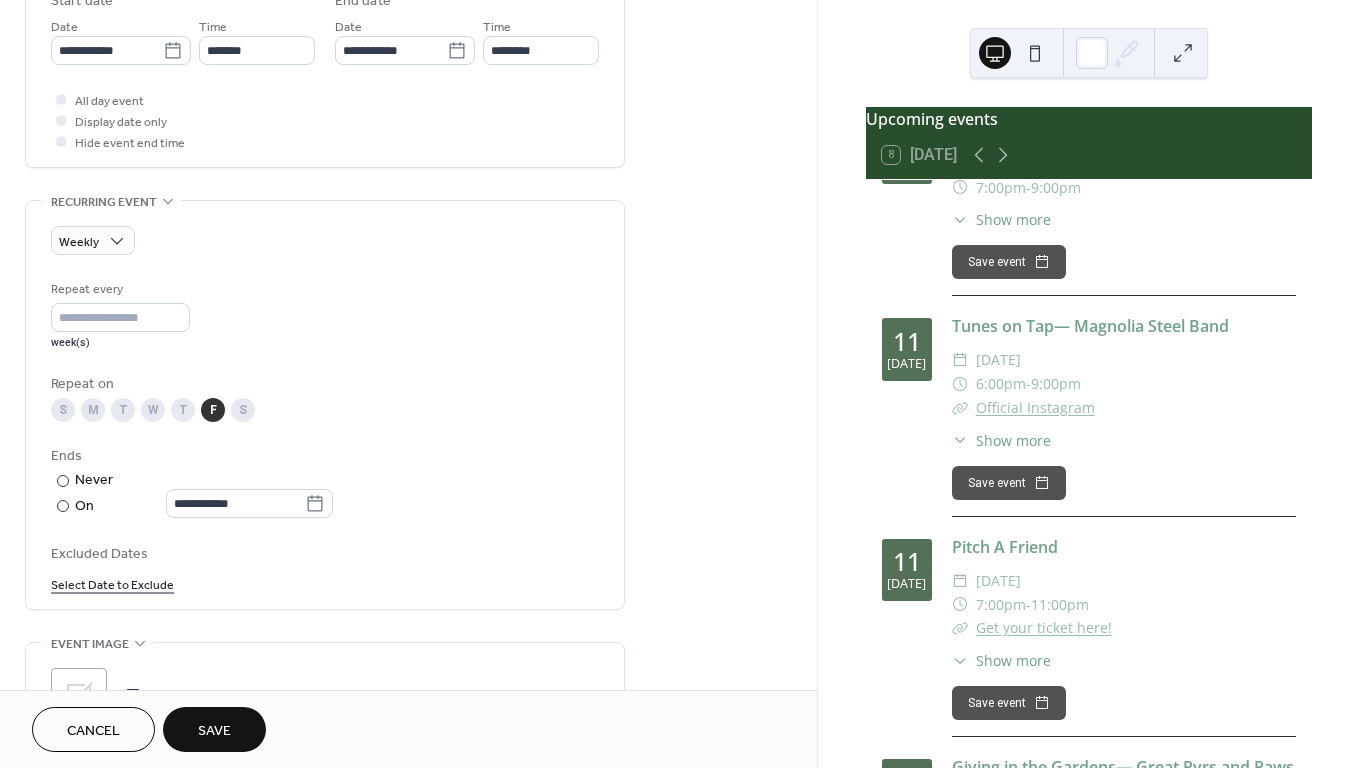 scroll, scrollTop: 693, scrollLeft: 0, axis: vertical 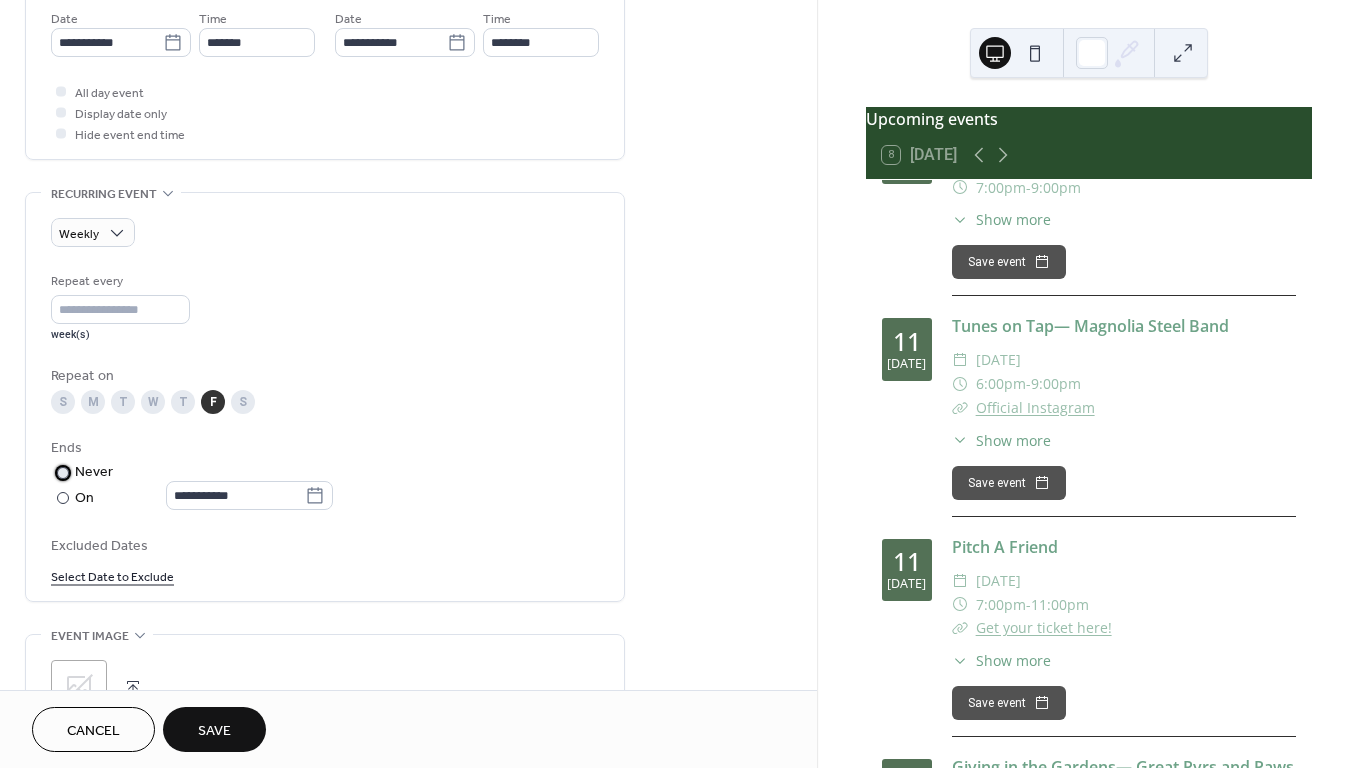 click at bounding box center (63, 473) 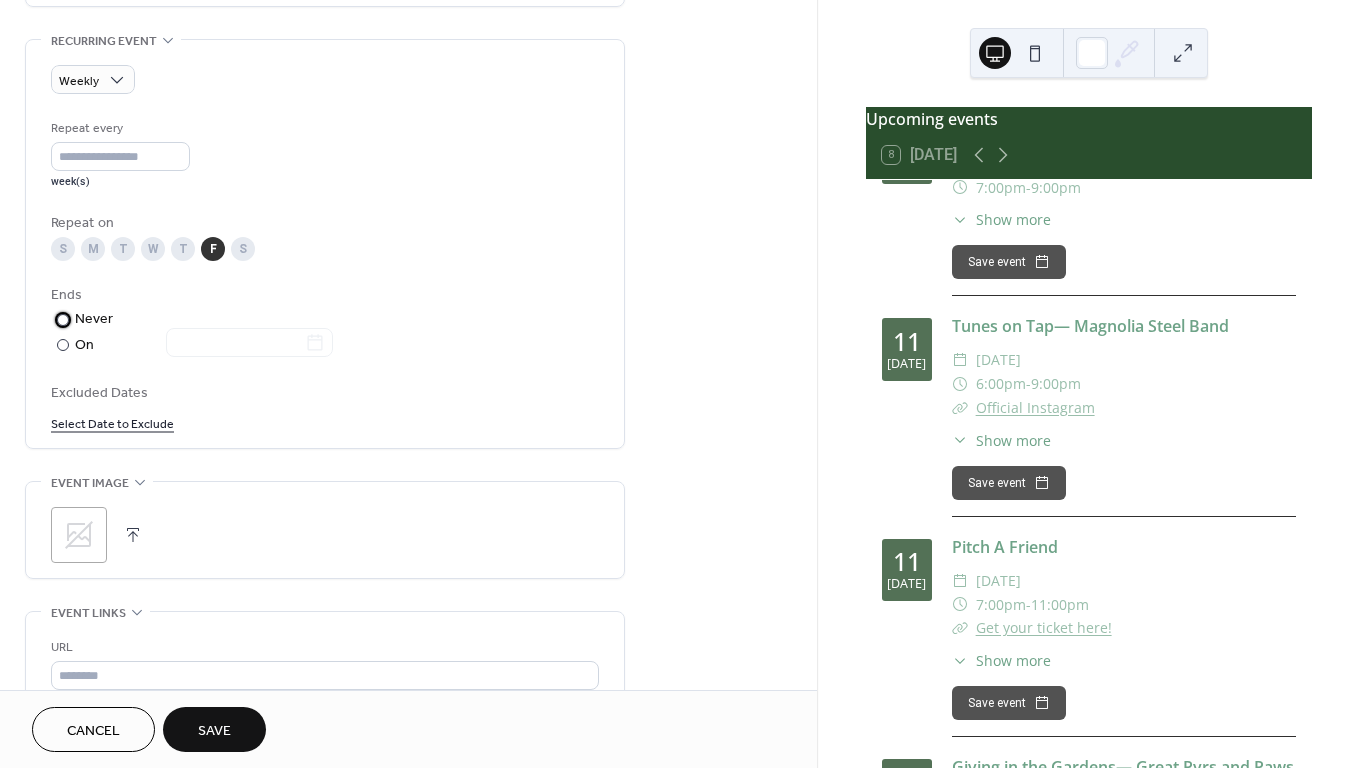 scroll, scrollTop: 915, scrollLeft: 0, axis: vertical 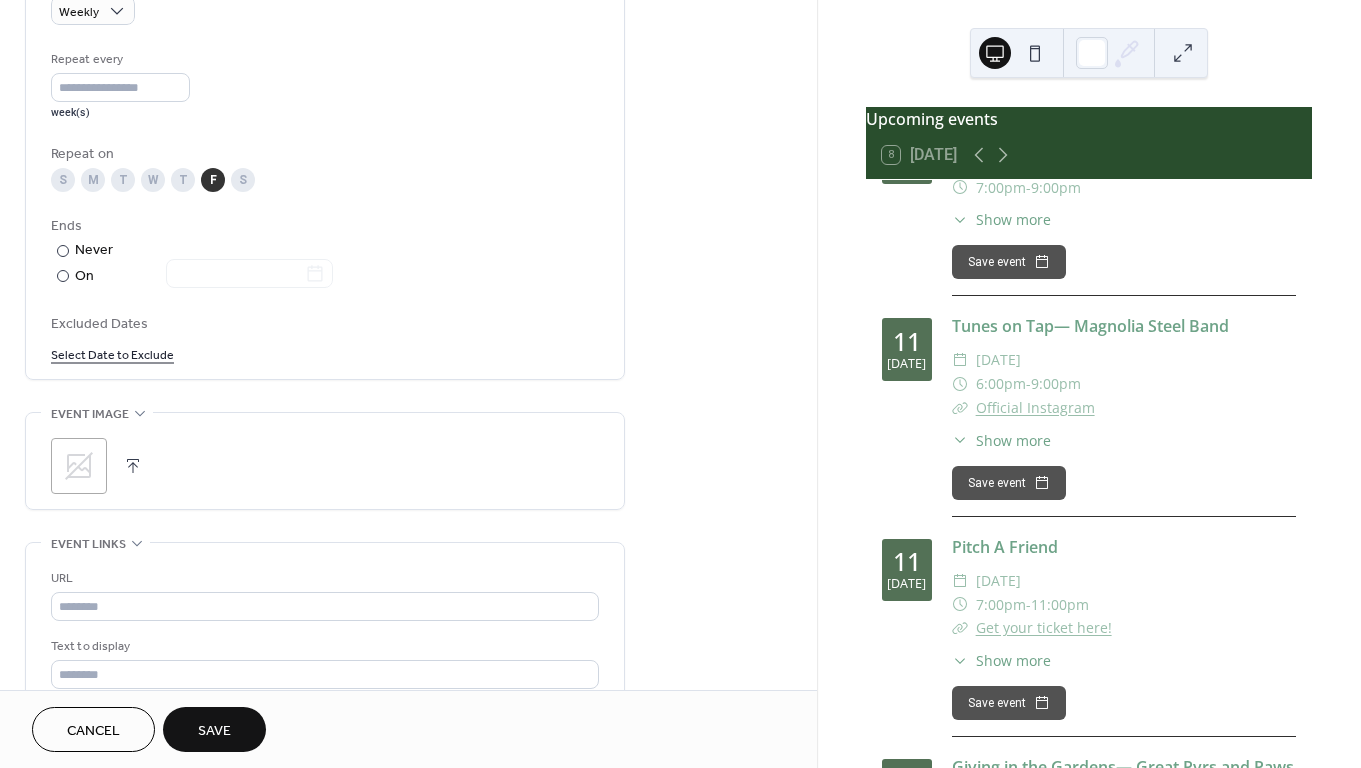click on "Save" at bounding box center [214, 731] 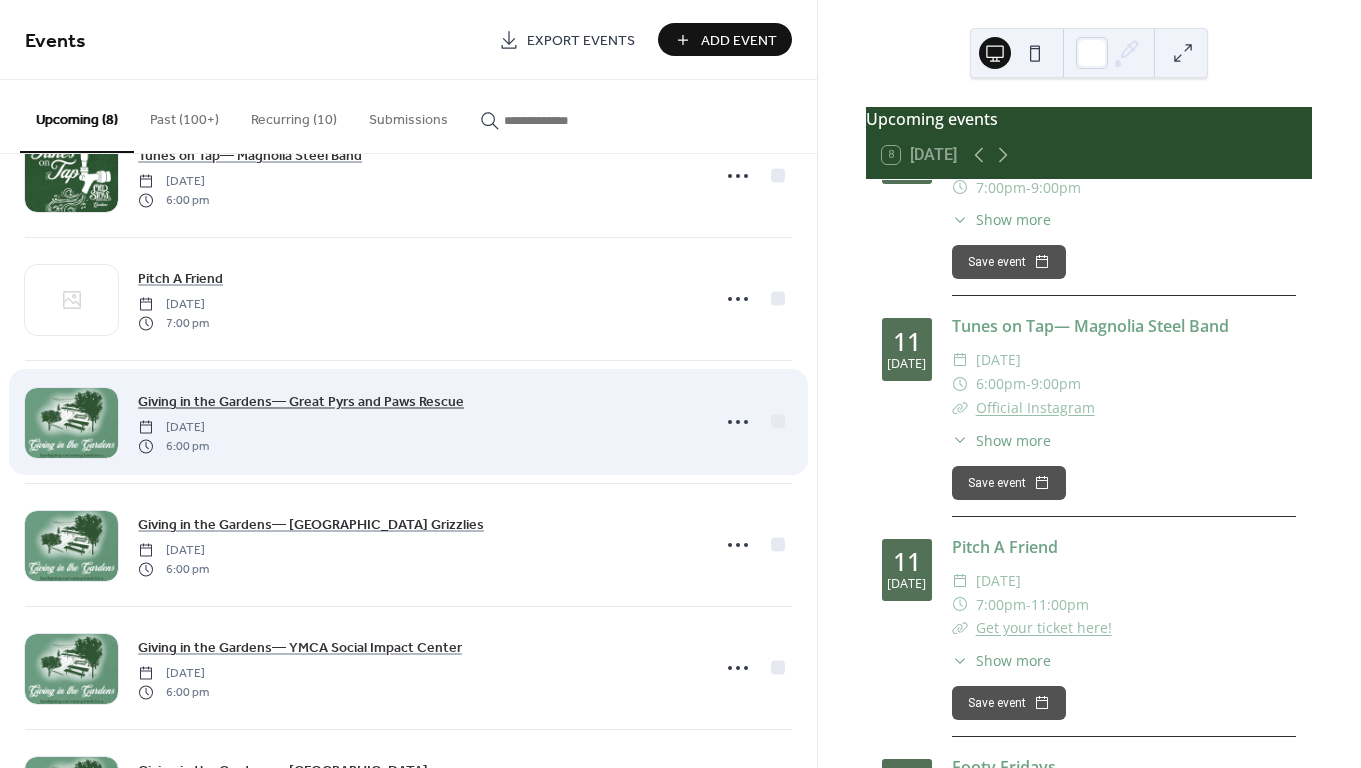 scroll, scrollTop: 198, scrollLeft: 0, axis: vertical 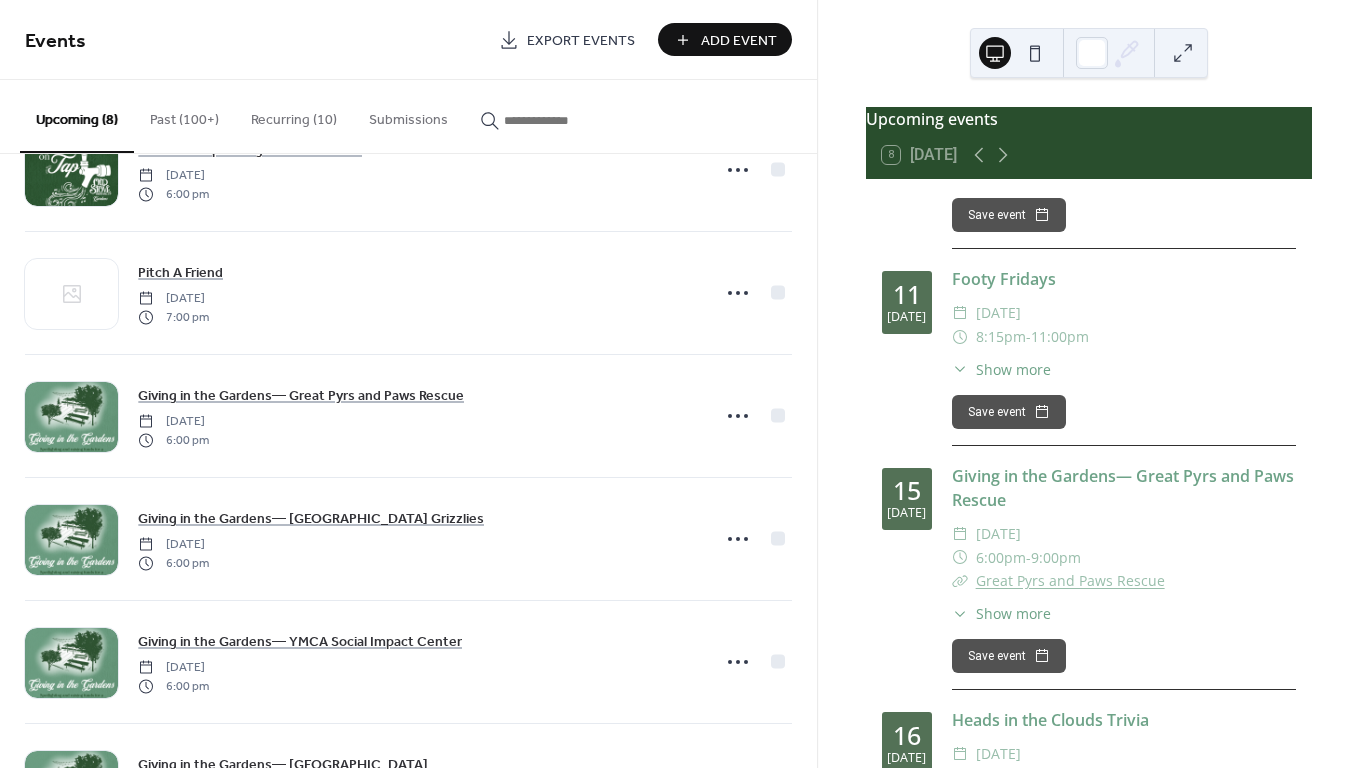 click on "Add Event" at bounding box center [739, 41] 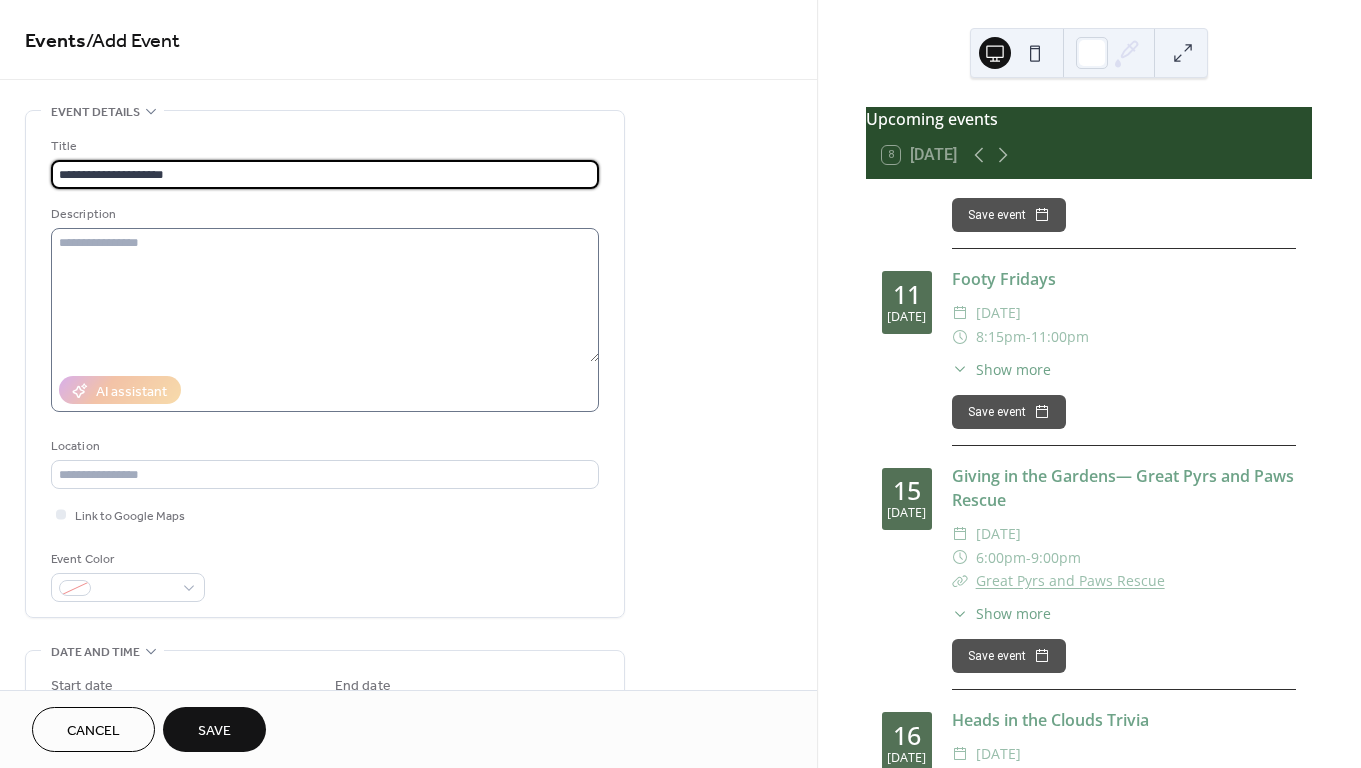 type on "**********" 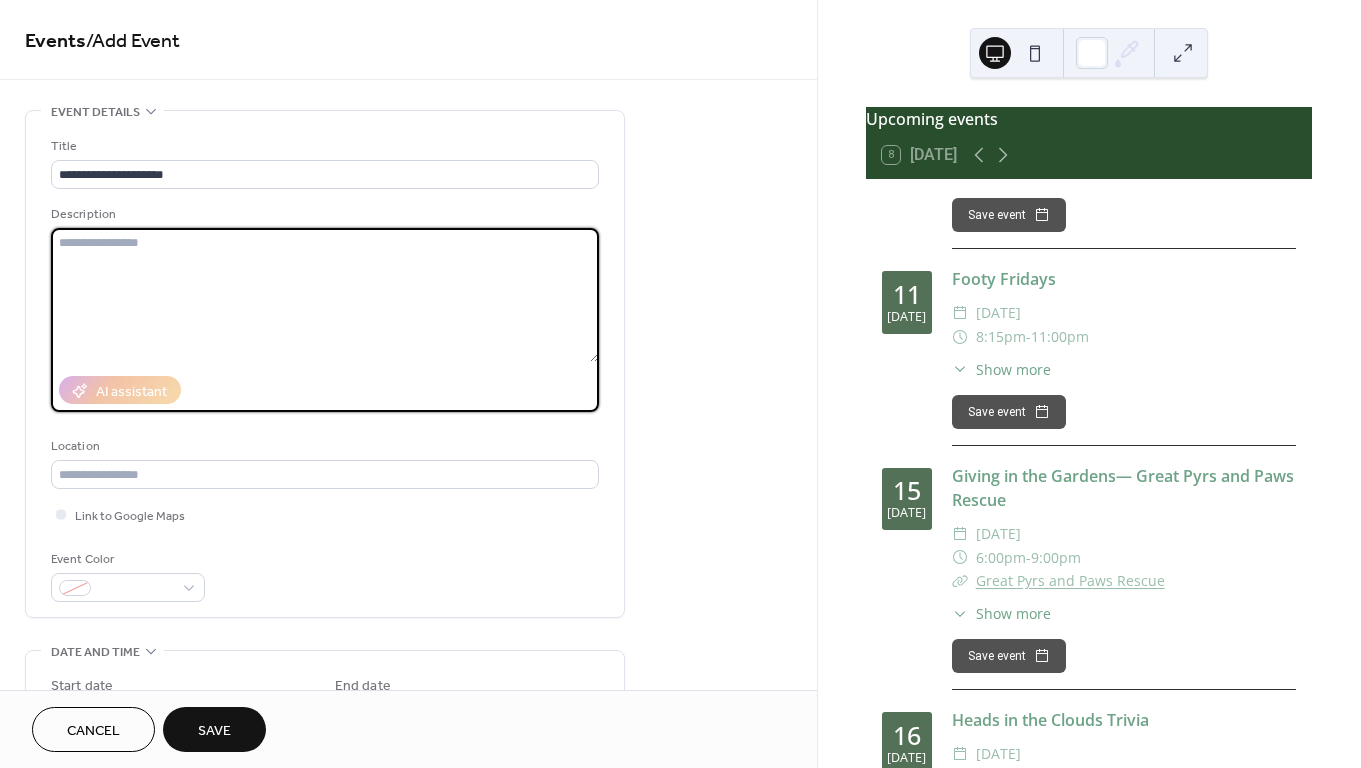 click at bounding box center [325, 295] 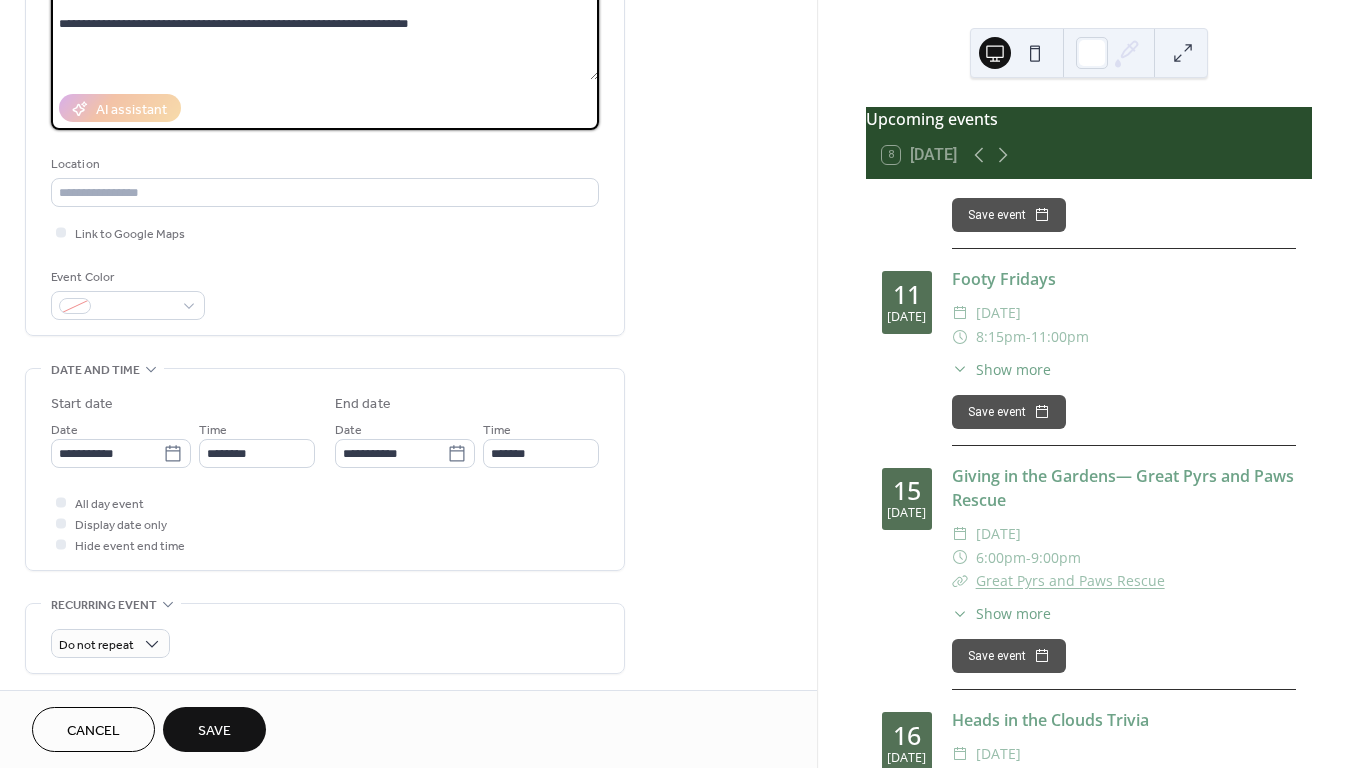 scroll, scrollTop: 286, scrollLeft: 0, axis: vertical 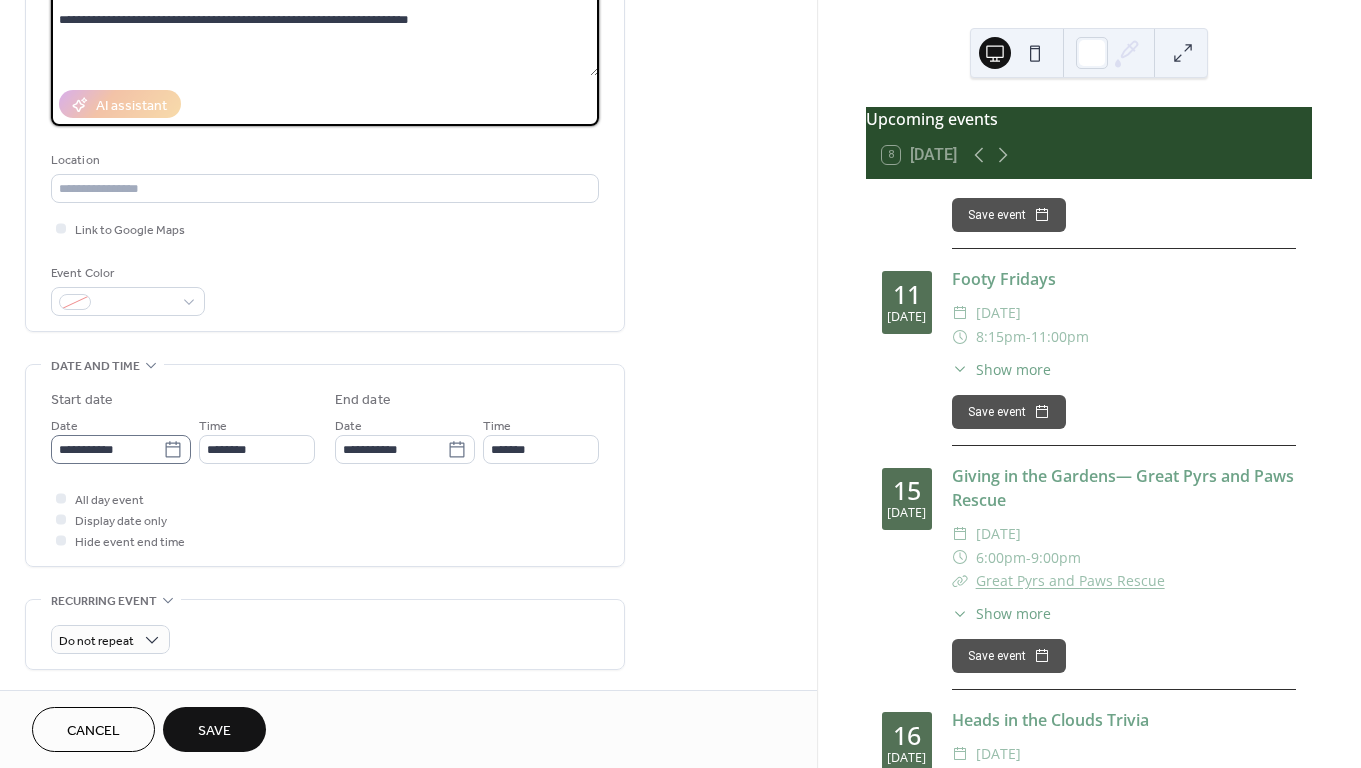 type on "**********" 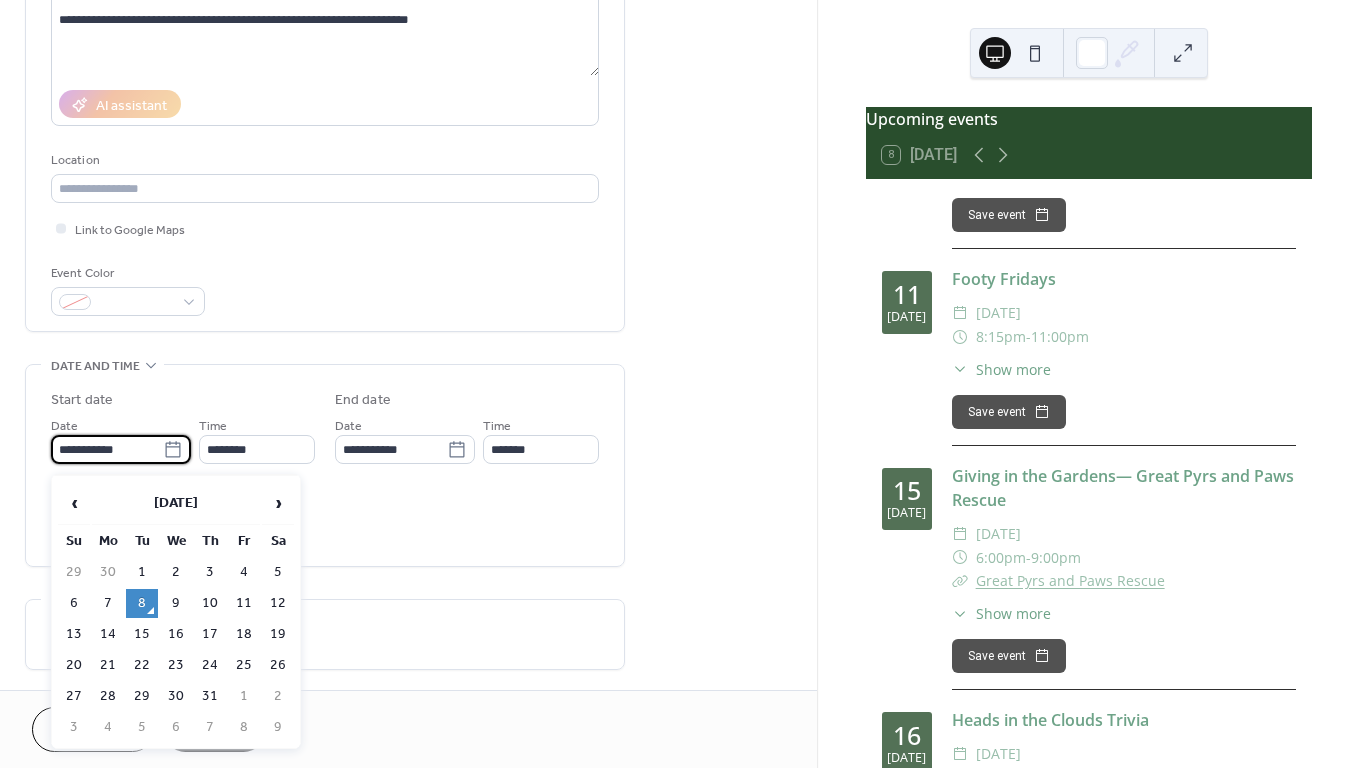click on "**********" at bounding box center (107, 449) 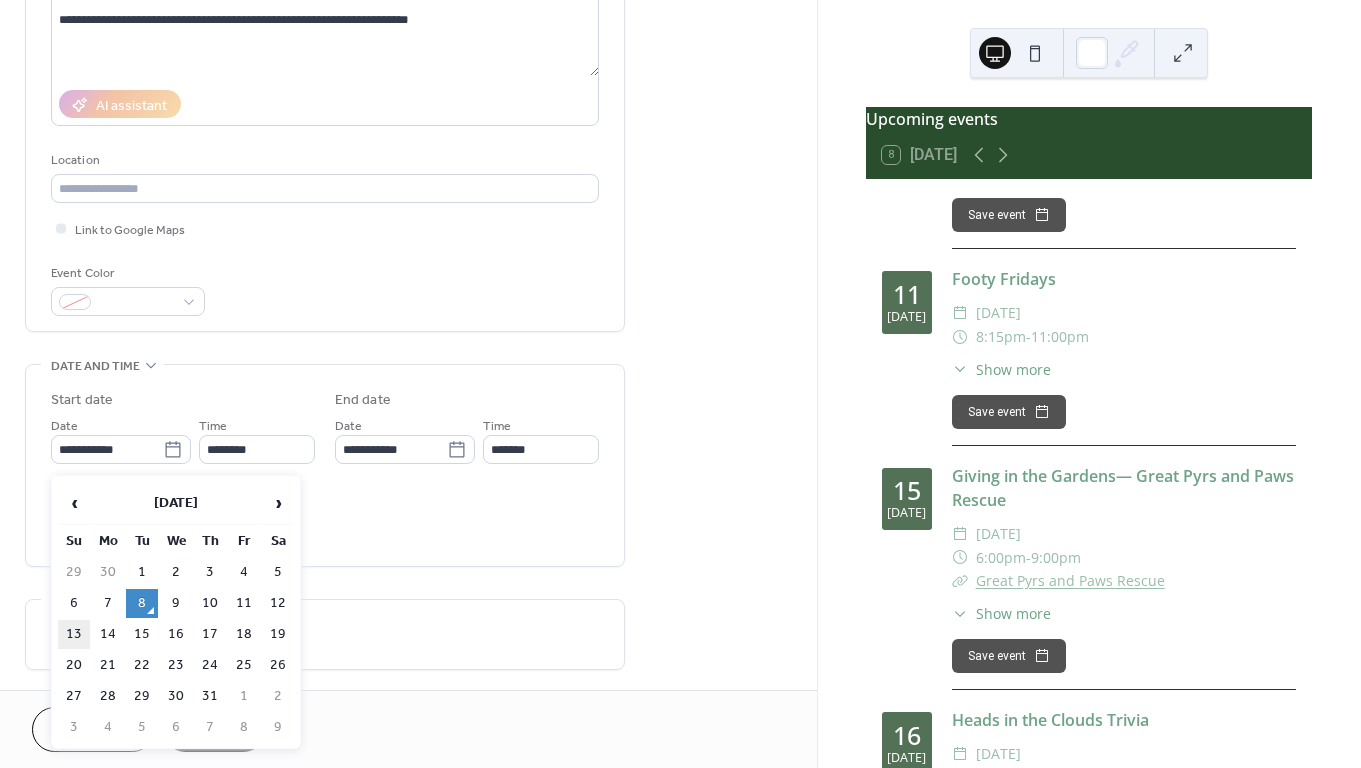 click on "13" at bounding box center [74, 634] 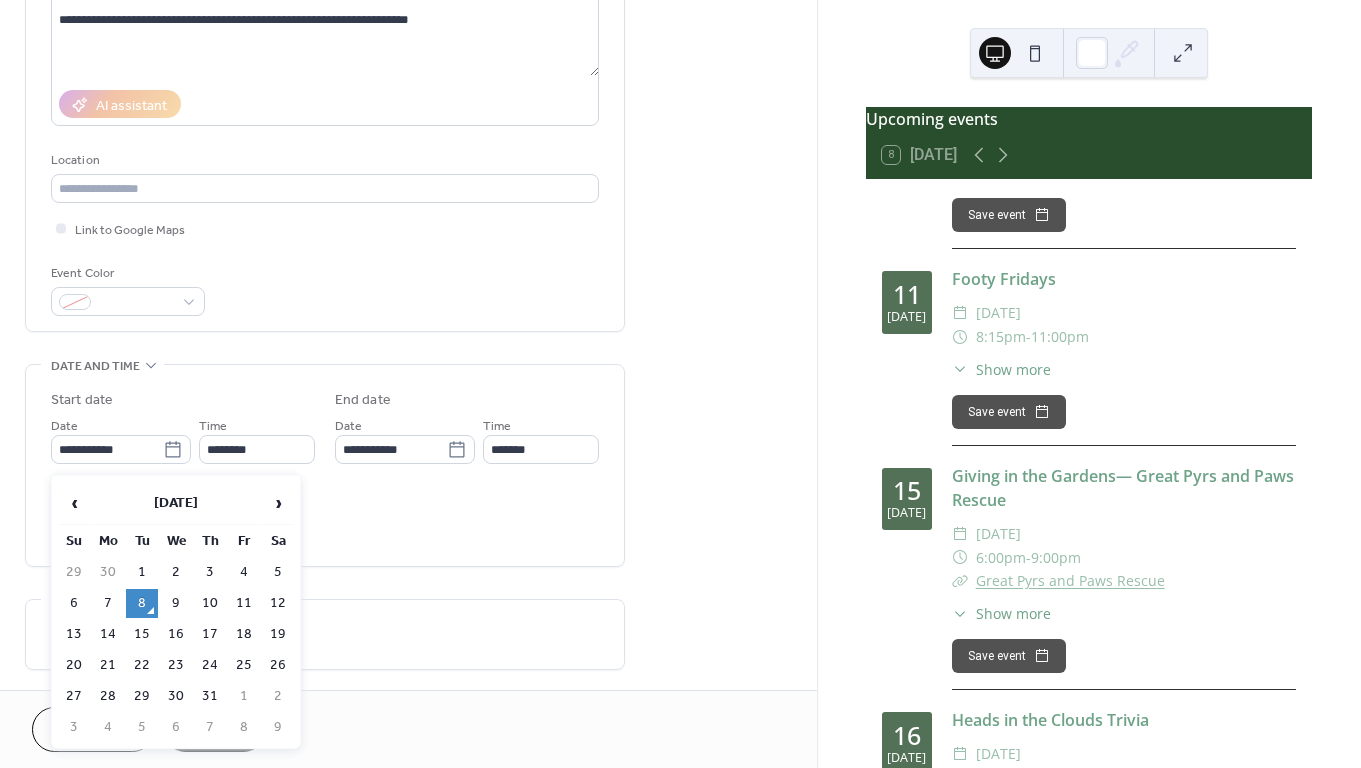 type on "**********" 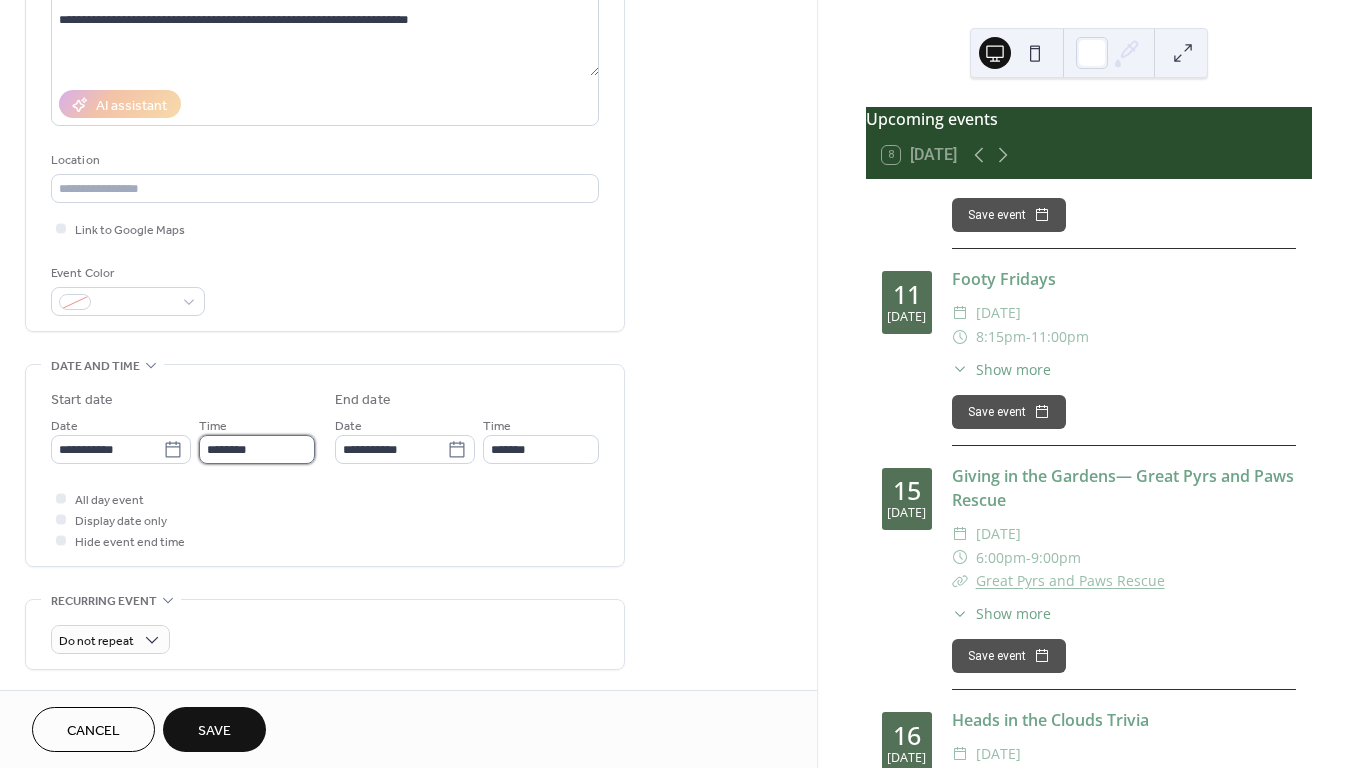 click on "********" at bounding box center [257, 449] 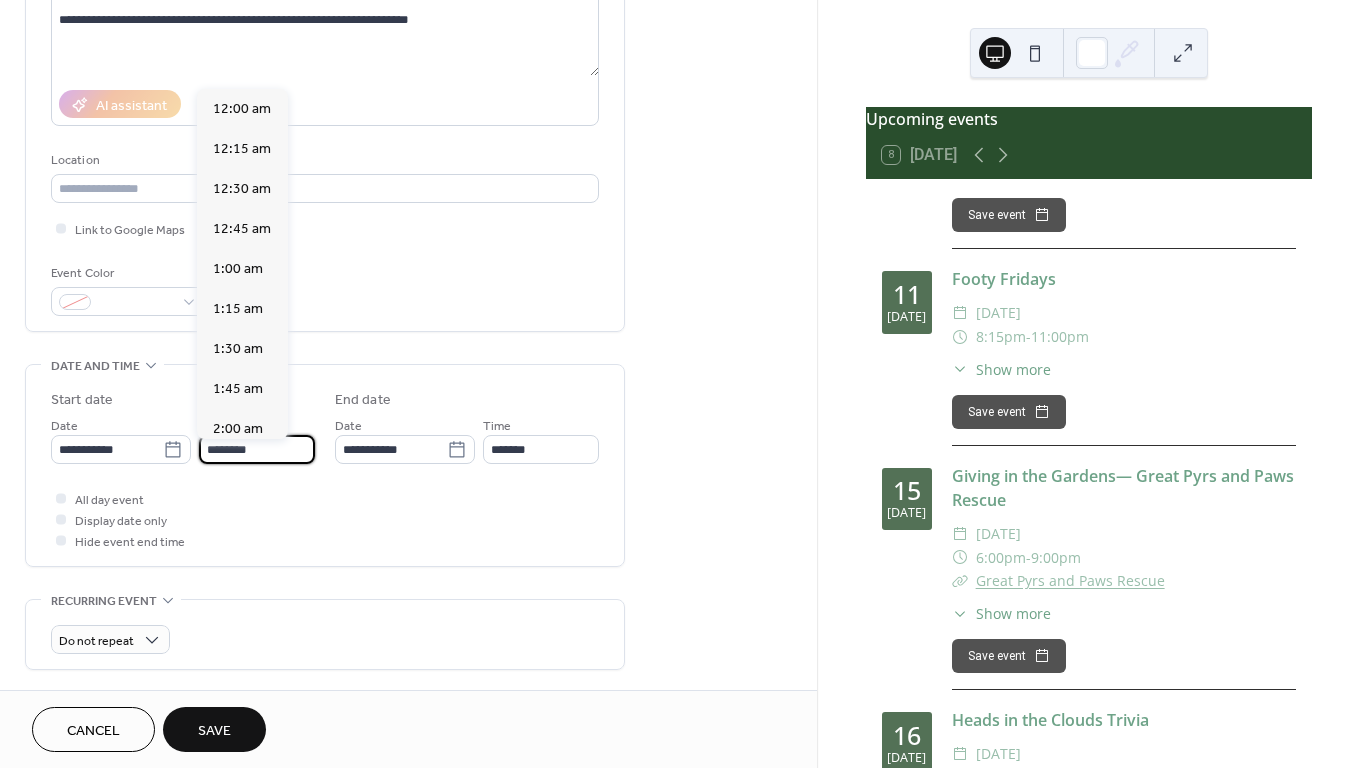 scroll, scrollTop: 1920, scrollLeft: 0, axis: vertical 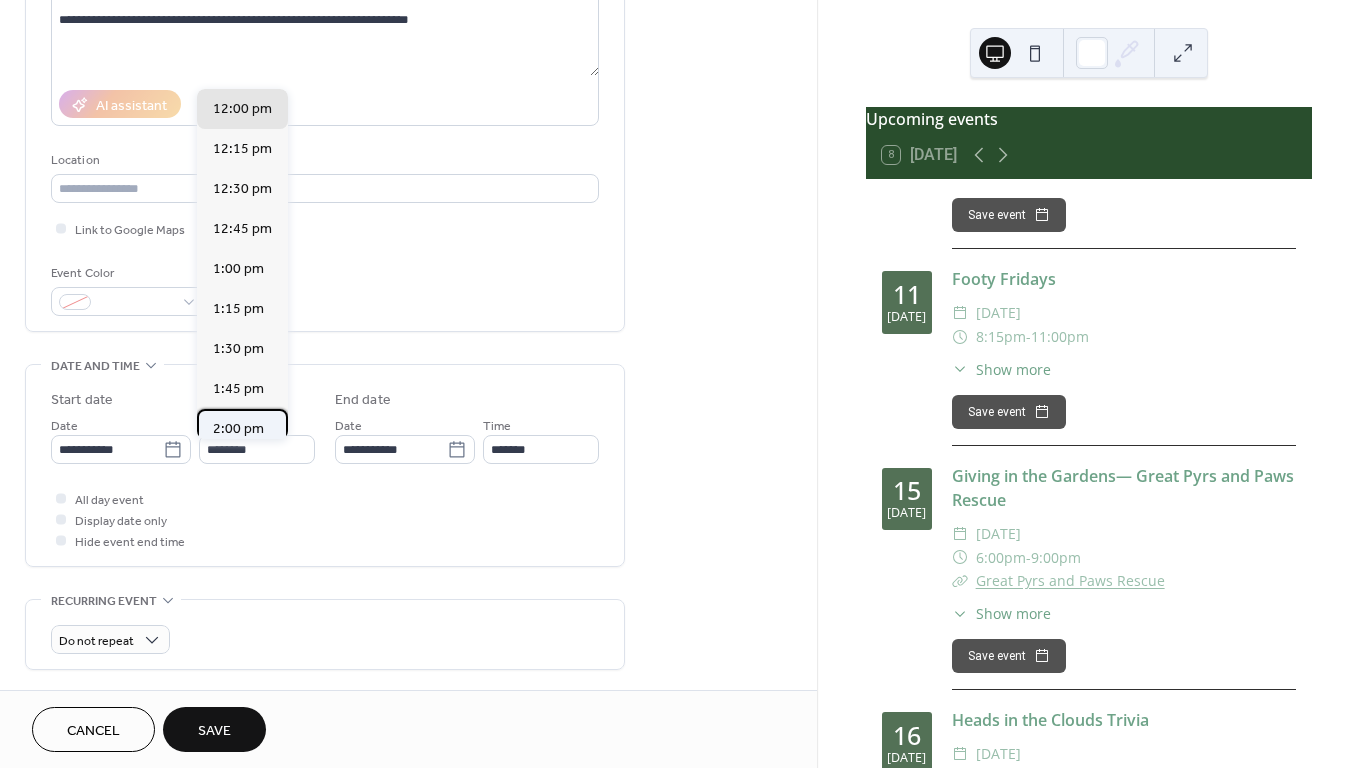 click on "2:00 pm" at bounding box center (238, 429) 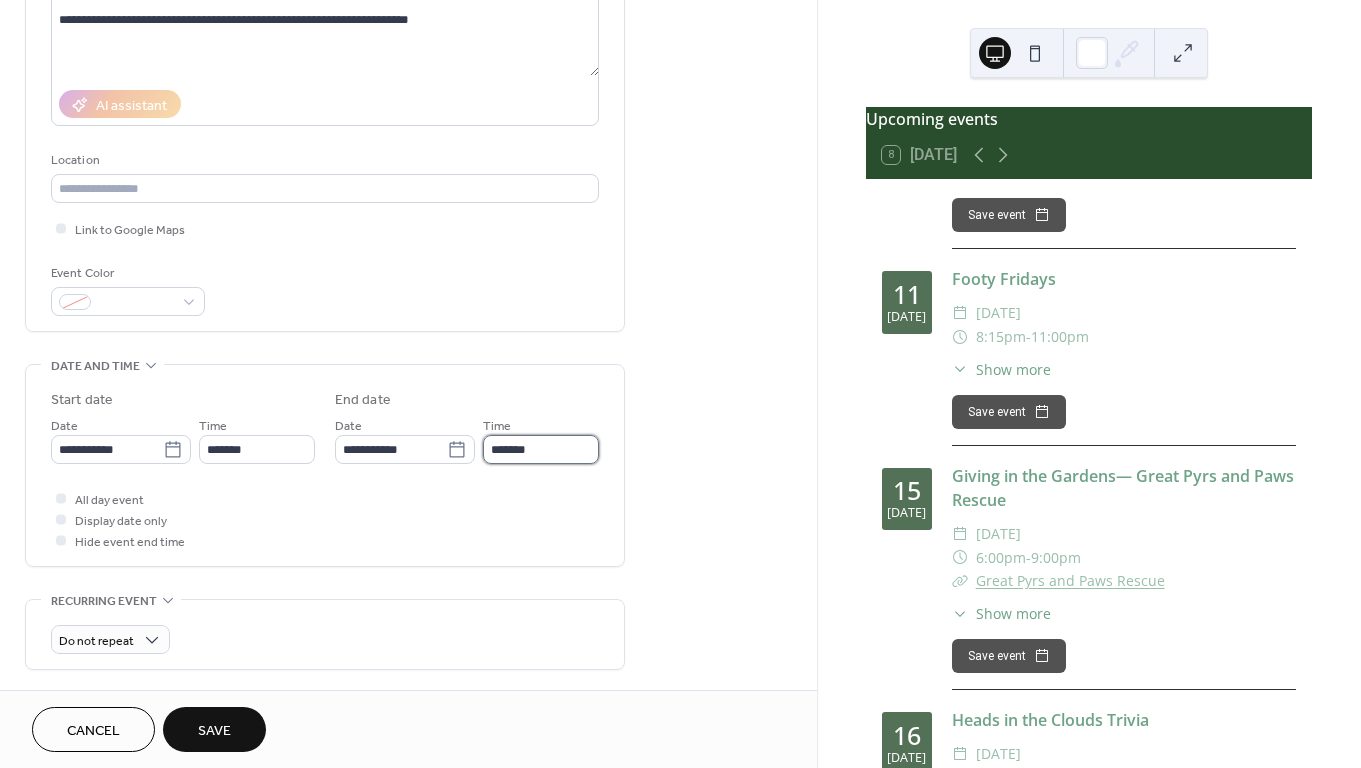 click on "*******" at bounding box center [541, 449] 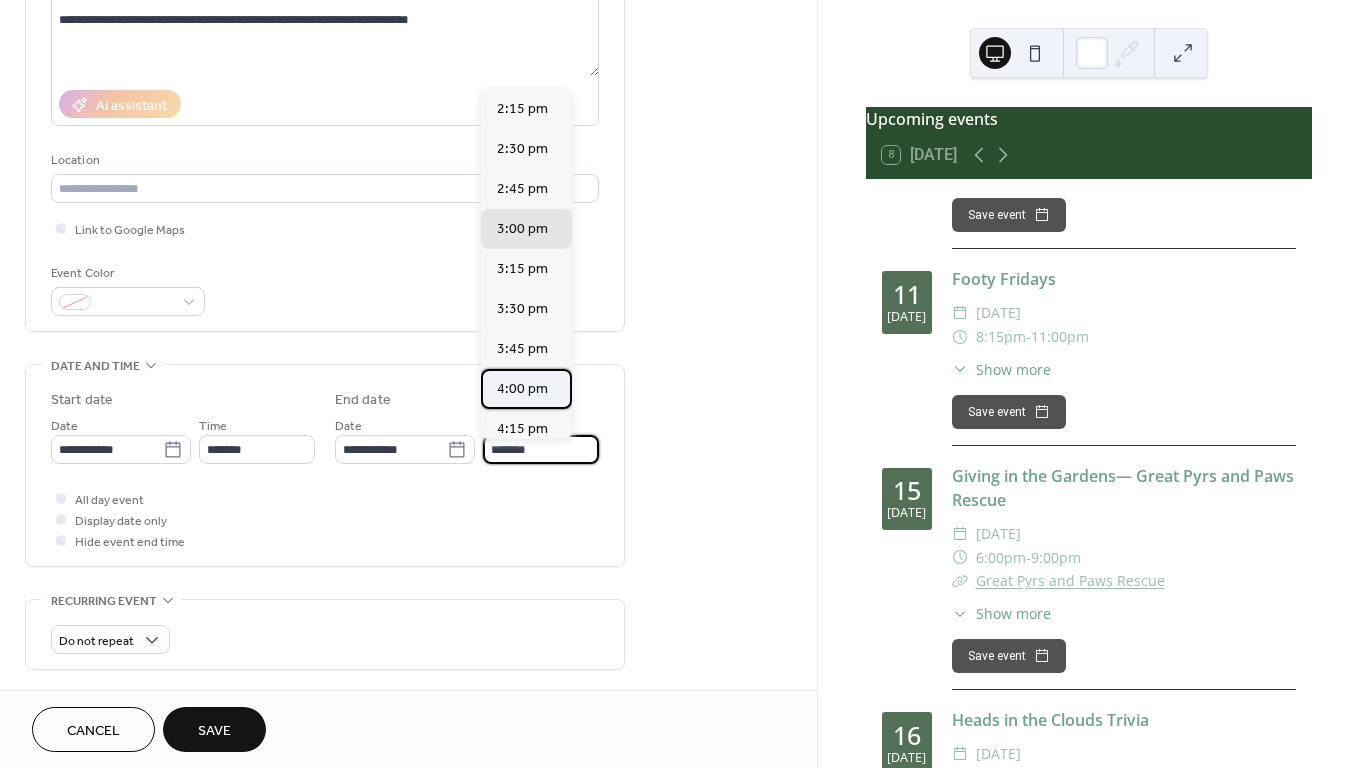 click on "4:00 pm" at bounding box center (522, 389) 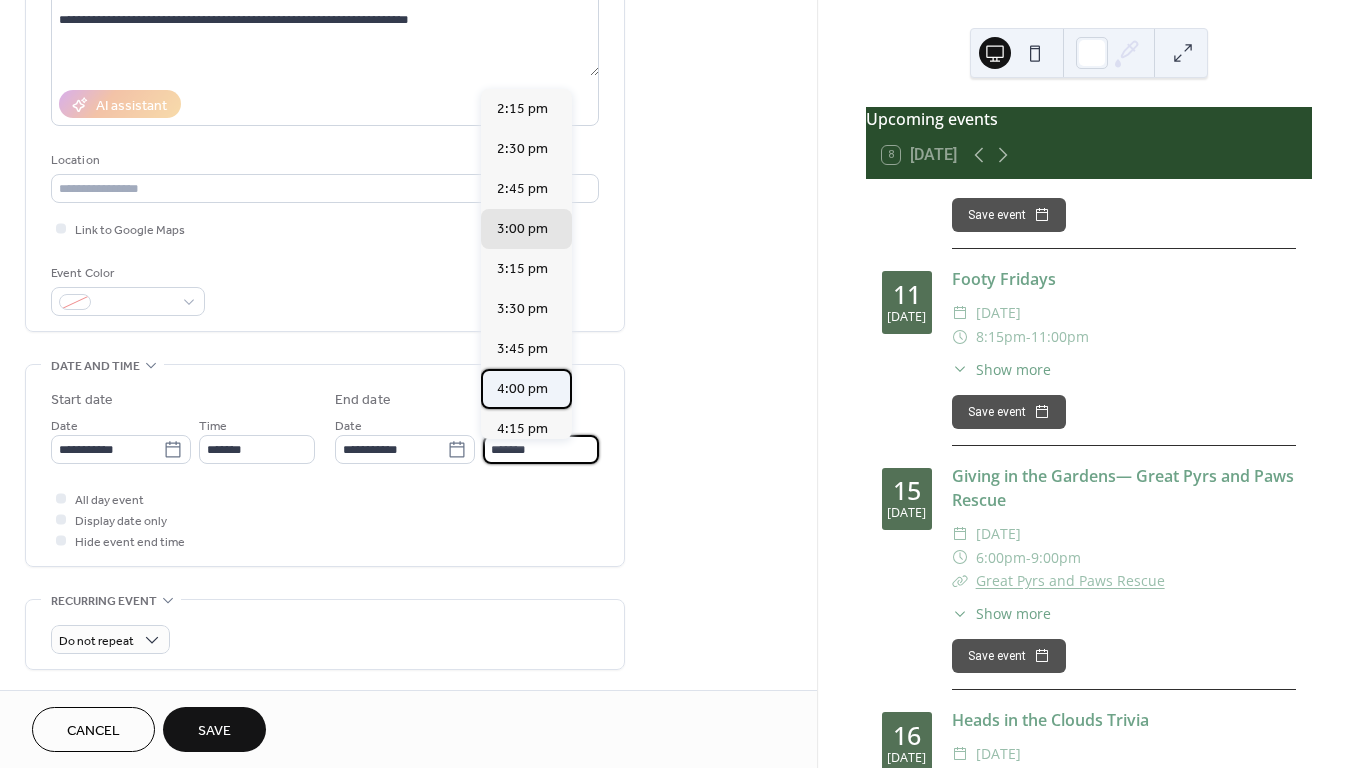 type on "*******" 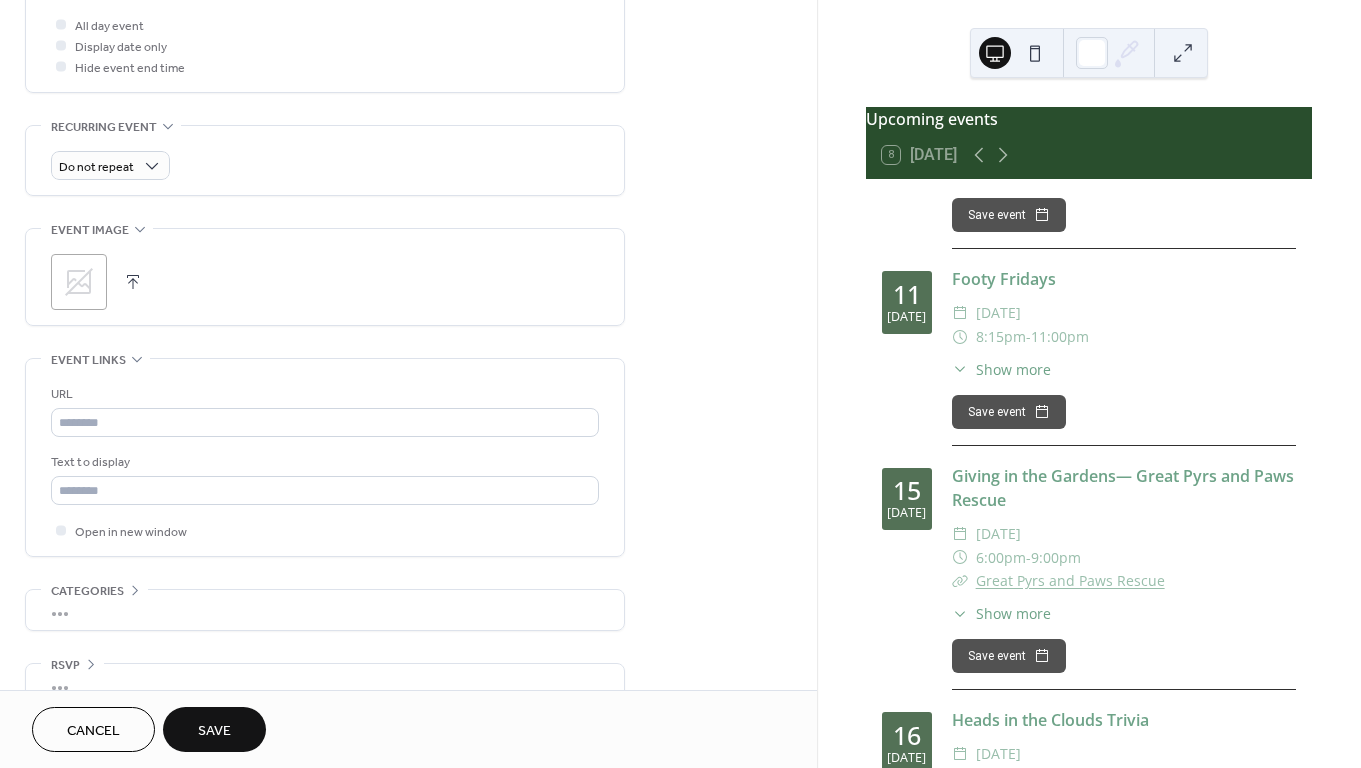 scroll, scrollTop: 762, scrollLeft: 0, axis: vertical 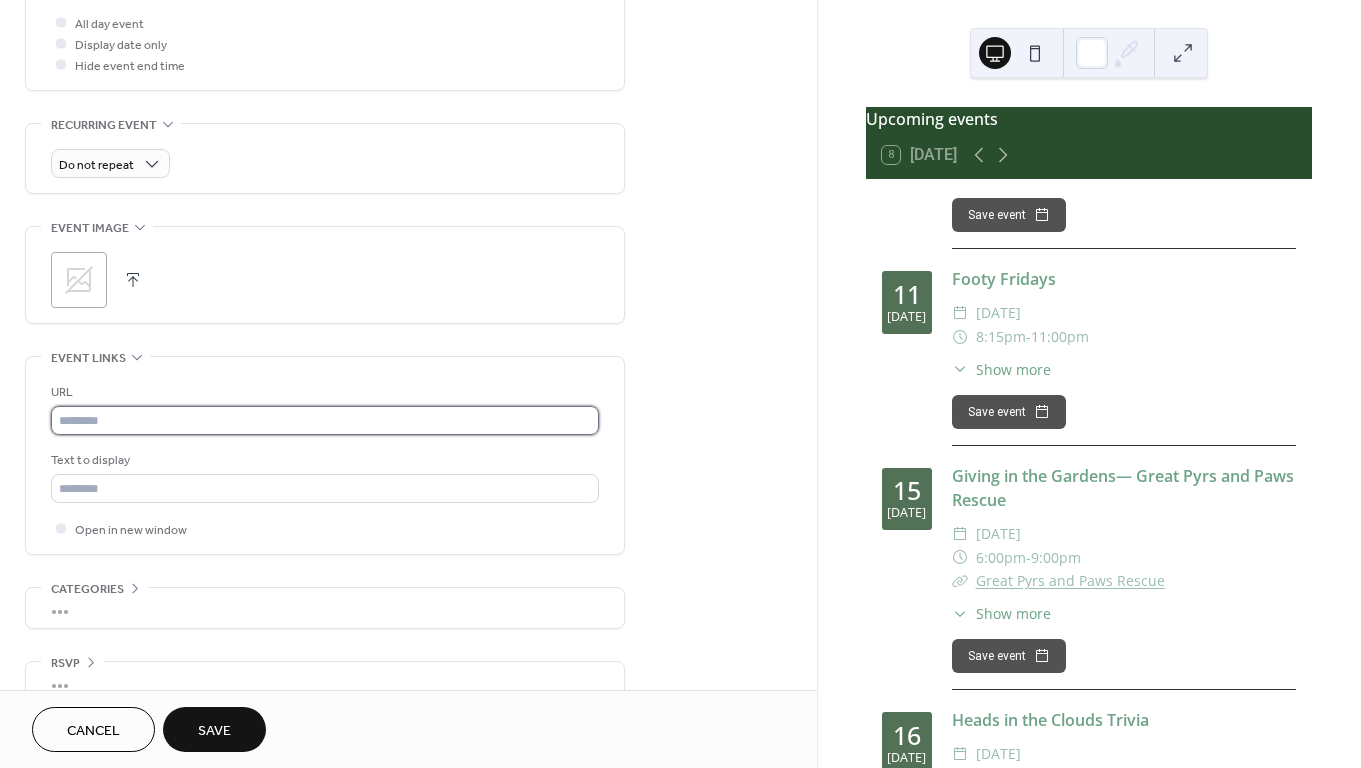 click at bounding box center [325, 420] 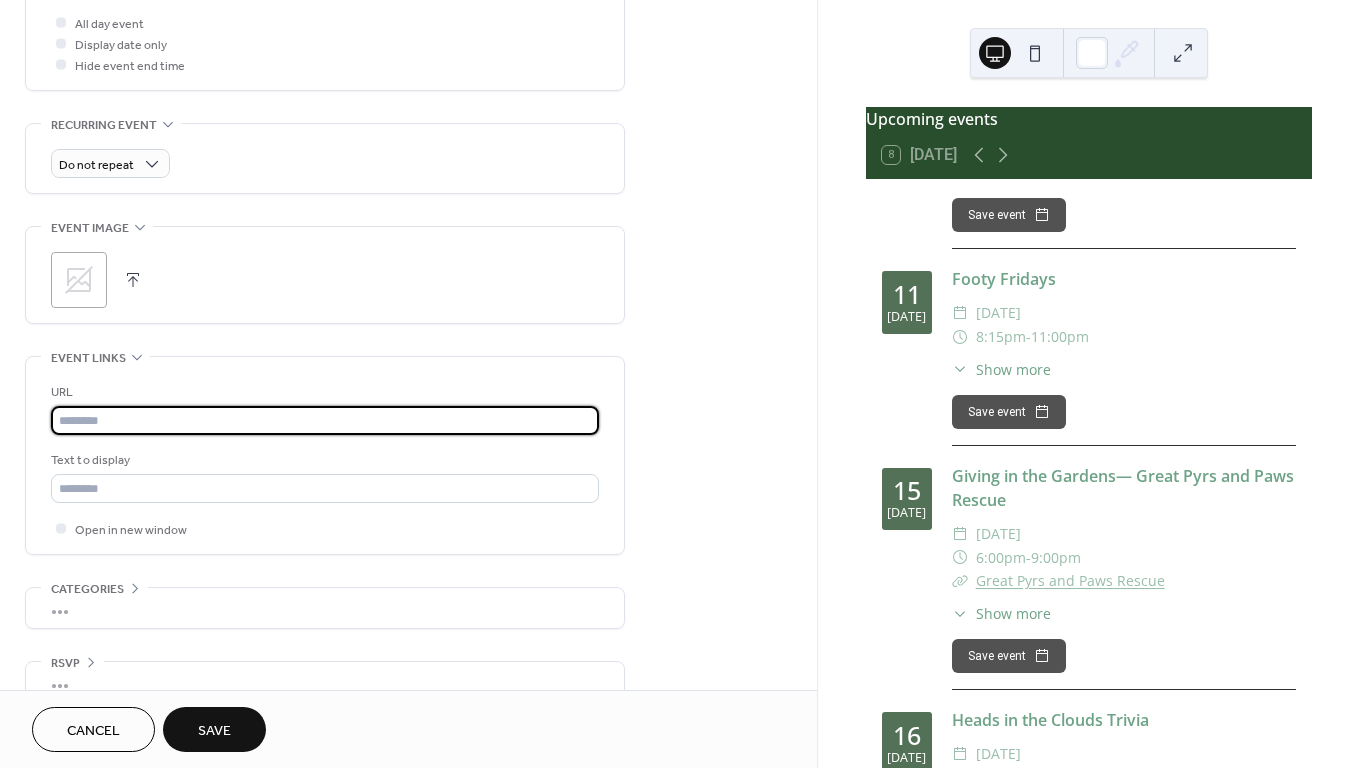 paste on "**********" 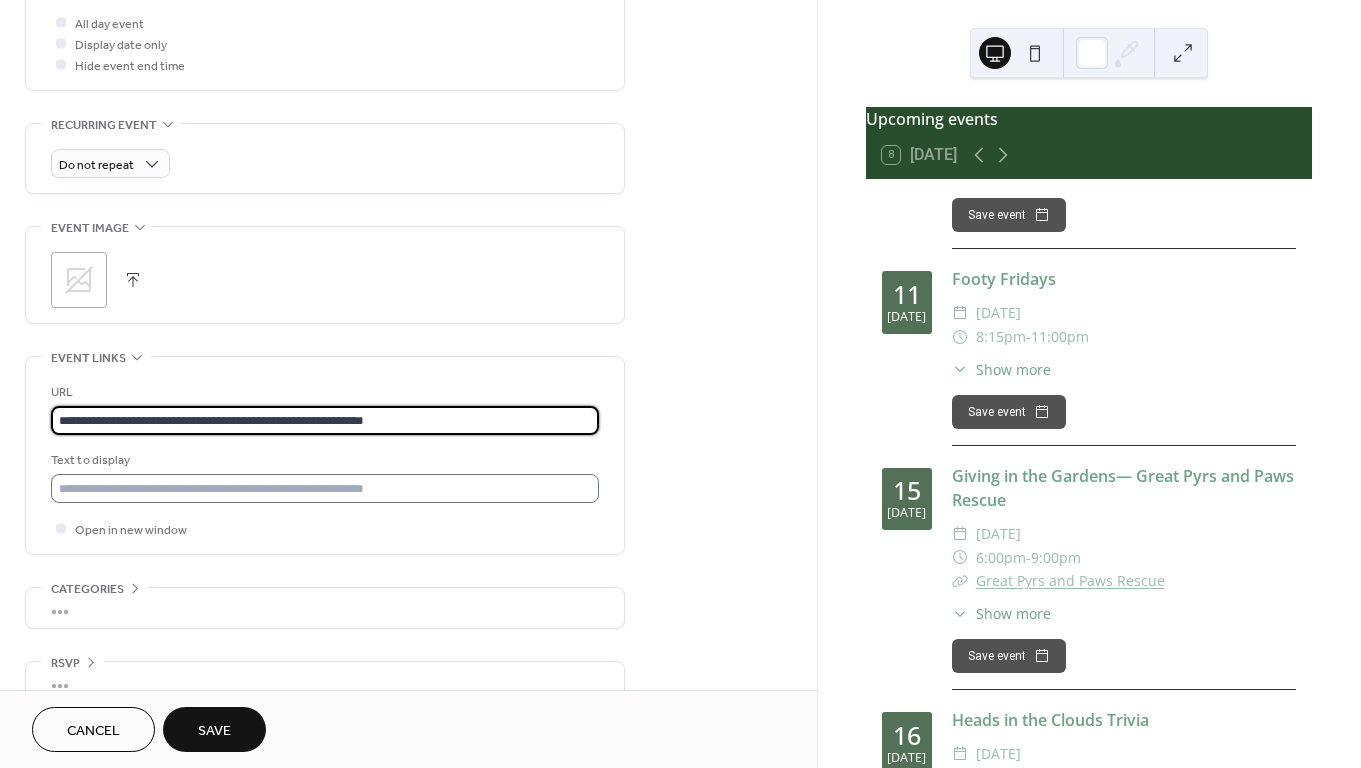 type on "**********" 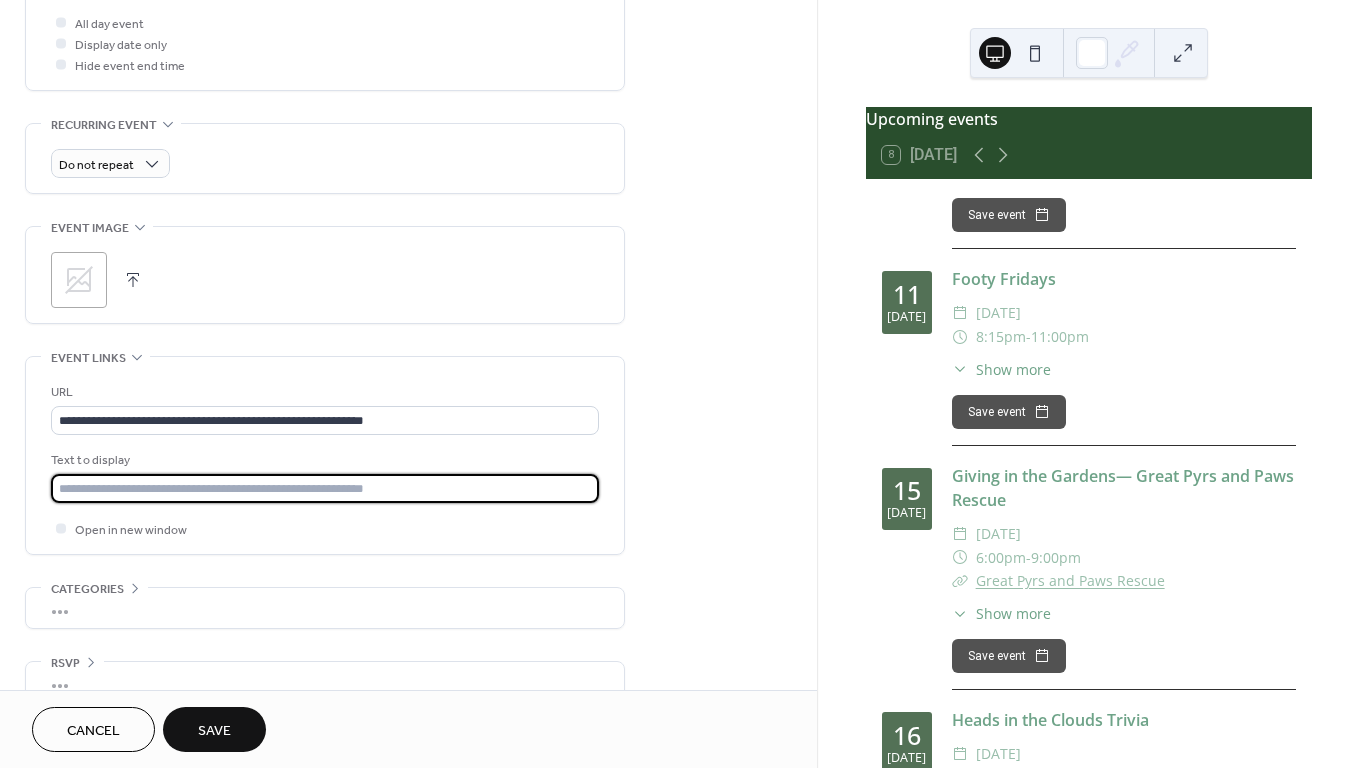 click at bounding box center [325, 488] 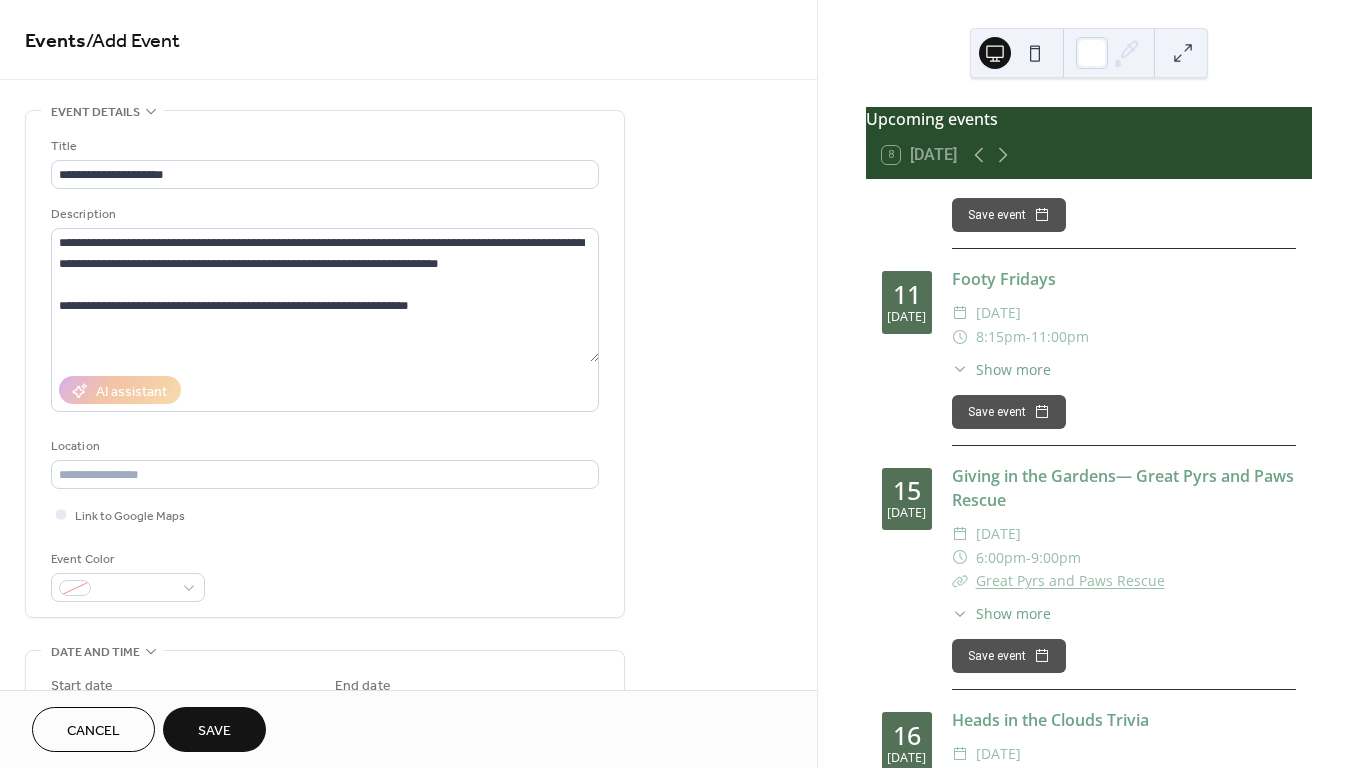 scroll, scrollTop: 0, scrollLeft: 0, axis: both 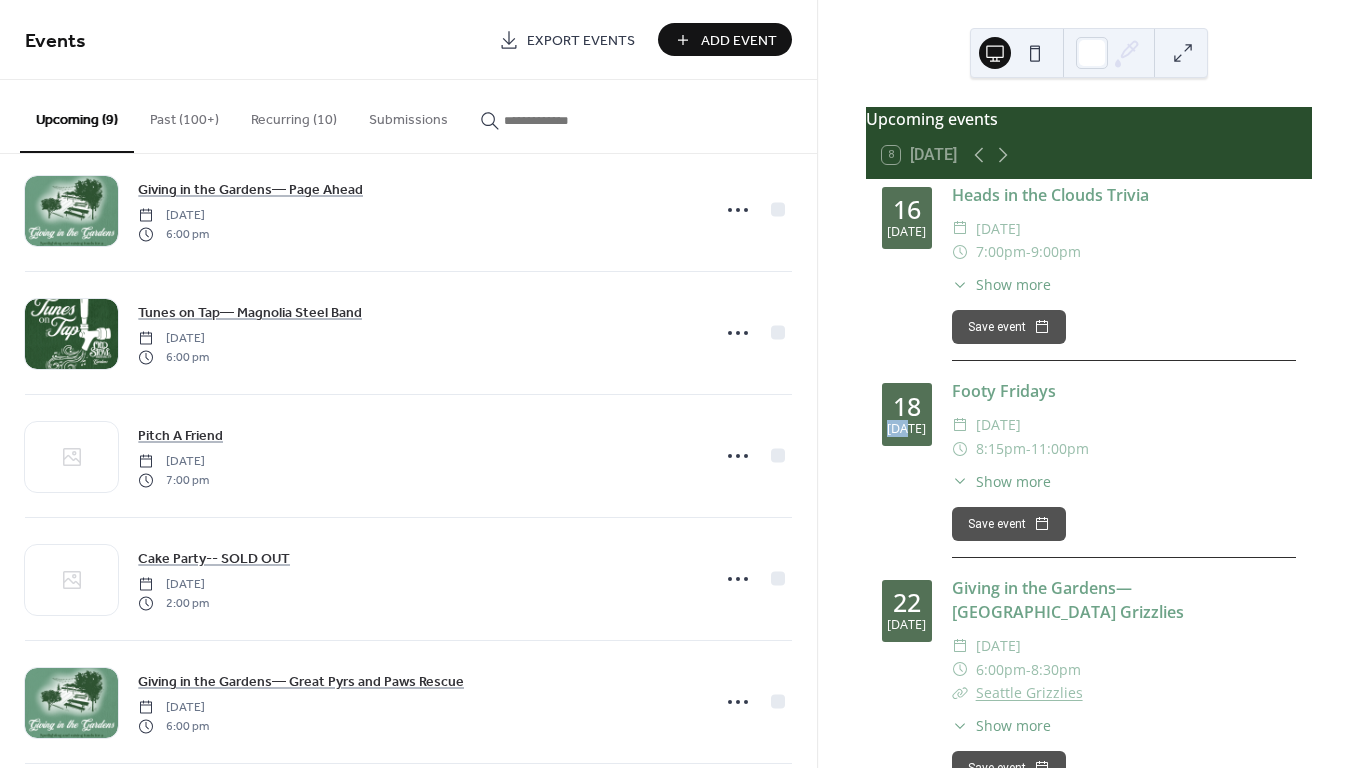 click on "18 Jul" at bounding box center [907, 414] 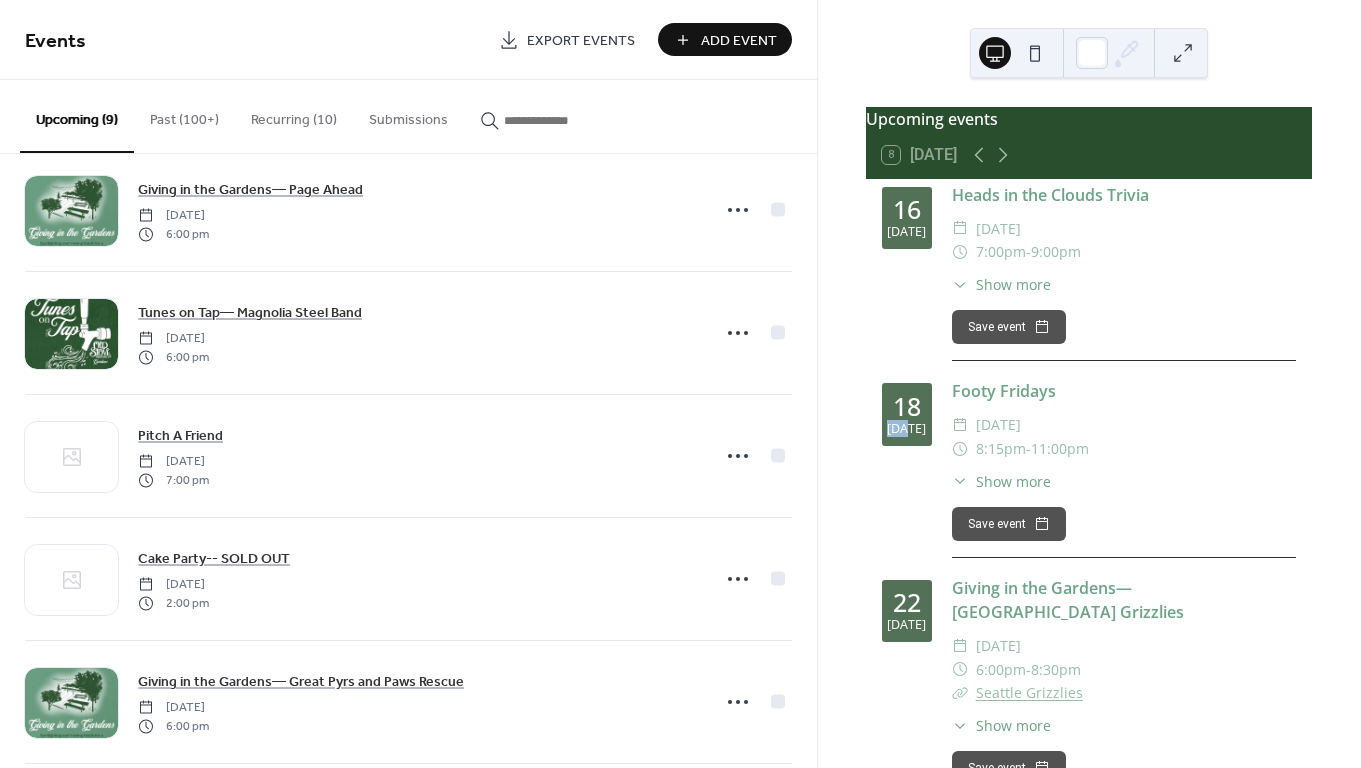 click on "​ Show more" at bounding box center [1001, 481] 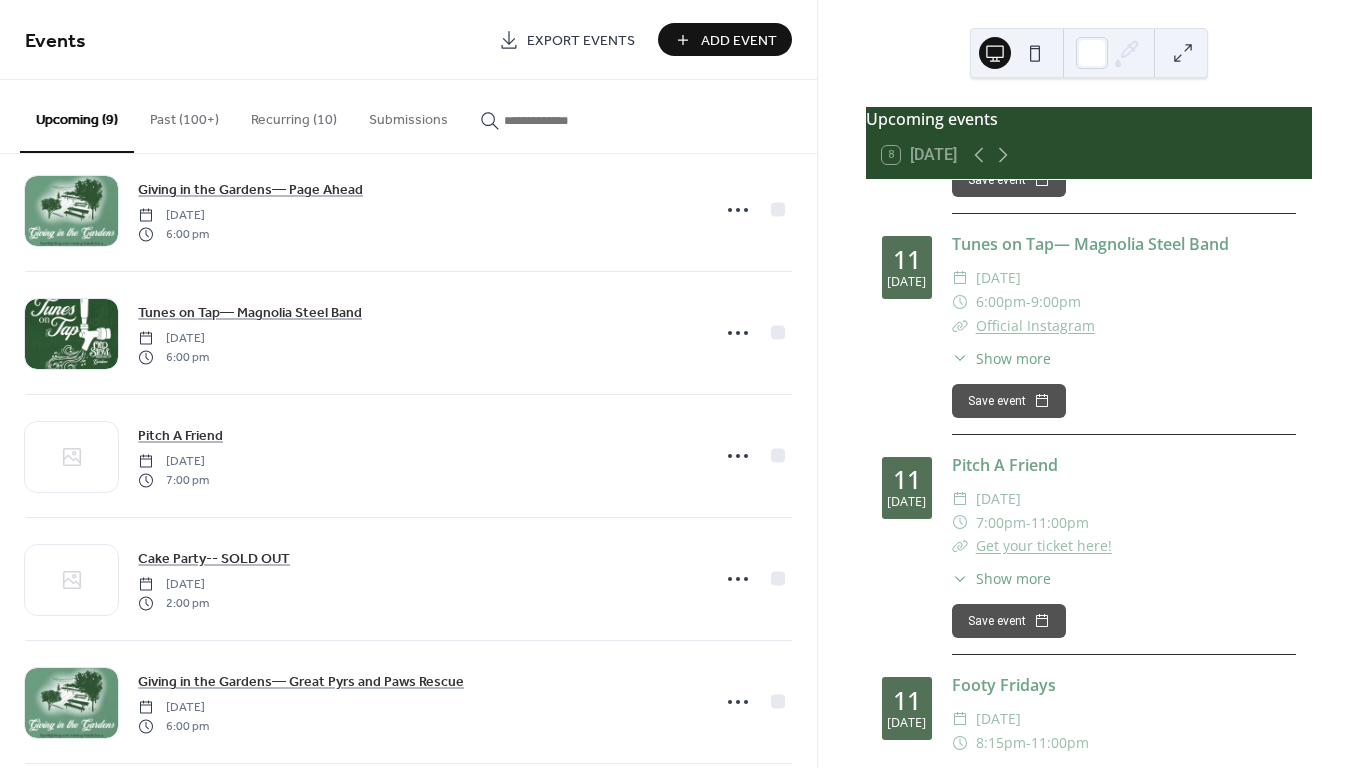 scroll, scrollTop: 583, scrollLeft: 0, axis: vertical 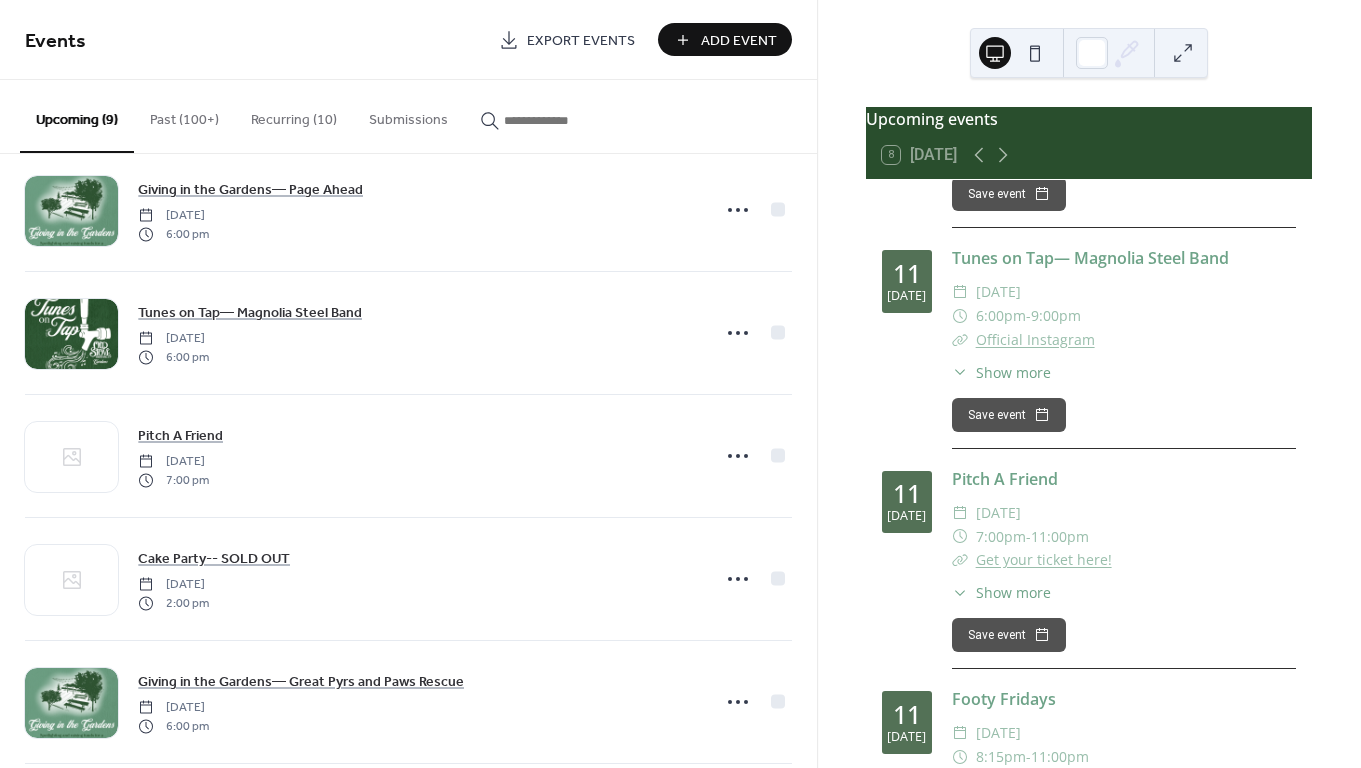 click on "Recurring  (10)" at bounding box center [294, 115] 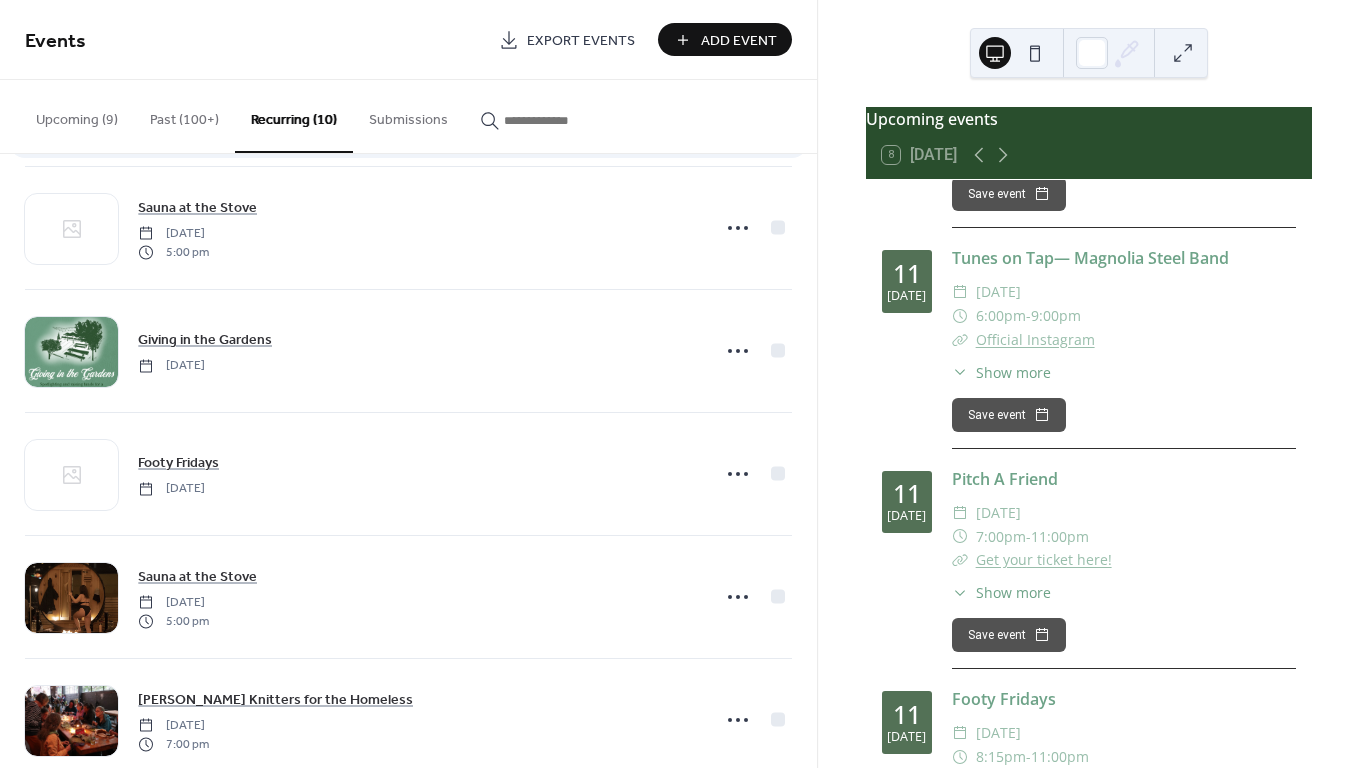 scroll, scrollTop: 512, scrollLeft: 0, axis: vertical 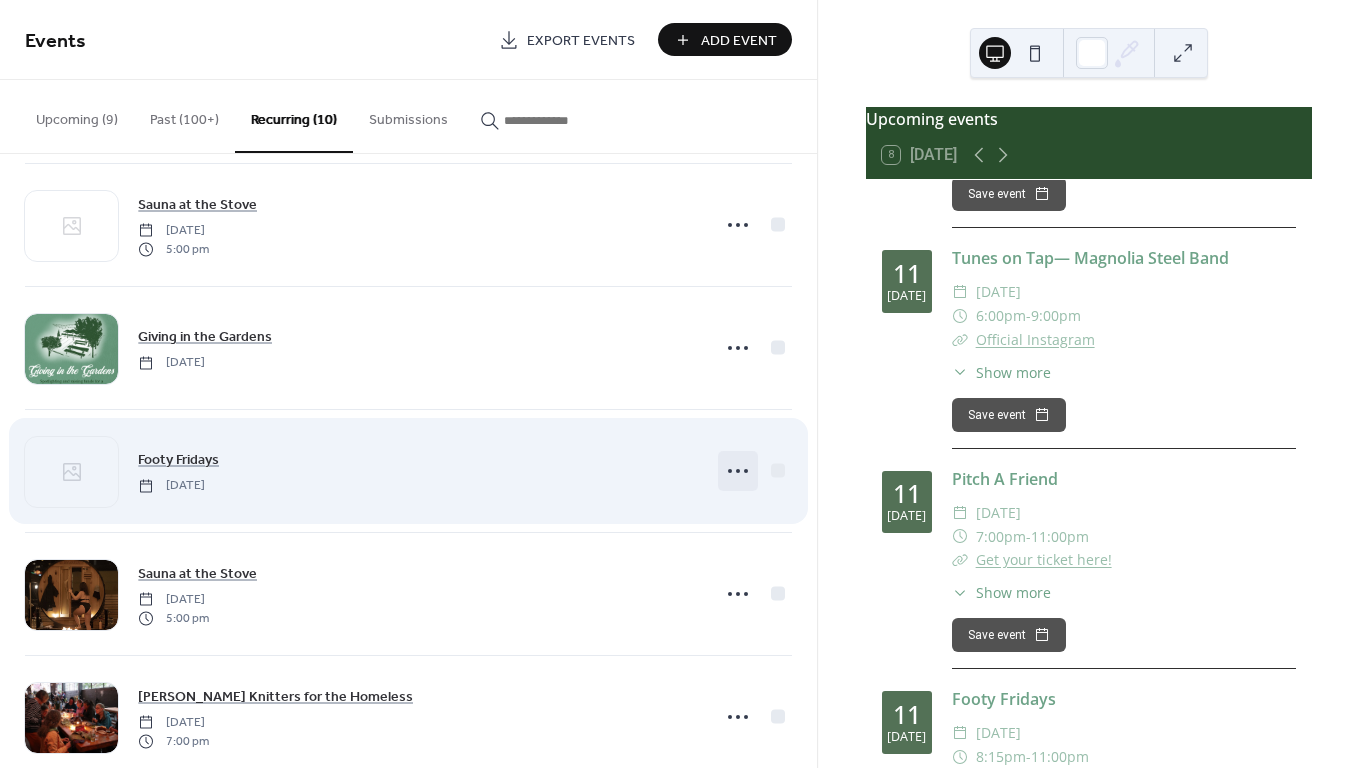 click 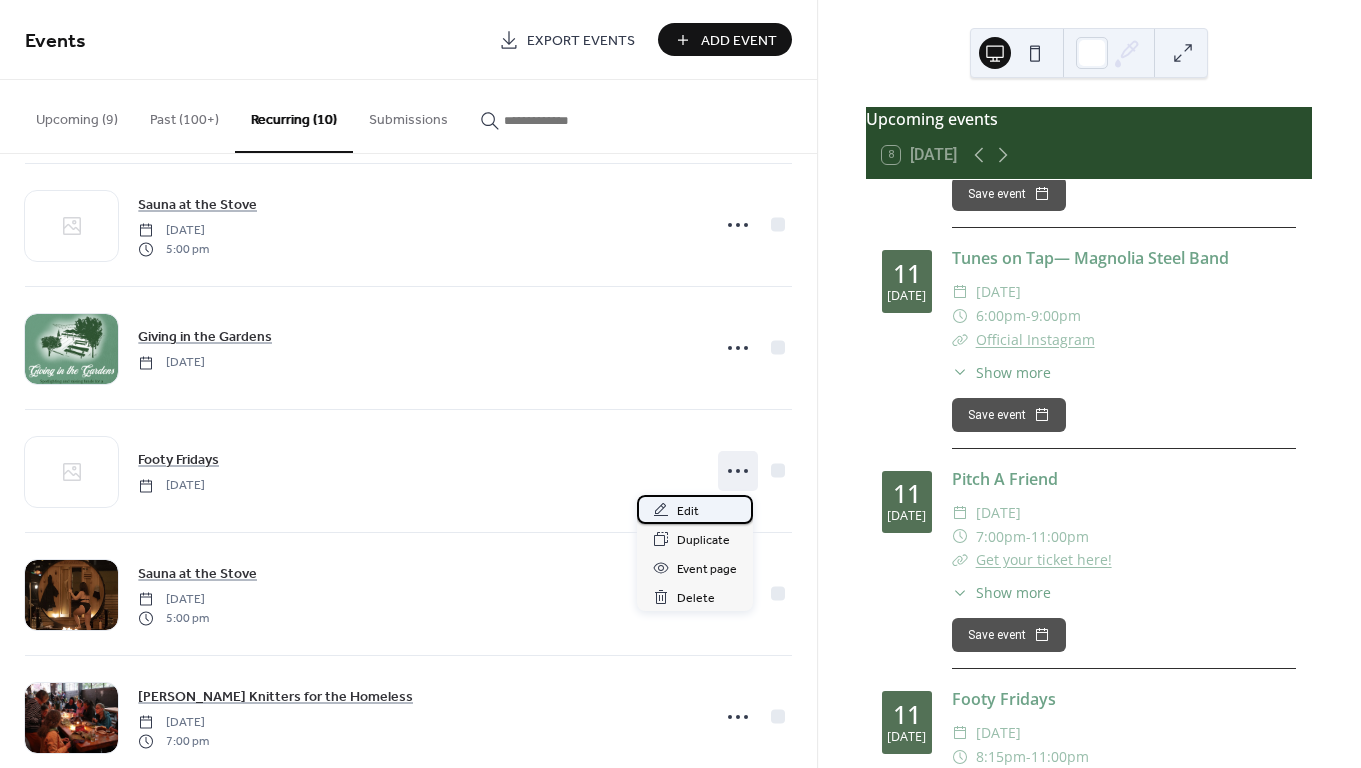 click on "Edit" at bounding box center [695, 509] 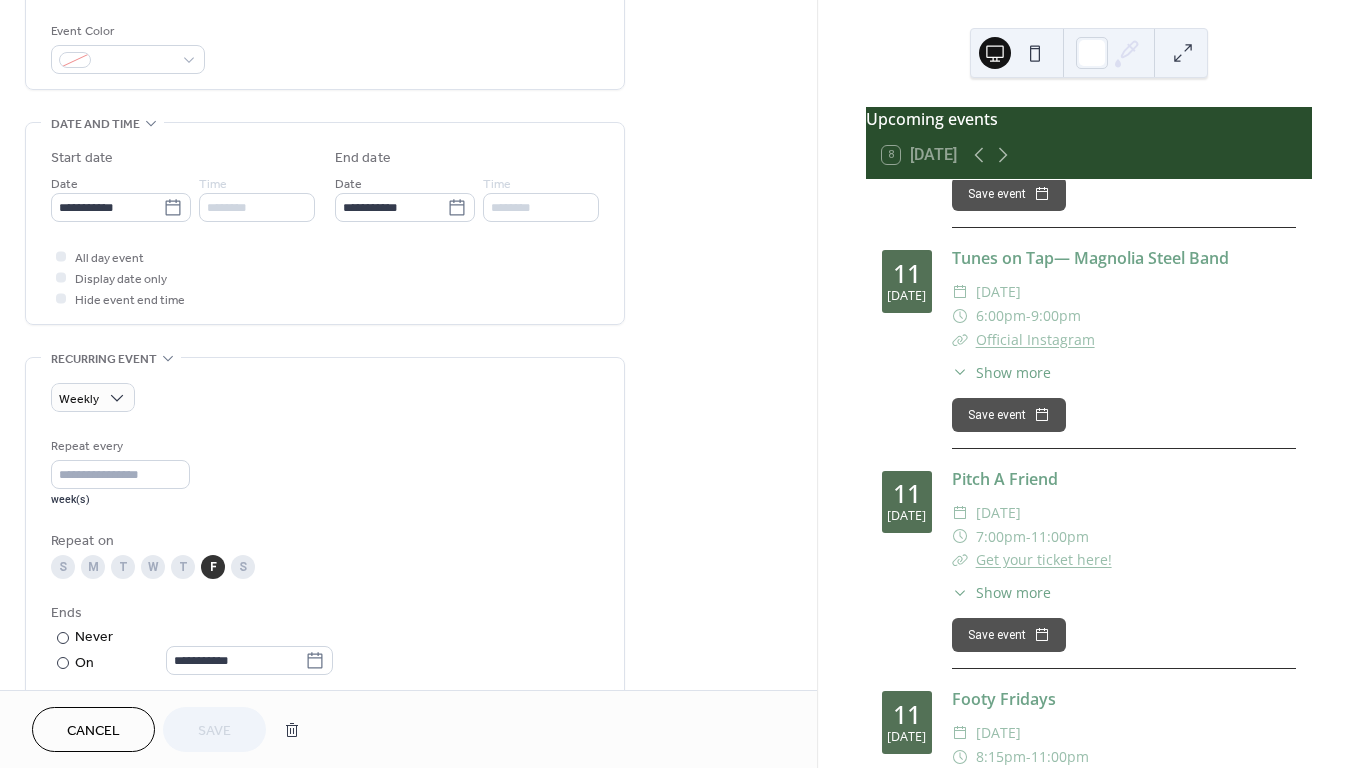 scroll, scrollTop: 795, scrollLeft: 0, axis: vertical 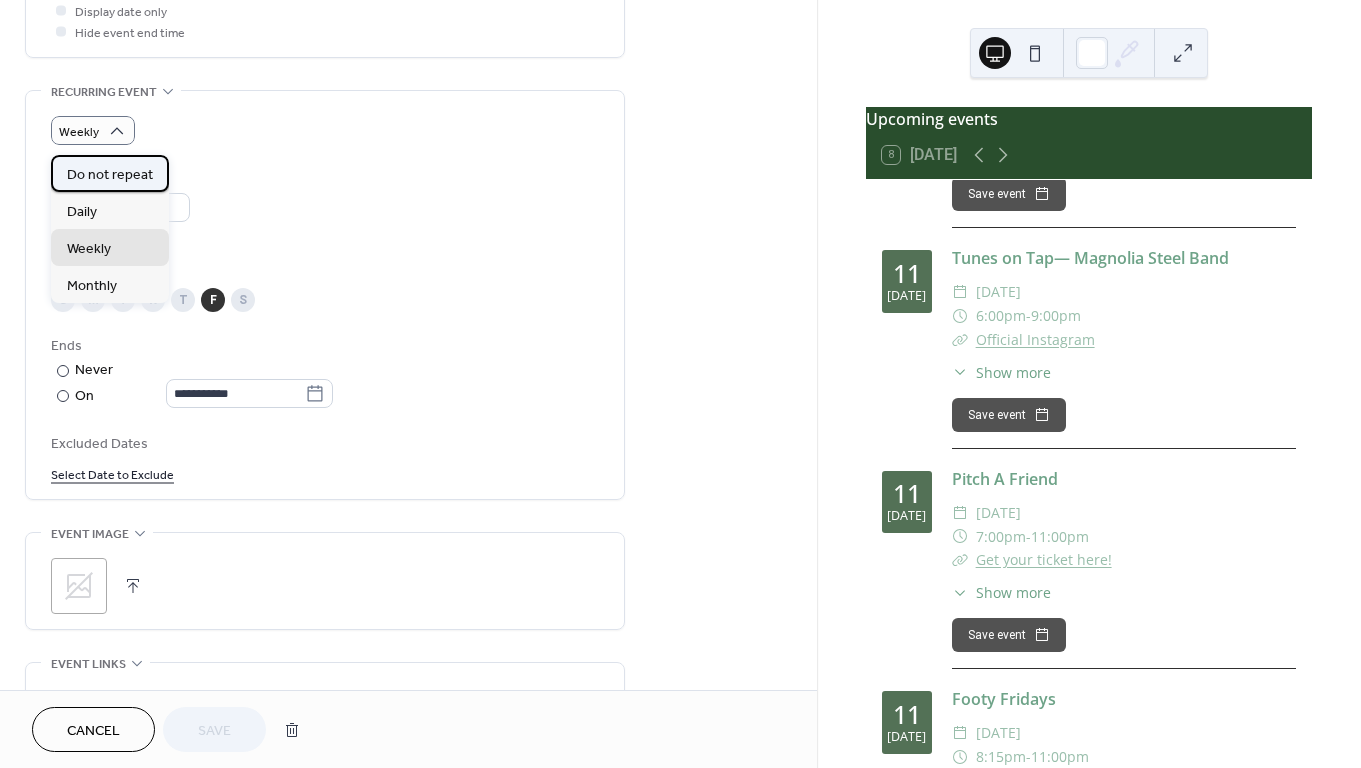click on "Do not repeat" at bounding box center [110, 175] 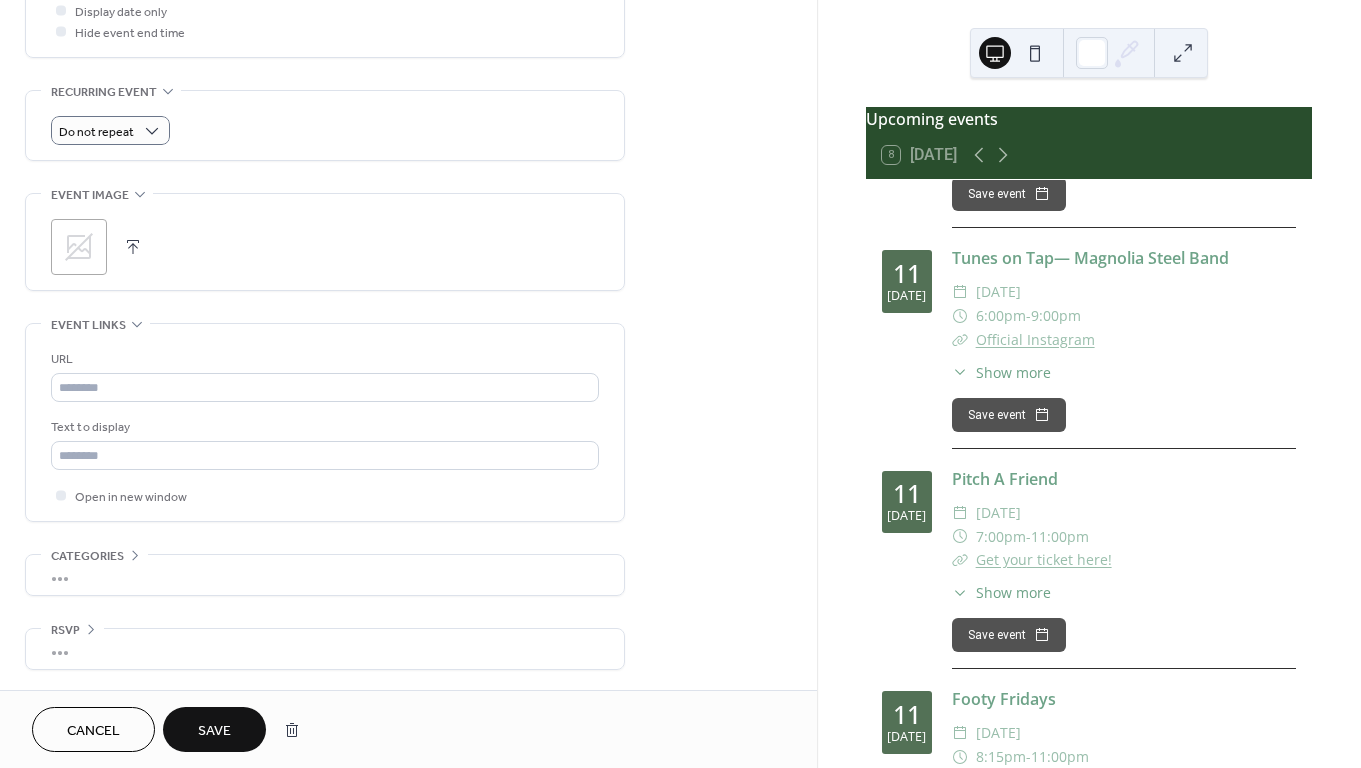 click on "Save" at bounding box center [214, 731] 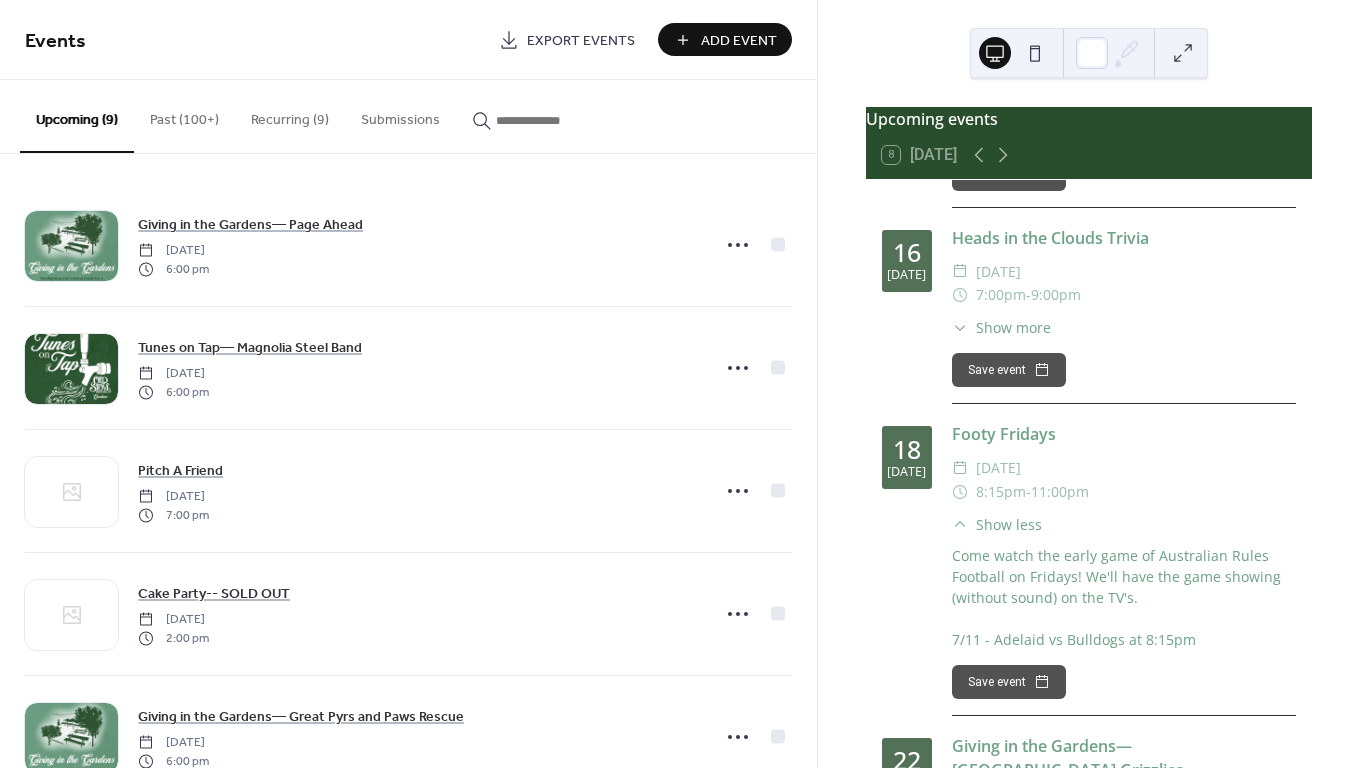 scroll, scrollTop: 1709, scrollLeft: 0, axis: vertical 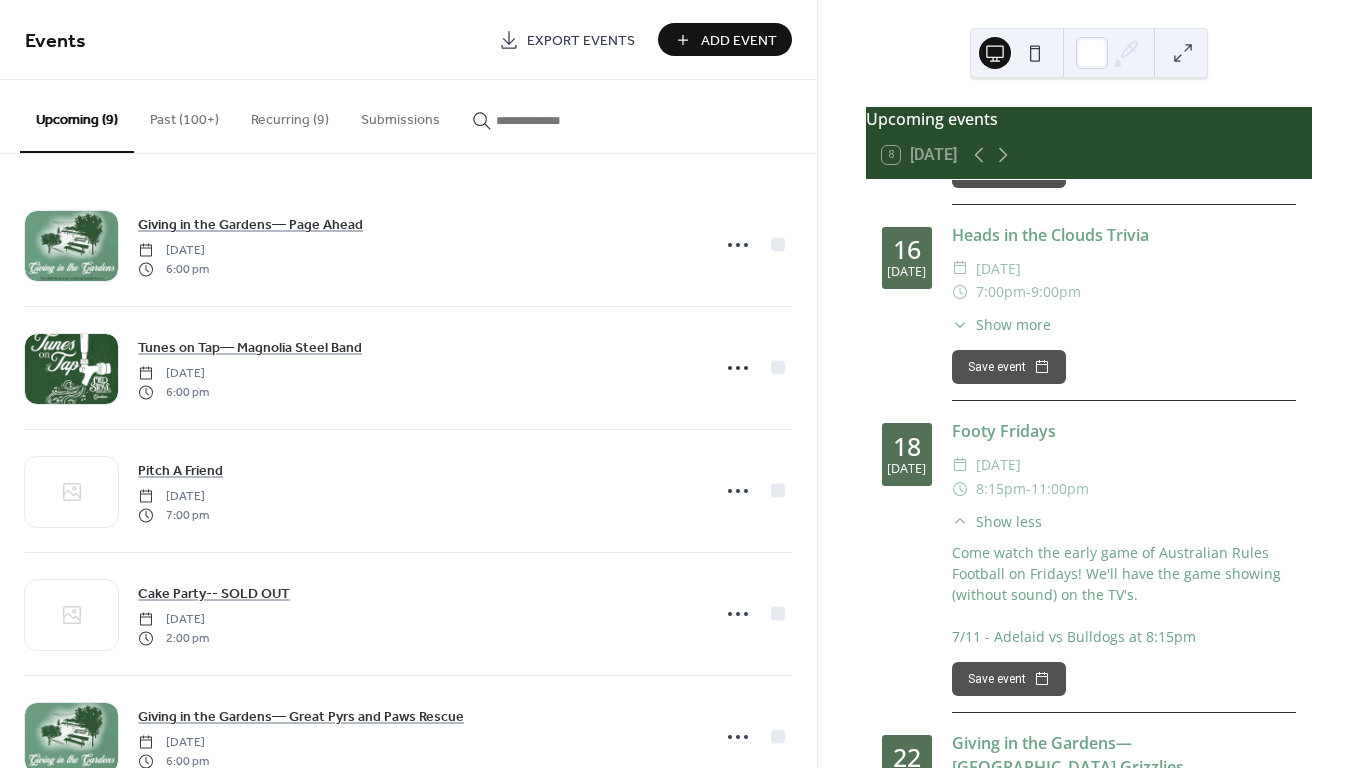 click on "Footy Fridays" at bounding box center (1124, 431) 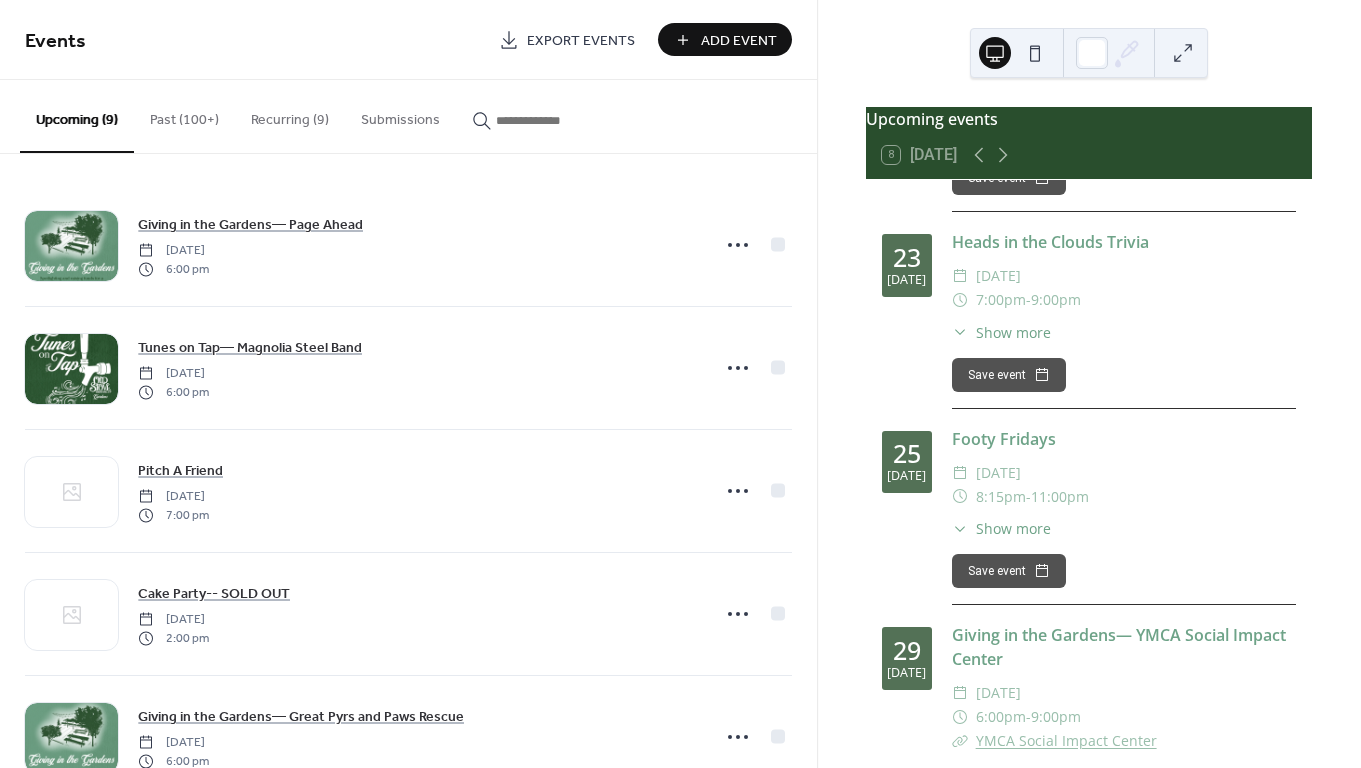 scroll, scrollTop: 2456, scrollLeft: 0, axis: vertical 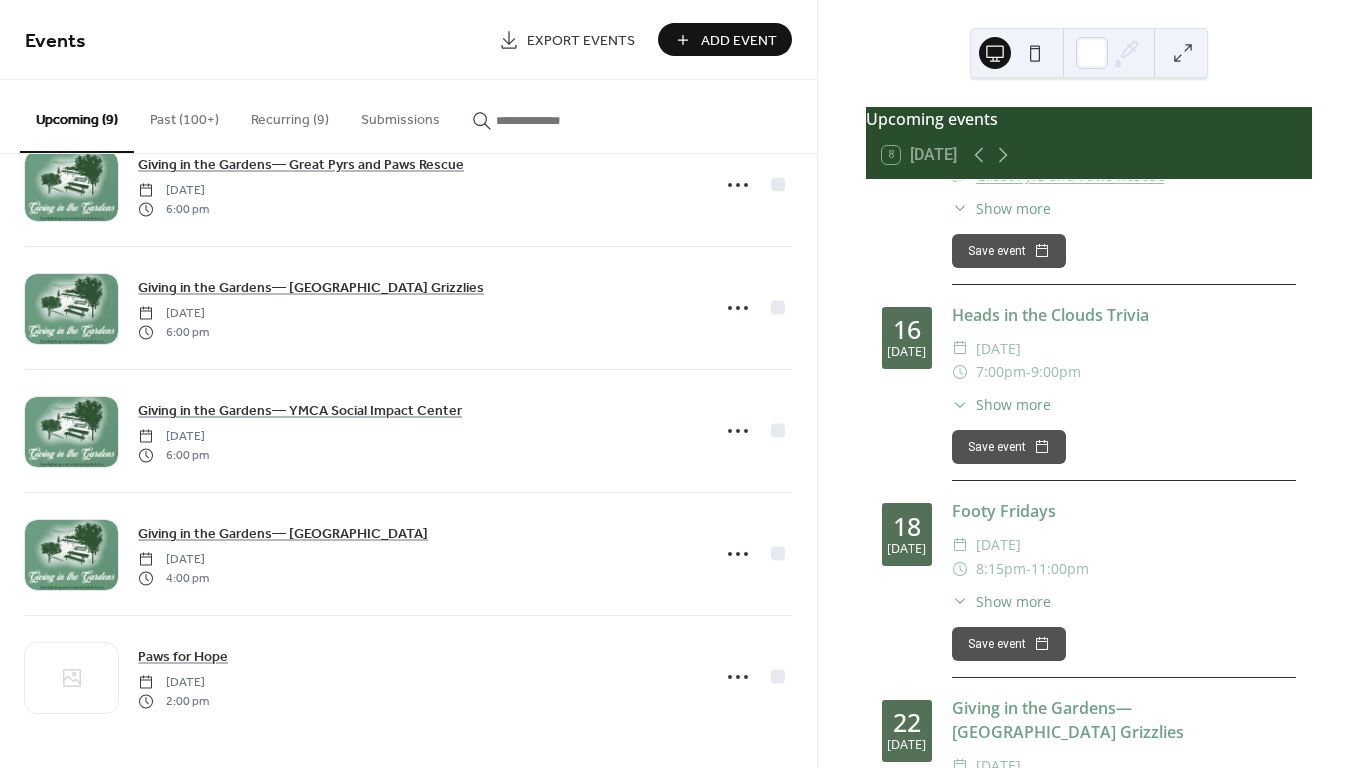 click on "Recurring  (9)" at bounding box center (290, 115) 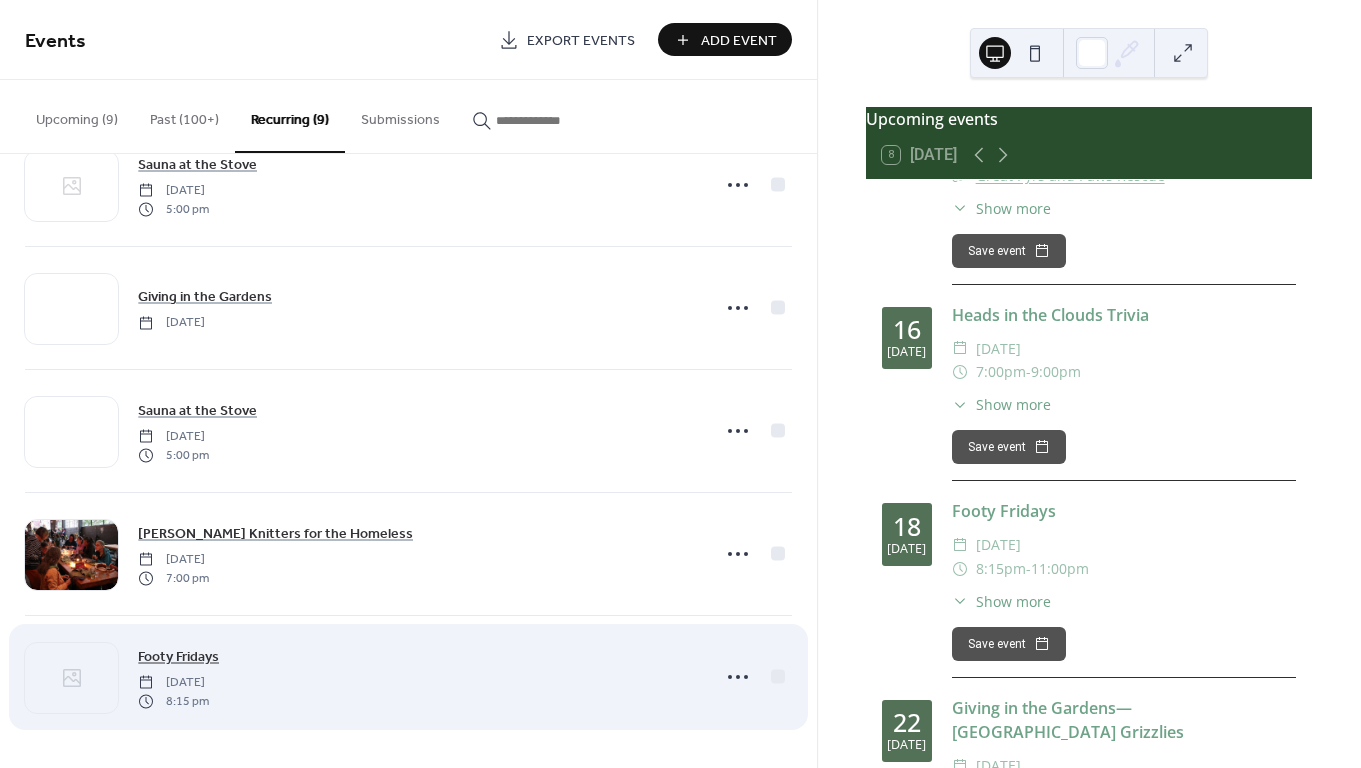 scroll, scrollTop: 552, scrollLeft: 0, axis: vertical 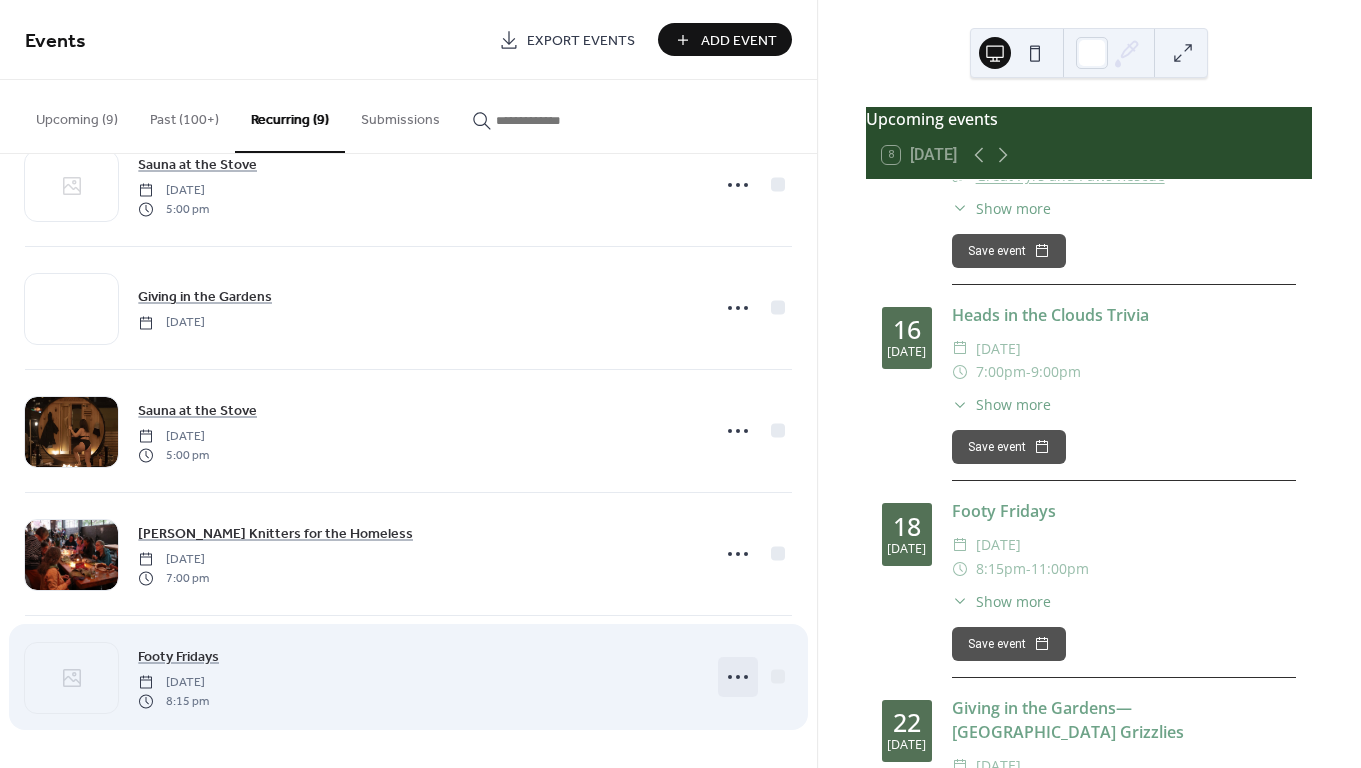 click 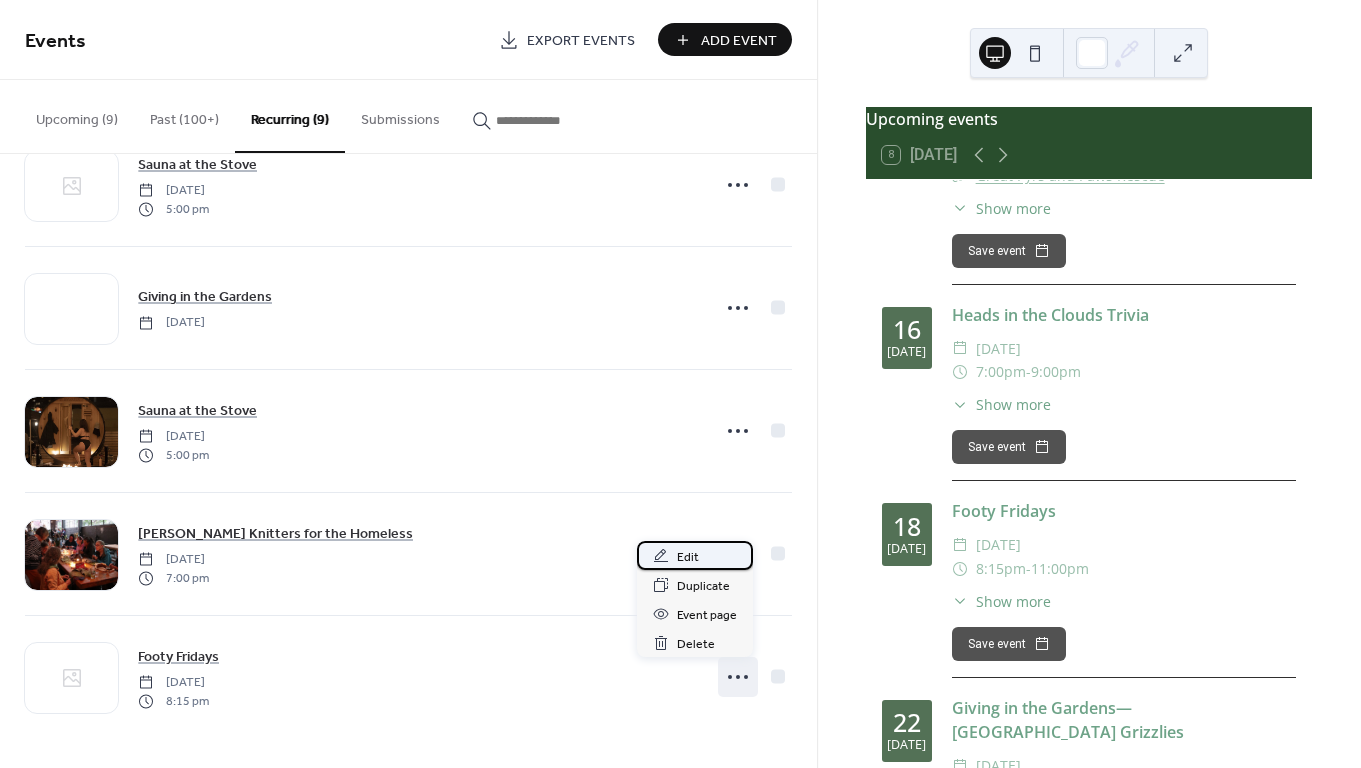 click on "Edit" at bounding box center [695, 555] 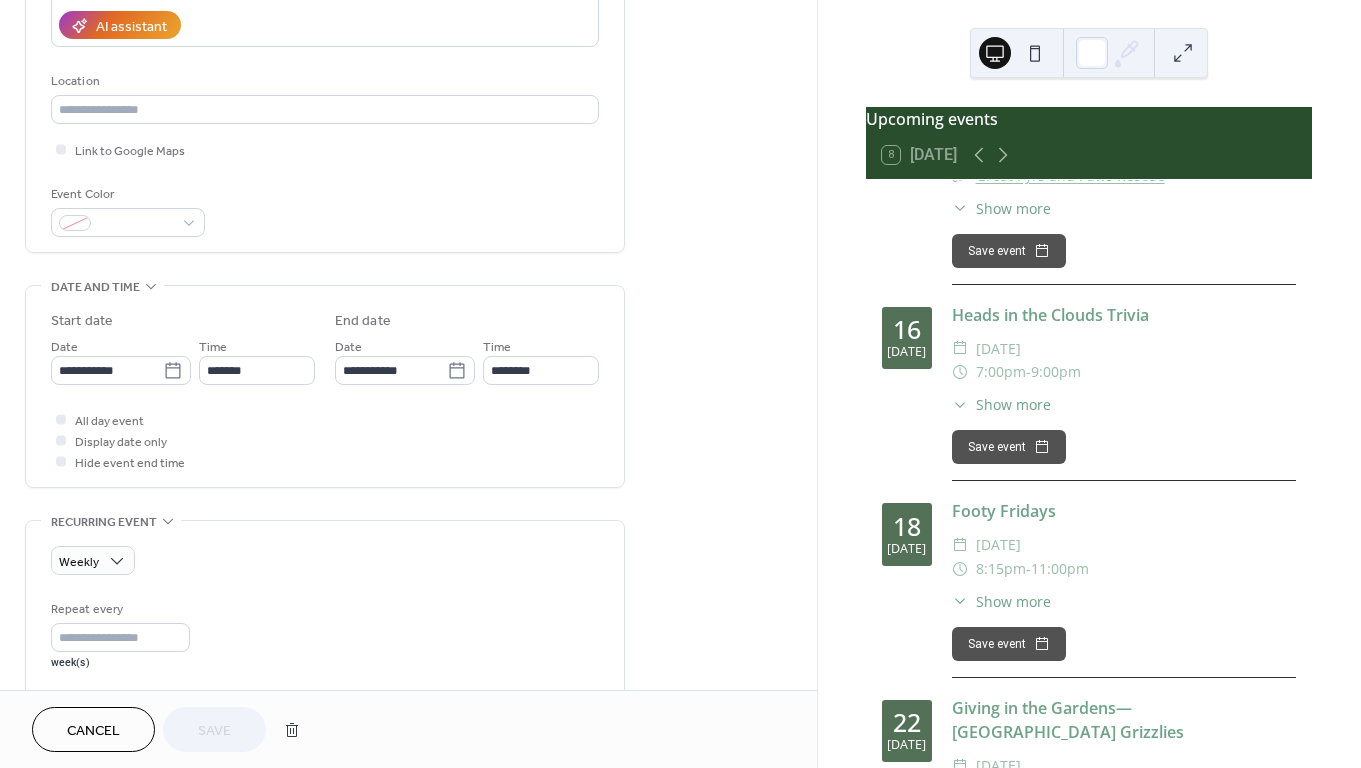 scroll, scrollTop: 374, scrollLeft: 0, axis: vertical 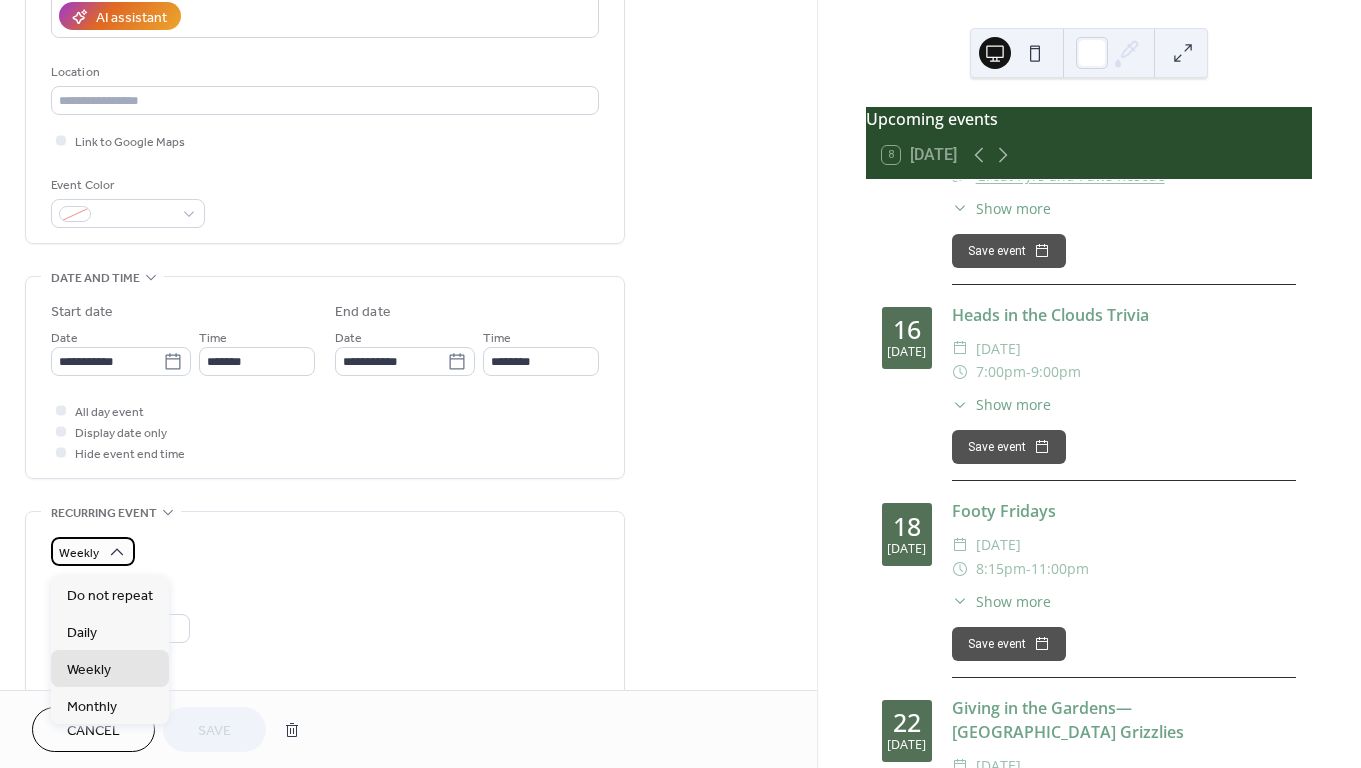 click on "Weekly" at bounding box center (93, 551) 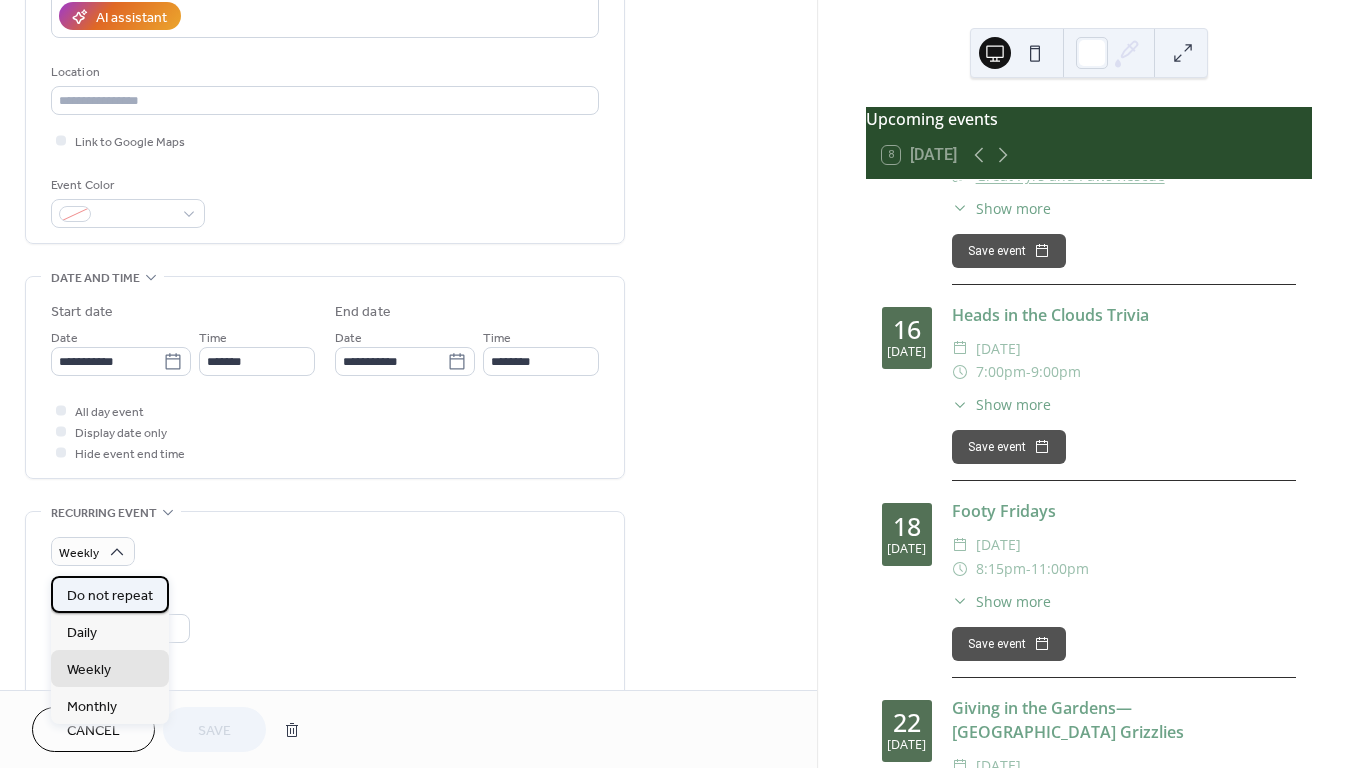 click on "Do not repeat" at bounding box center (110, 596) 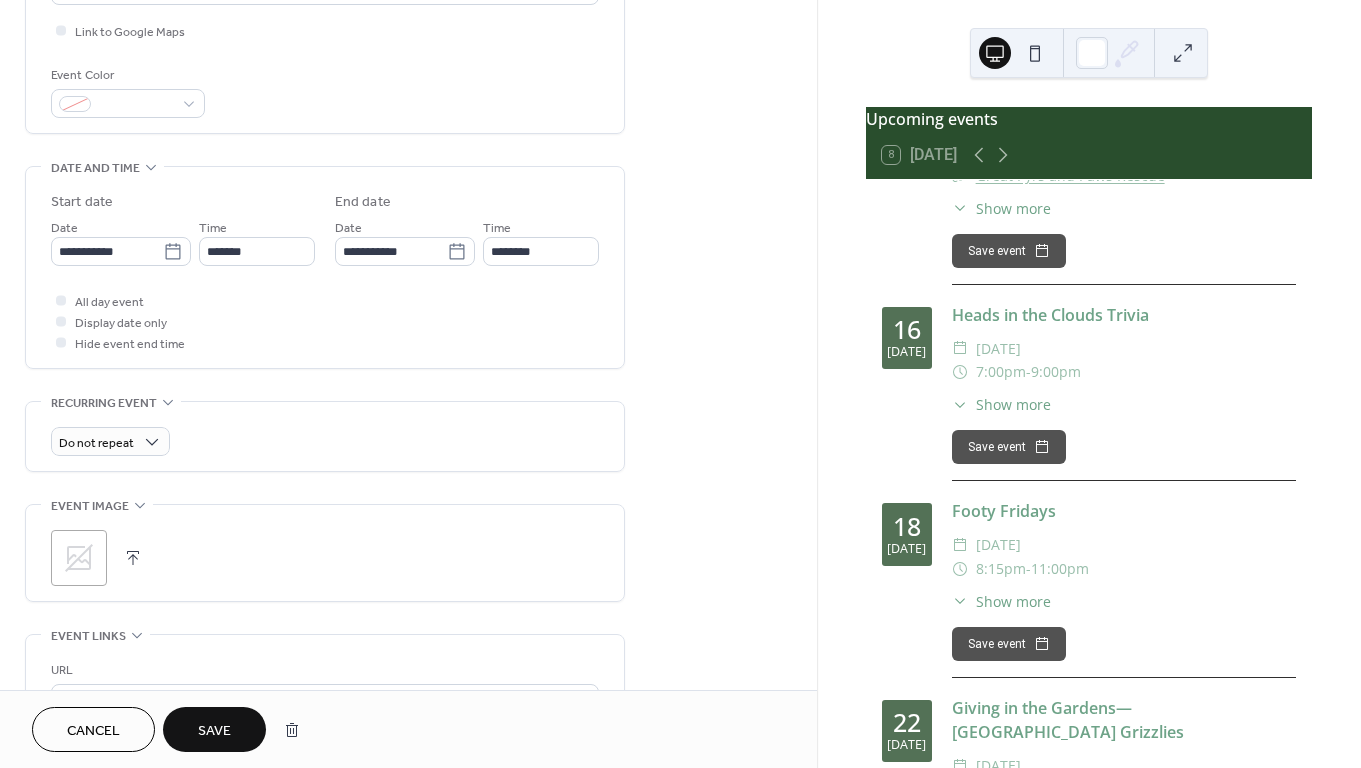 scroll, scrollTop: 511, scrollLeft: 0, axis: vertical 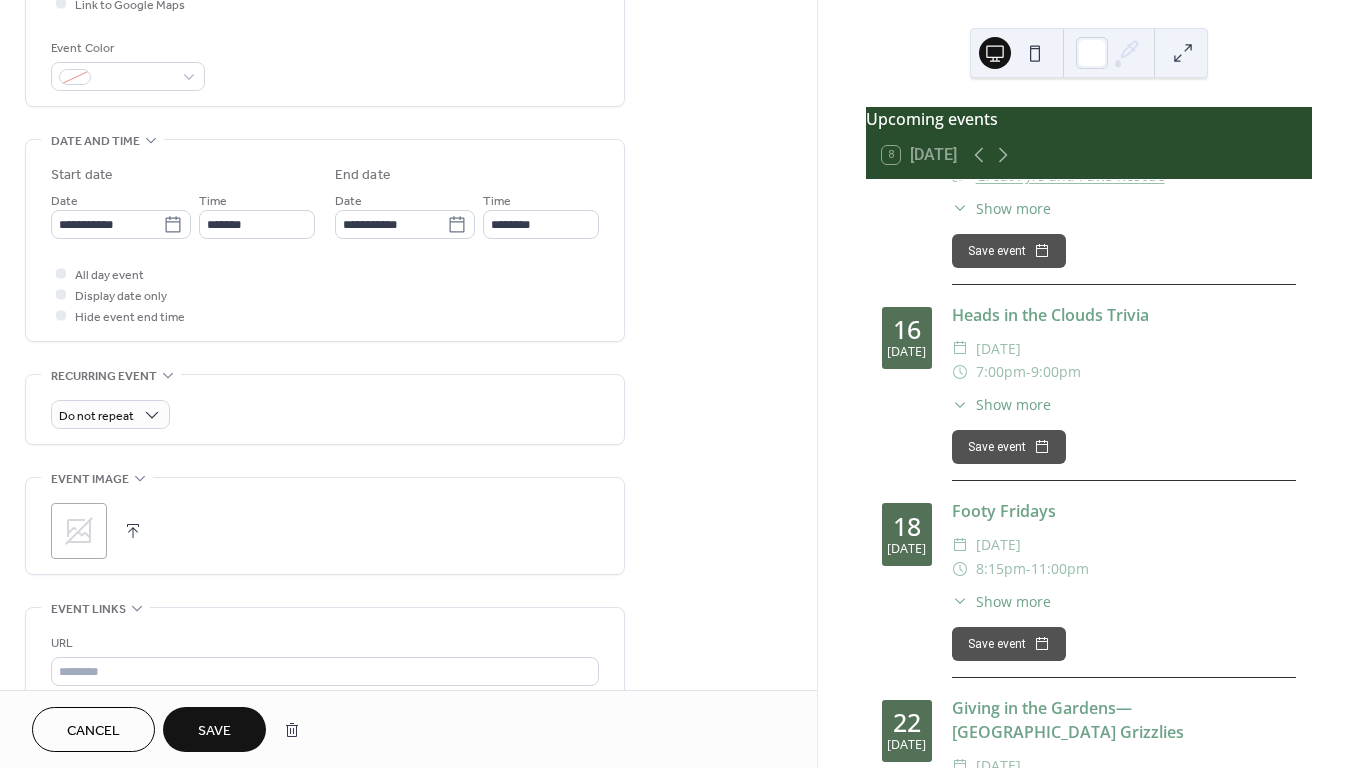 click on "Save" at bounding box center [214, 731] 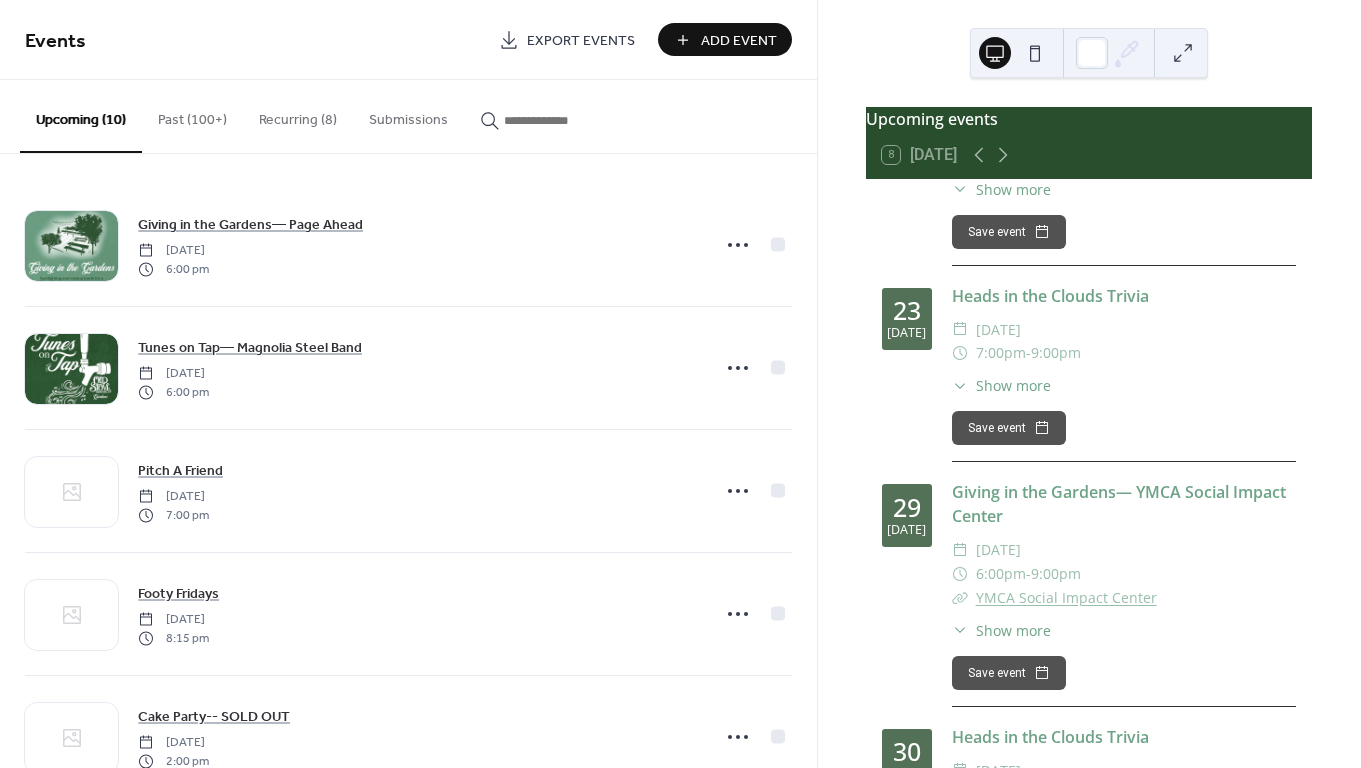 scroll, scrollTop: 2070, scrollLeft: 0, axis: vertical 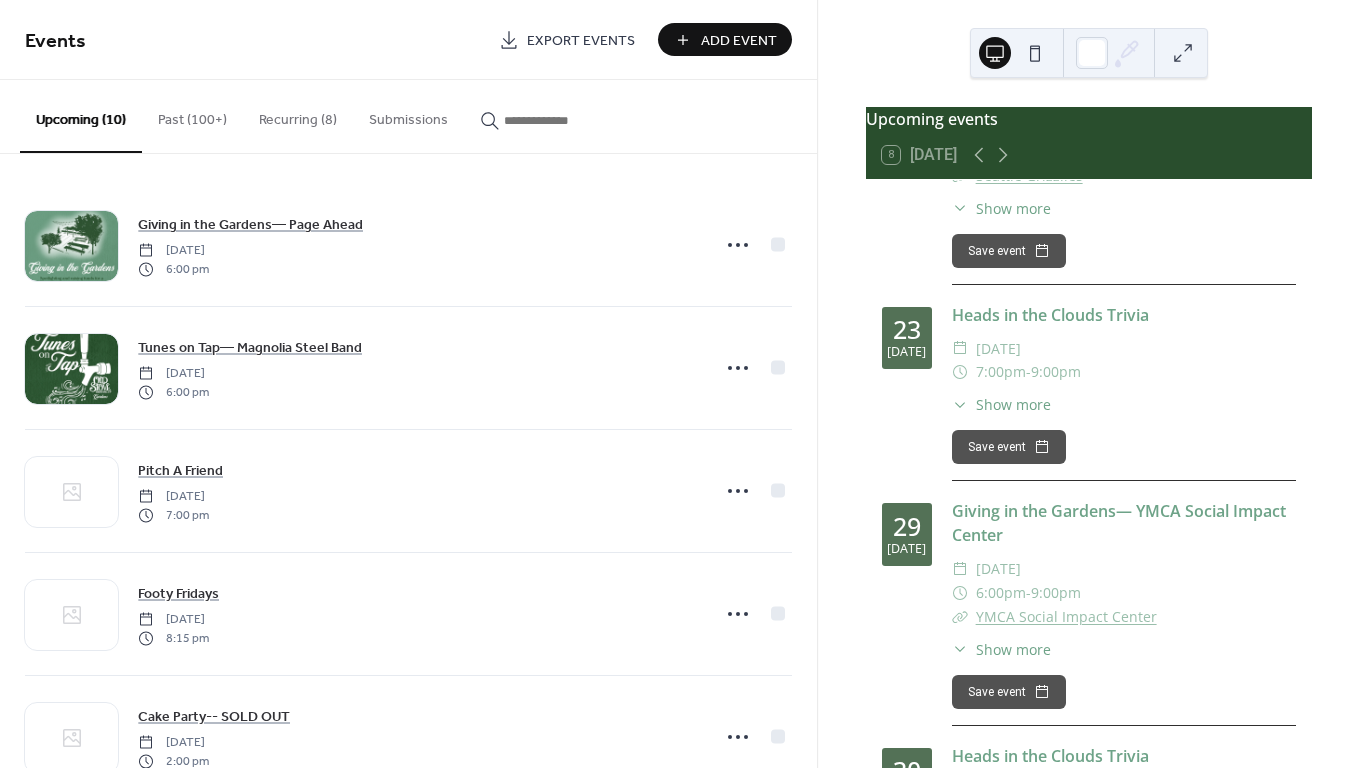 click at bounding box center (554, 120) 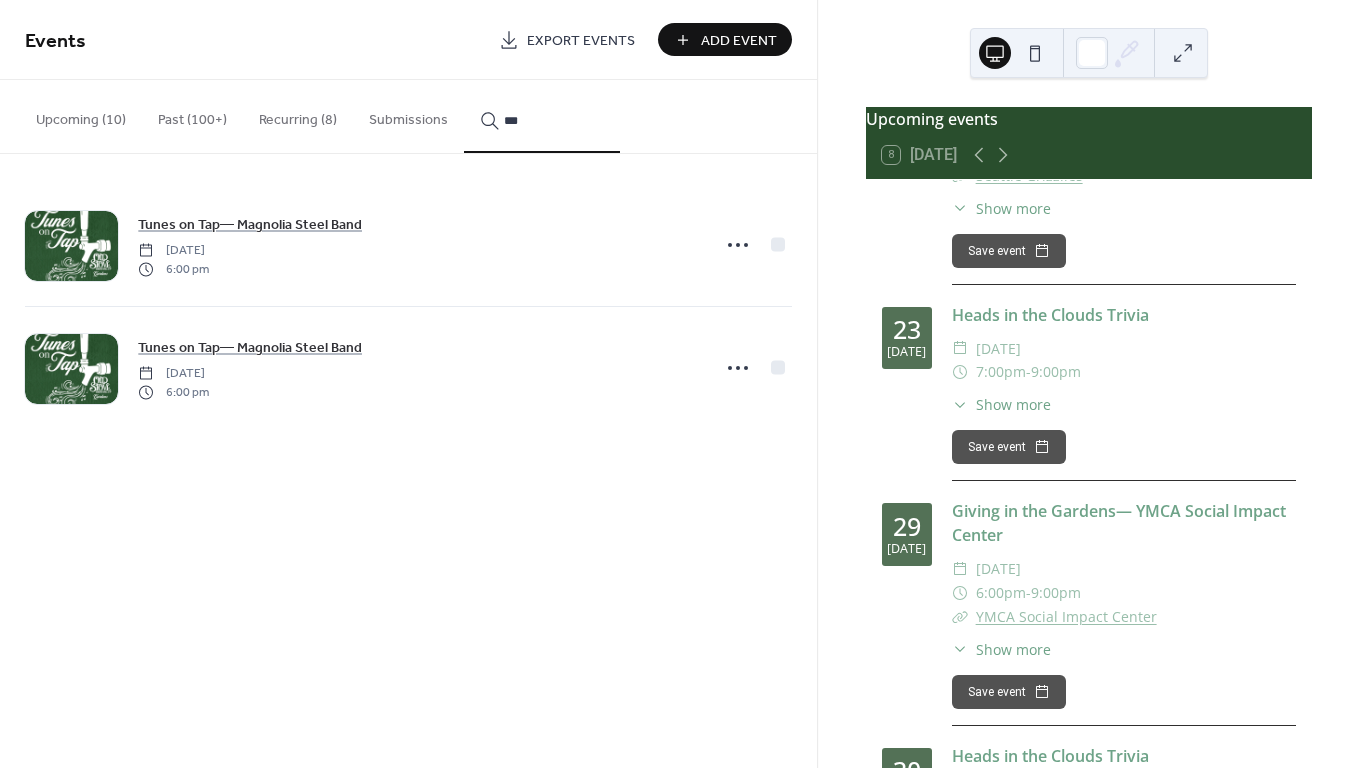 type on "***" 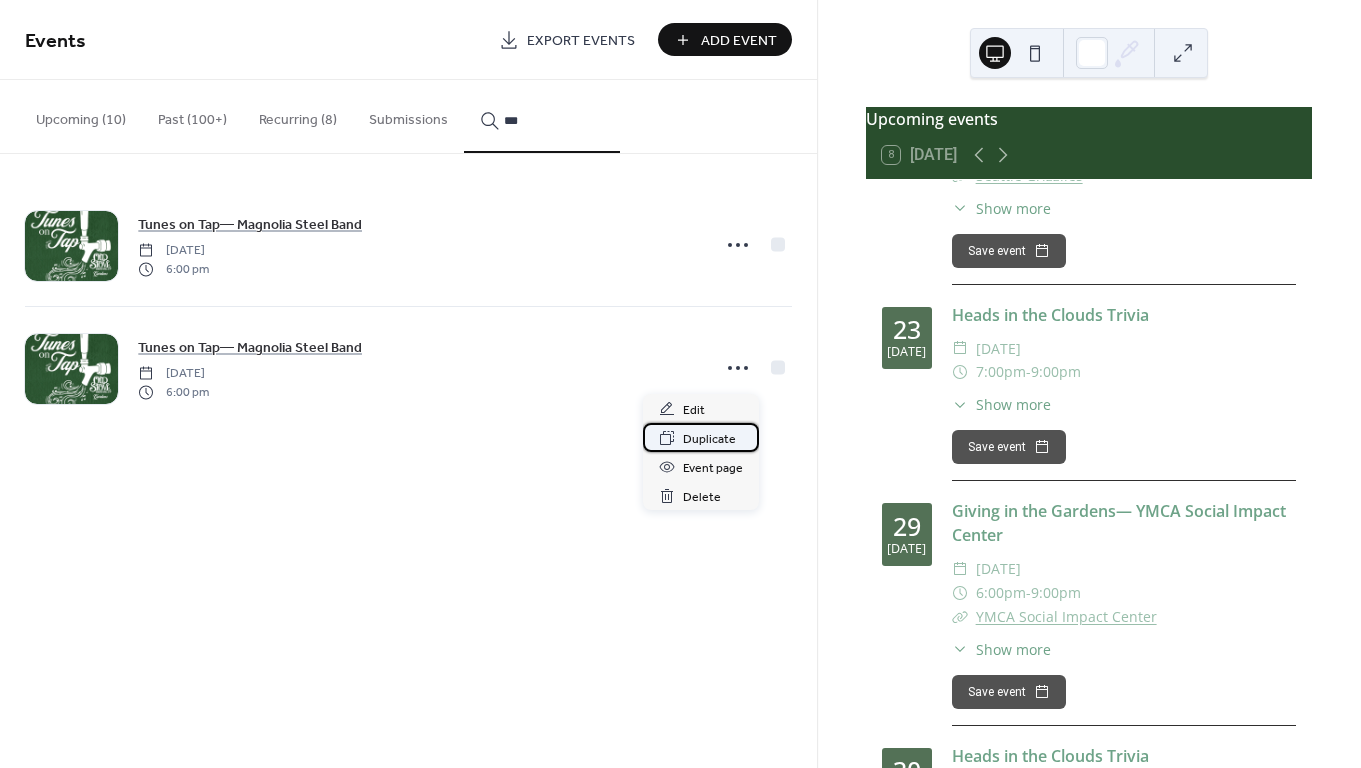 click on "Duplicate" at bounding box center [709, 439] 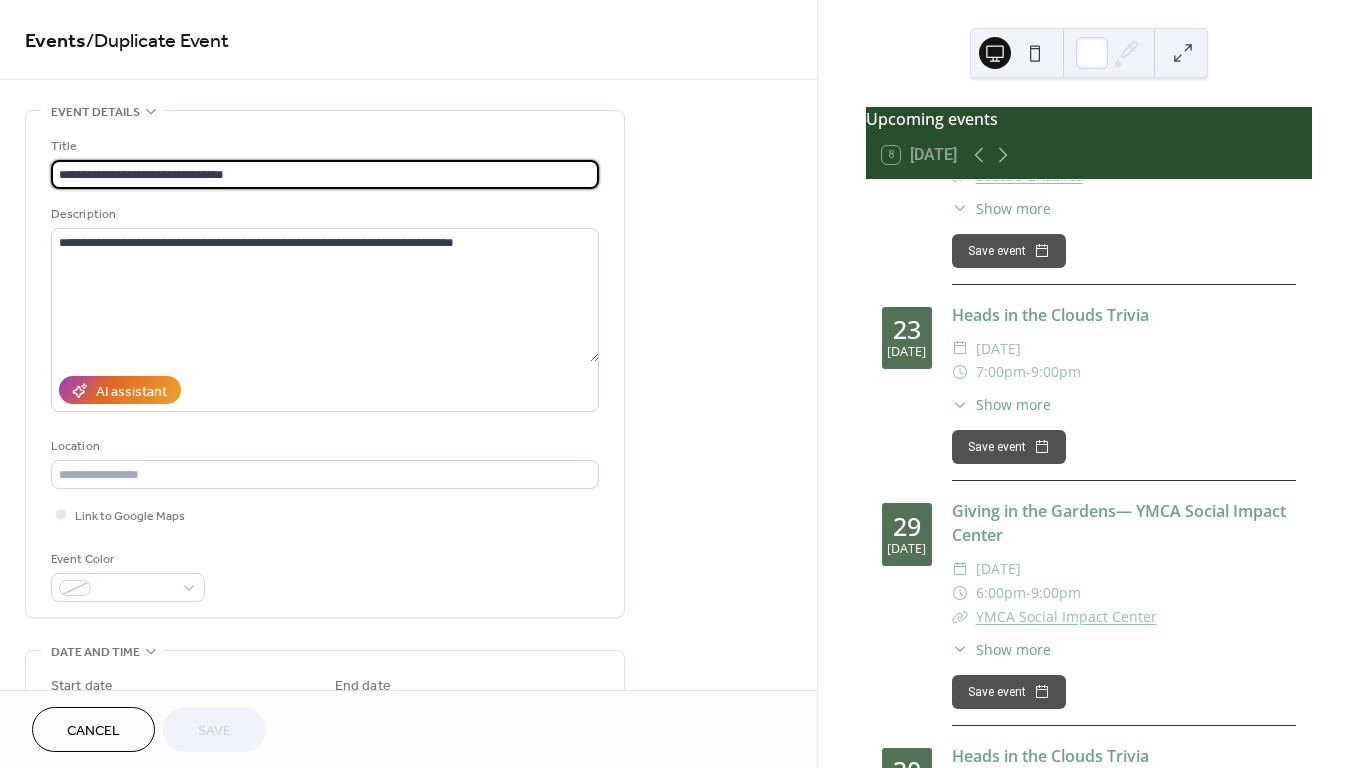 drag, startPoint x: 259, startPoint y: 177, endPoint x: 143, endPoint y: 169, distance: 116.275536 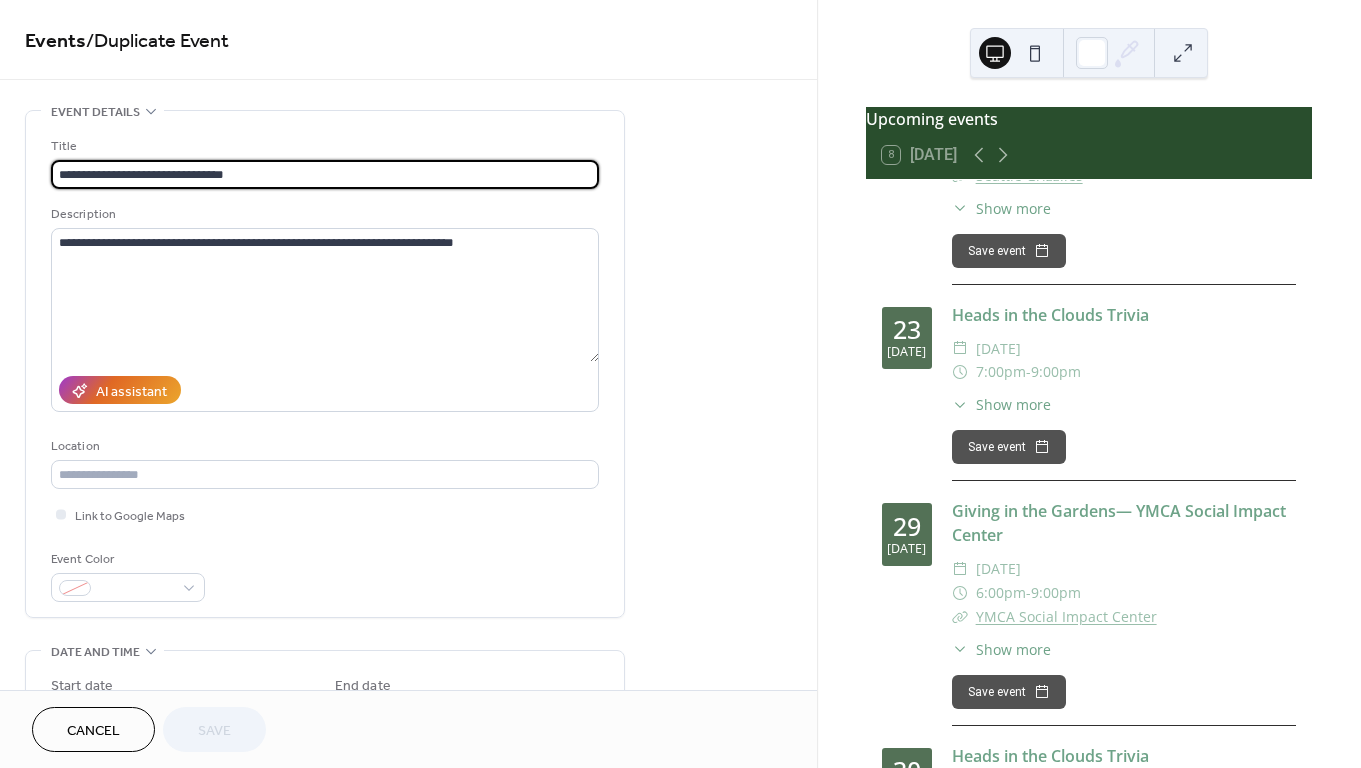 click on "**********" at bounding box center [325, 174] 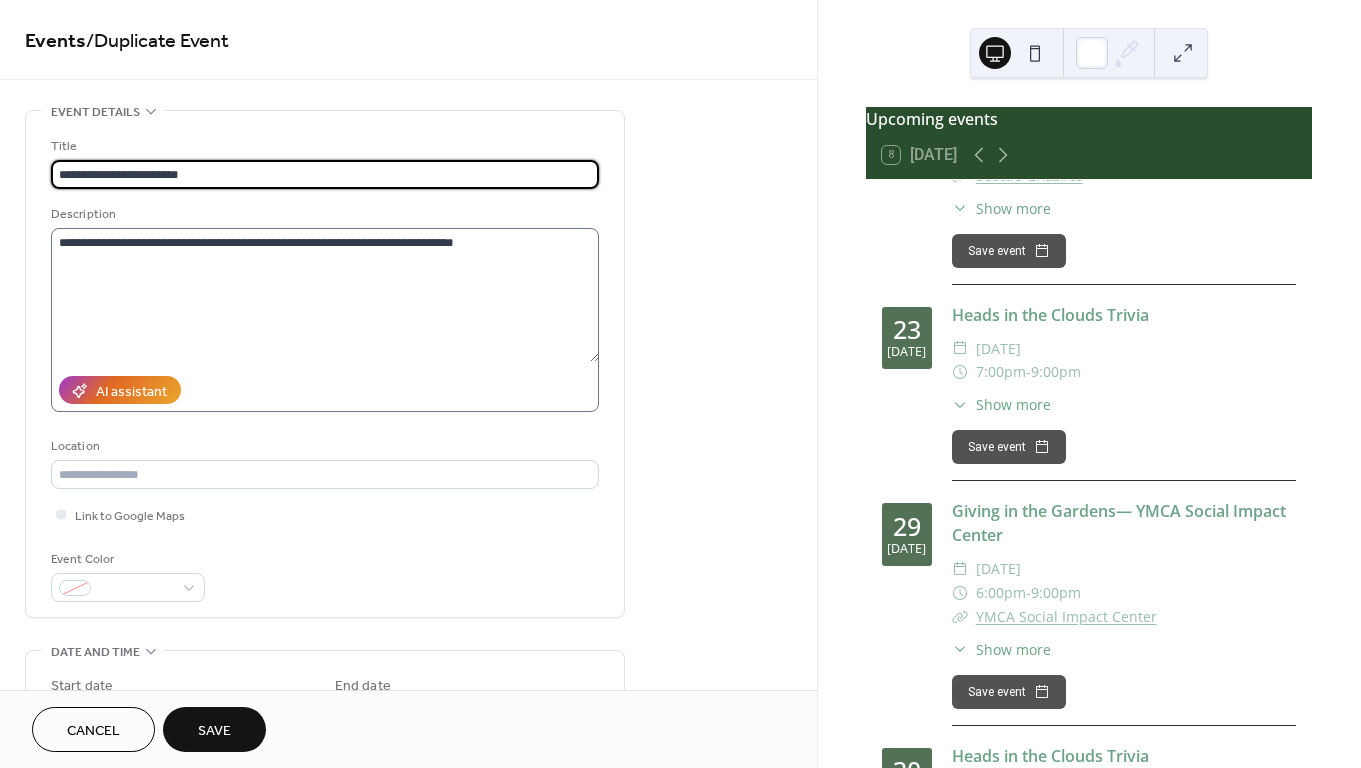 type on "**********" 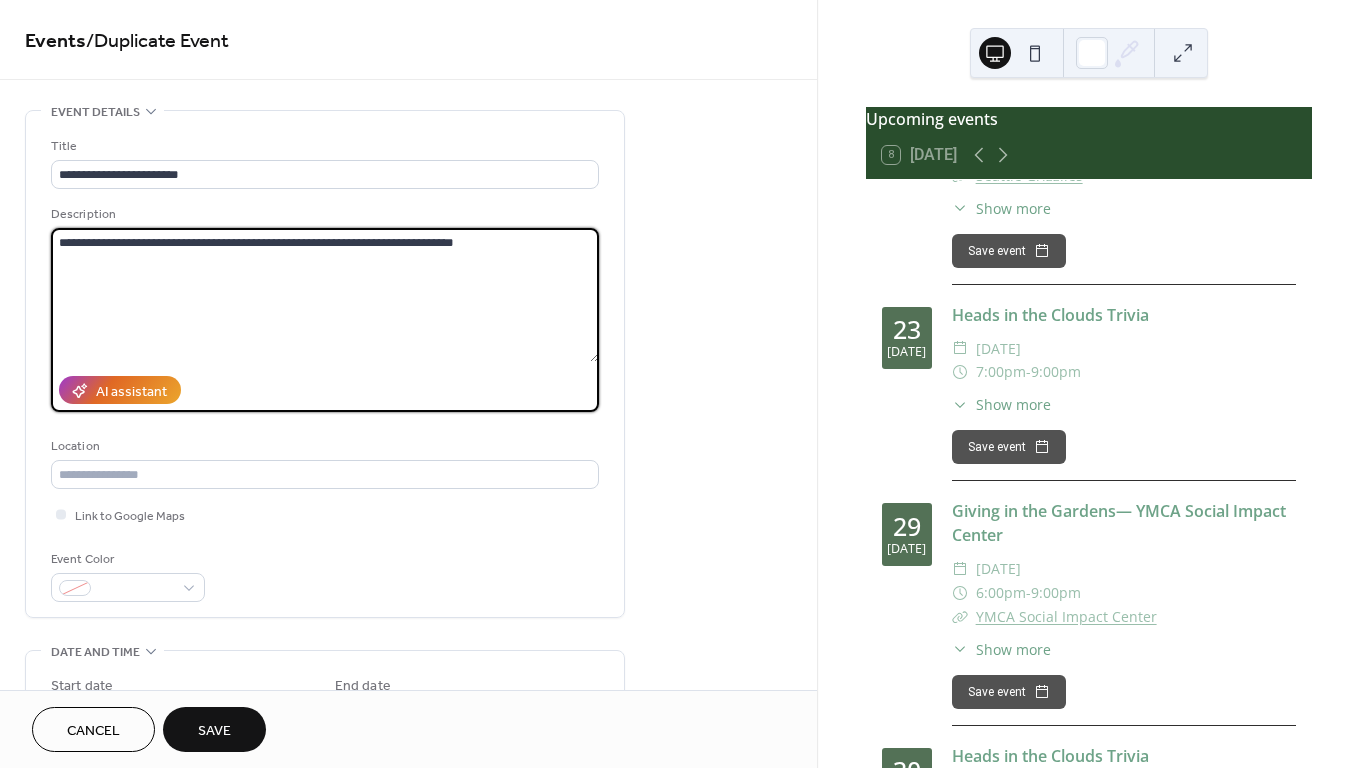 drag, startPoint x: 319, startPoint y: 243, endPoint x: 336, endPoint y: 243, distance: 17 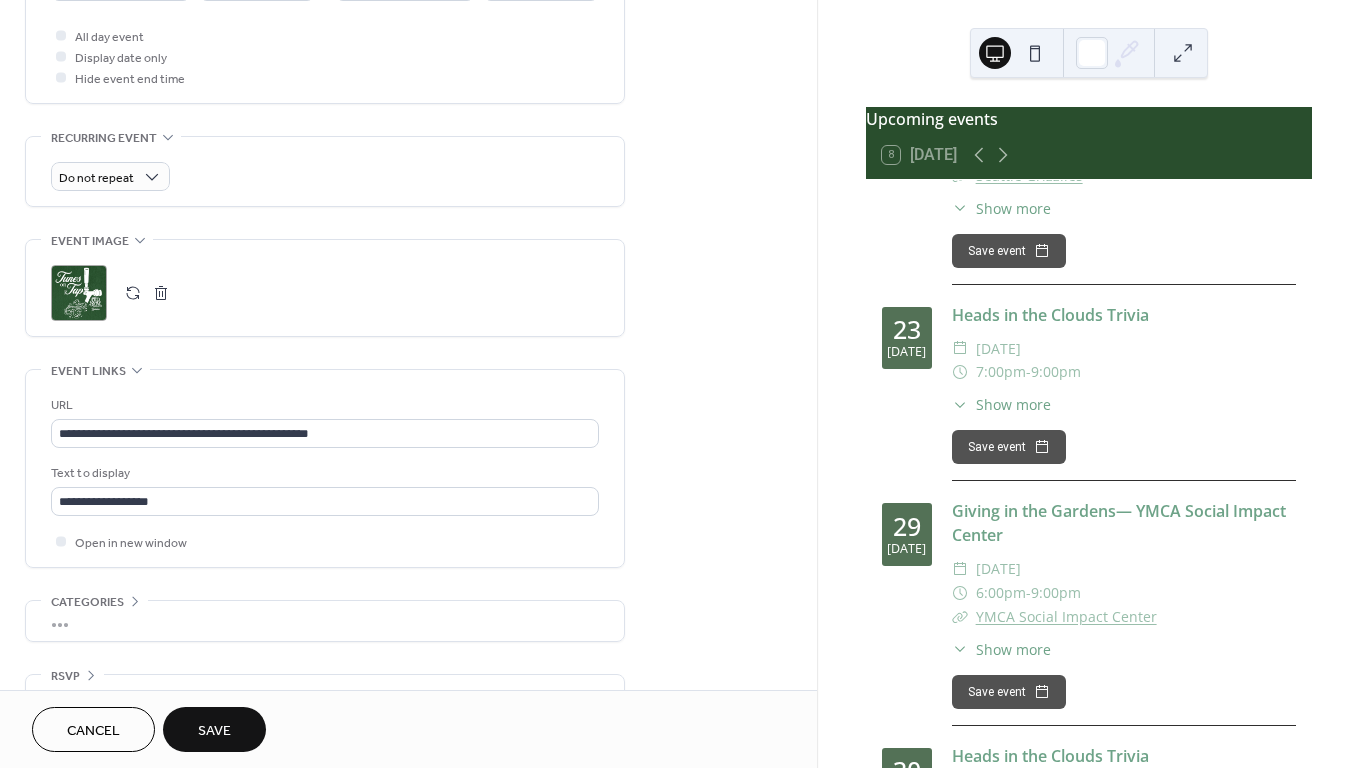 scroll, scrollTop: 765, scrollLeft: 0, axis: vertical 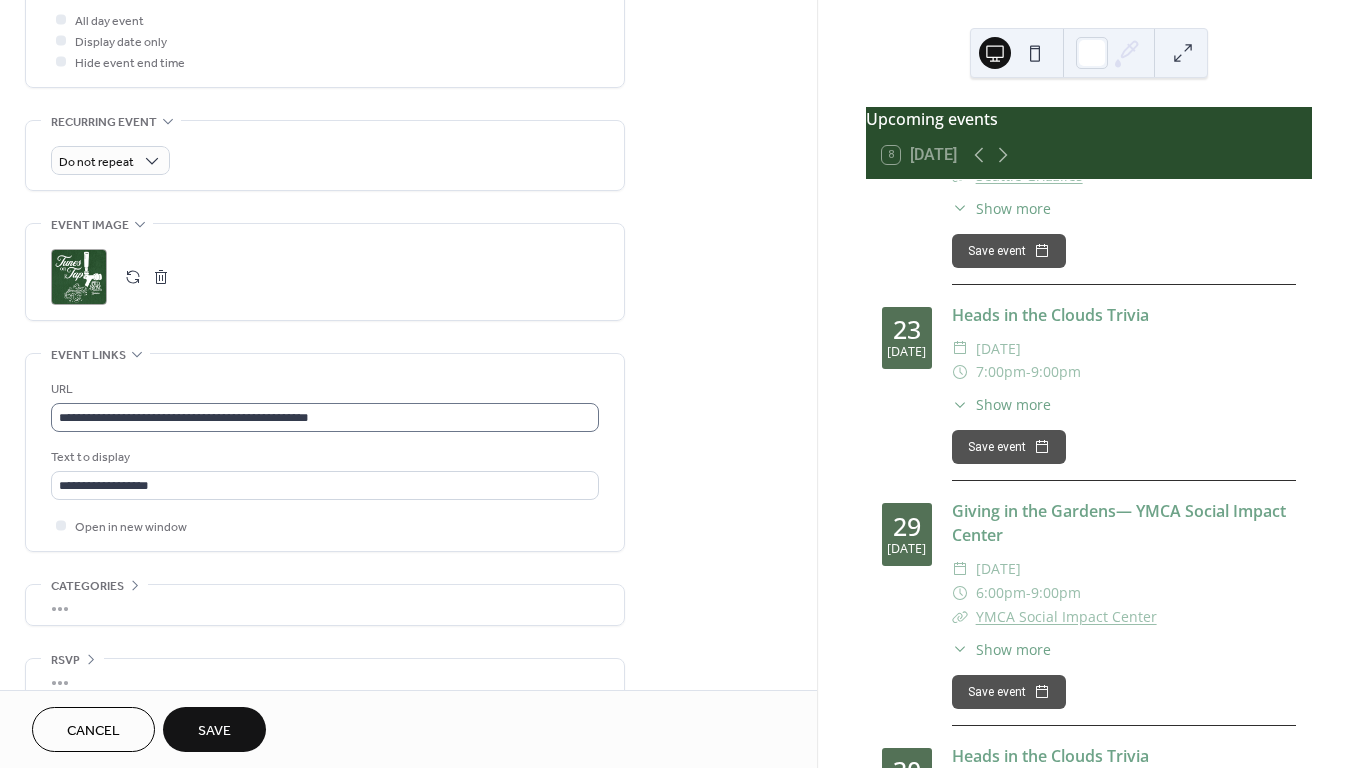 type on "**********" 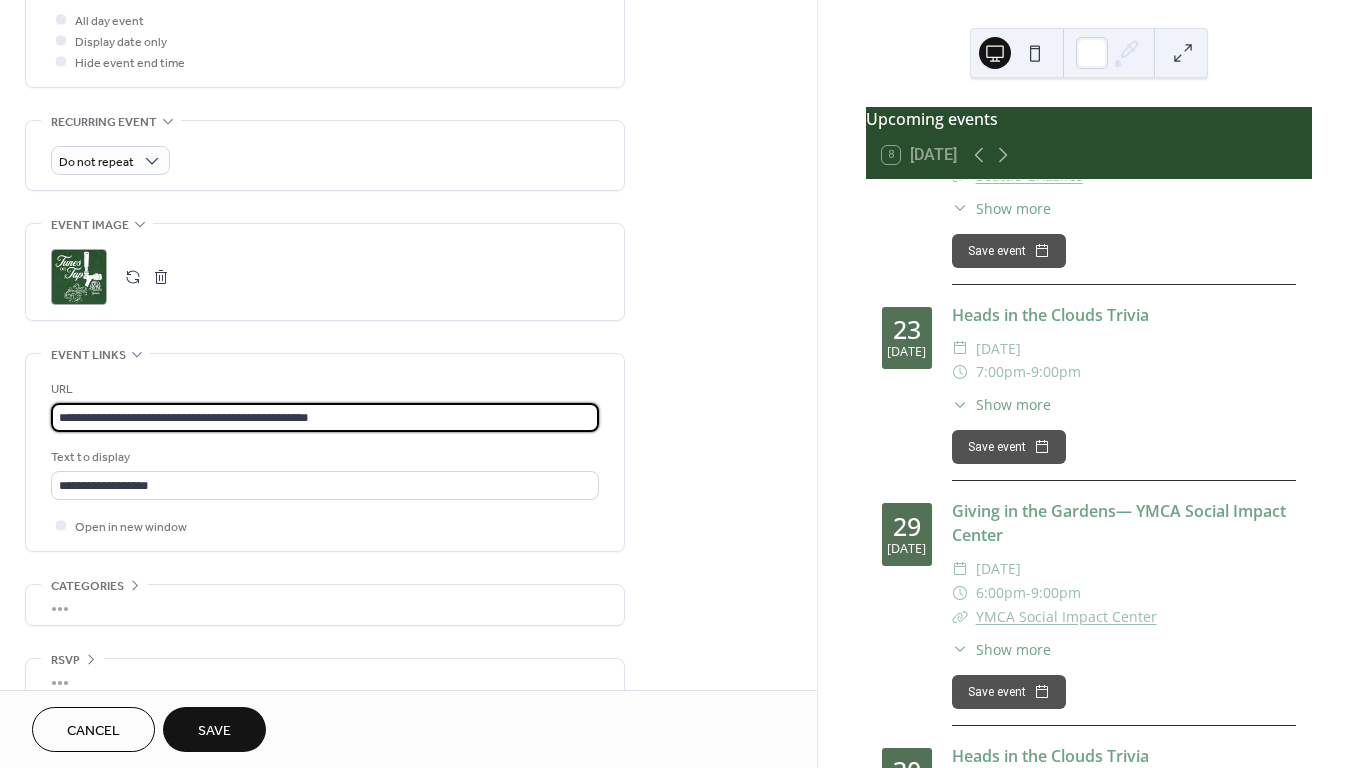 drag, startPoint x: 371, startPoint y: 423, endPoint x: 7, endPoint y: 424, distance: 364.00137 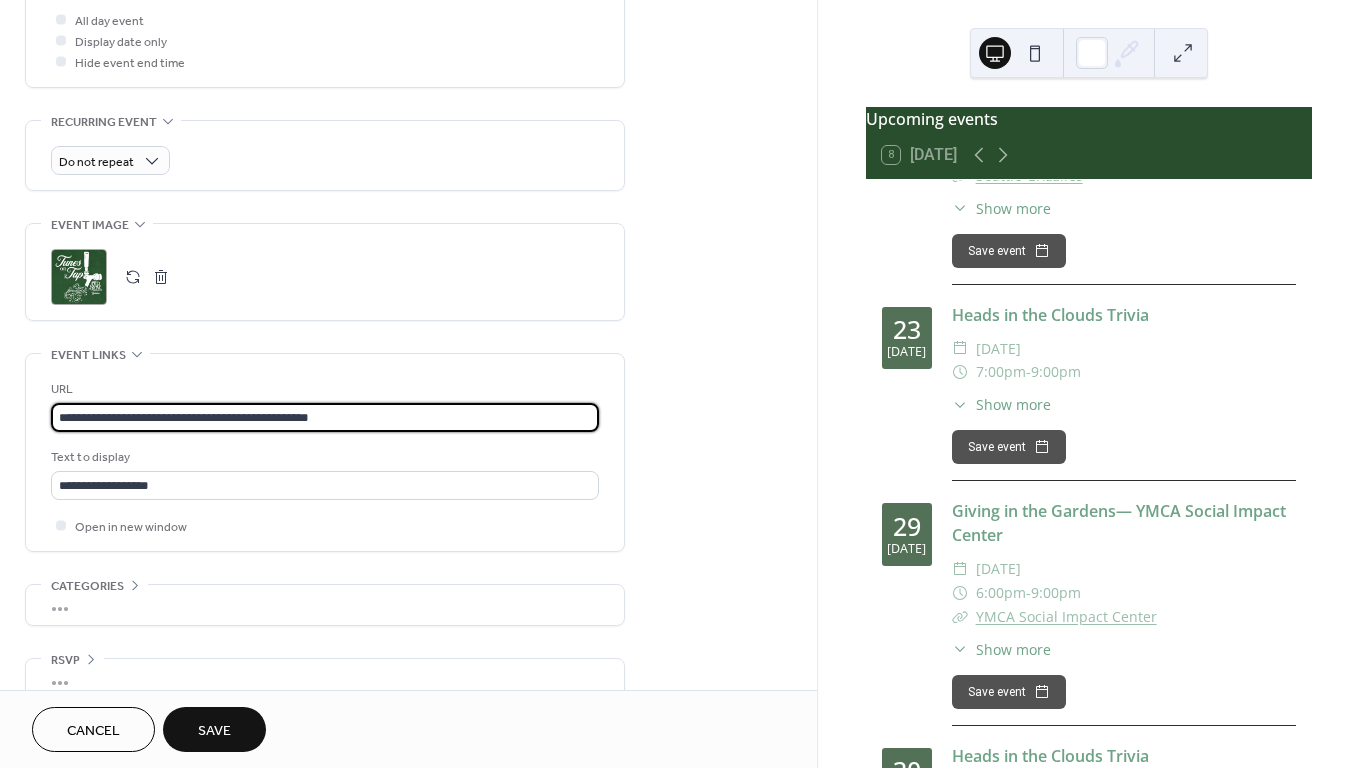 click on "**********" at bounding box center (408, 32) 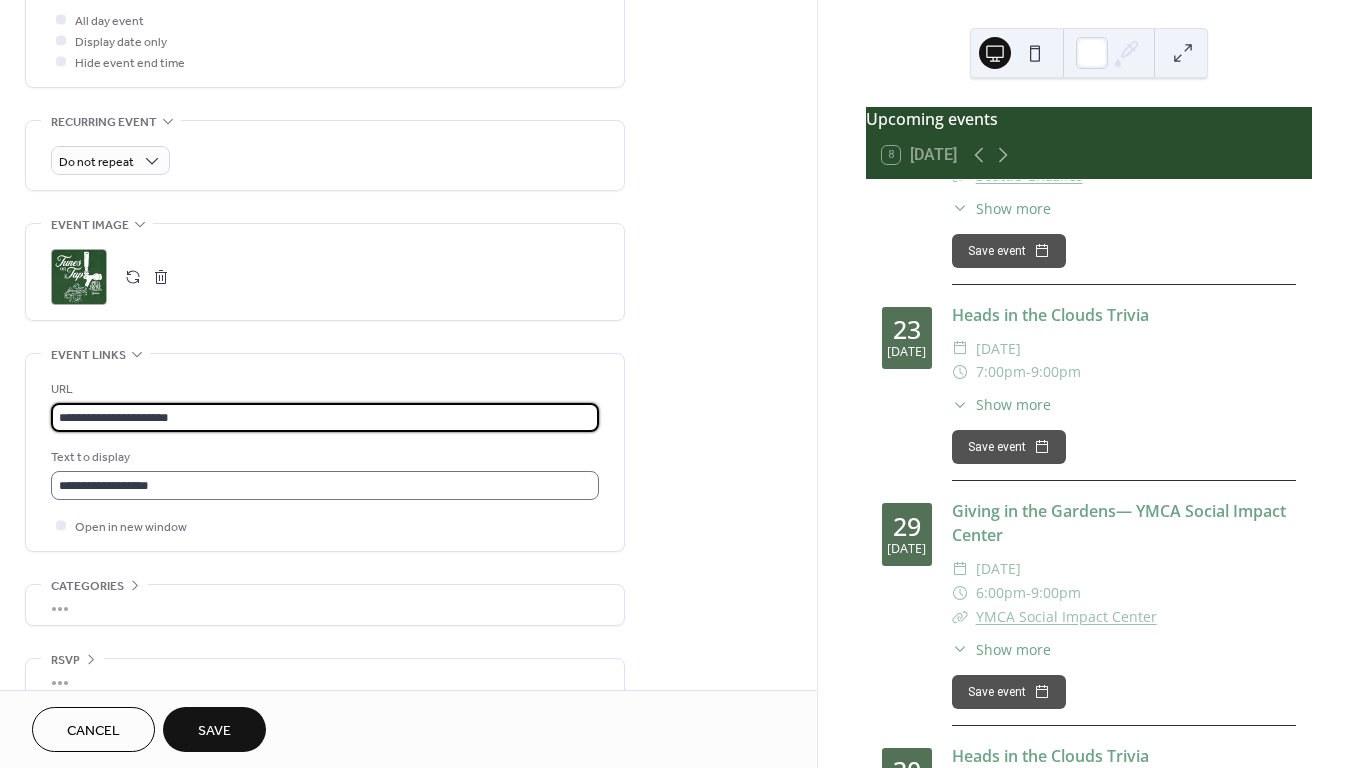 type on "**********" 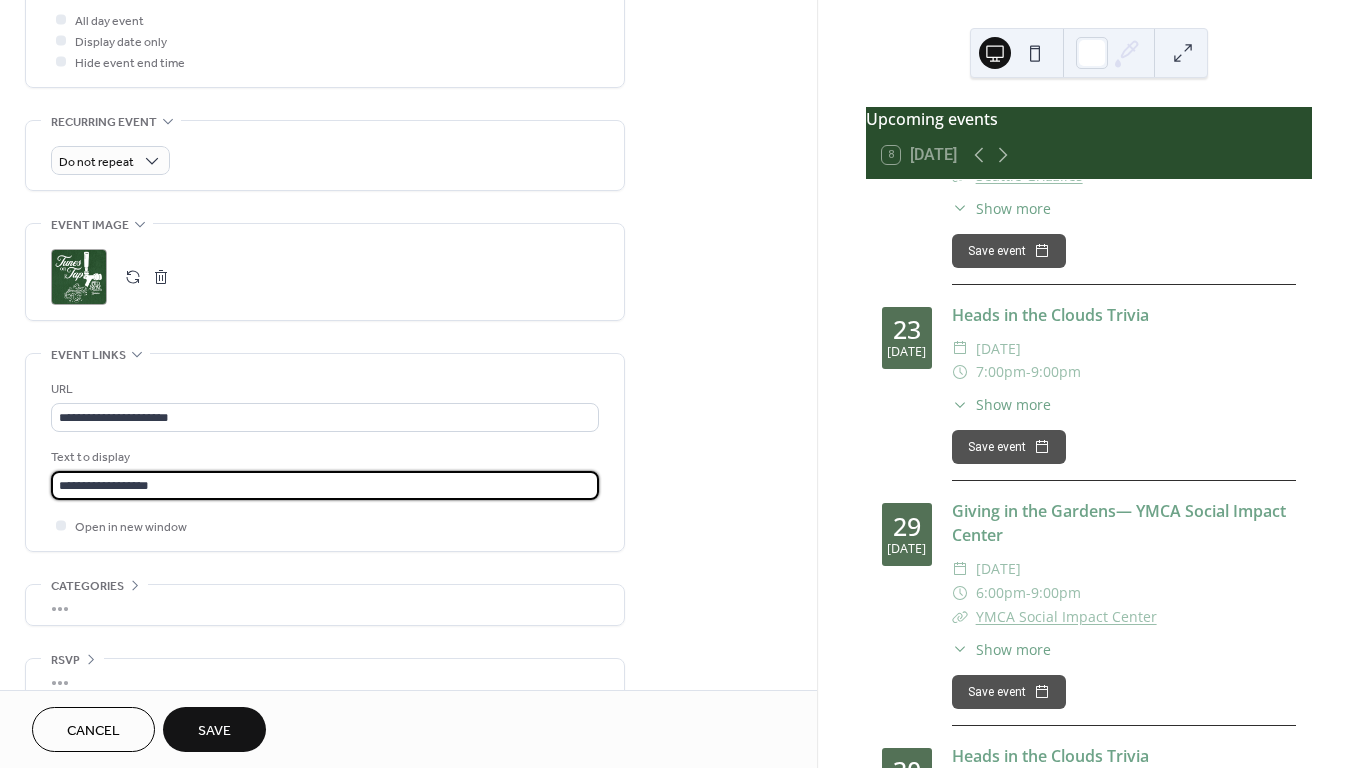 drag, startPoint x: 167, startPoint y: 495, endPoint x: 10, endPoint y: 487, distance: 157.20369 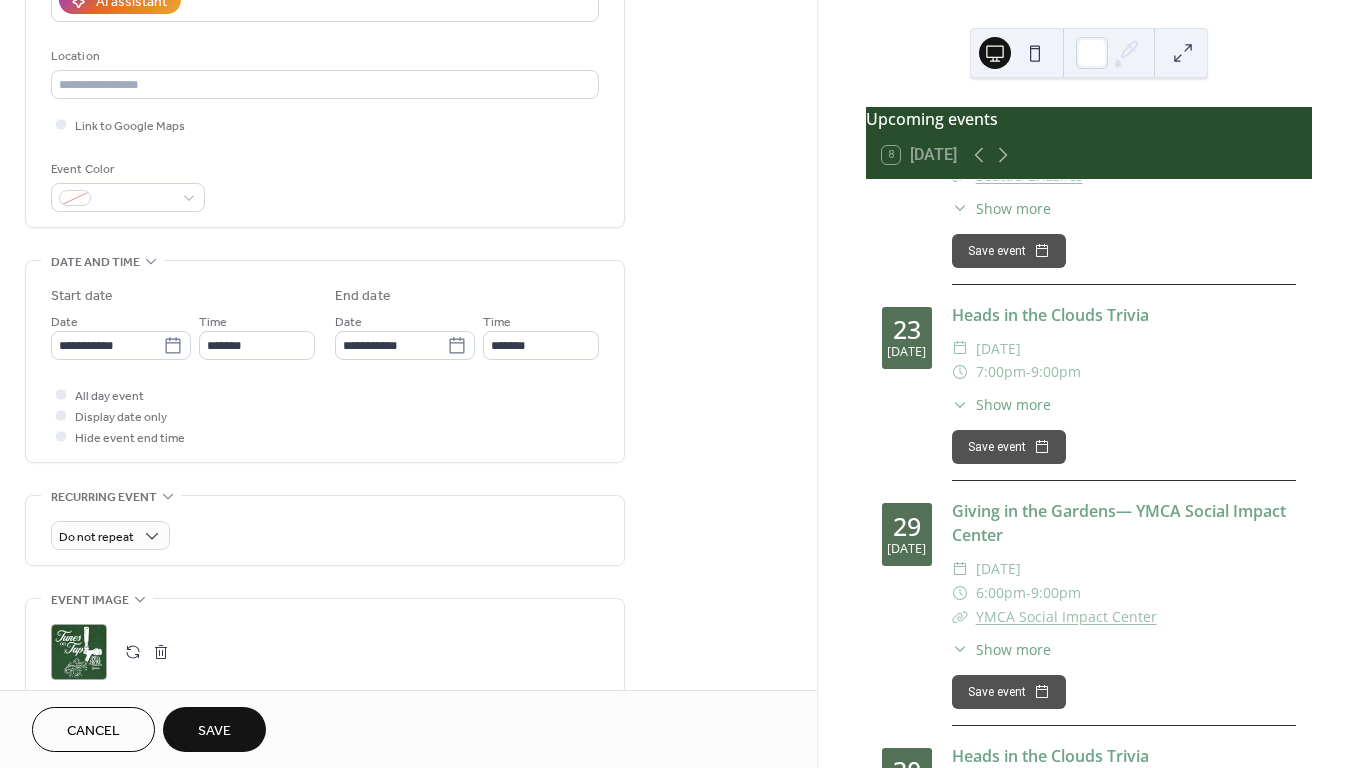 scroll, scrollTop: 355, scrollLeft: 0, axis: vertical 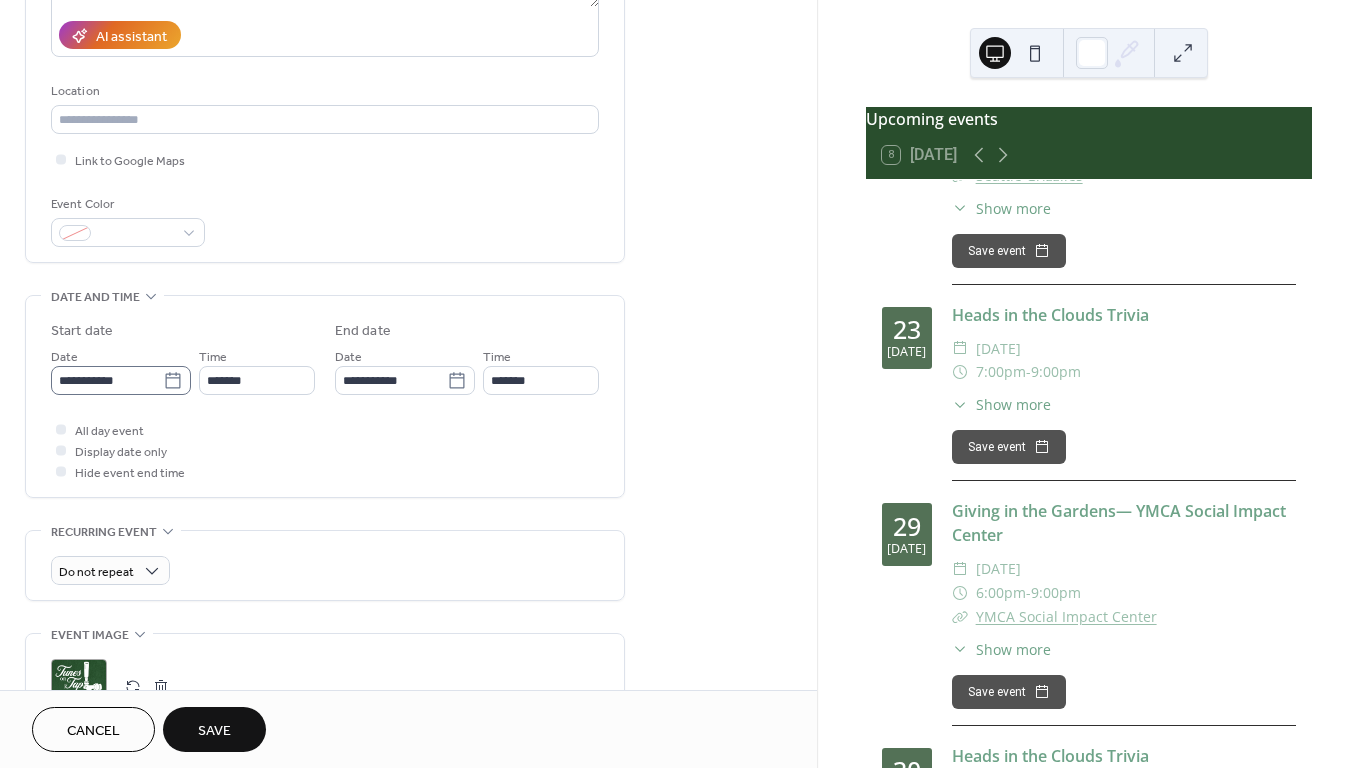 type on "**********" 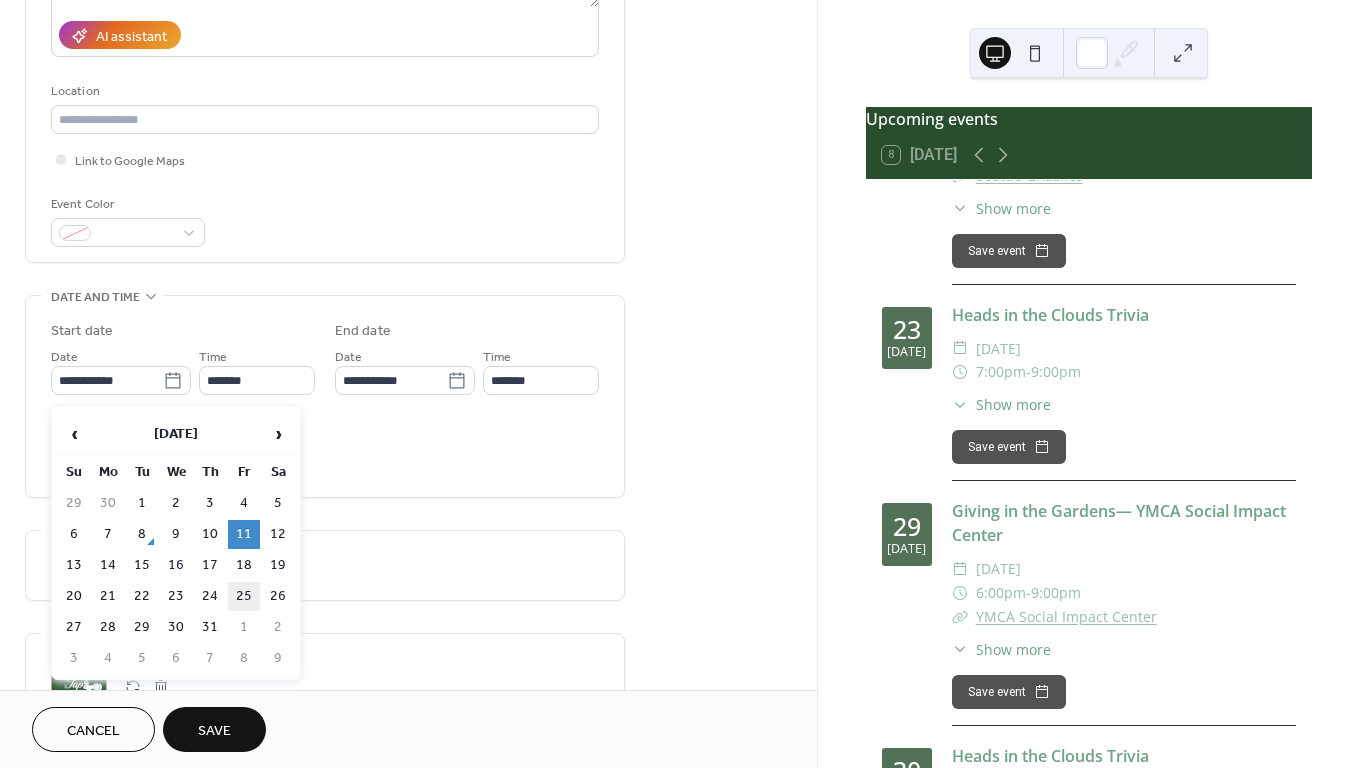 click on "25" at bounding box center [244, 596] 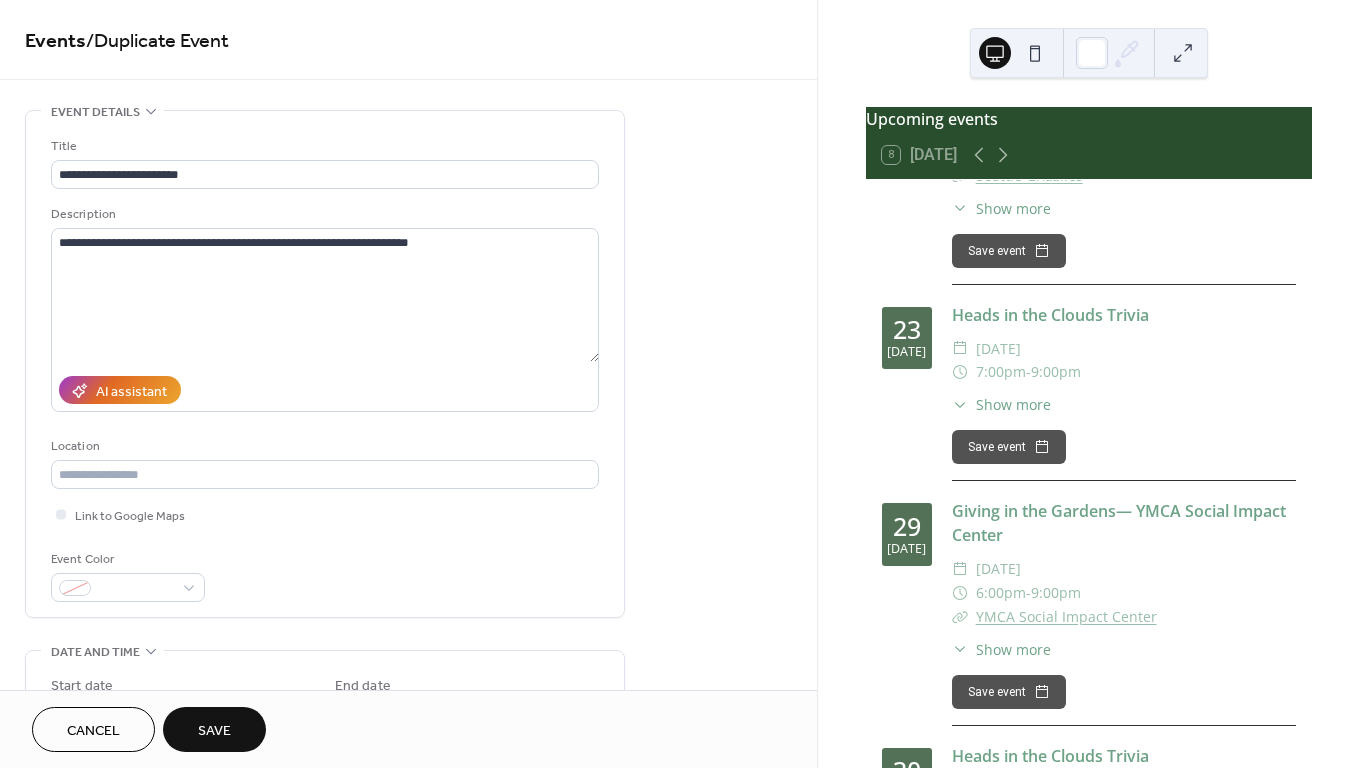 scroll, scrollTop: 0, scrollLeft: 0, axis: both 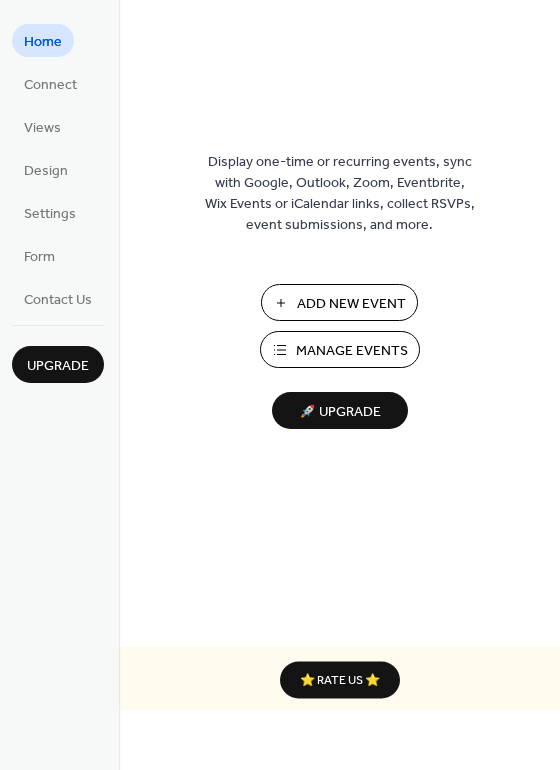 click on "Manage Events" at bounding box center (352, 351) 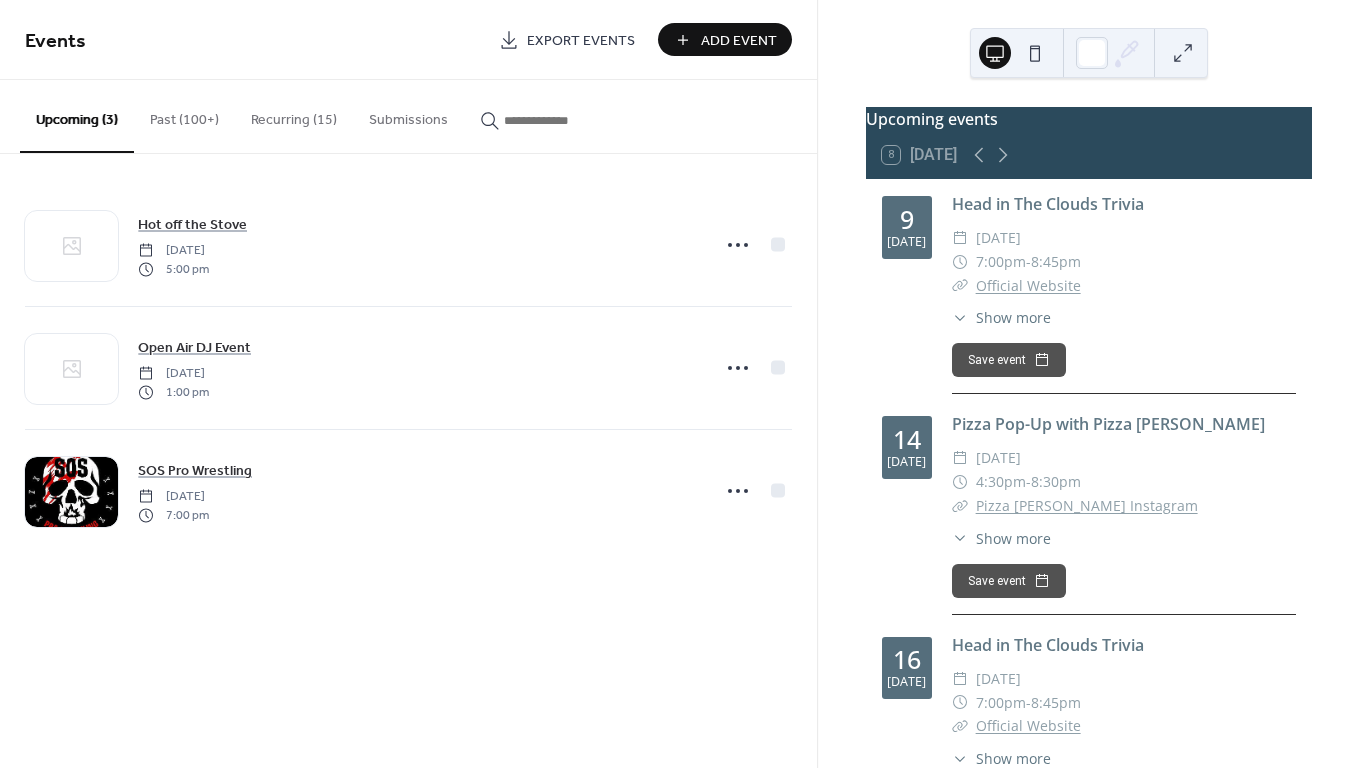 scroll, scrollTop: 0, scrollLeft: 0, axis: both 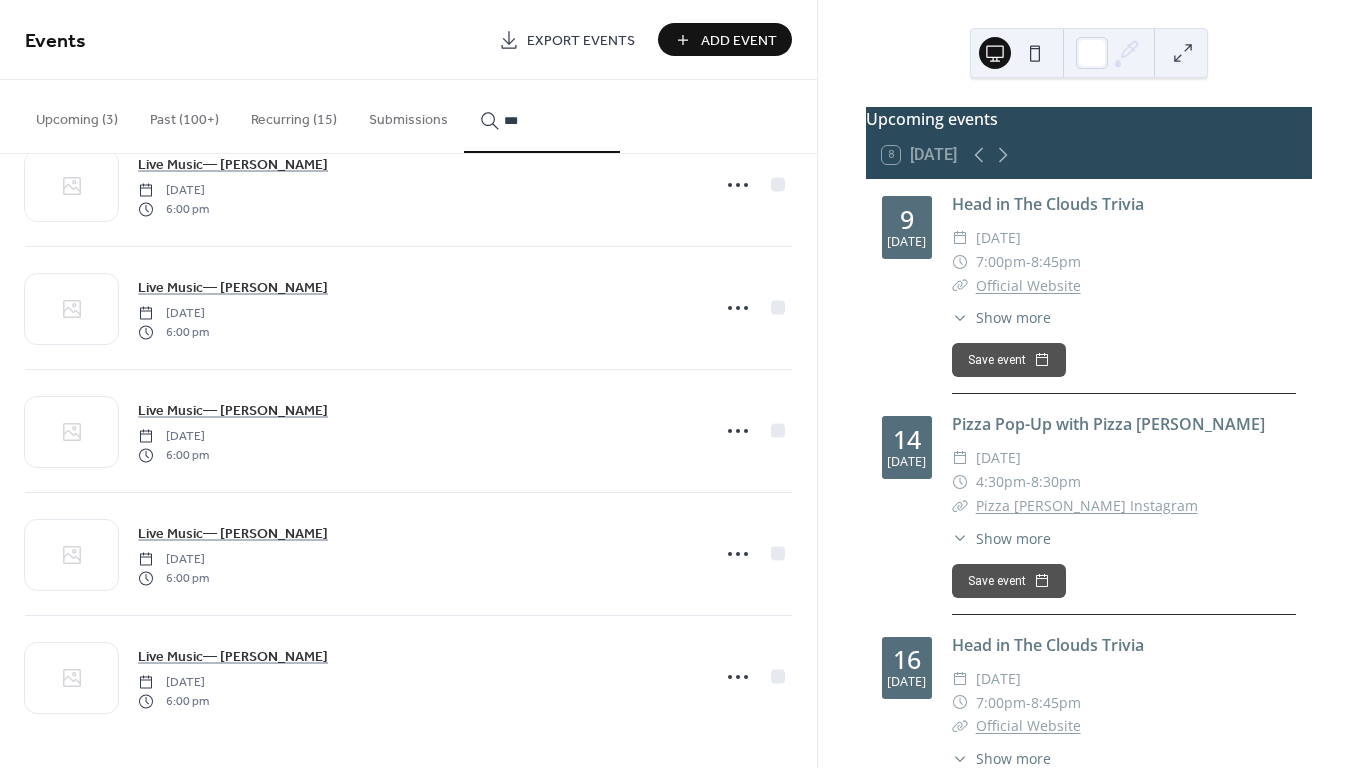 type on "***" 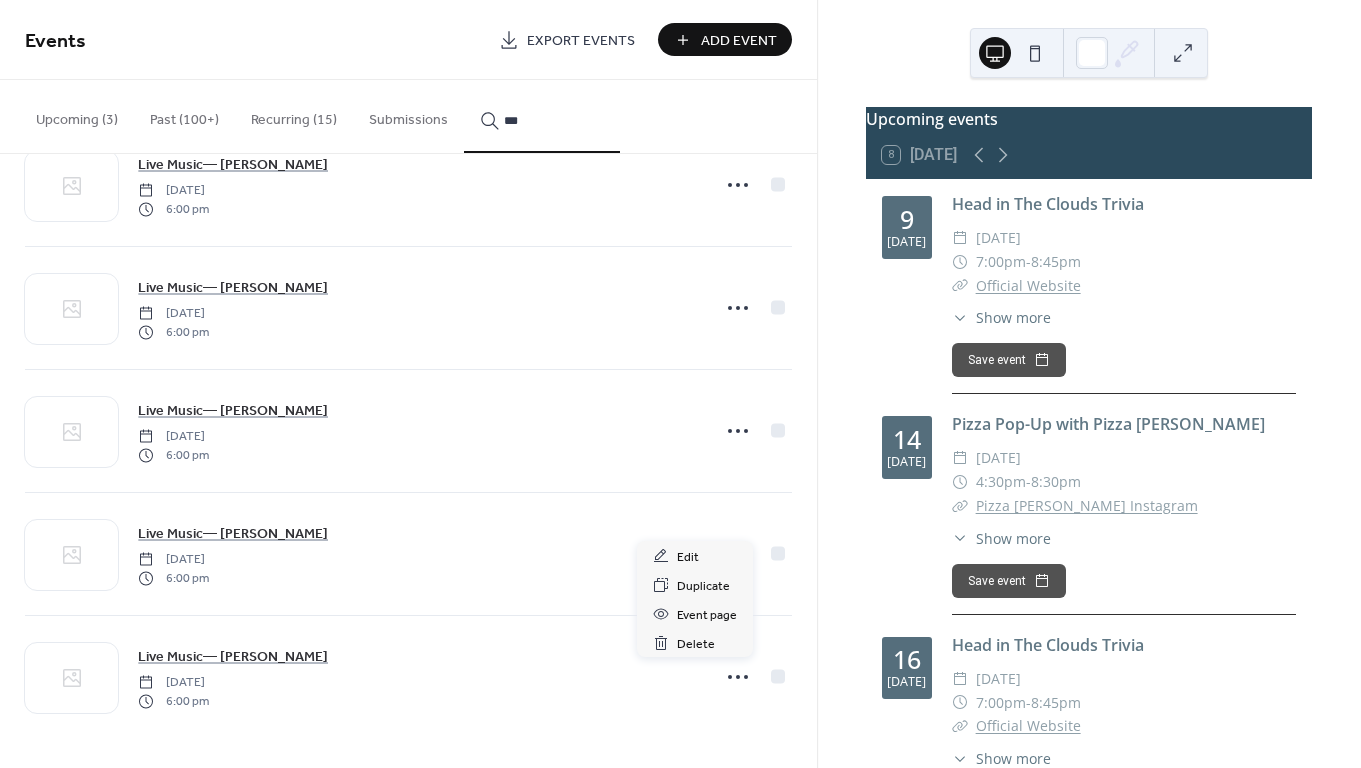click 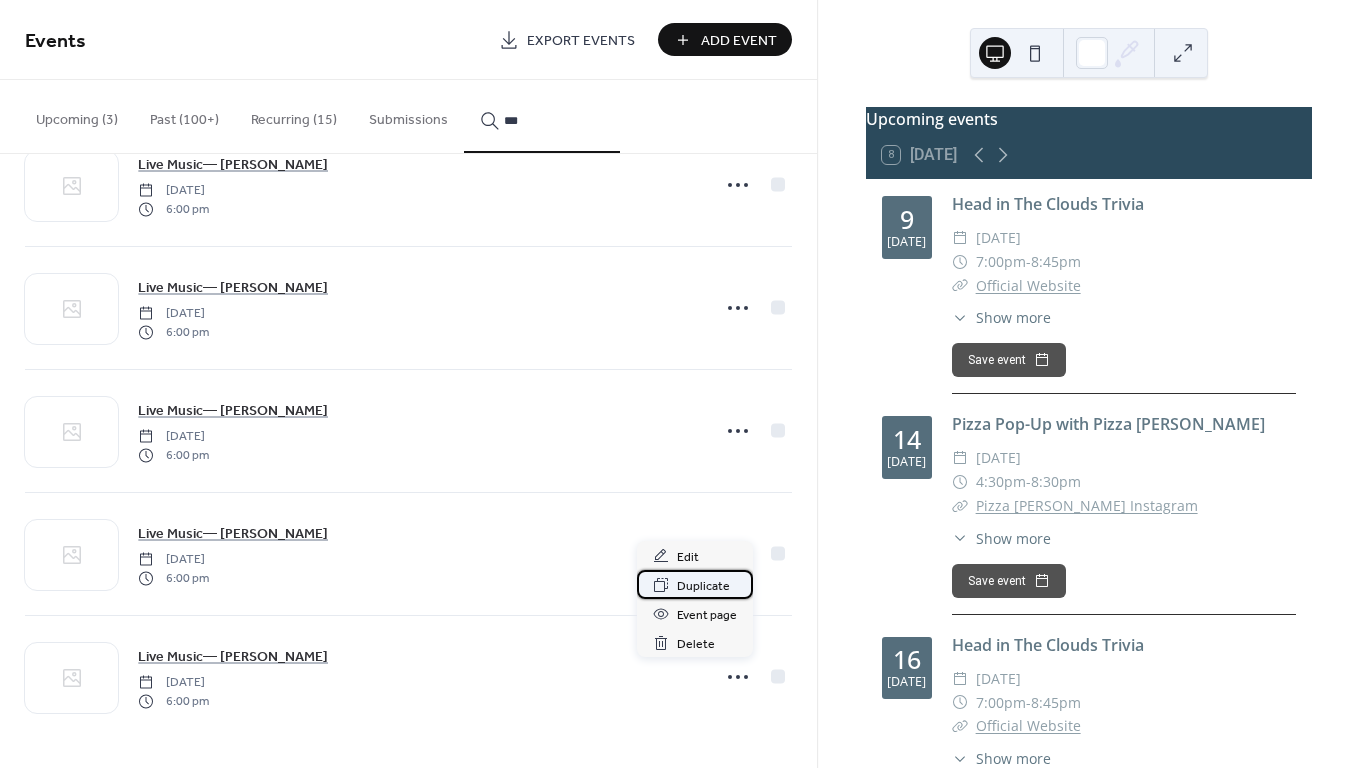 click on "Duplicate" at bounding box center [703, 586] 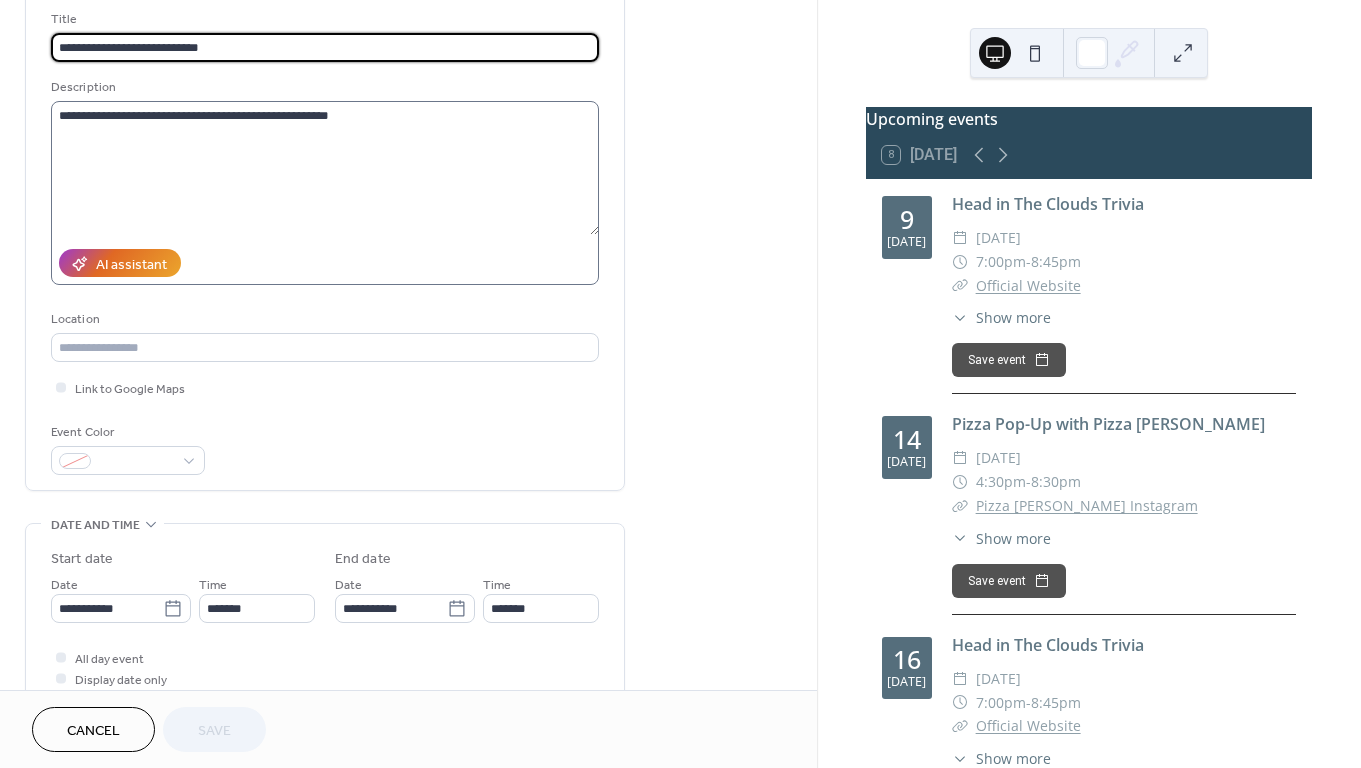 scroll, scrollTop: 199, scrollLeft: 0, axis: vertical 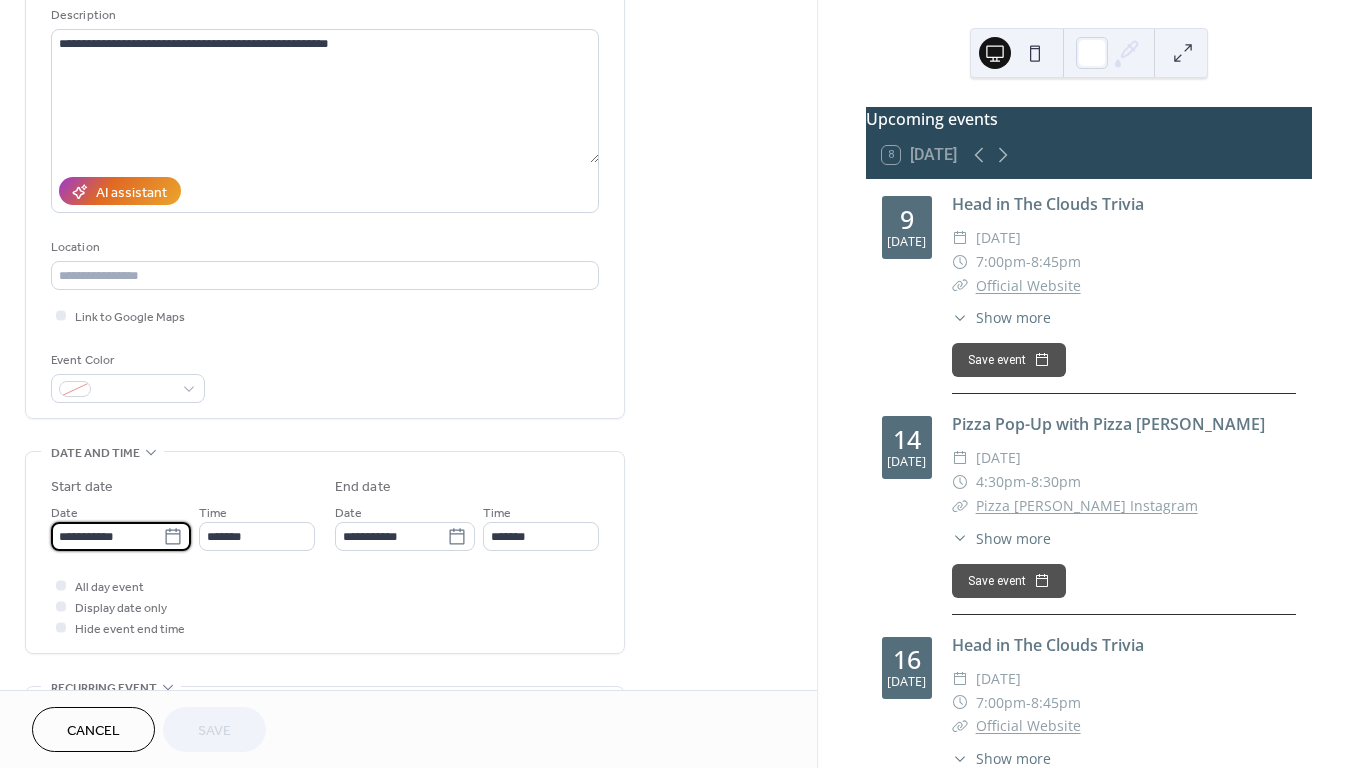 click on "**********" at bounding box center [107, 536] 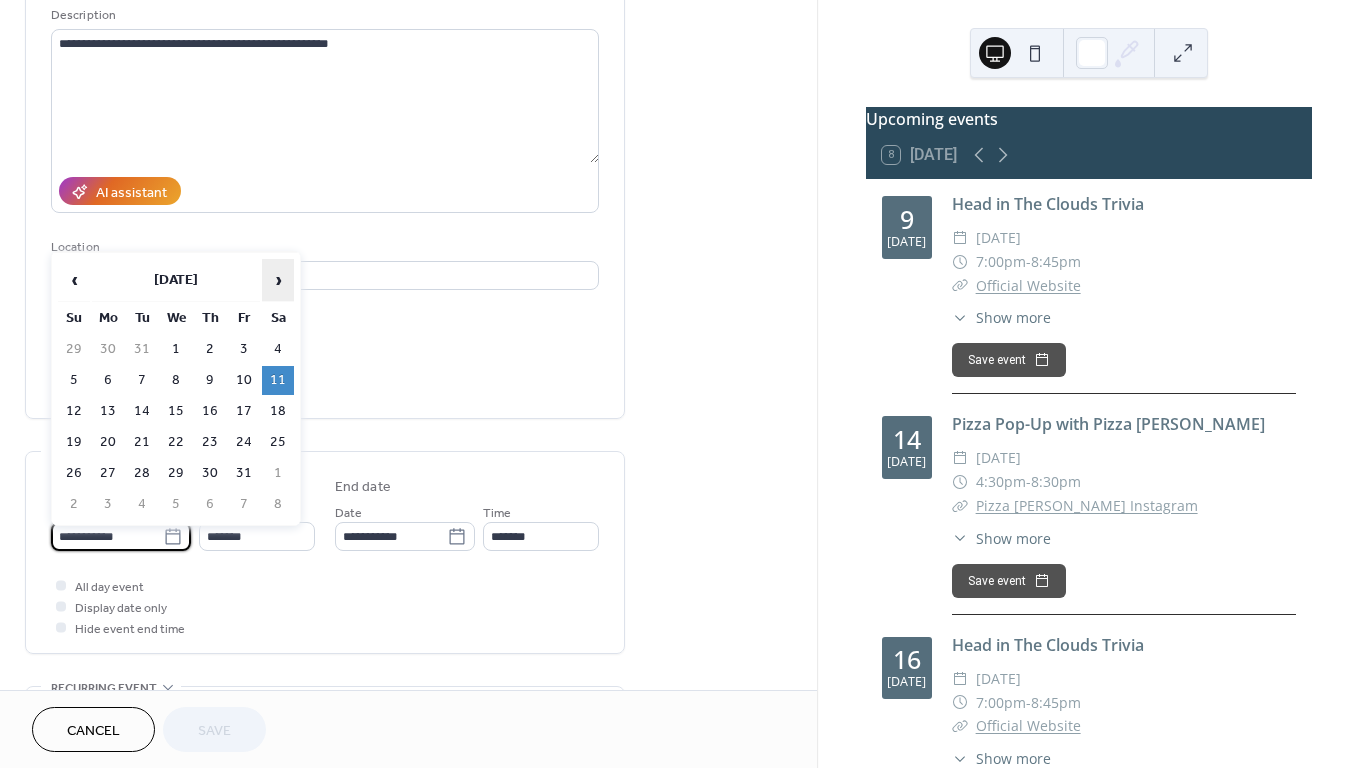 click on "›" at bounding box center (278, 280) 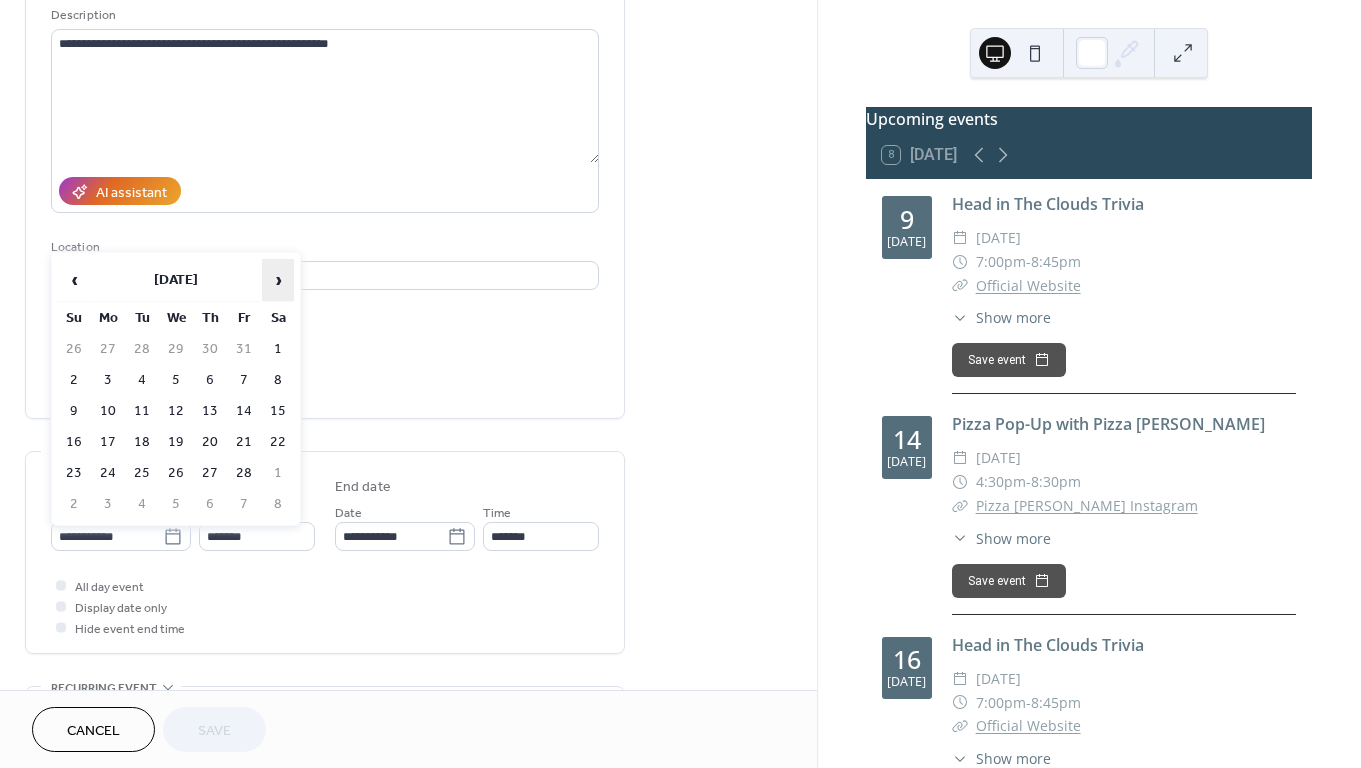 click on "›" at bounding box center (278, 280) 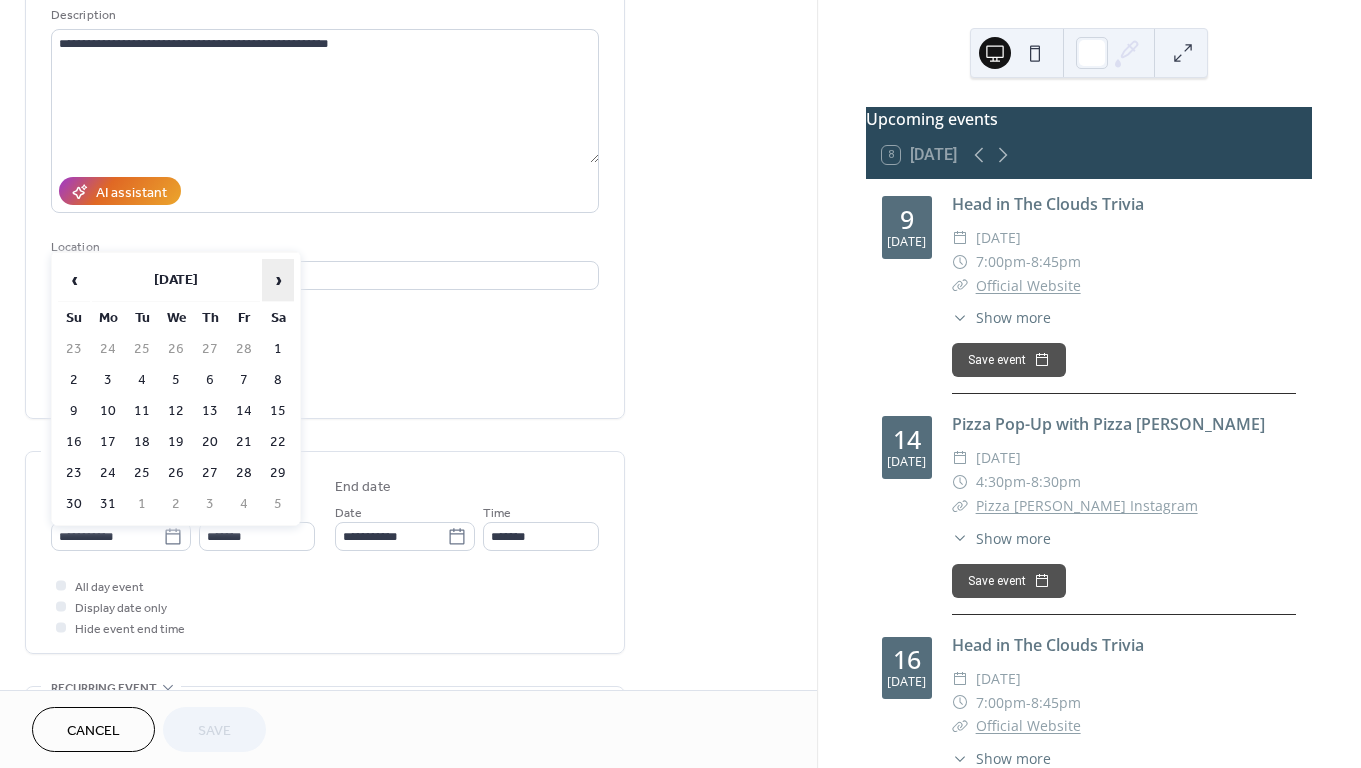 click on "›" at bounding box center [278, 280] 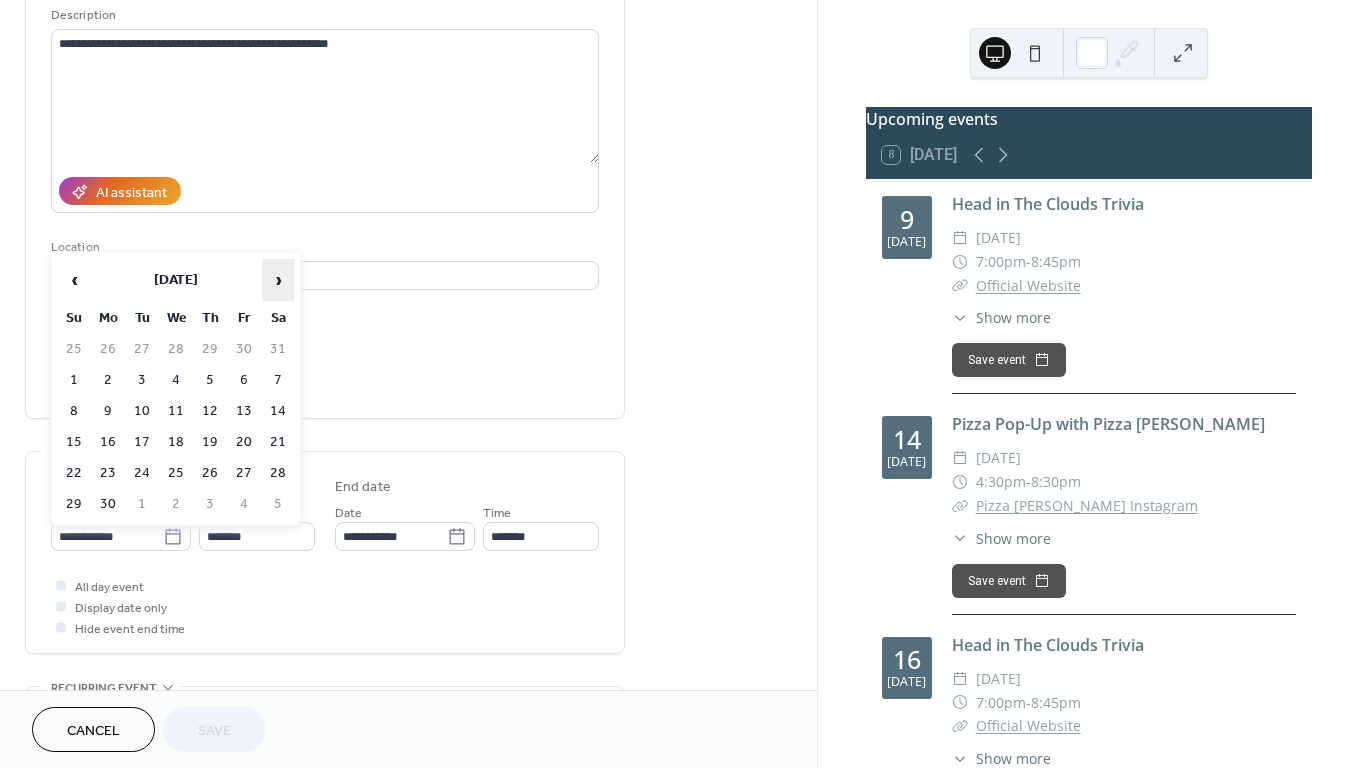 click on "›" at bounding box center [278, 280] 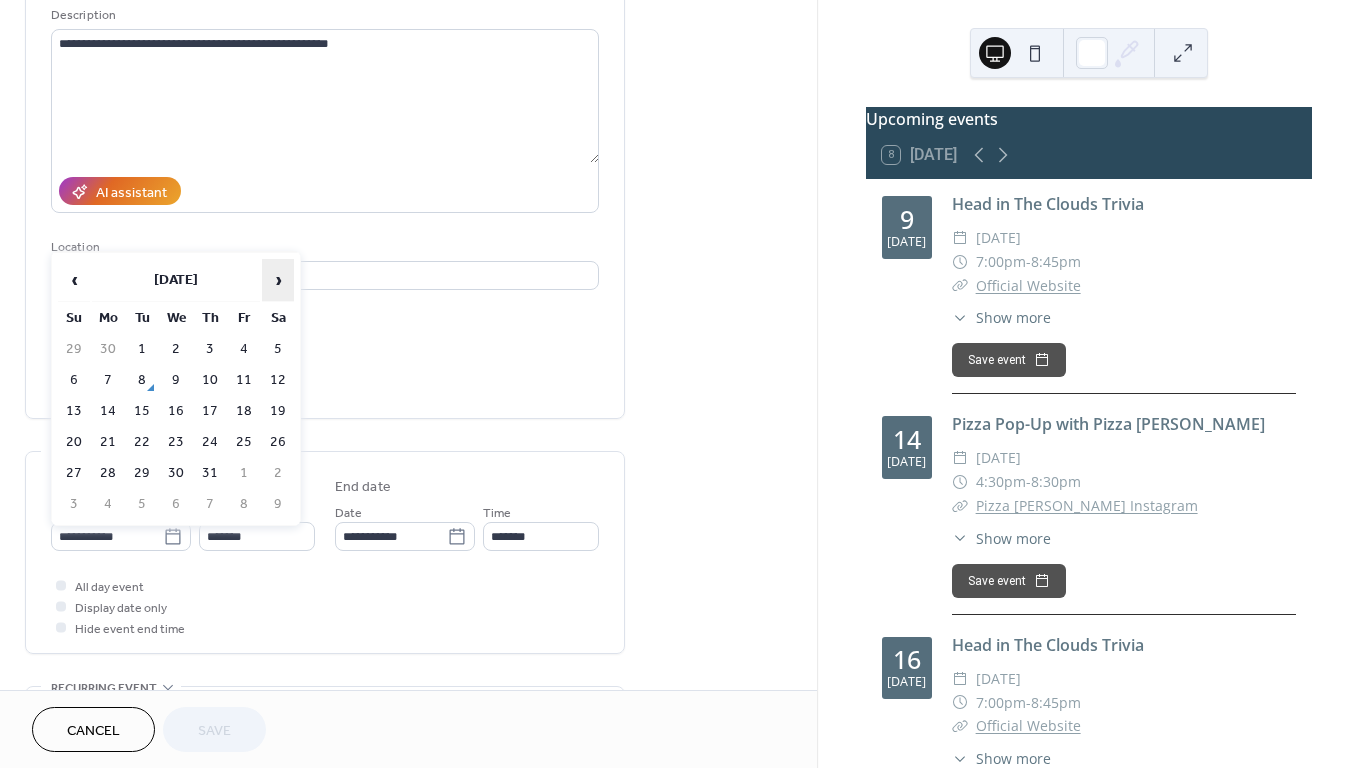 click on "›" at bounding box center [278, 280] 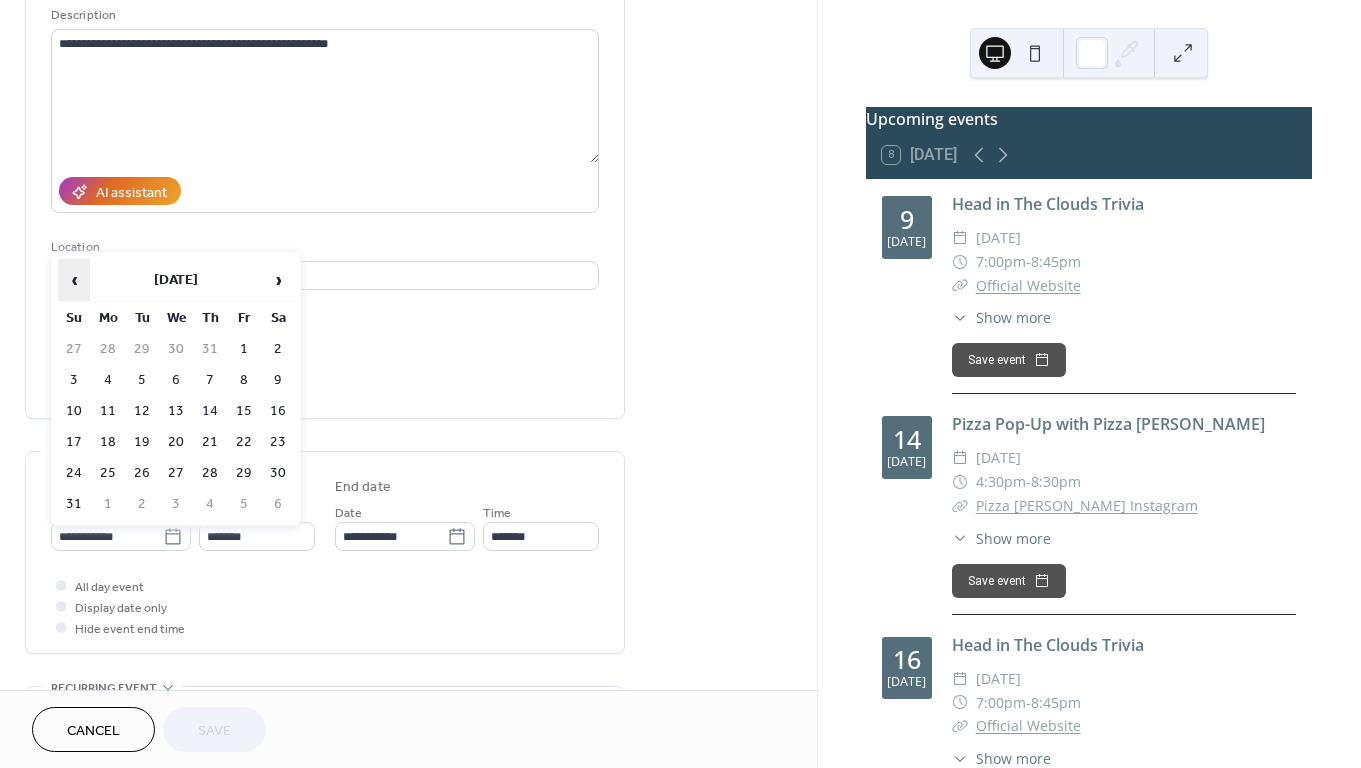 click on "‹" at bounding box center [74, 280] 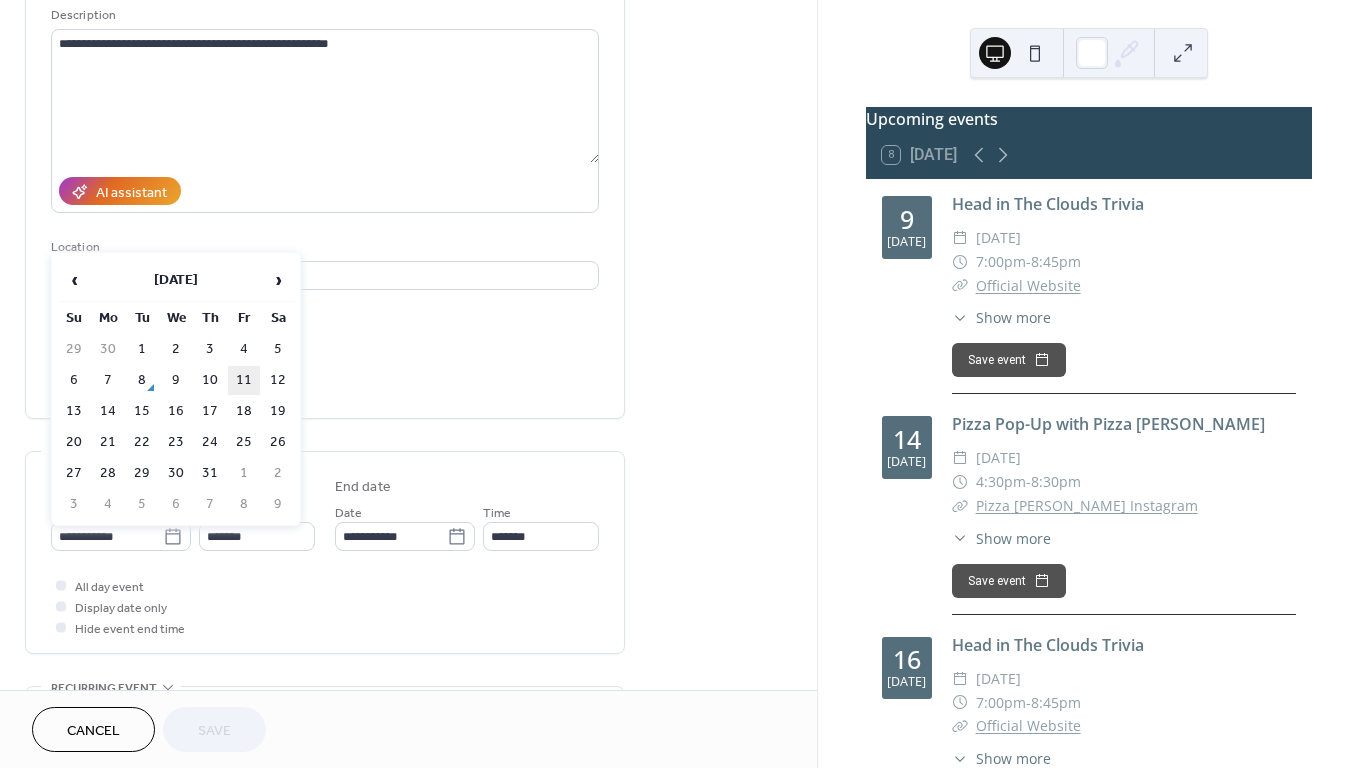 click on "11" at bounding box center (244, 380) 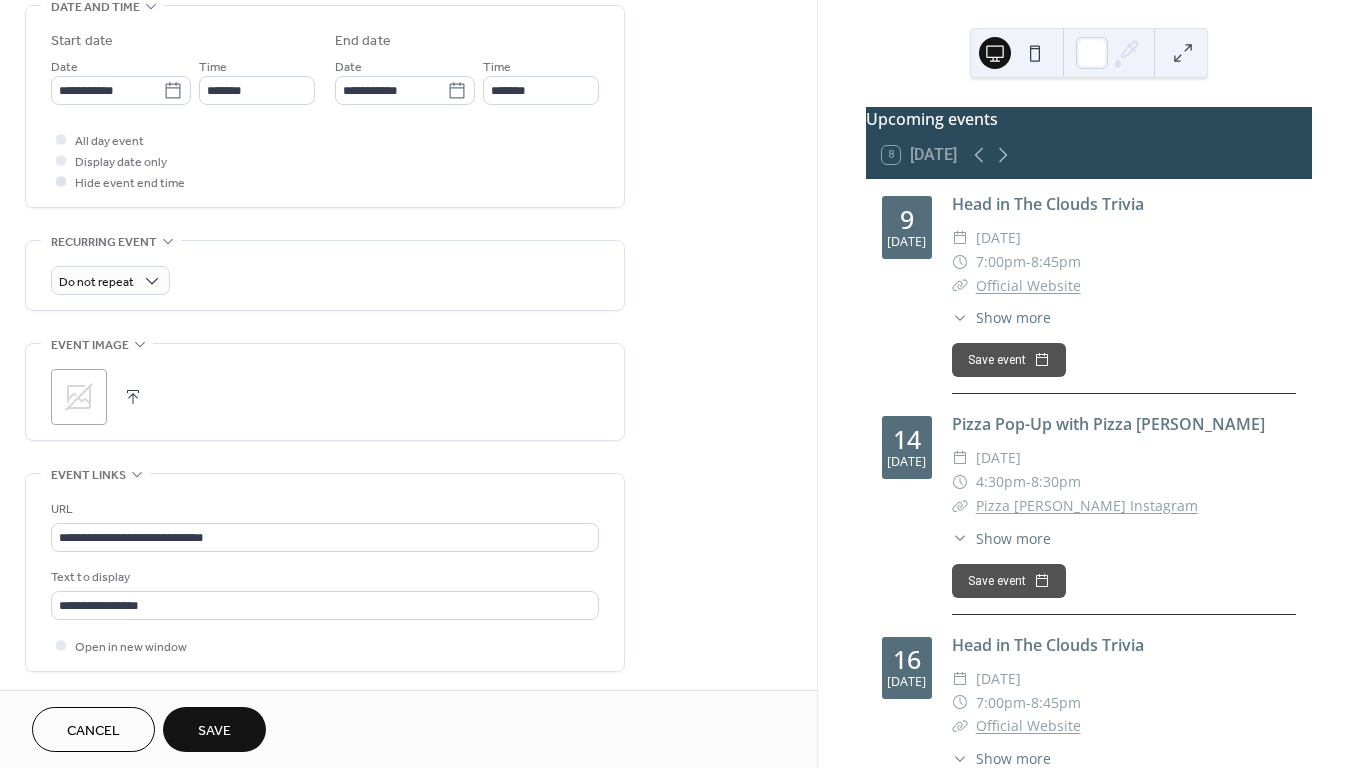 scroll, scrollTop: 662, scrollLeft: 0, axis: vertical 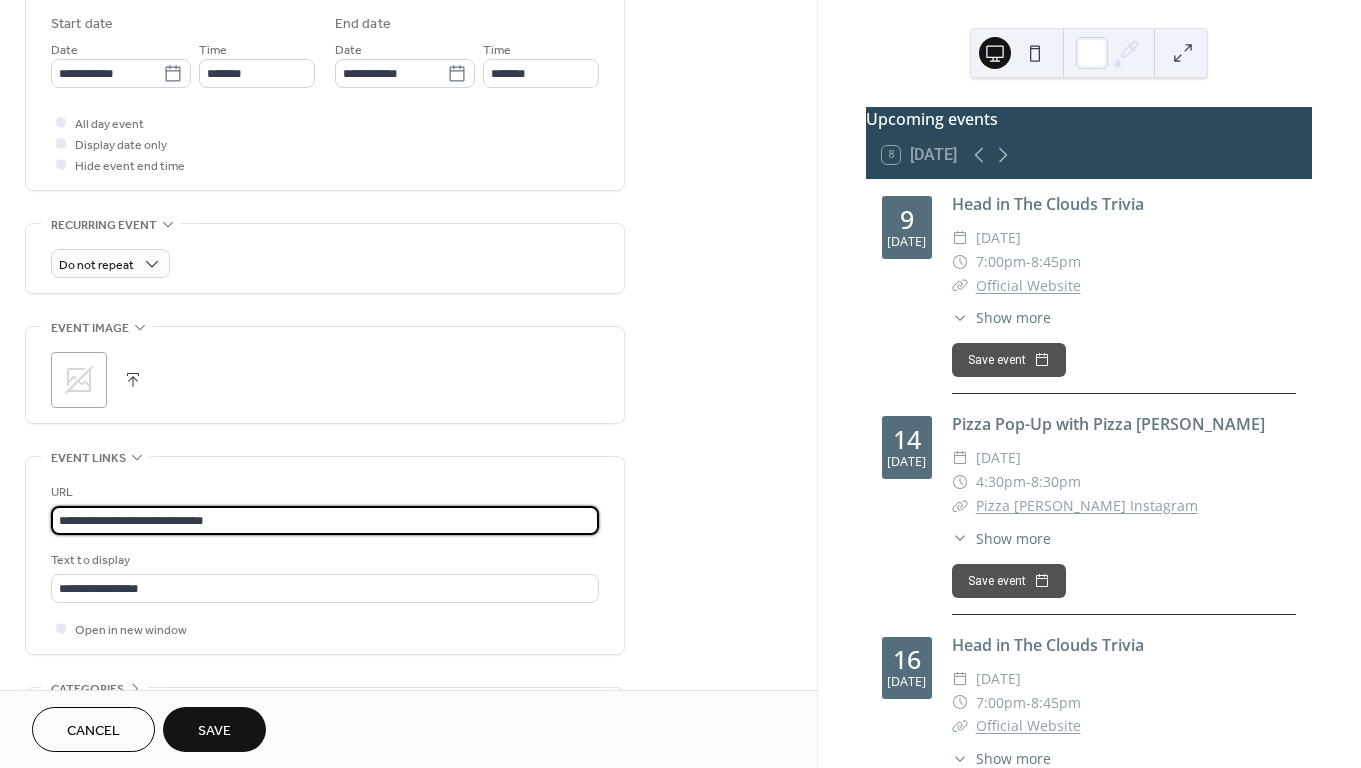 drag, startPoint x: 241, startPoint y: 528, endPoint x: 7, endPoint y: 537, distance: 234.17302 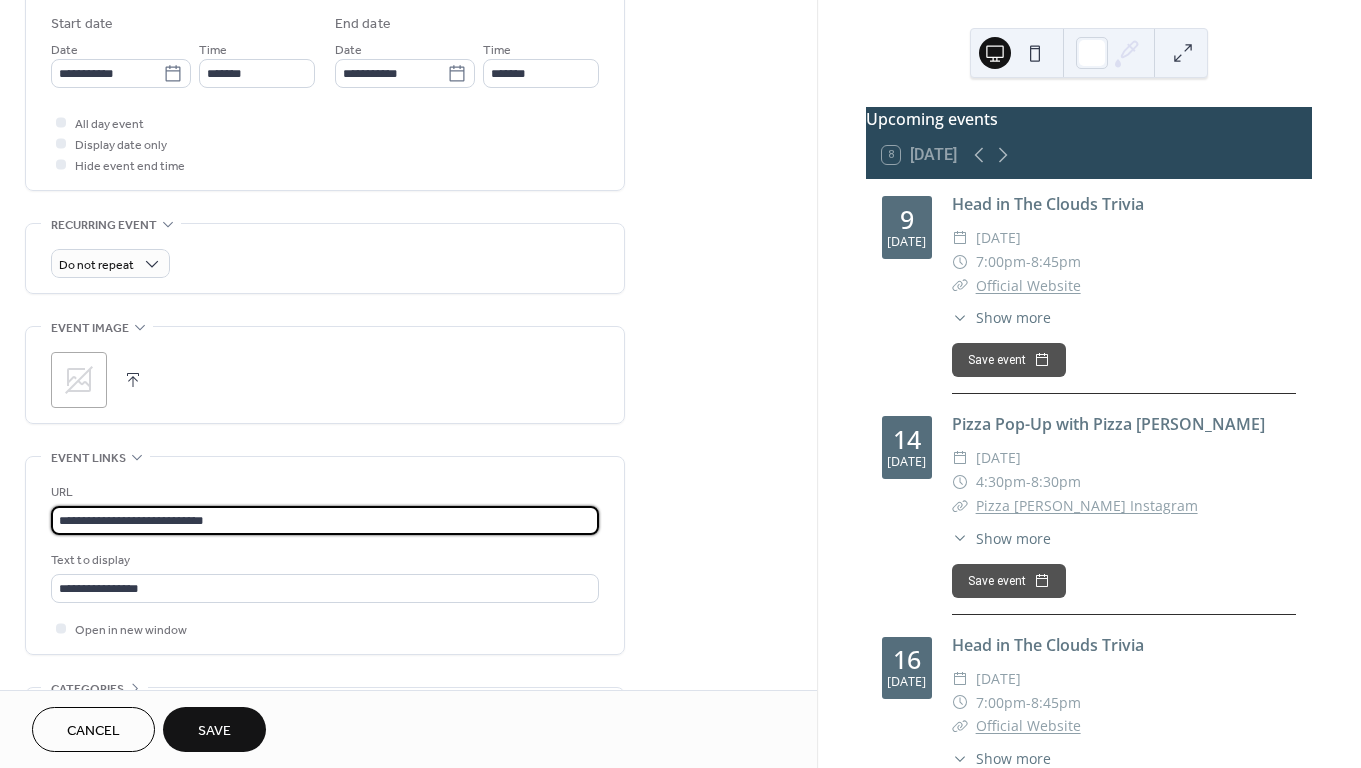 click on "**********" at bounding box center [408, 135] 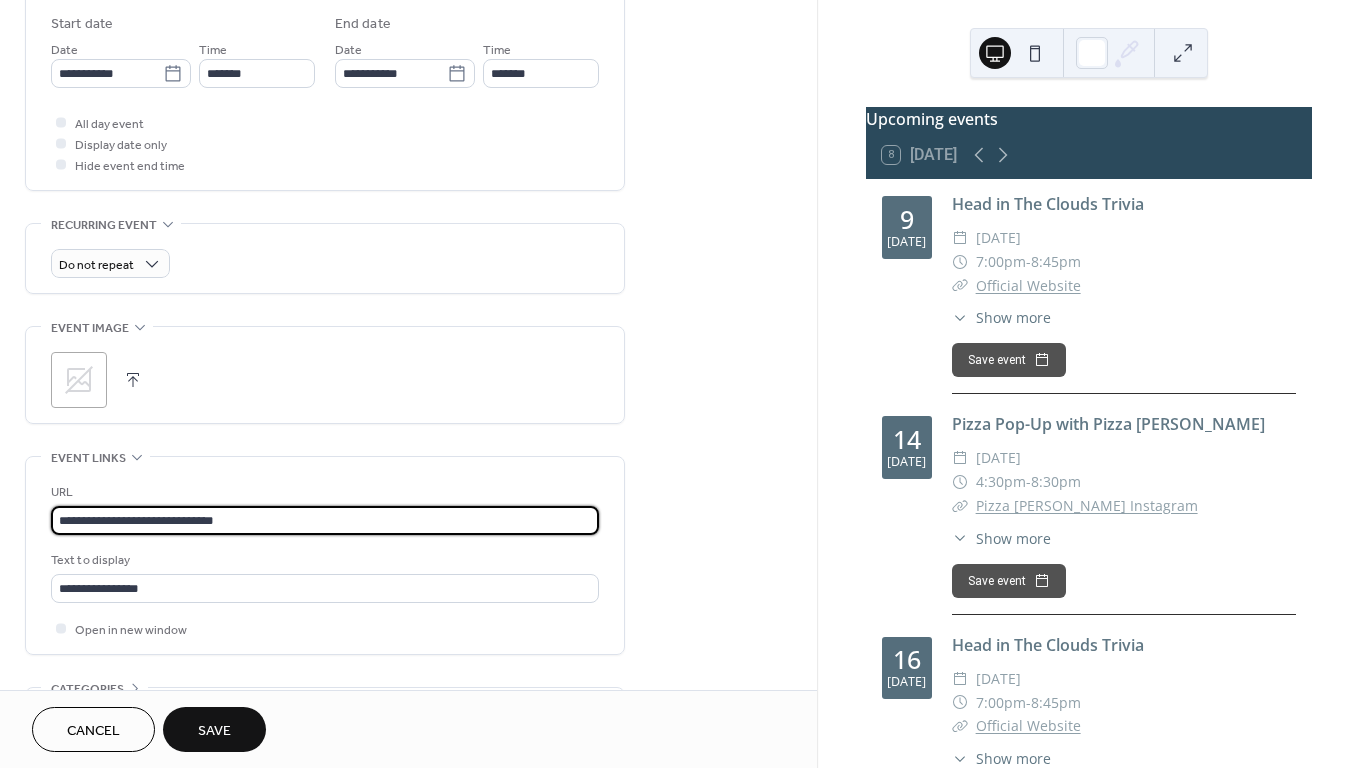 type on "**********" 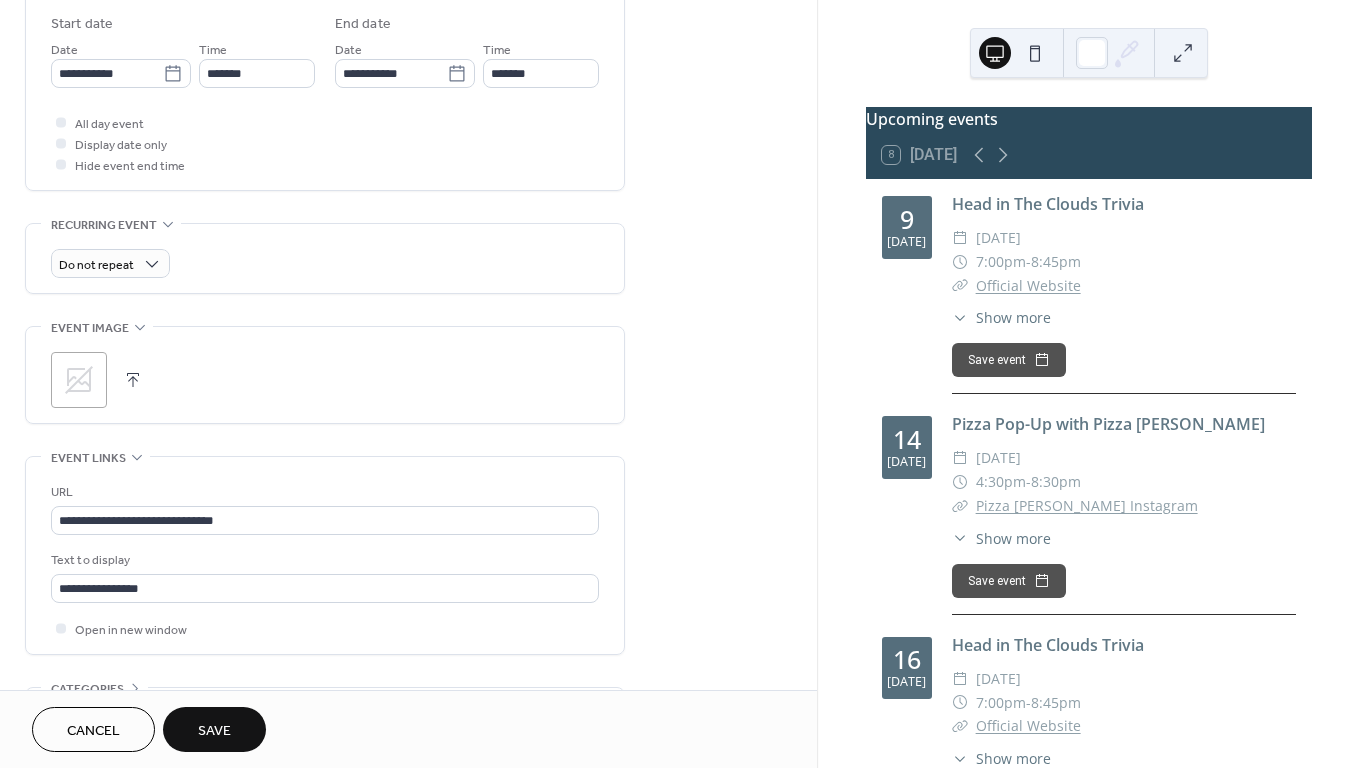 click on "Save" at bounding box center [214, 731] 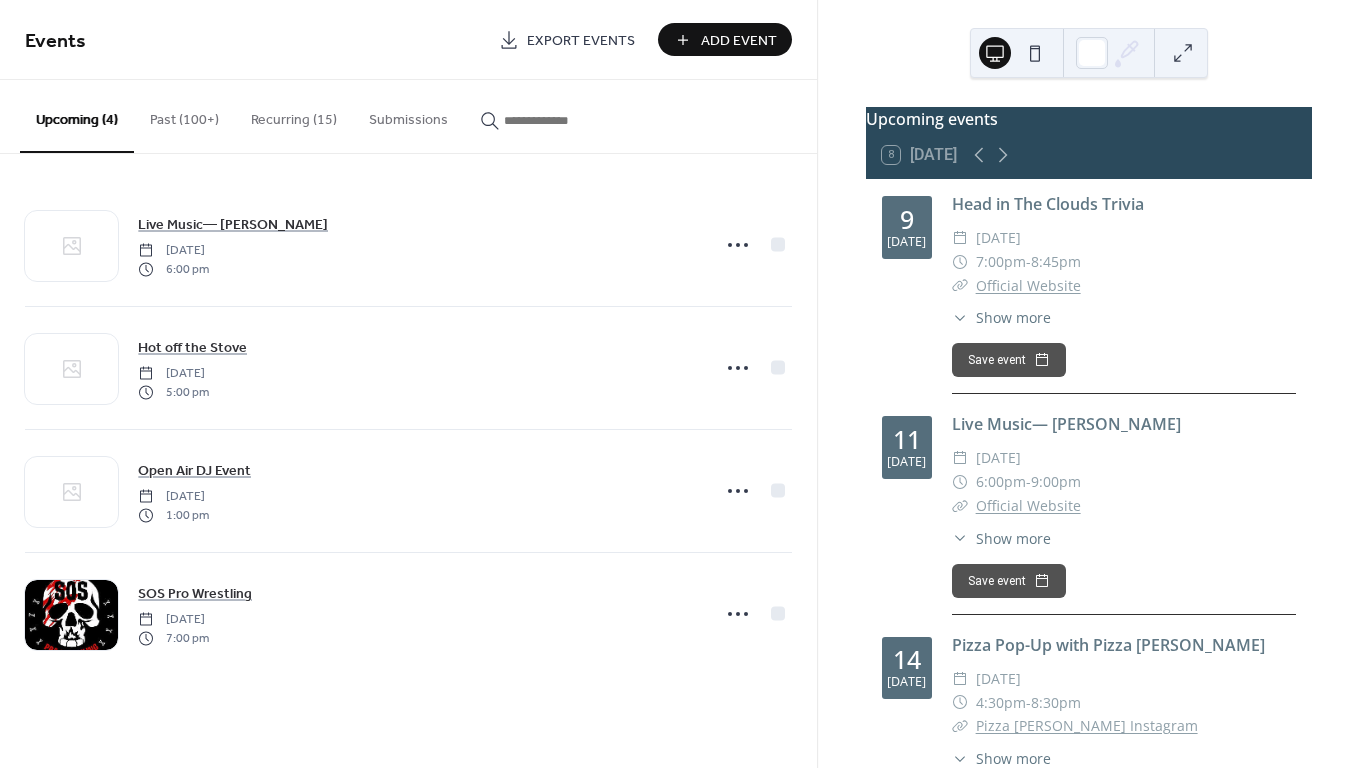 click at bounding box center (542, 120) 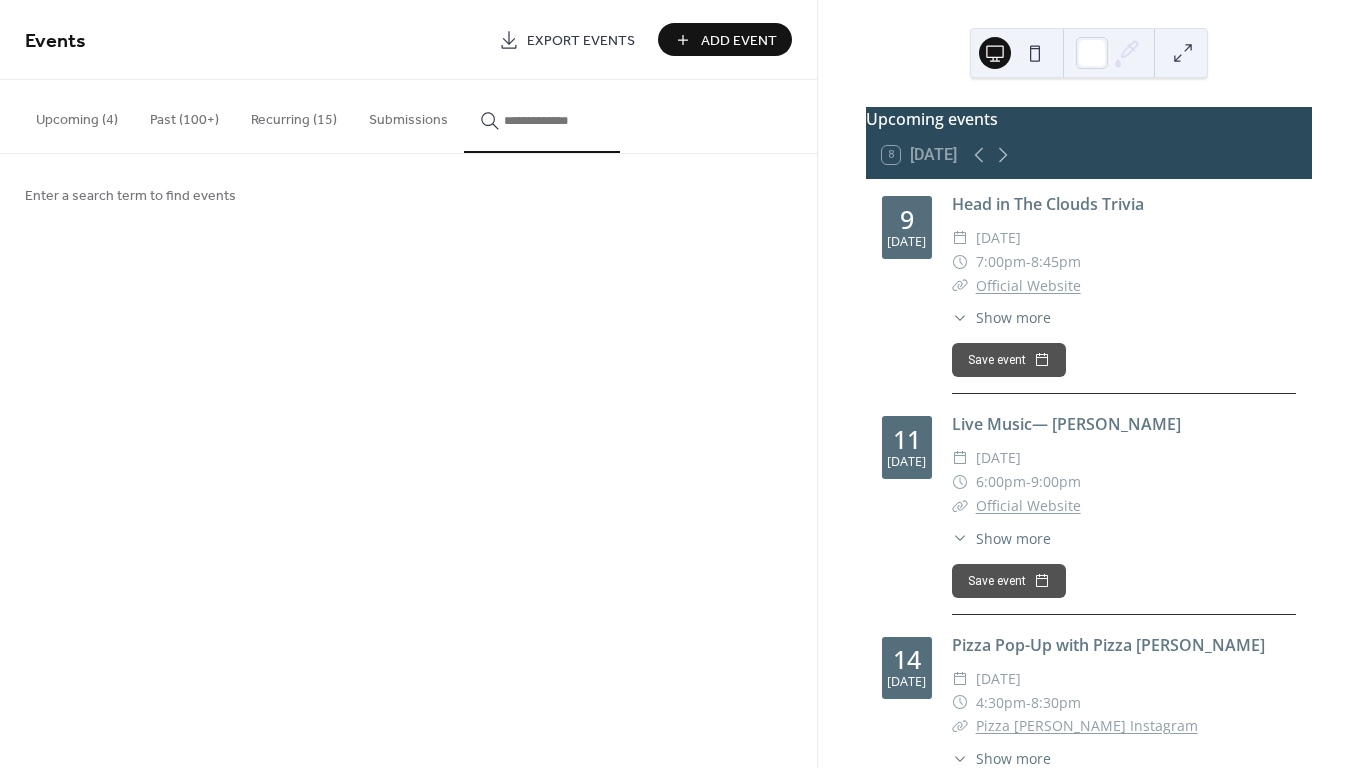click at bounding box center (554, 120) 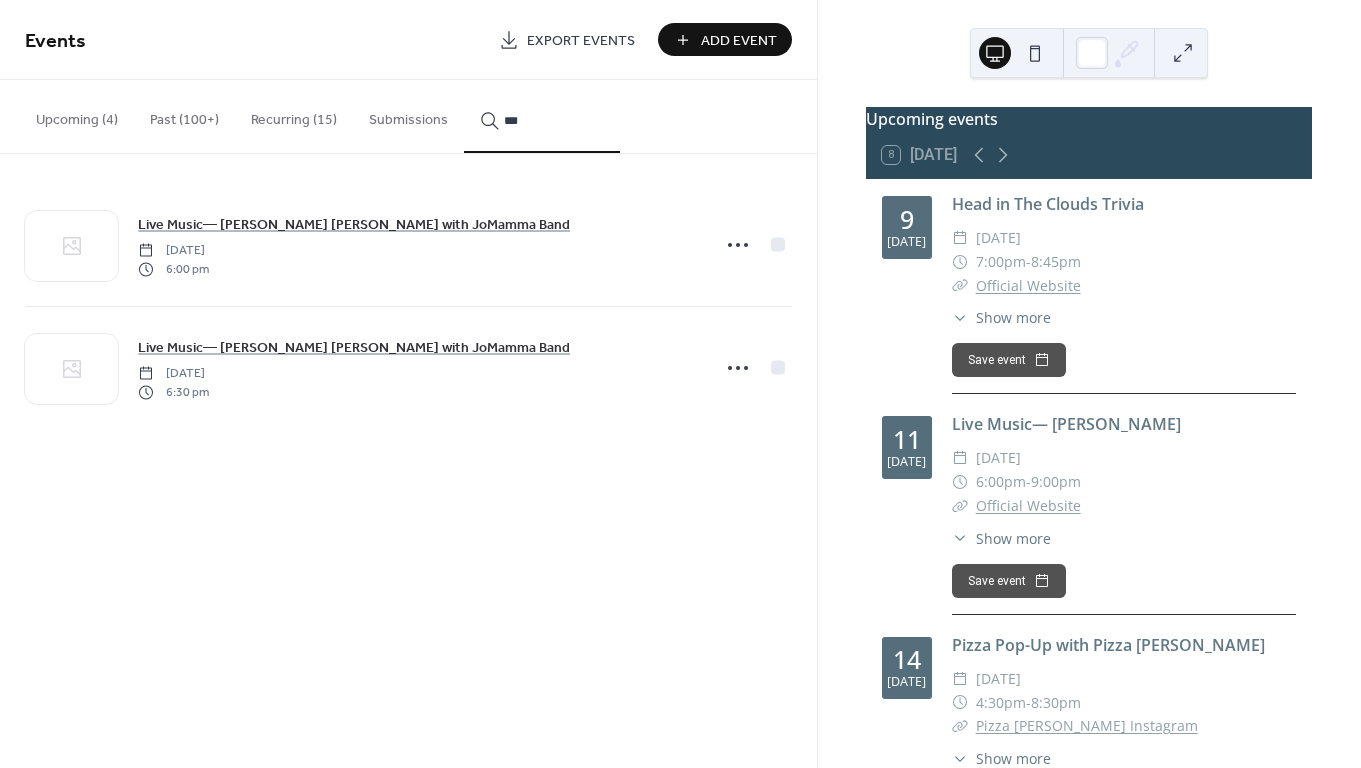 type on "***" 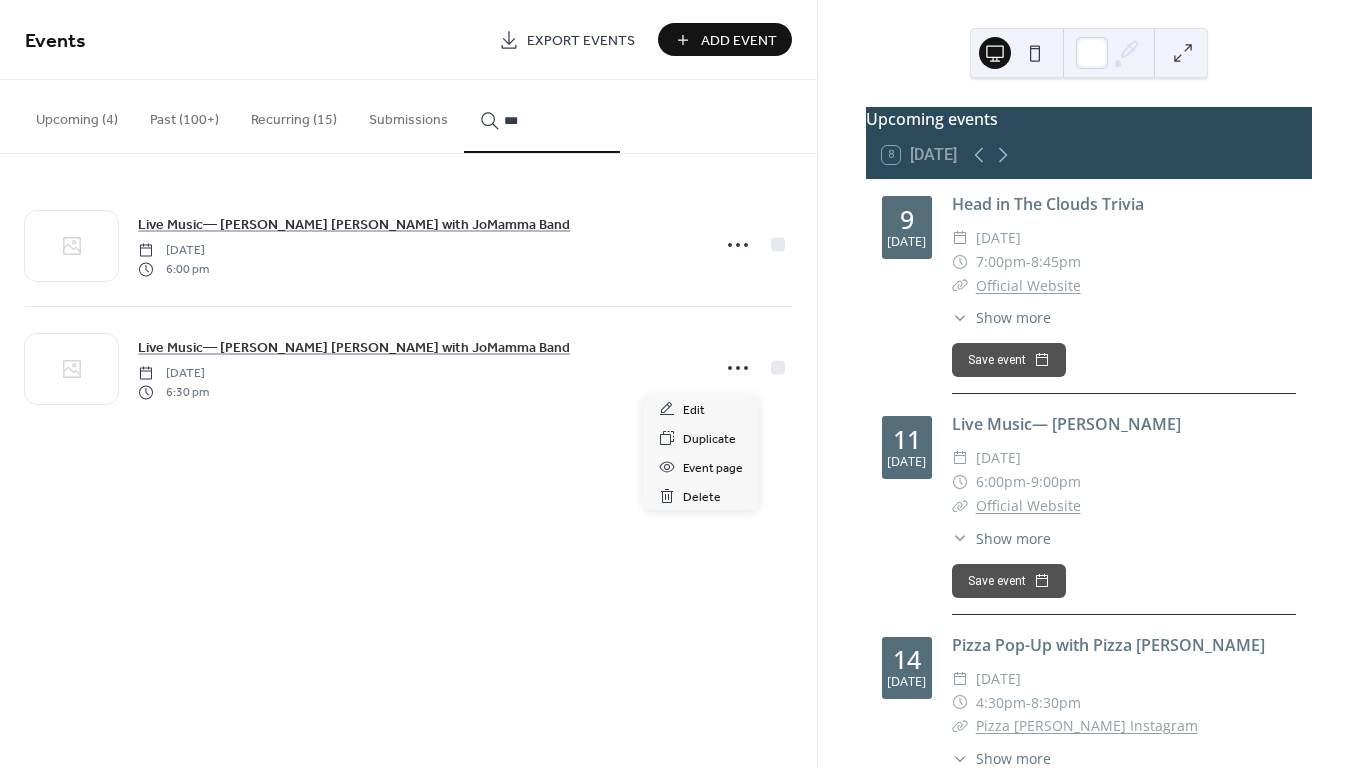 click 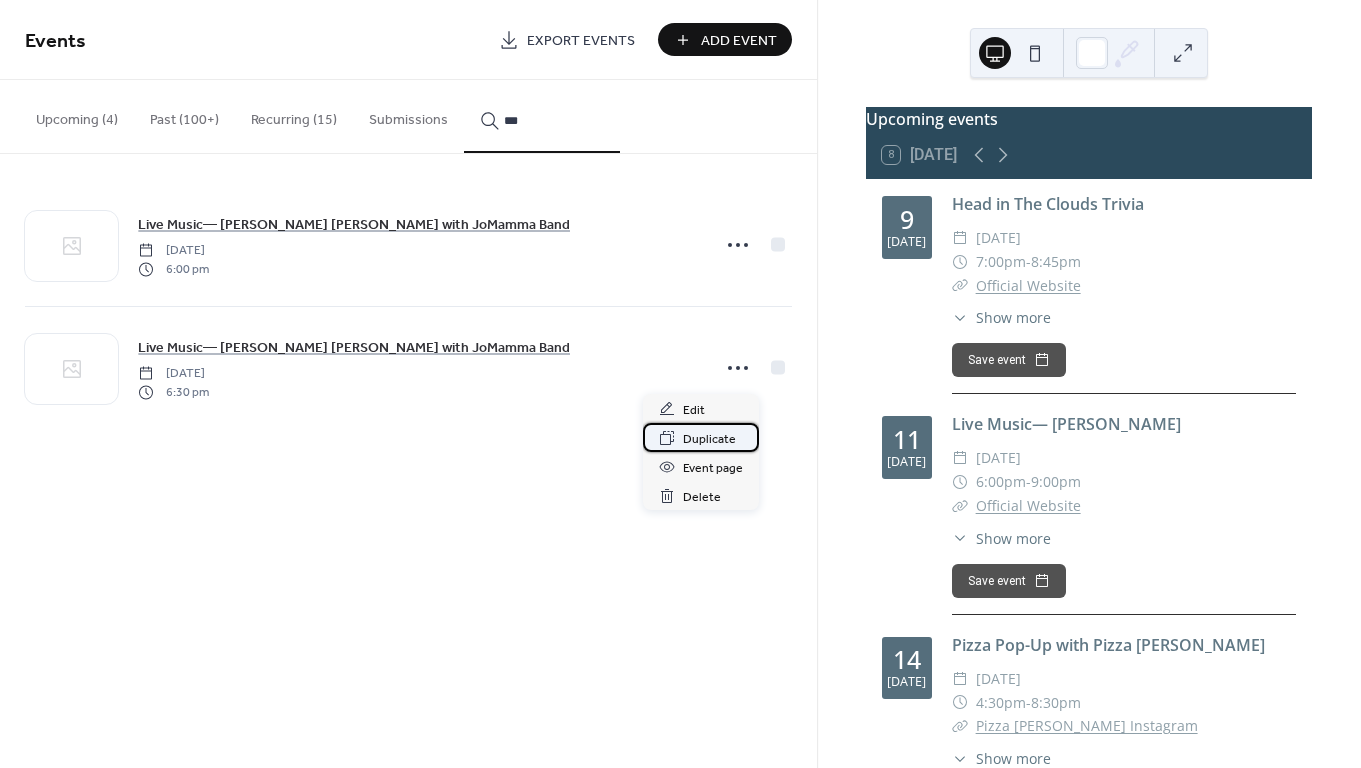 click on "Duplicate" at bounding box center [709, 439] 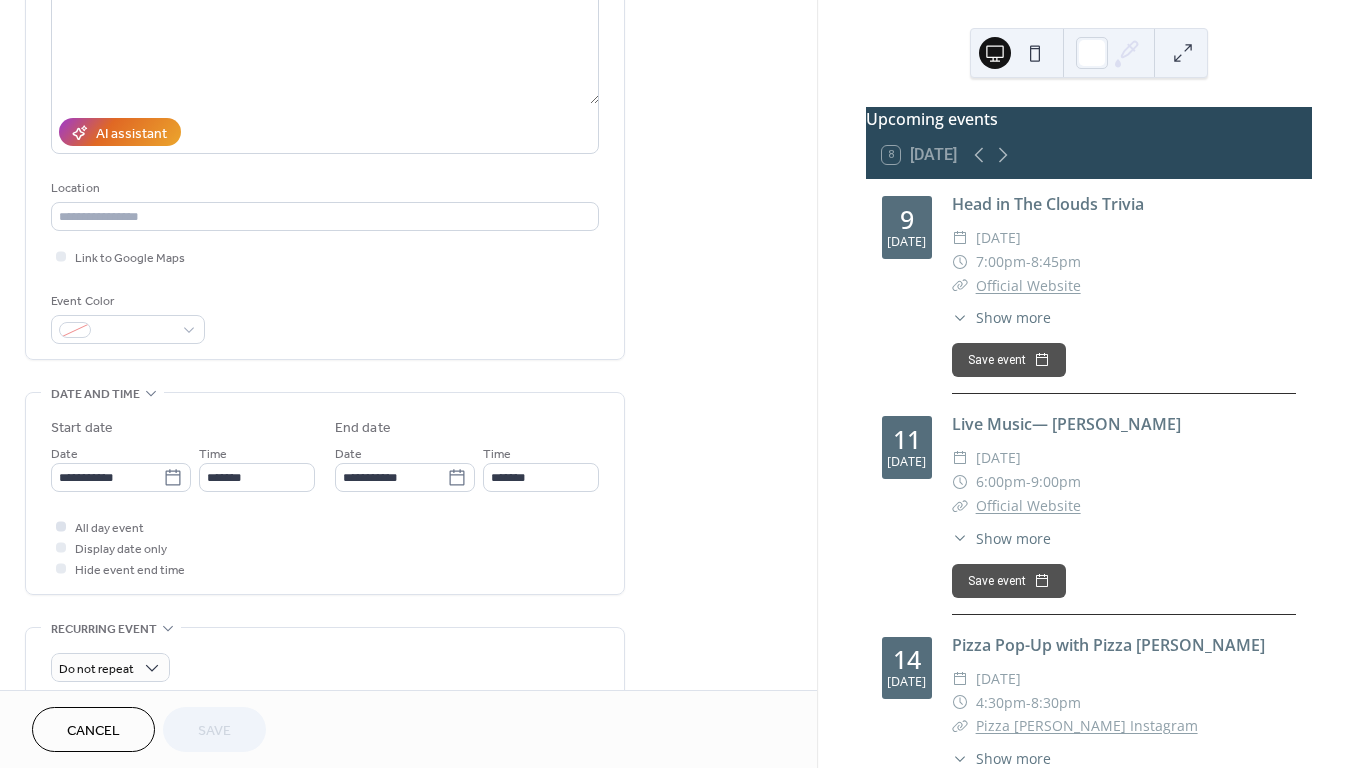 scroll, scrollTop: 265, scrollLeft: 0, axis: vertical 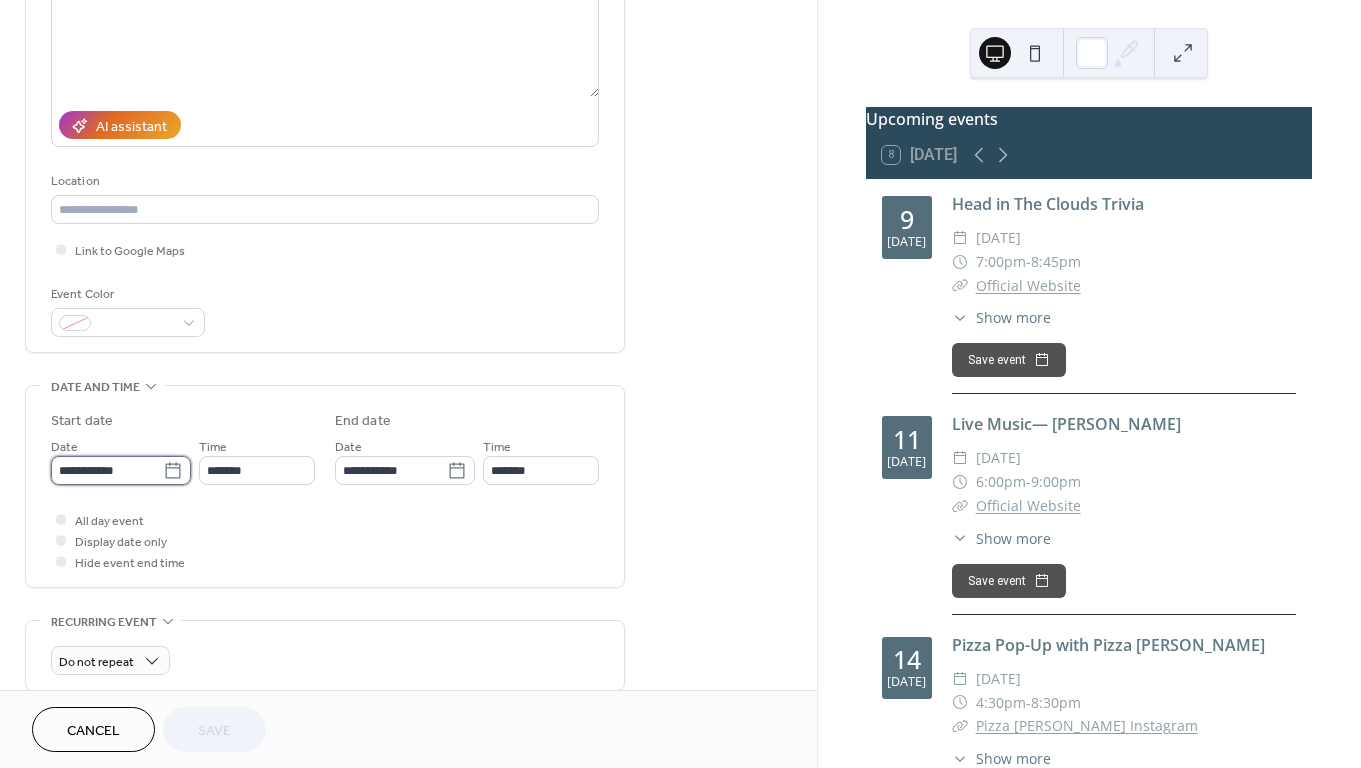 click on "**********" at bounding box center [107, 470] 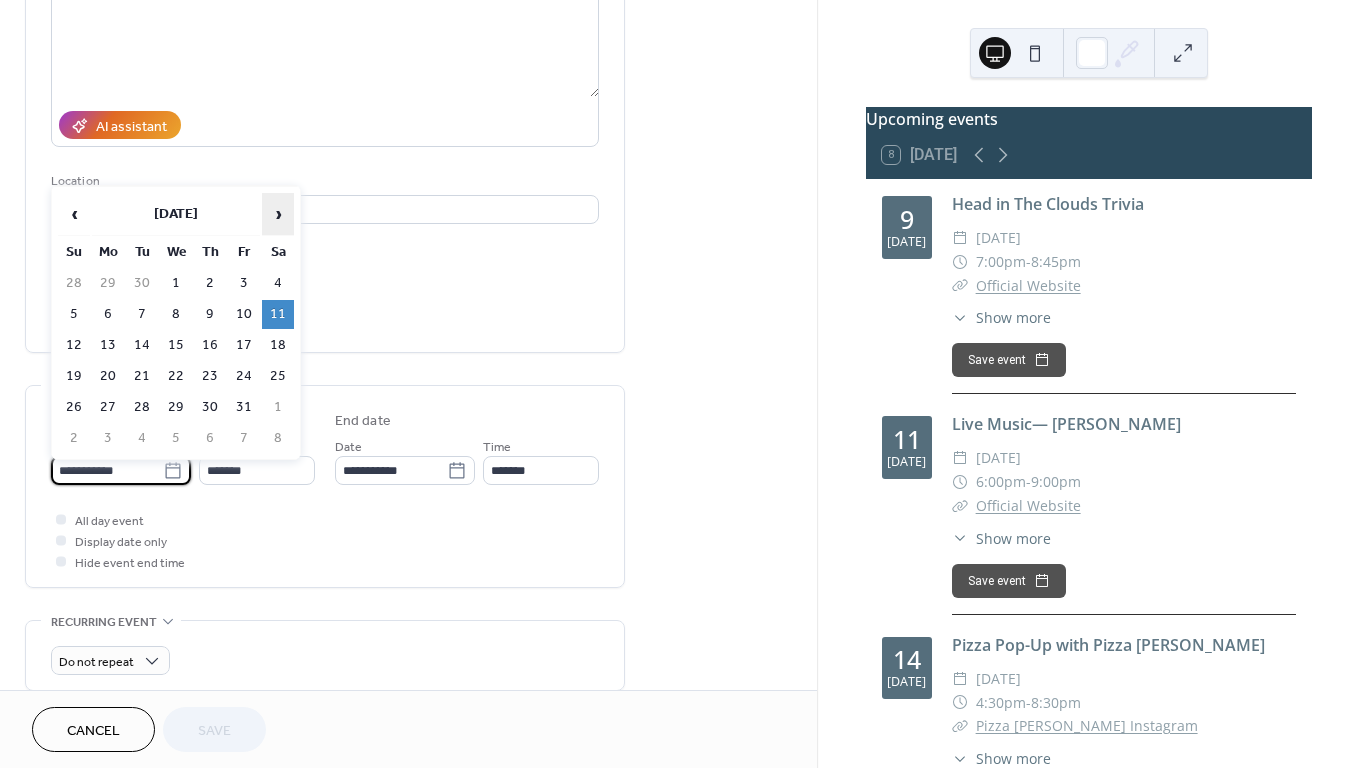 click on "›" at bounding box center [278, 214] 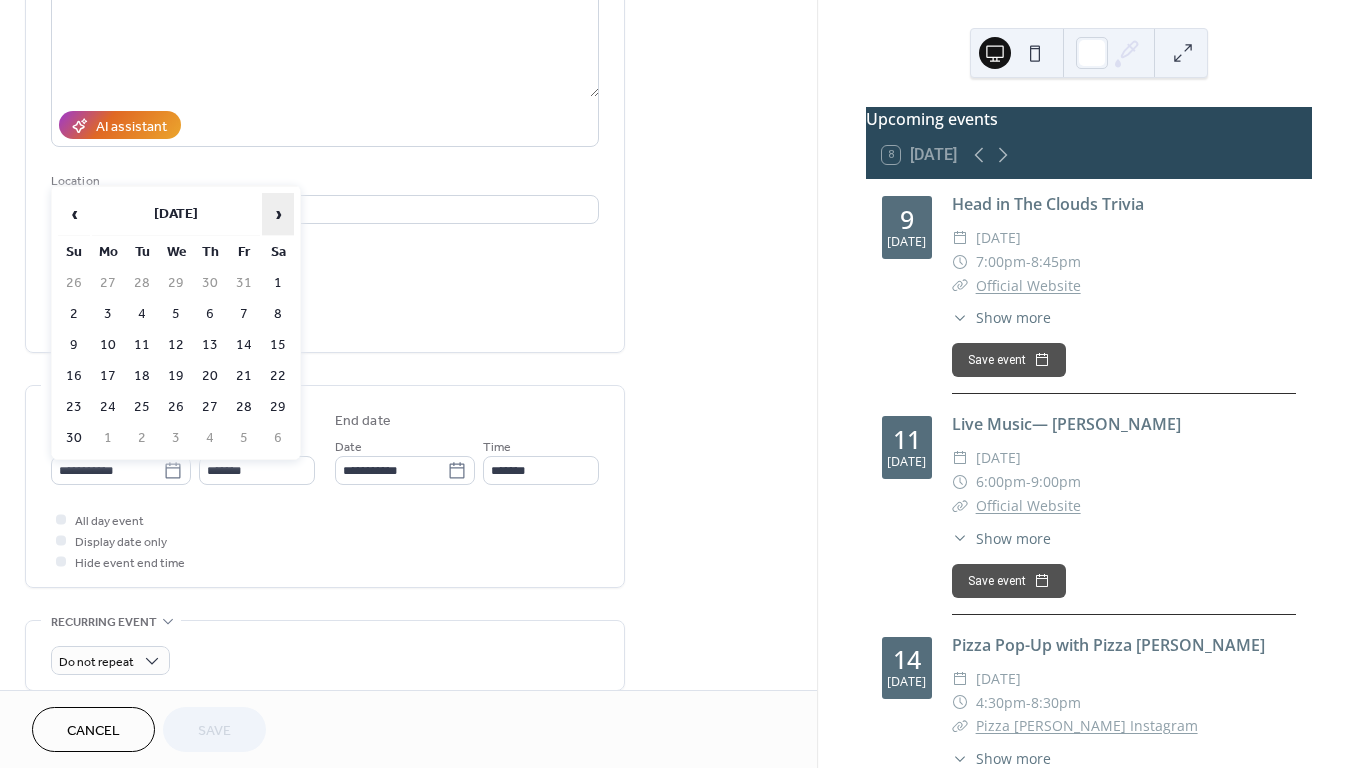 click on "›" at bounding box center [278, 214] 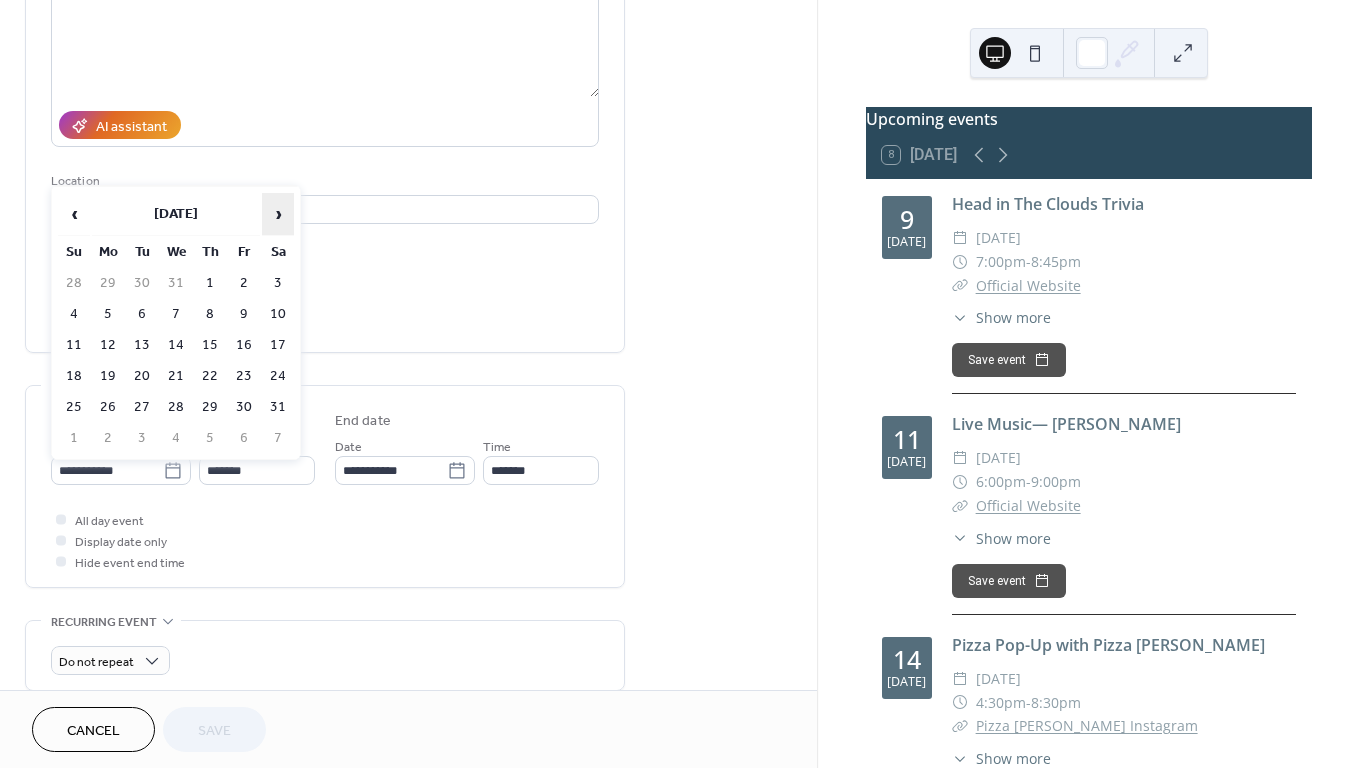 click on "›" at bounding box center (278, 214) 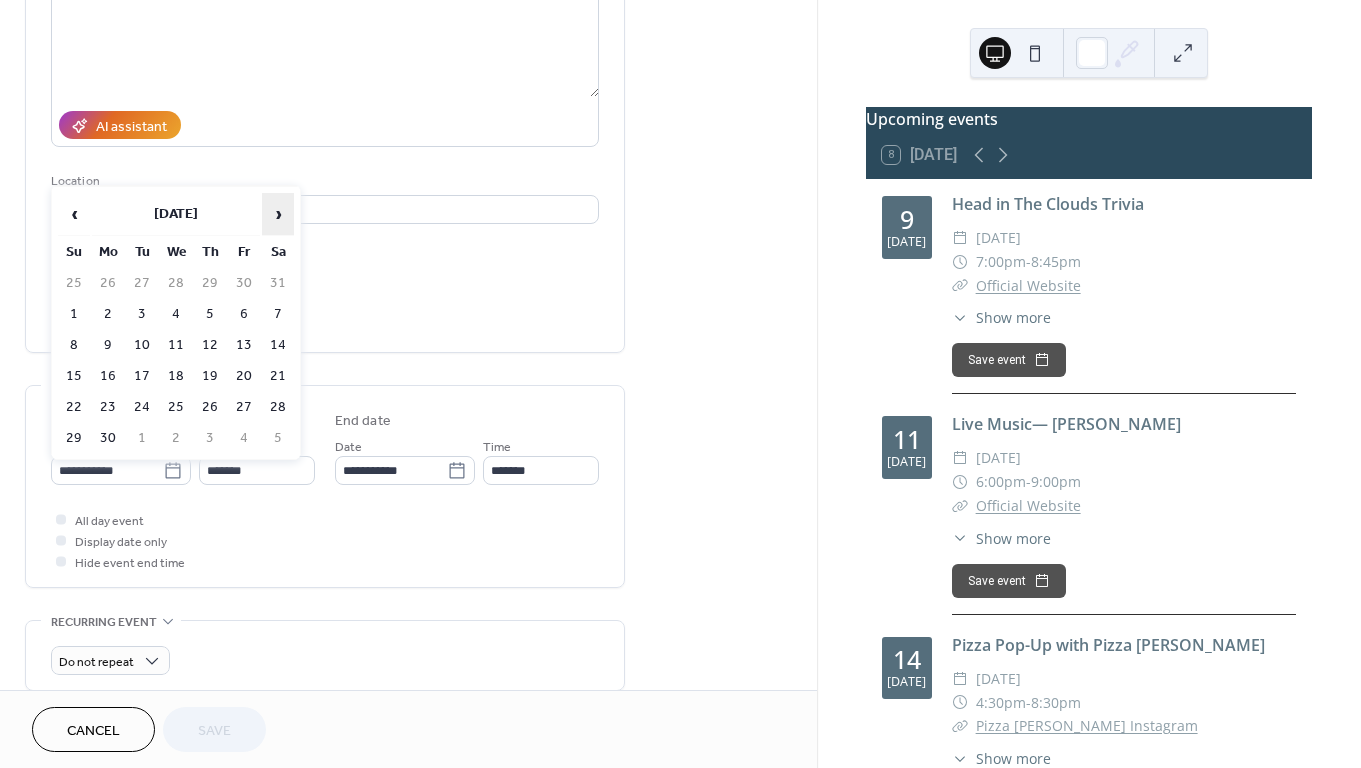 click on "›" at bounding box center (278, 214) 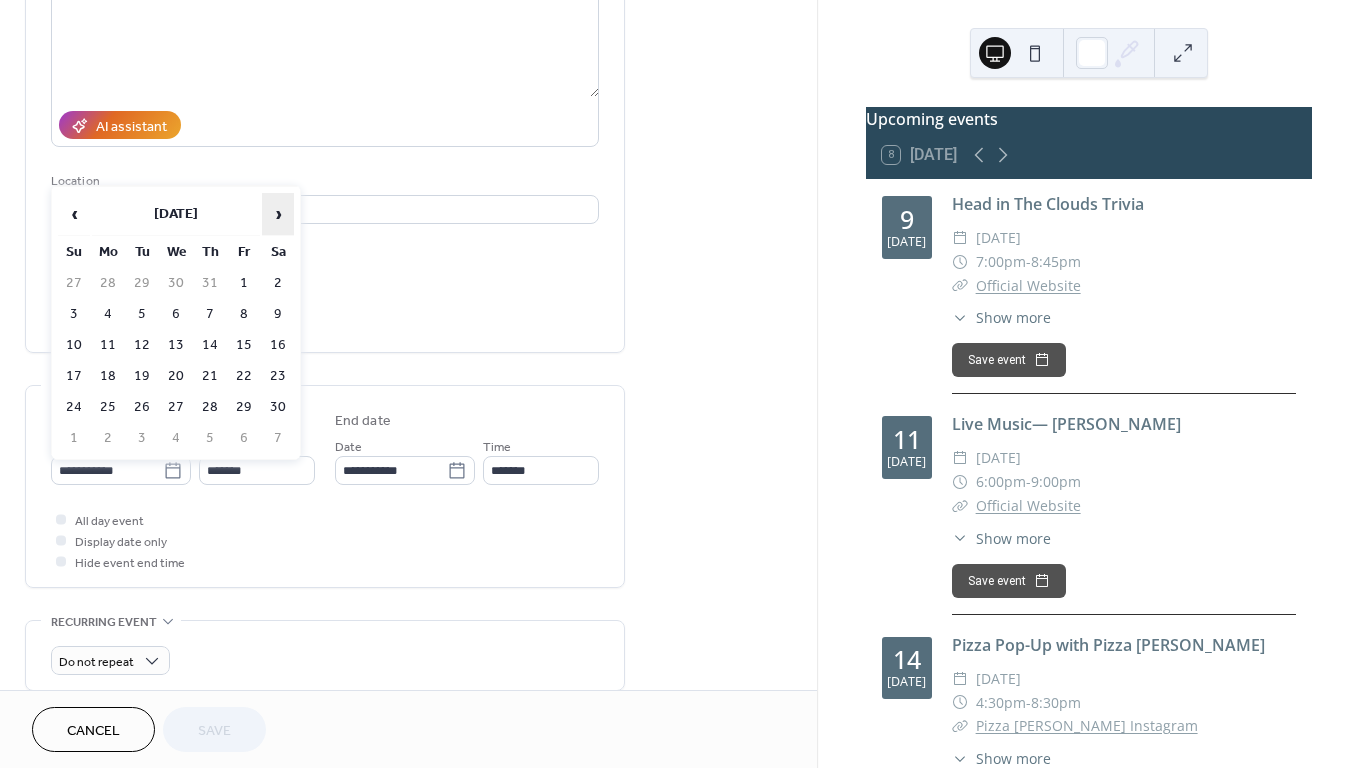 click on "›" at bounding box center [278, 214] 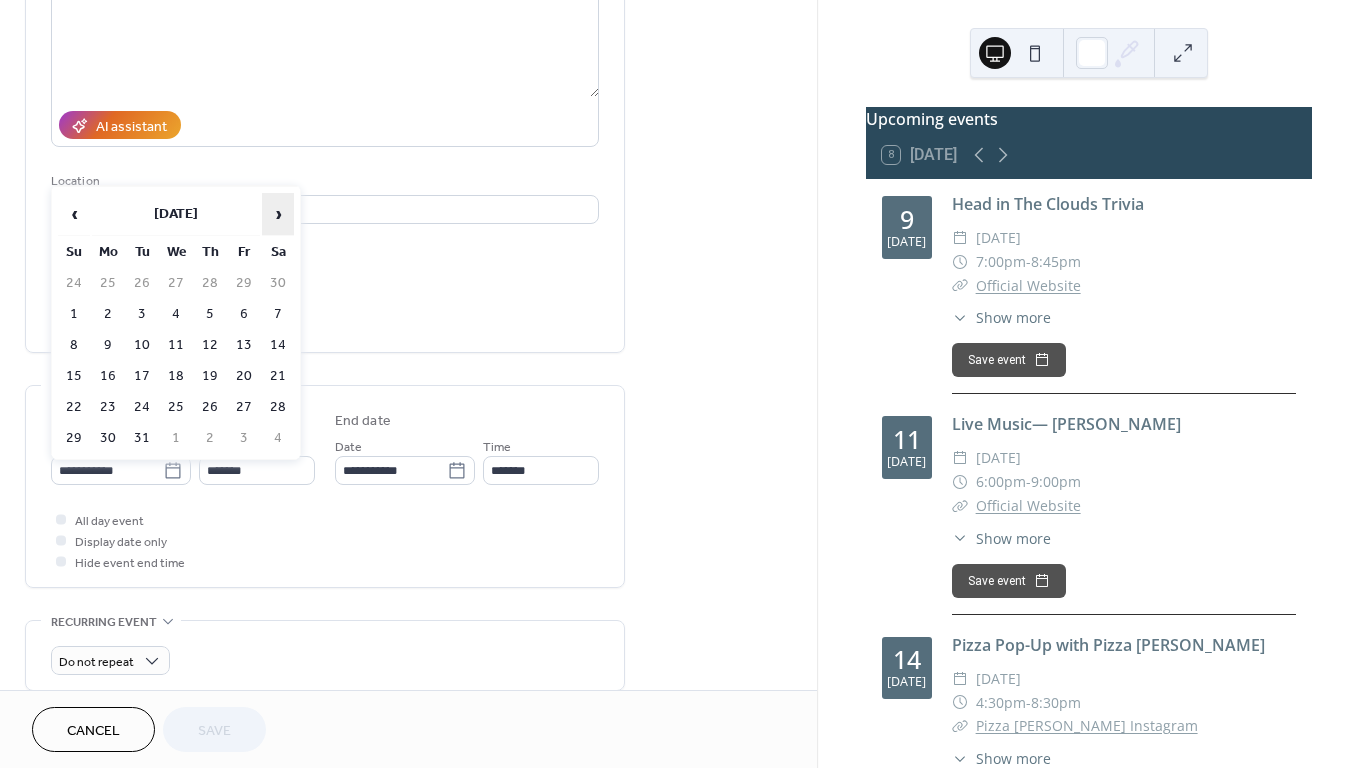 click on "›" at bounding box center [278, 214] 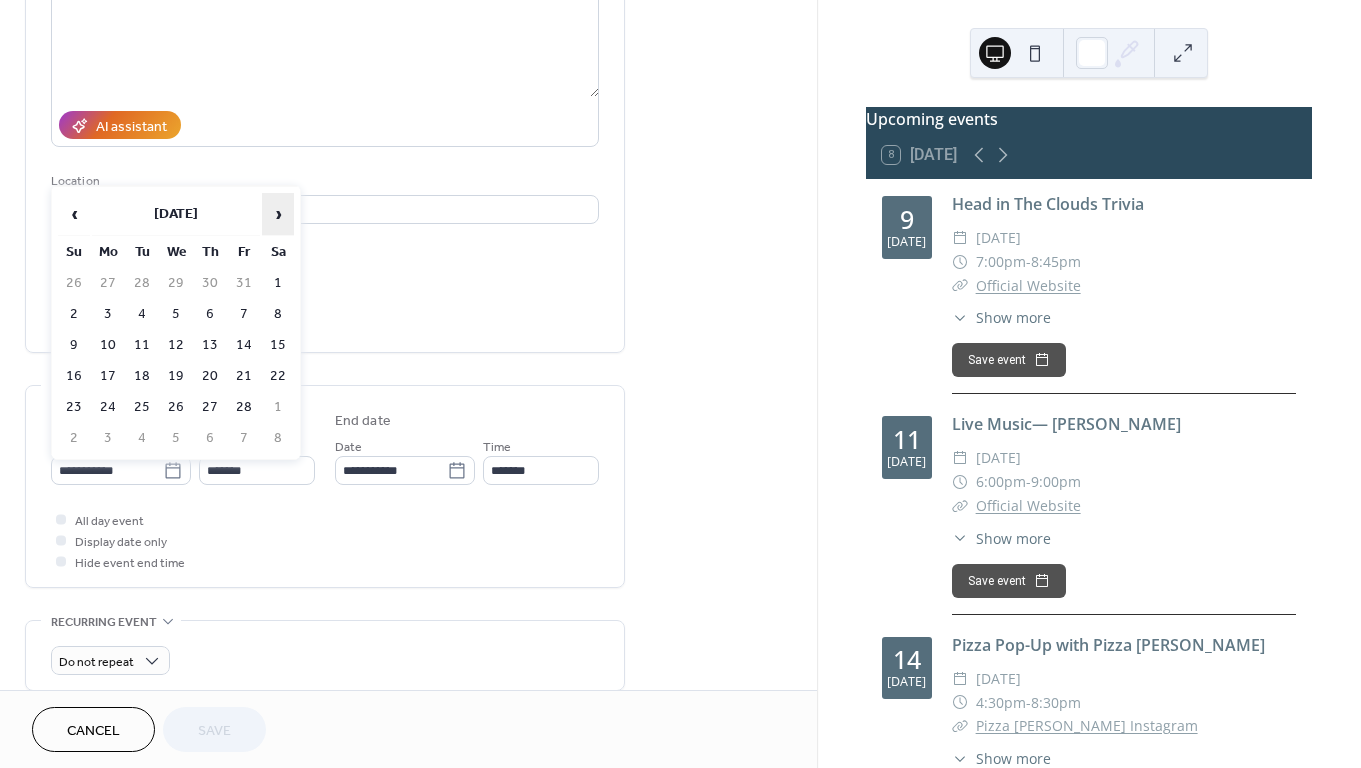 click on "›" at bounding box center [278, 214] 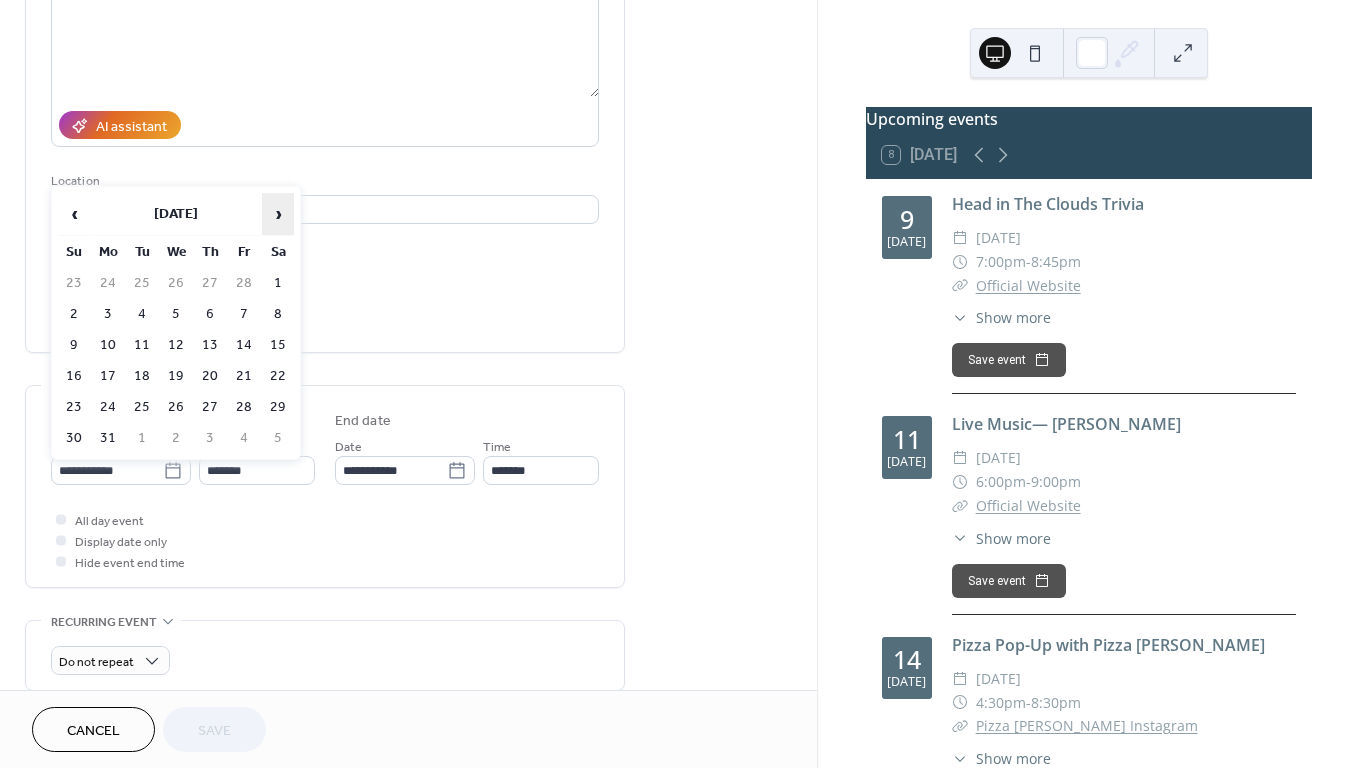 click on "›" at bounding box center [278, 214] 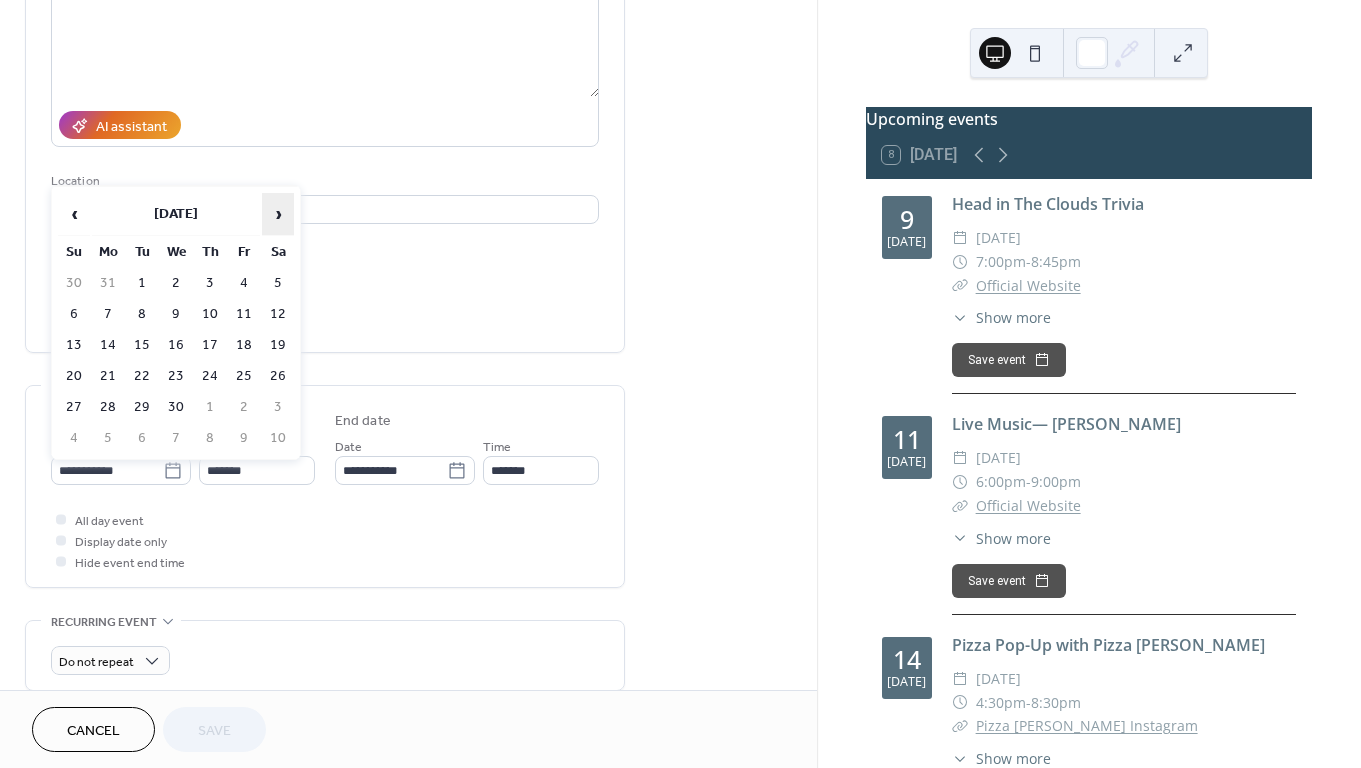 click on "›" at bounding box center (278, 214) 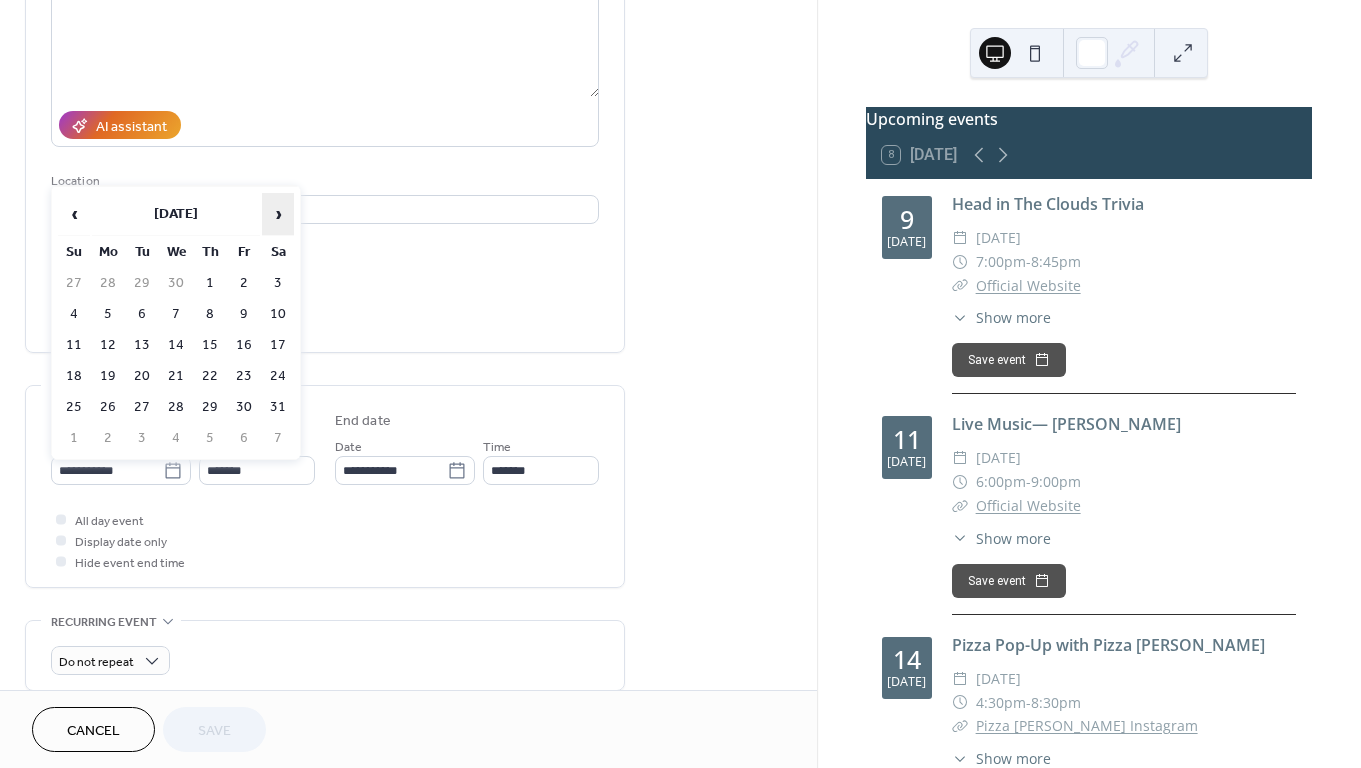 click on "›" at bounding box center [278, 214] 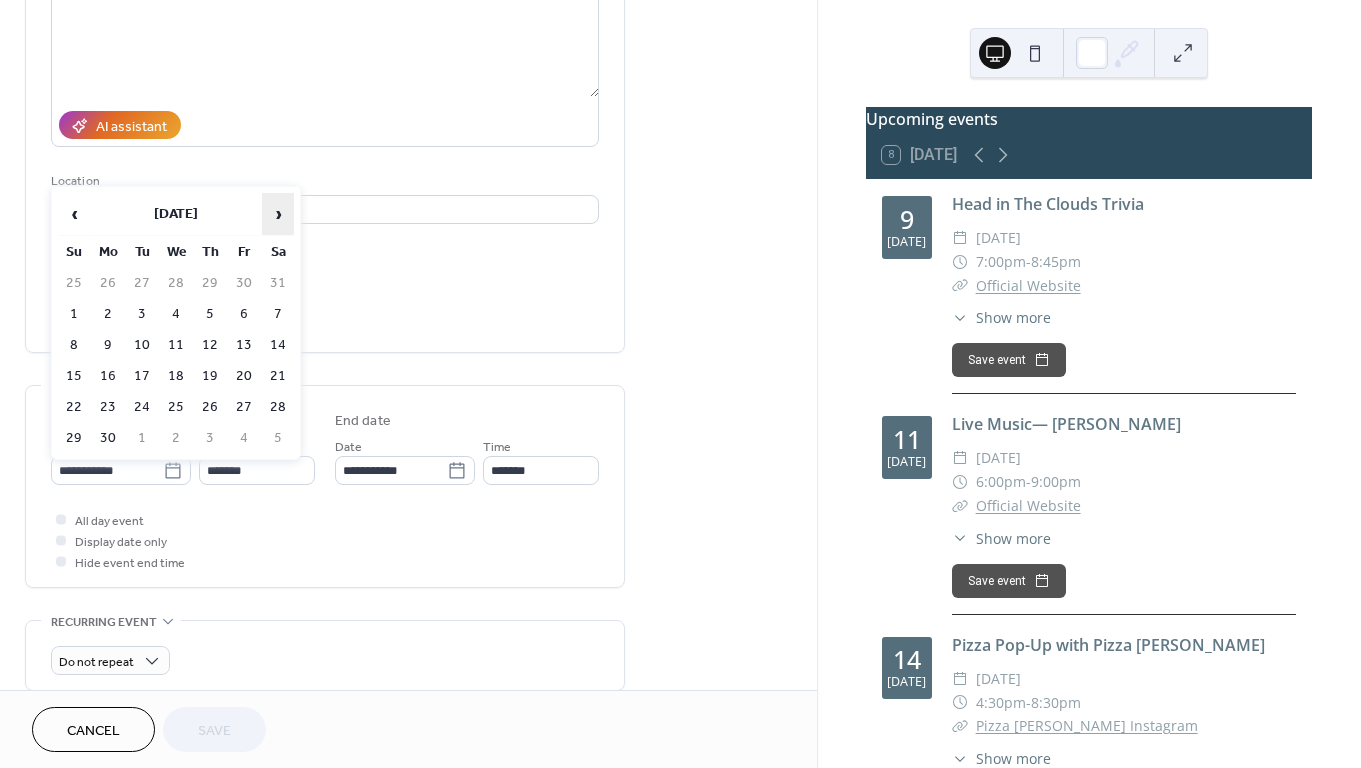 click on "›" at bounding box center [278, 214] 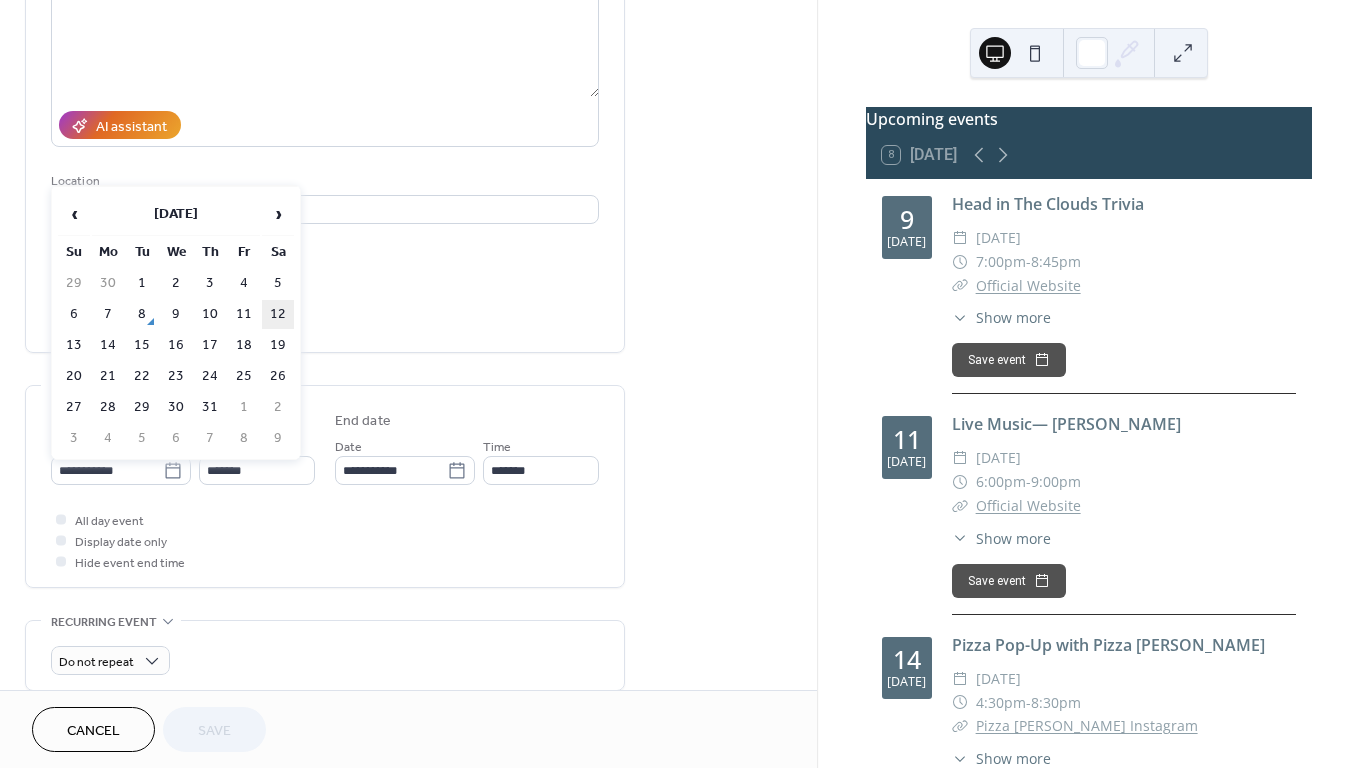 click on "12" at bounding box center [278, 314] 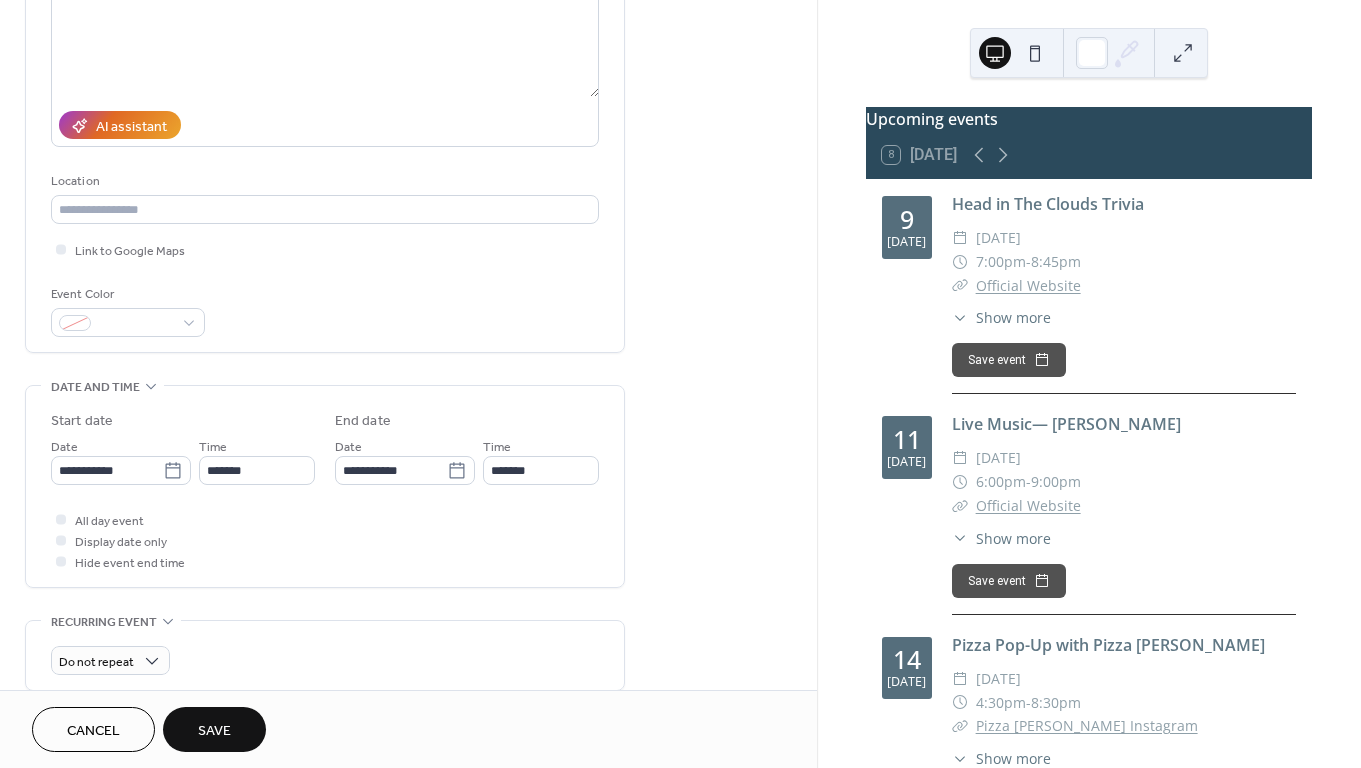 type on "**********" 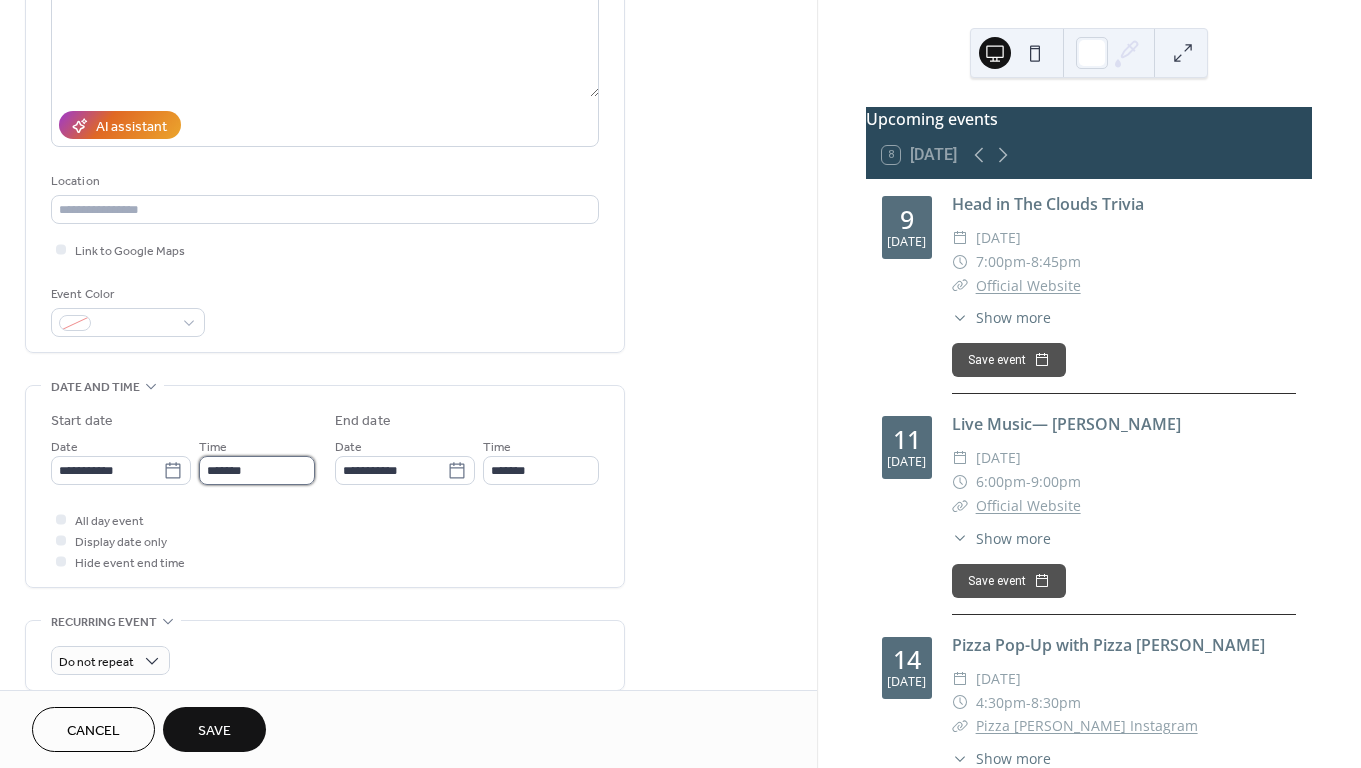 click on "*******" at bounding box center [257, 470] 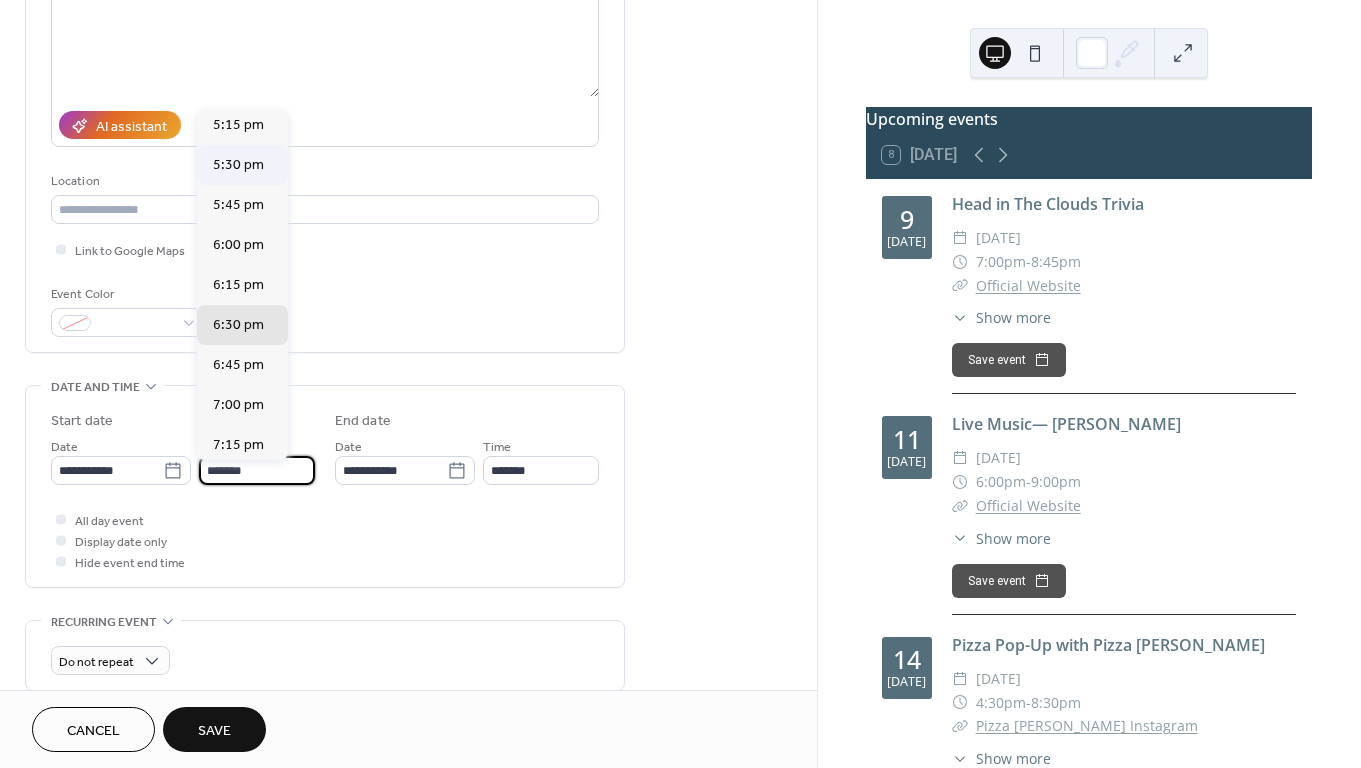 scroll, scrollTop: 2686, scrollLeft: 0, axis: vertical 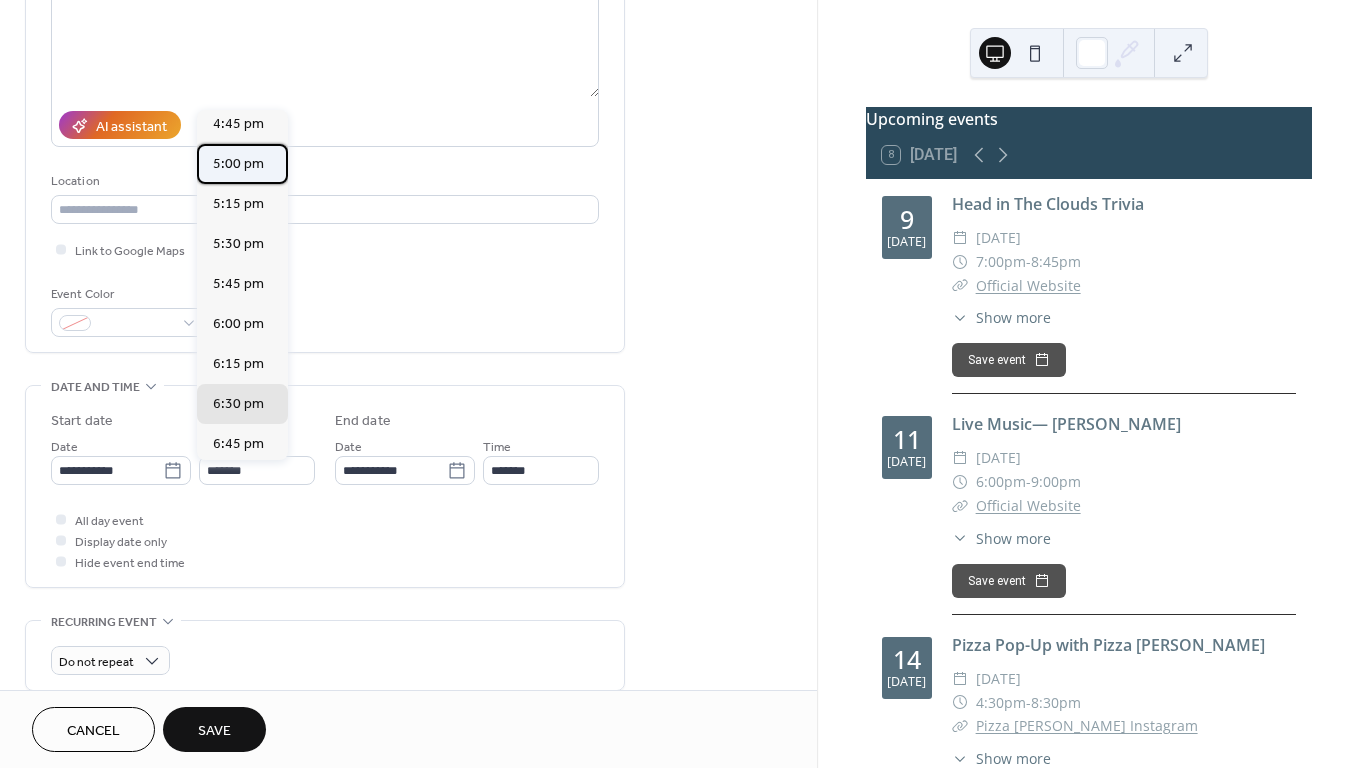 click on "5:00 pm" at bounding box center (238, 164) 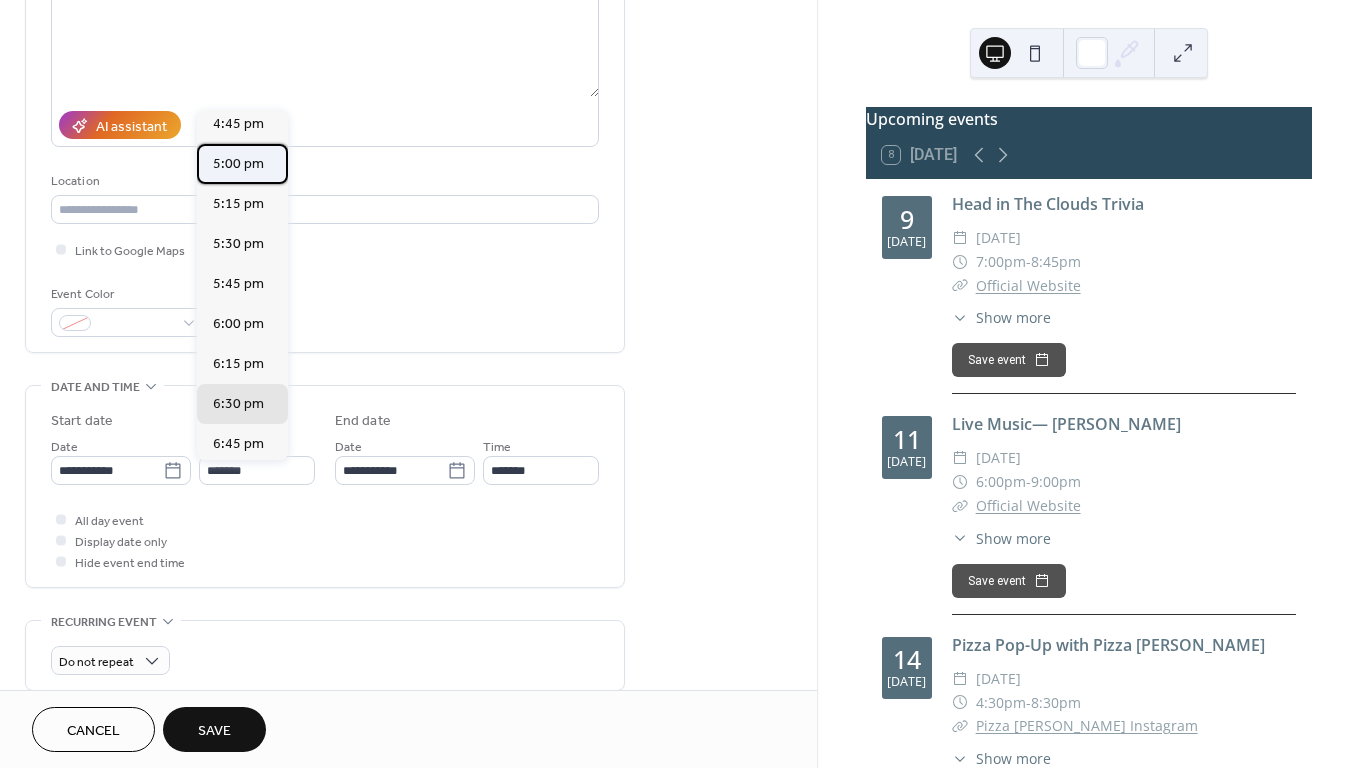 type on "*******" 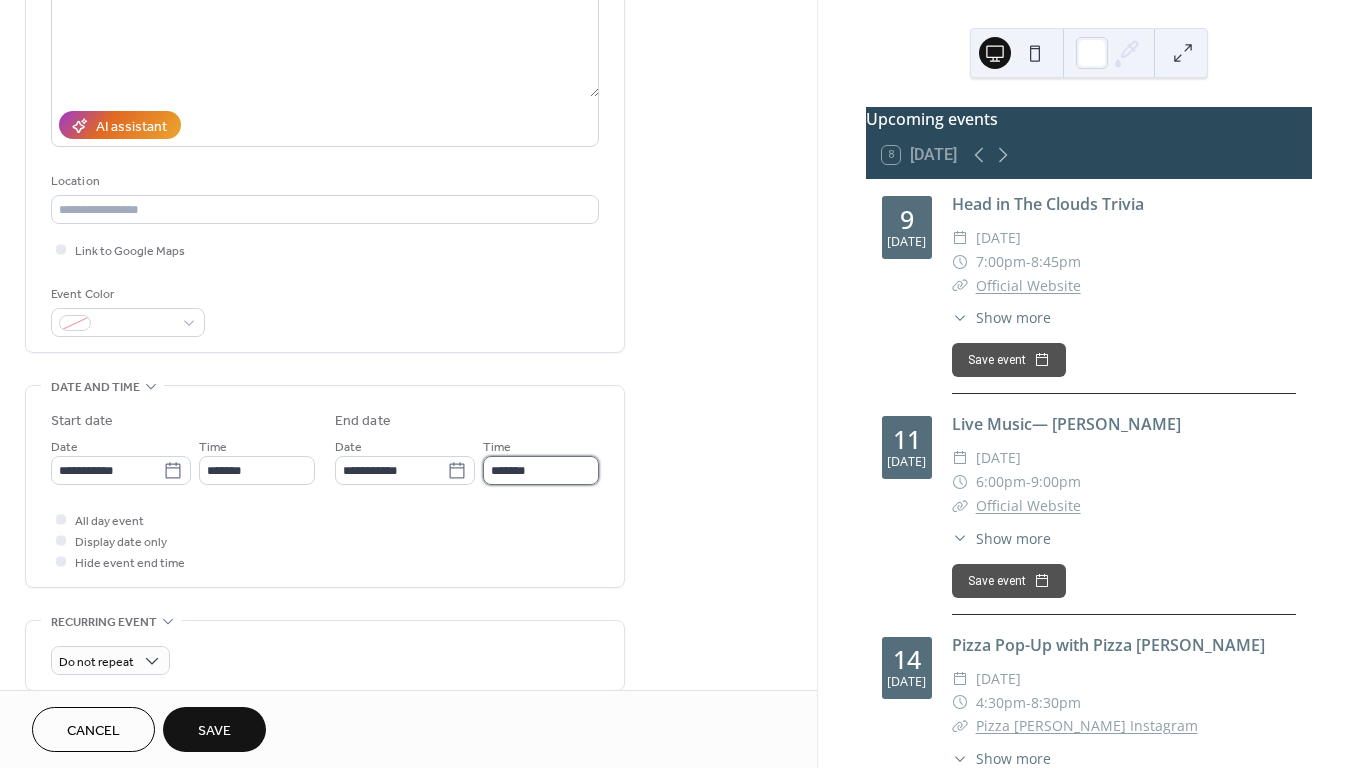 click on "*******" at bounding box center [541, 470] 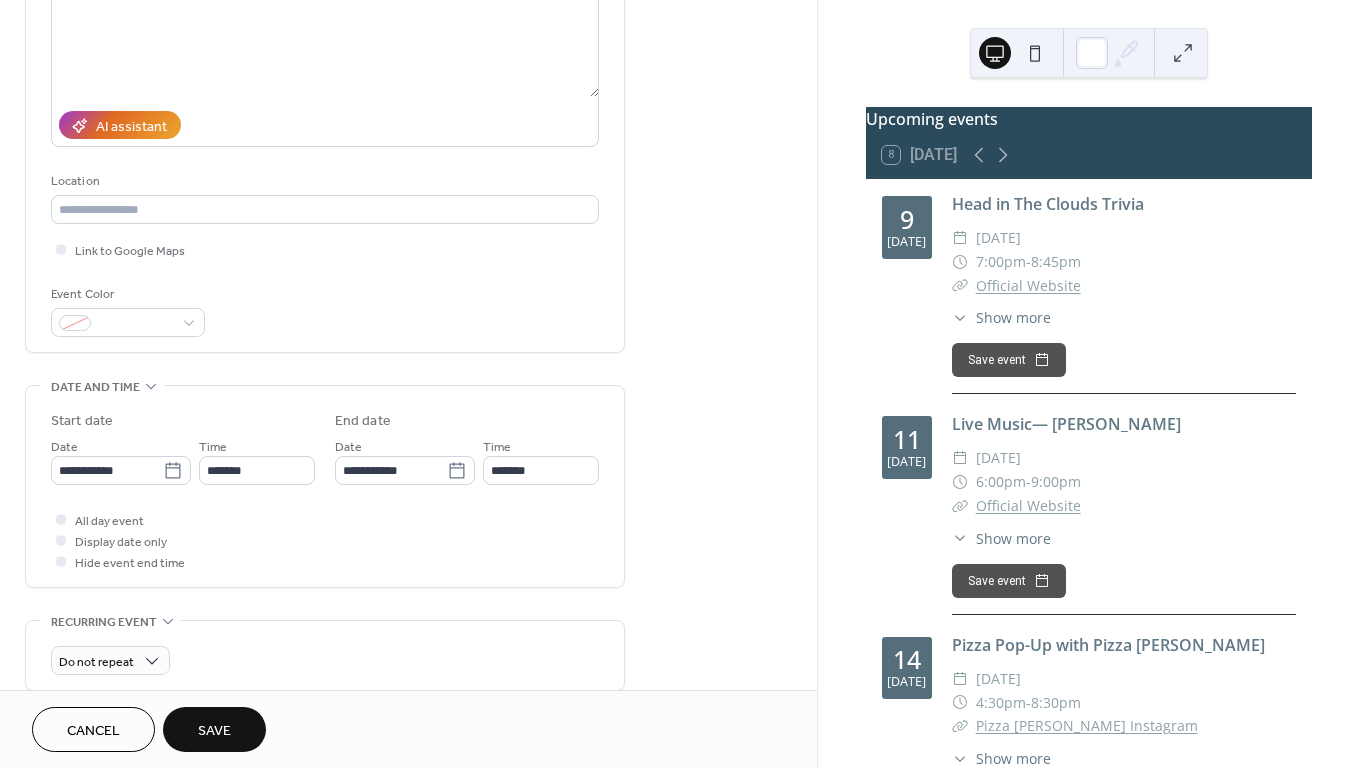 click on "All day event Display date only Hide event end time" at bounding box center (325, 540) 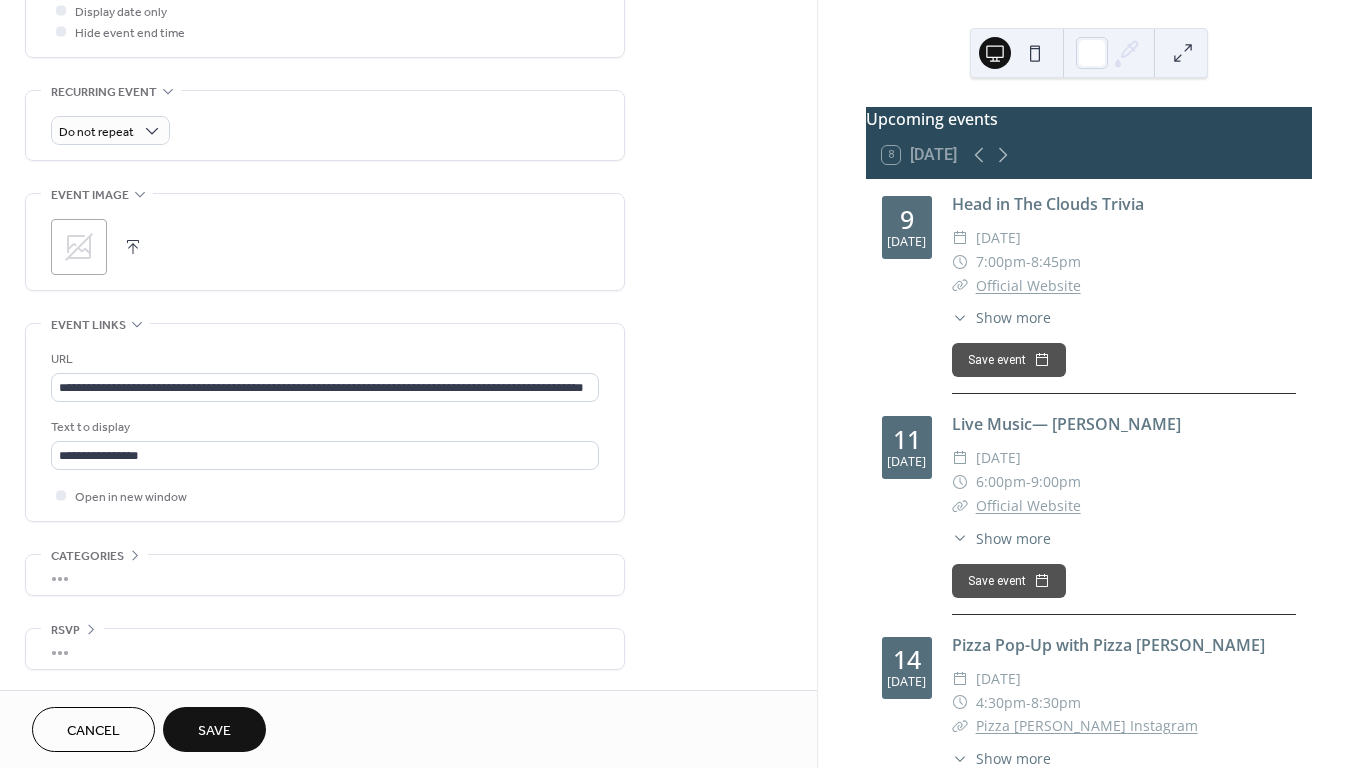 scroll, scrollTop: 805, scrollLeft: 0, axis: vertical 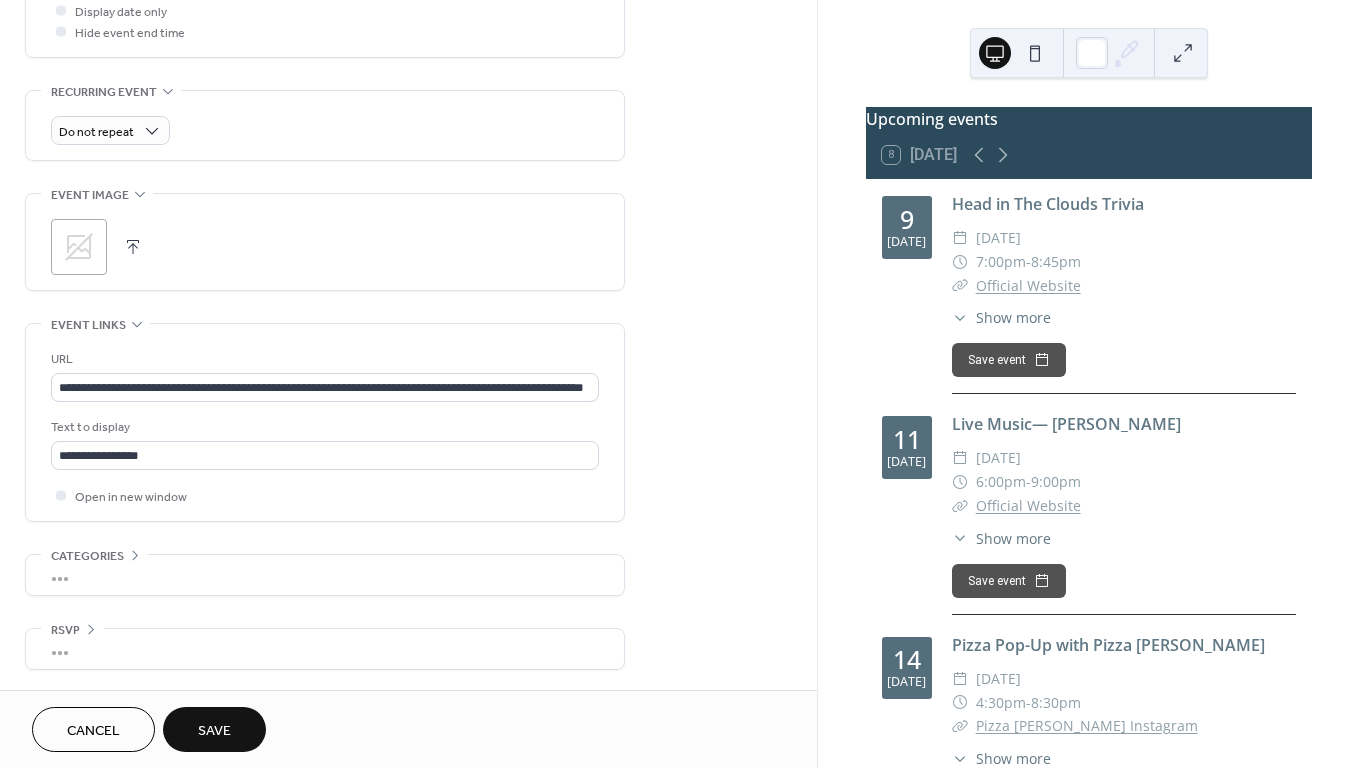 click on "Save" at bounding box center (214, 731) 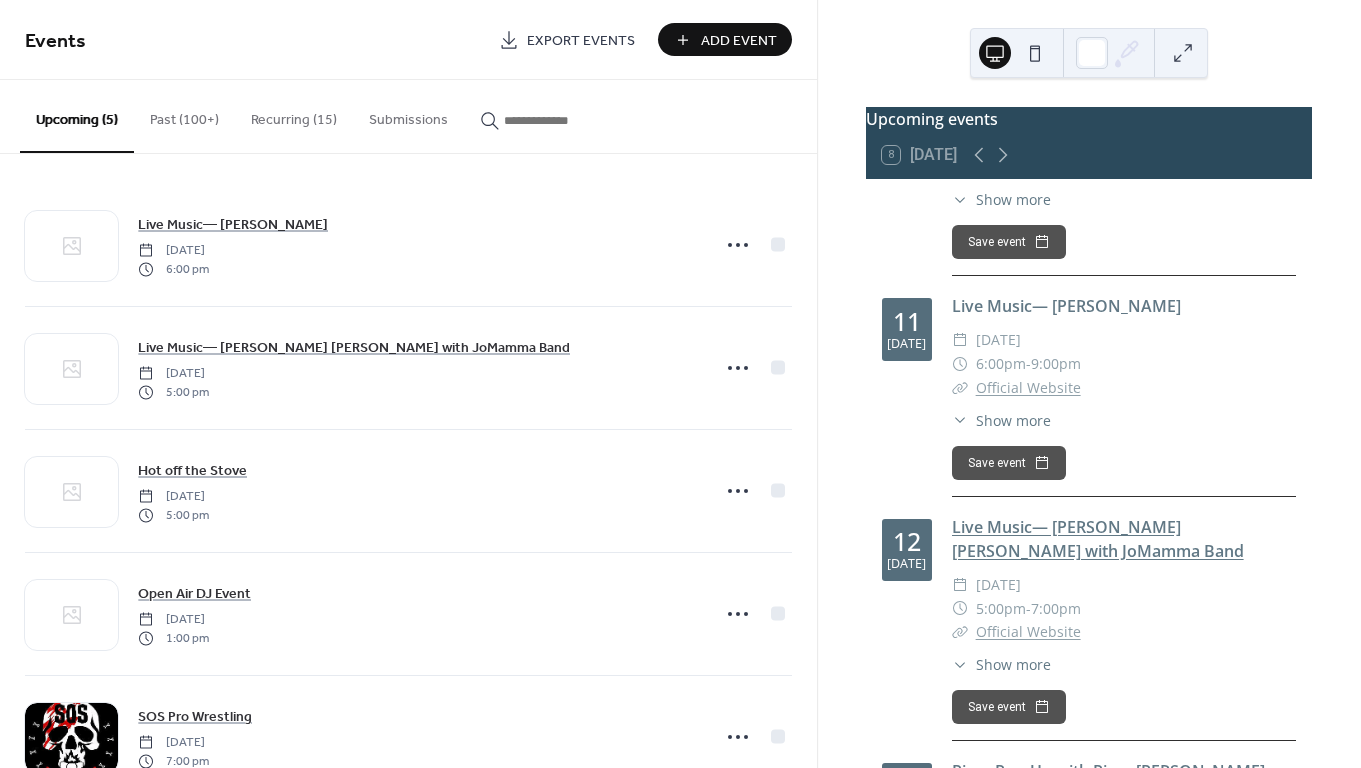 scroll, scrollTop: 87, scrollLeft: 0, axis: vertical 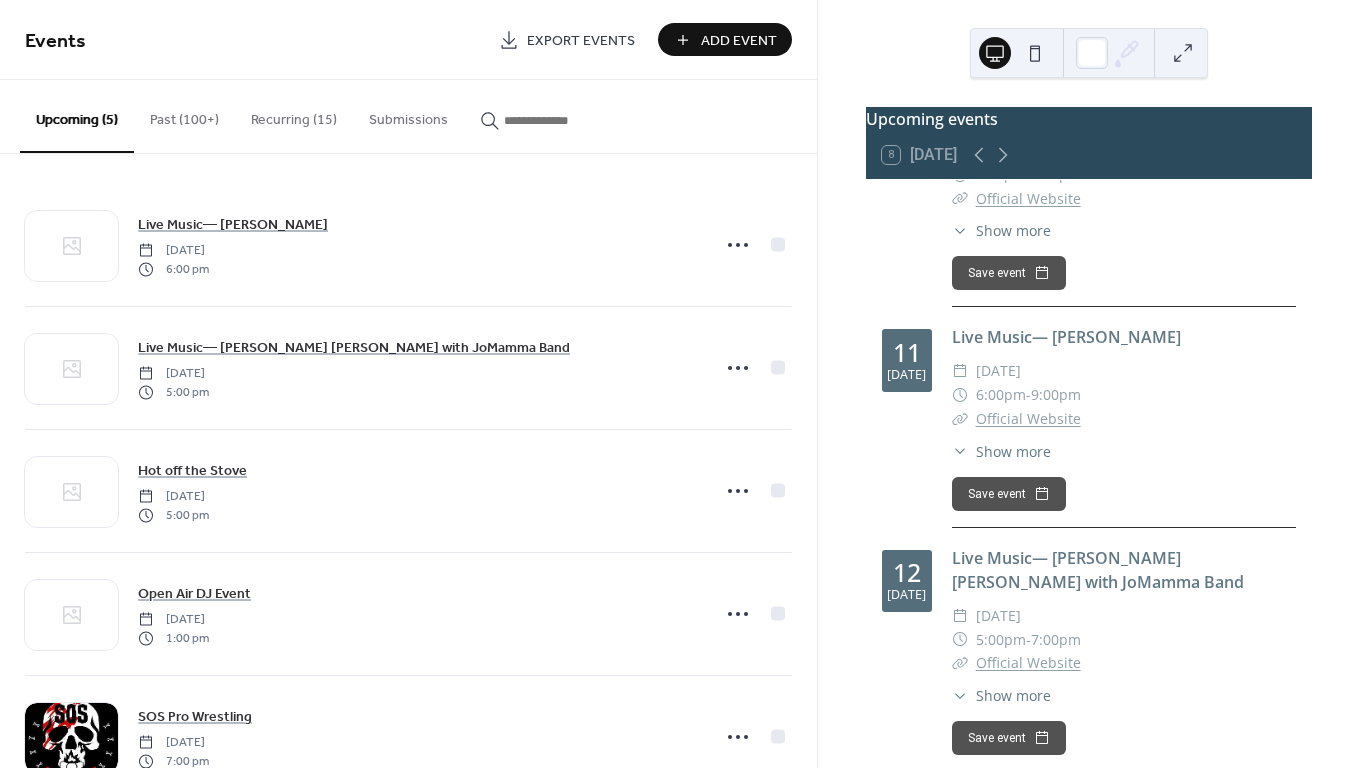 click at bounding box center (554, 120) 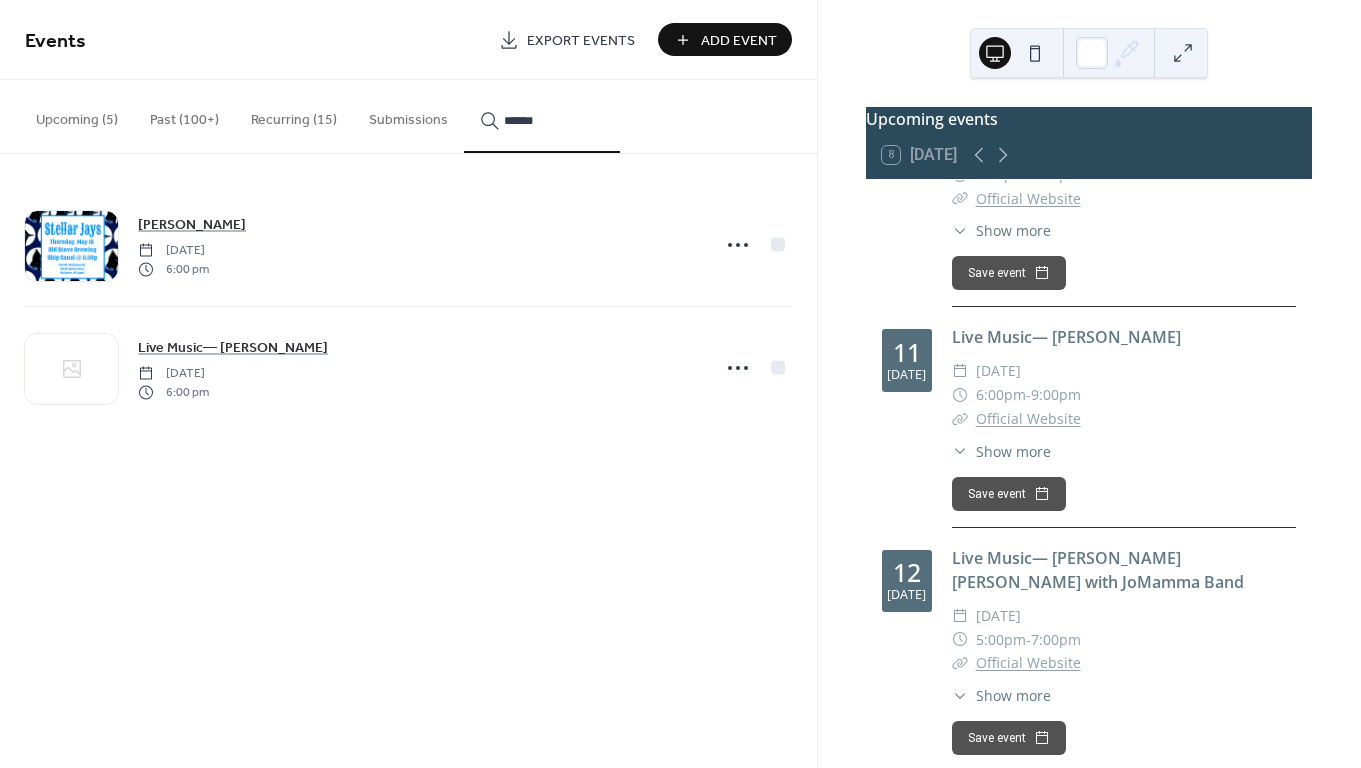 type on "******" 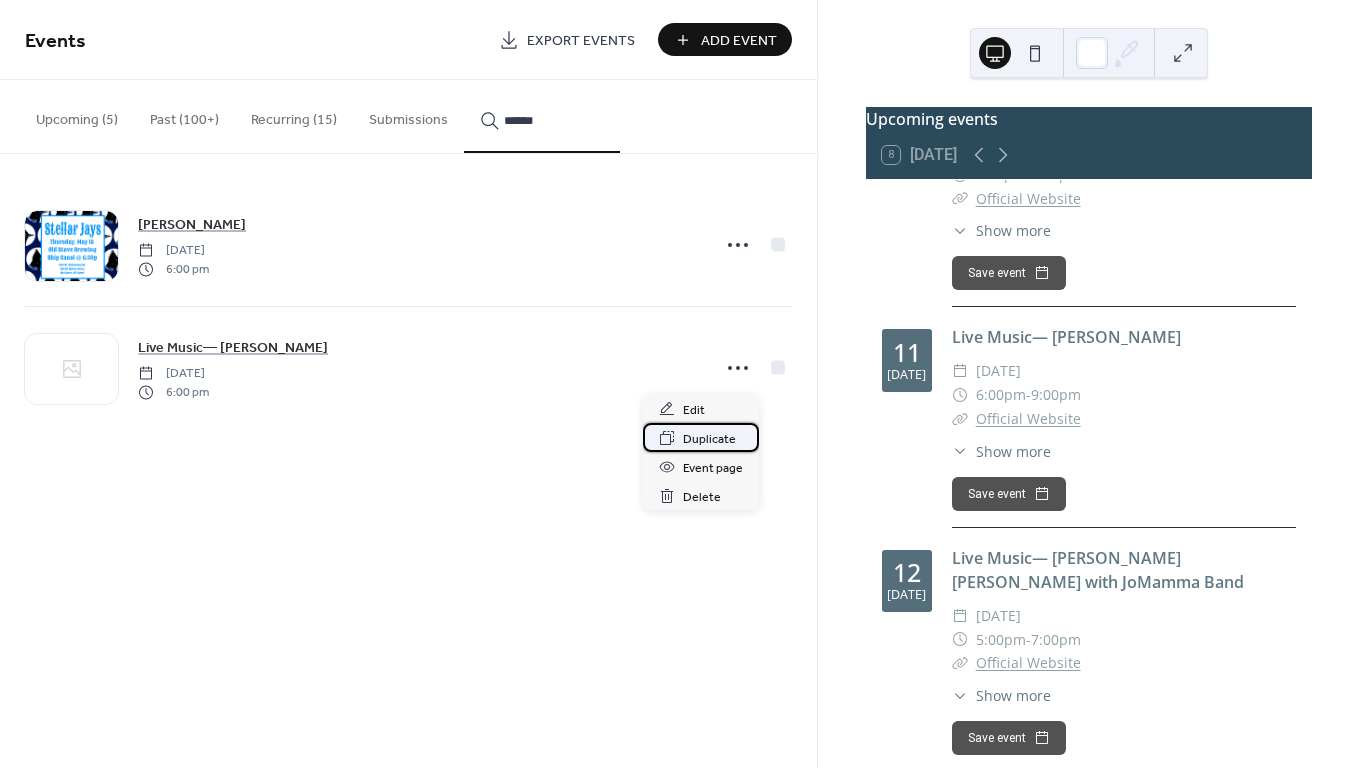 click on "Duplicate" at bounding box center [709, 439] 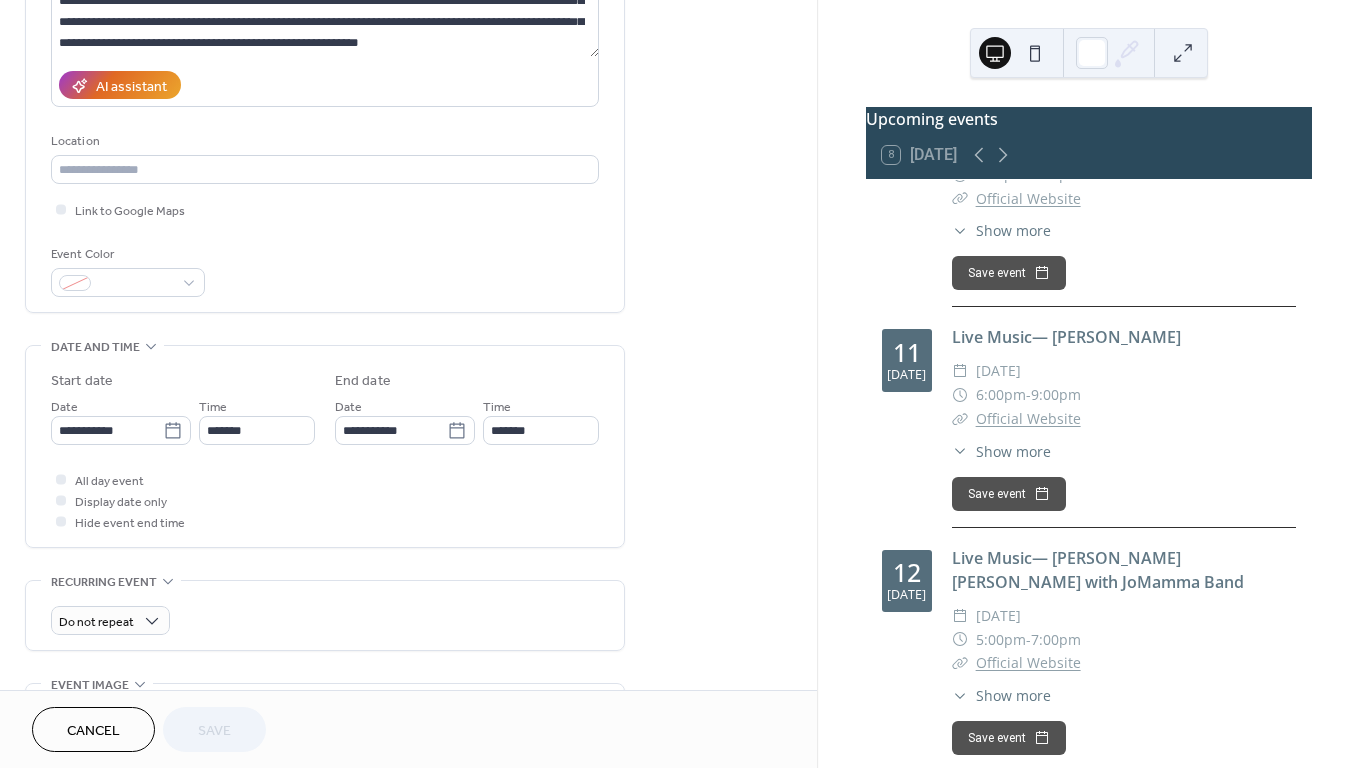 scroll, scrollTop: 313, scrollLeft: 0, axis: vertical 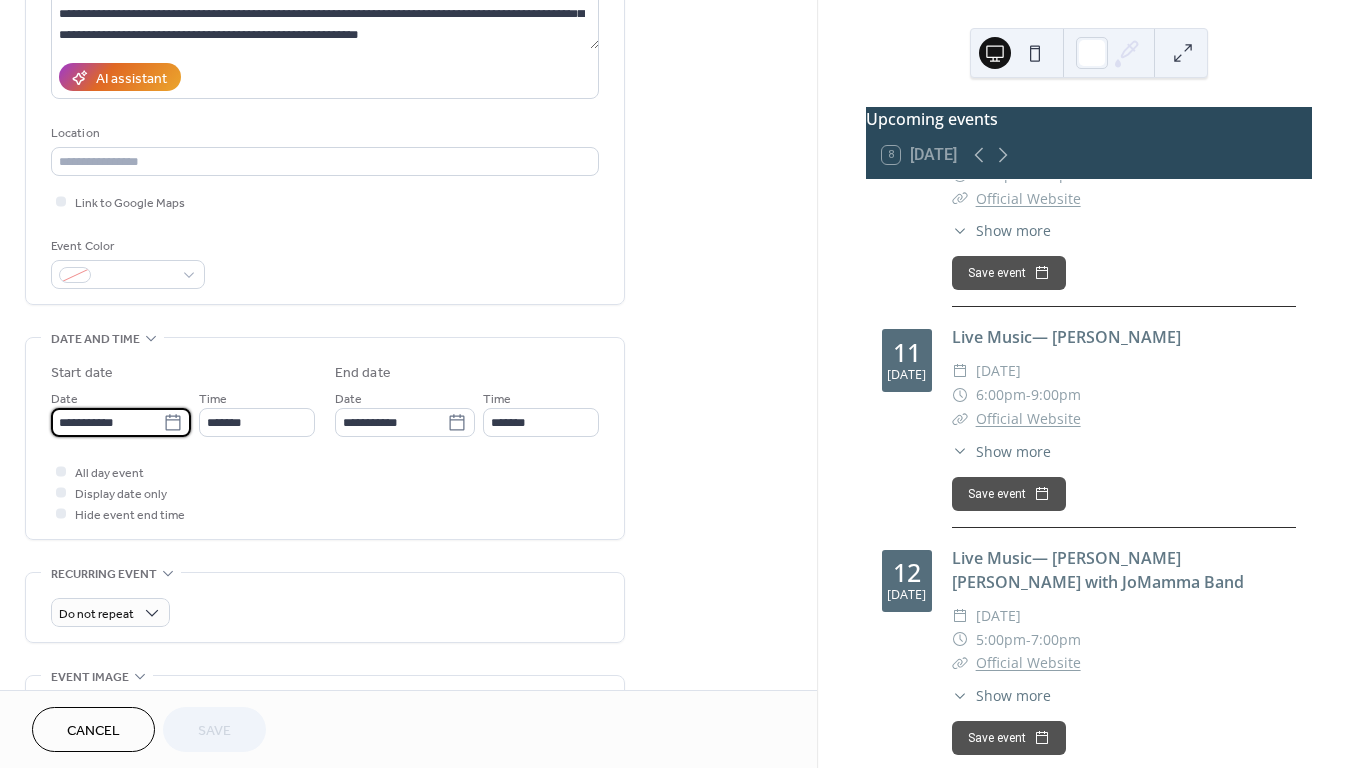 click on "**********" at bounding box center (107, 422) 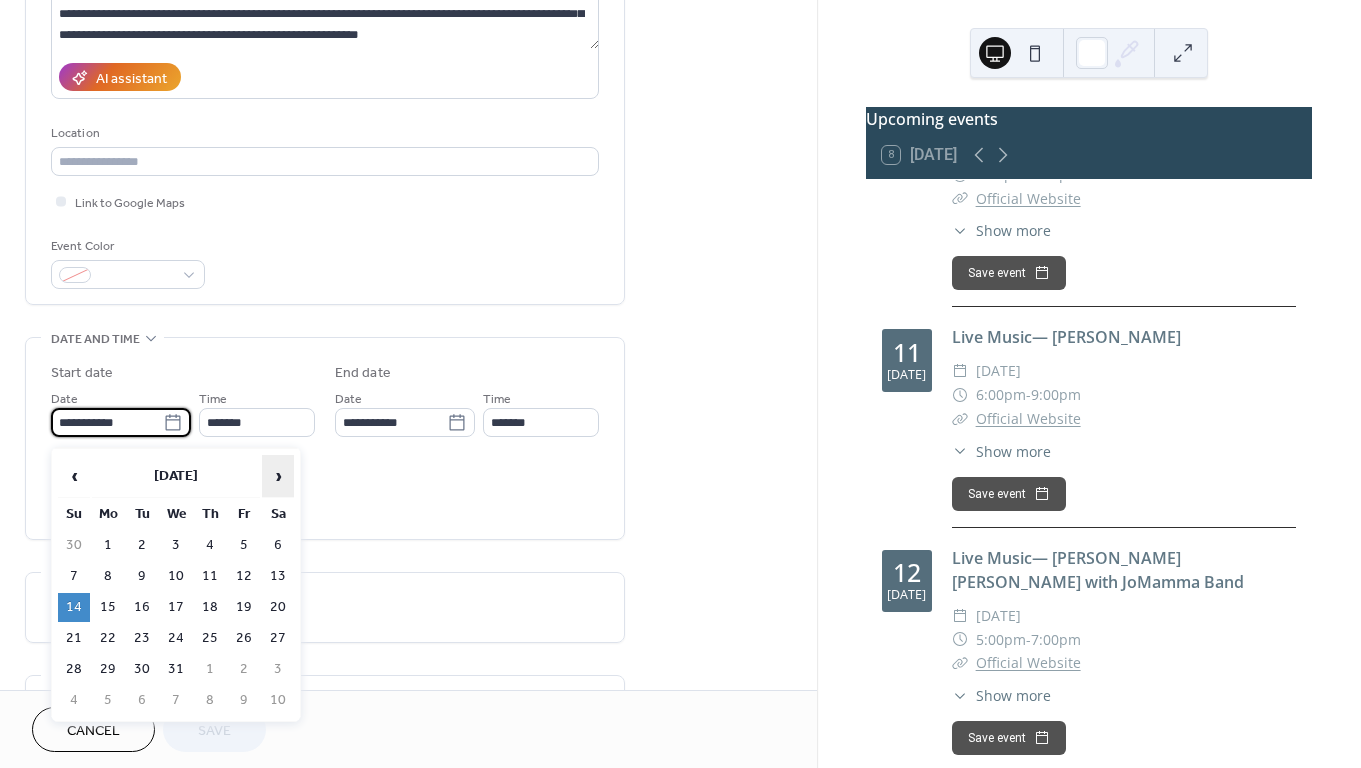 click on "›" at bounding box center (278, 476) 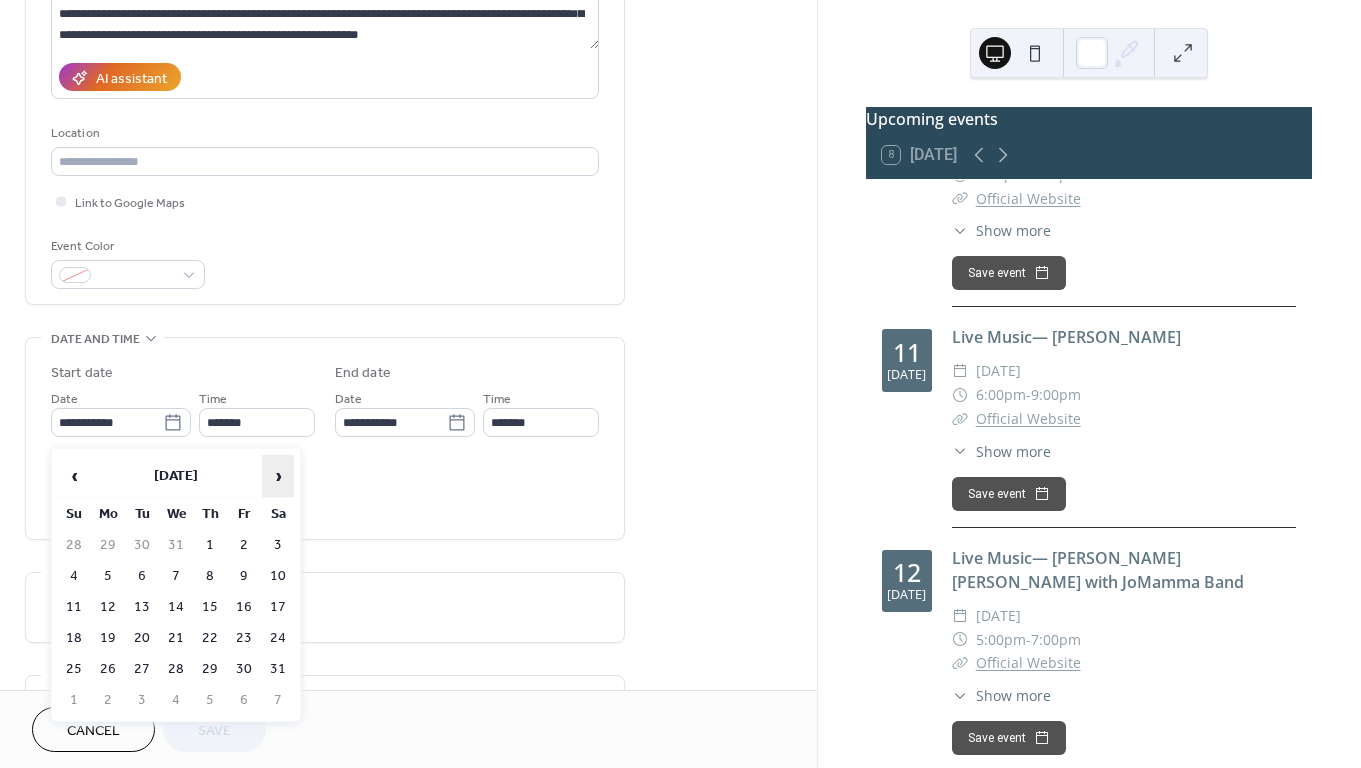 click on "›" at bounding box center (278, 476) 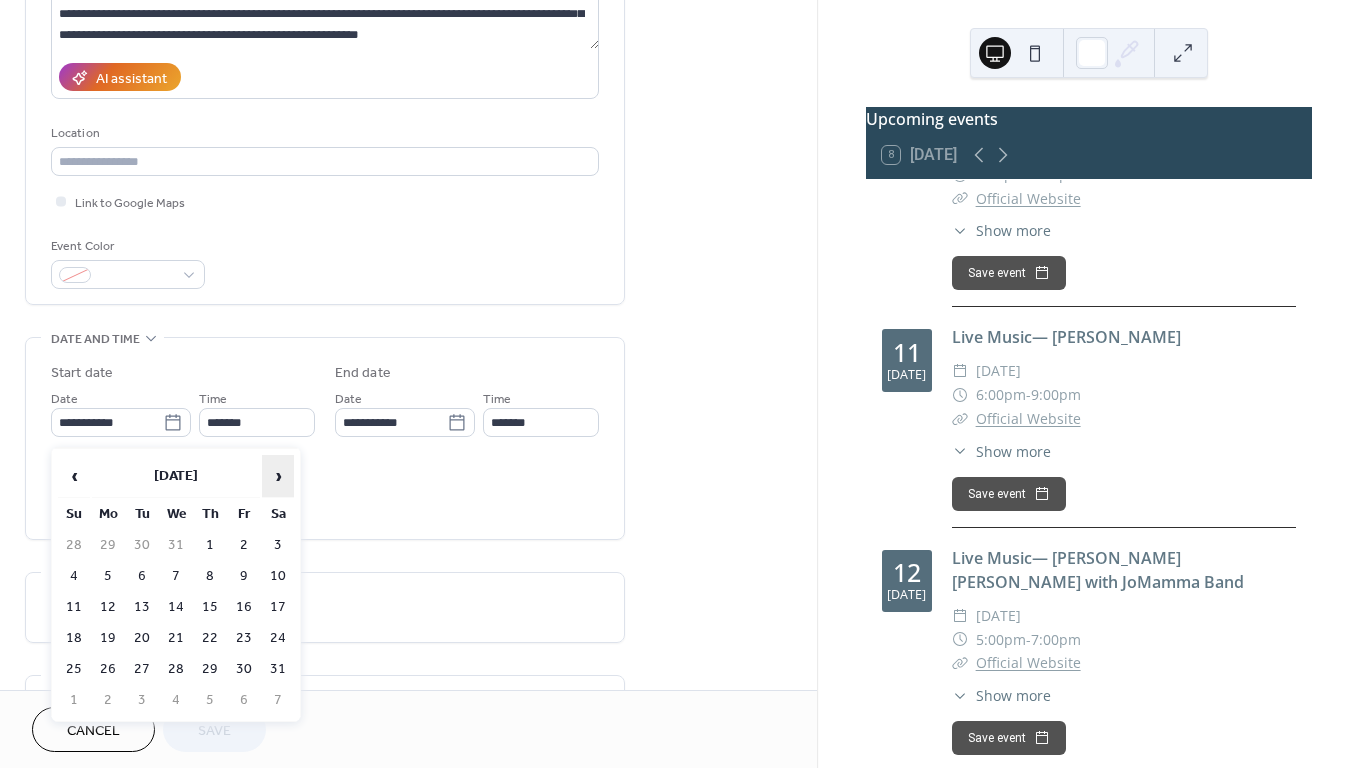 click on "›" at bounding box center (278, 476) 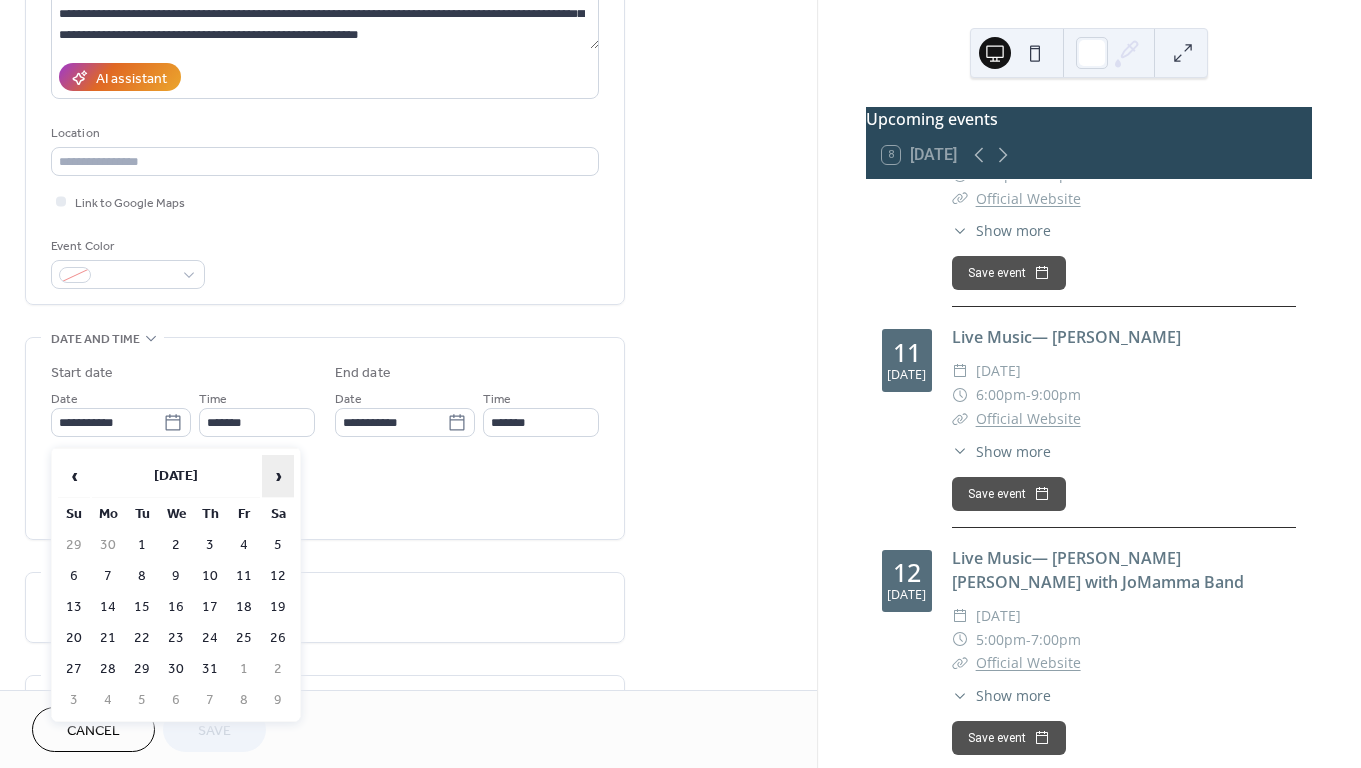 click on "›" at bounding box center (278, 476) 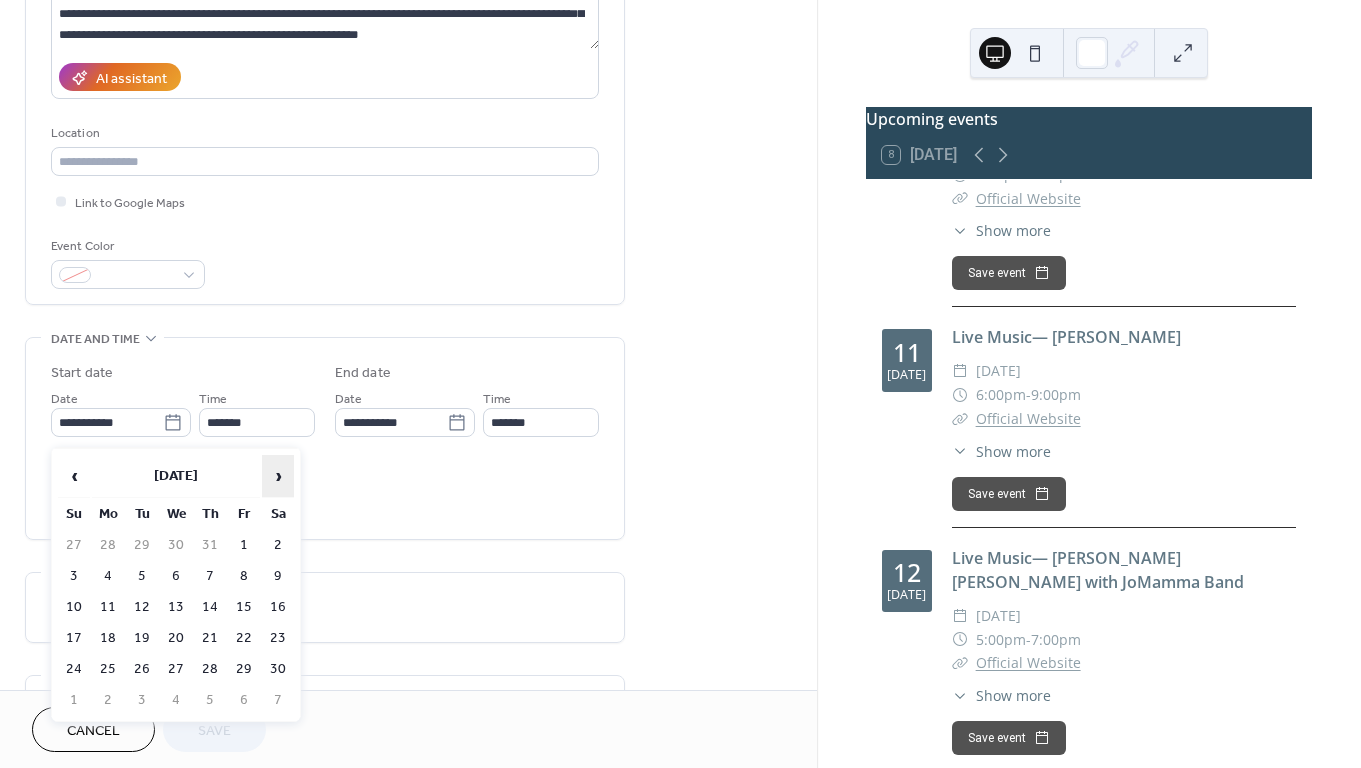 click on "›" at bounding box center [278, 476] 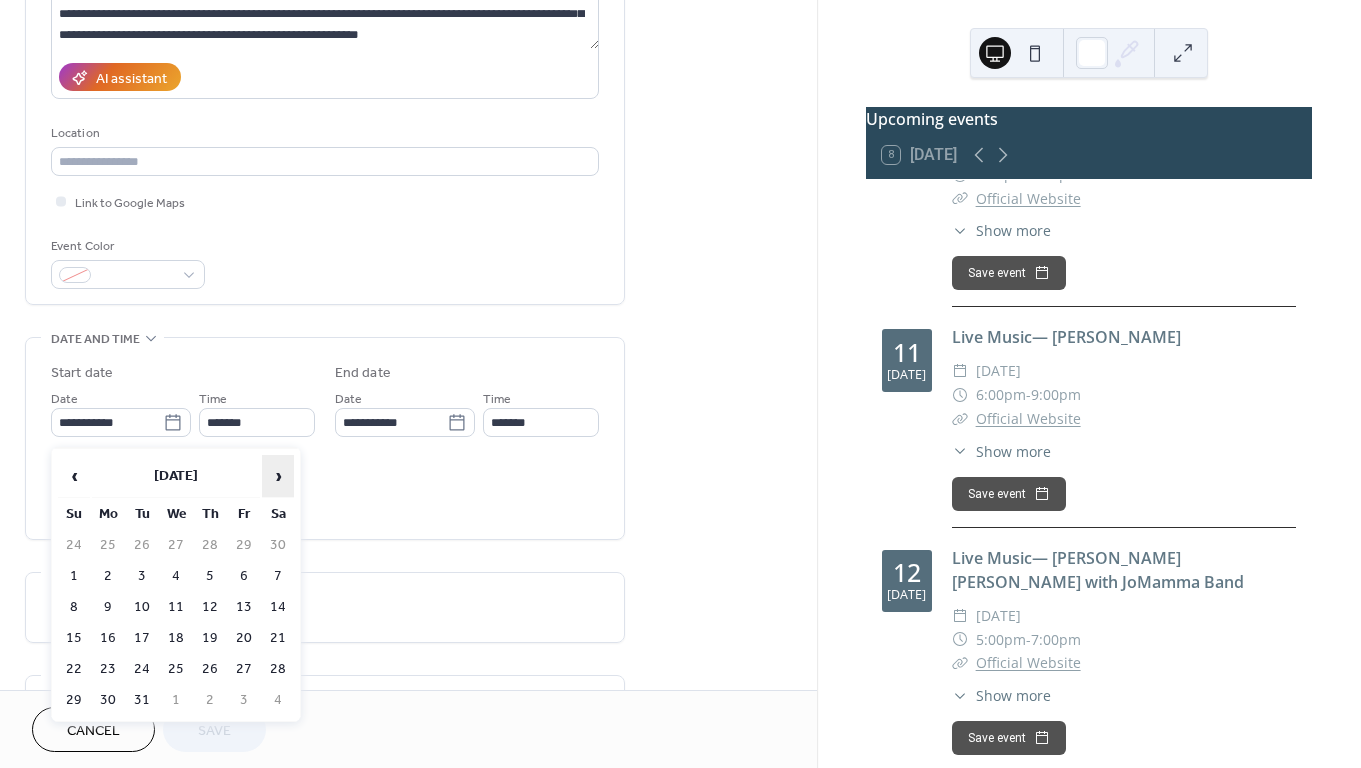 click on "›" at bounding box center [278, 476] 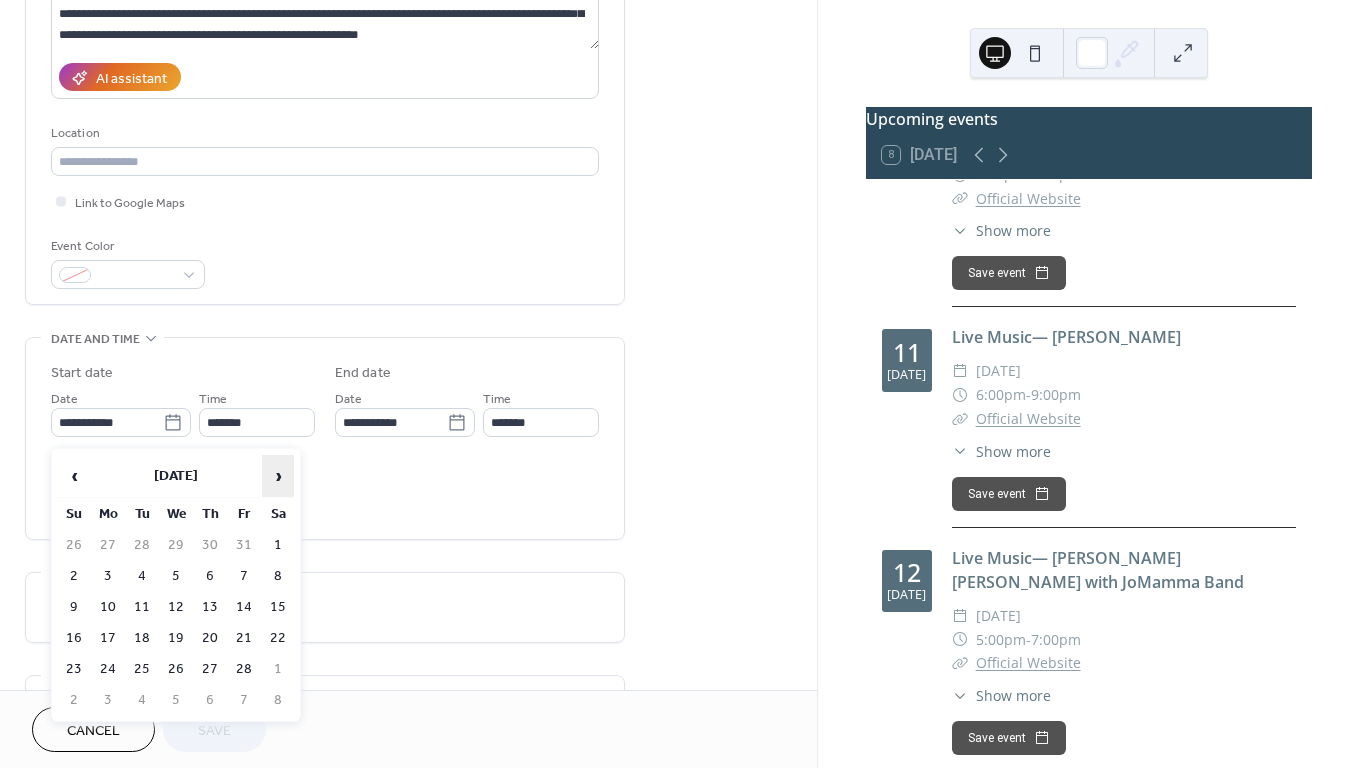 click on "›" at bounding box center [278, 476] 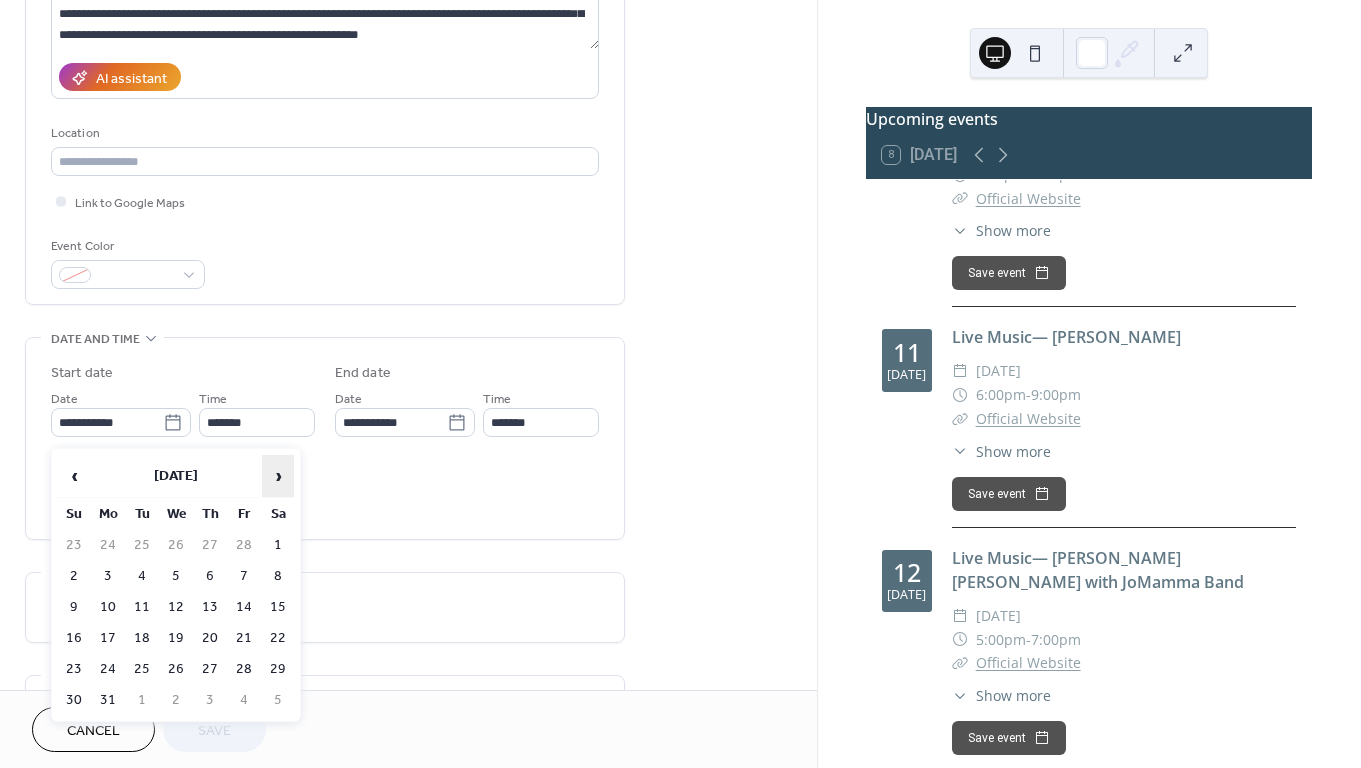 click on "›" at bounding box center [278, 476] 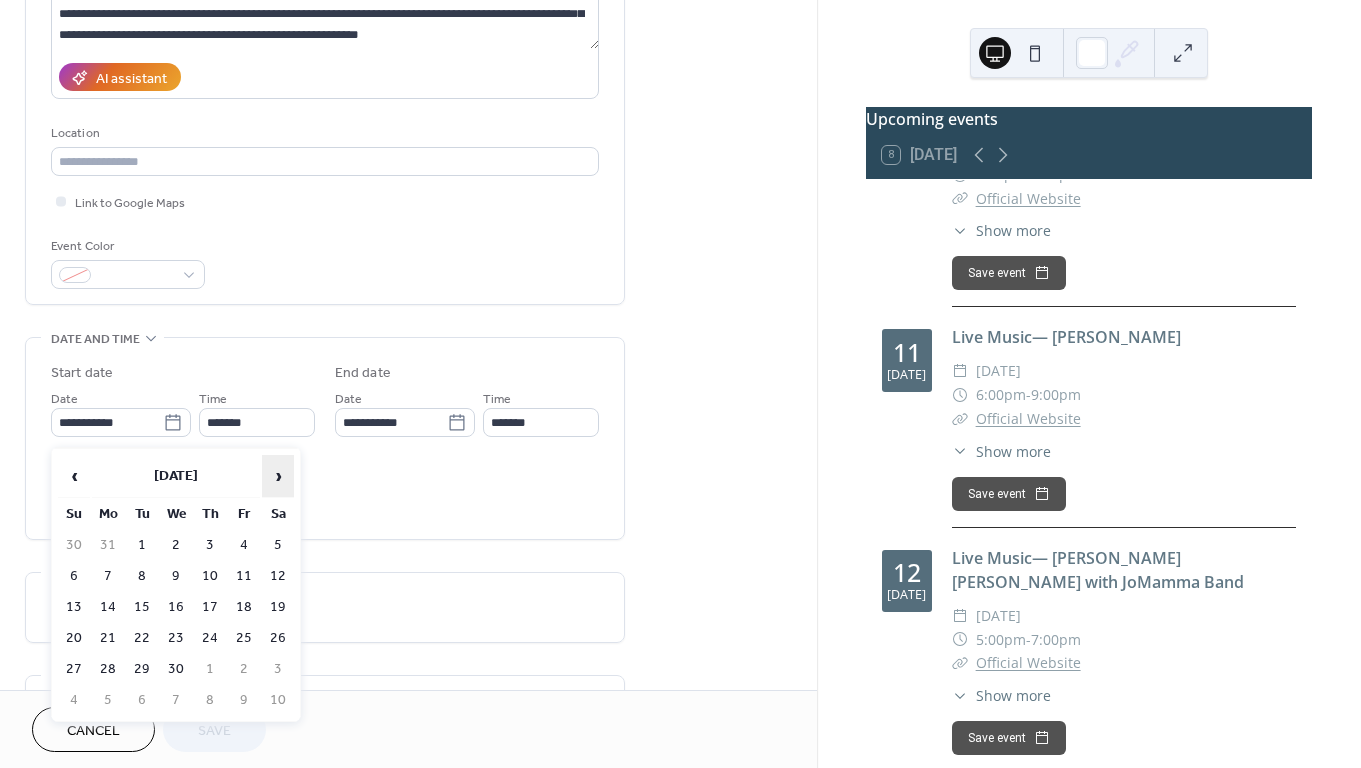 click on "›" at bounding box center [278, 476] 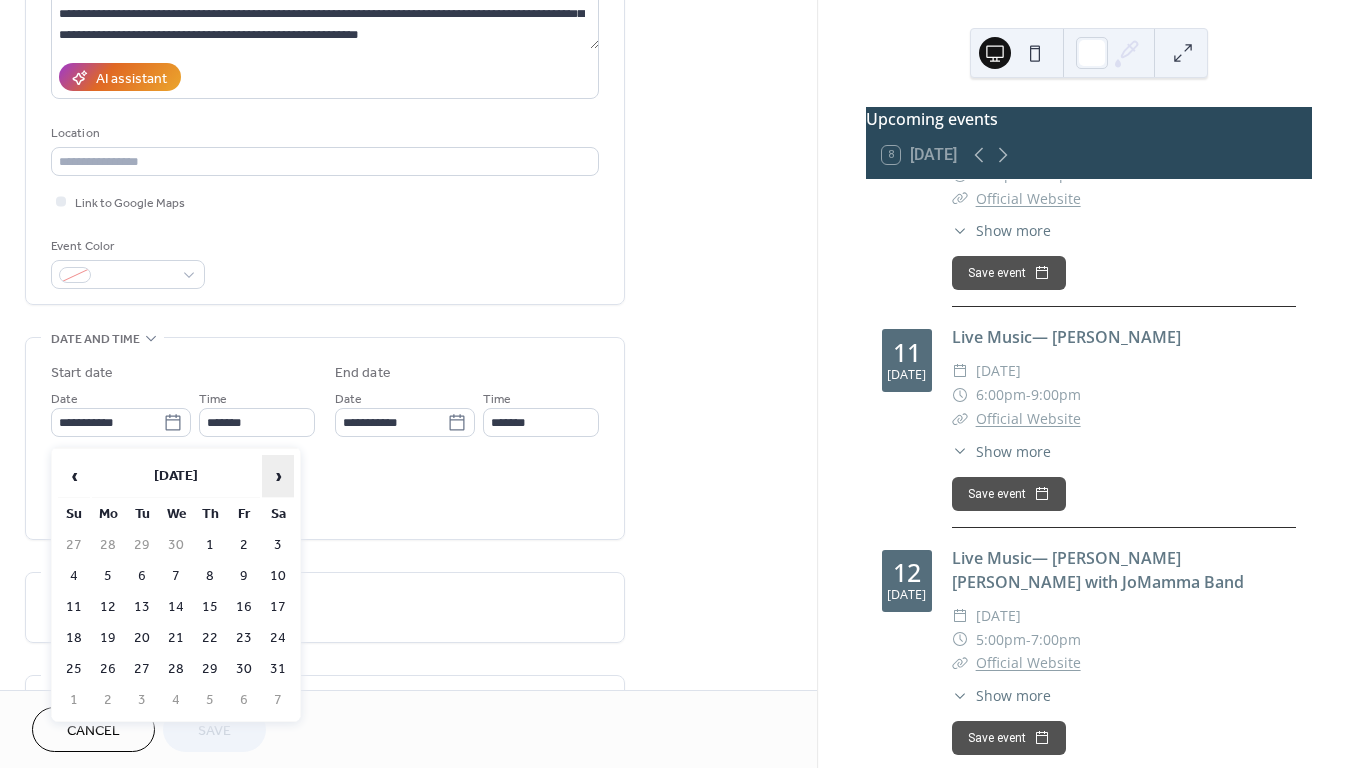 click on "›" at bounding box center [278, 476] 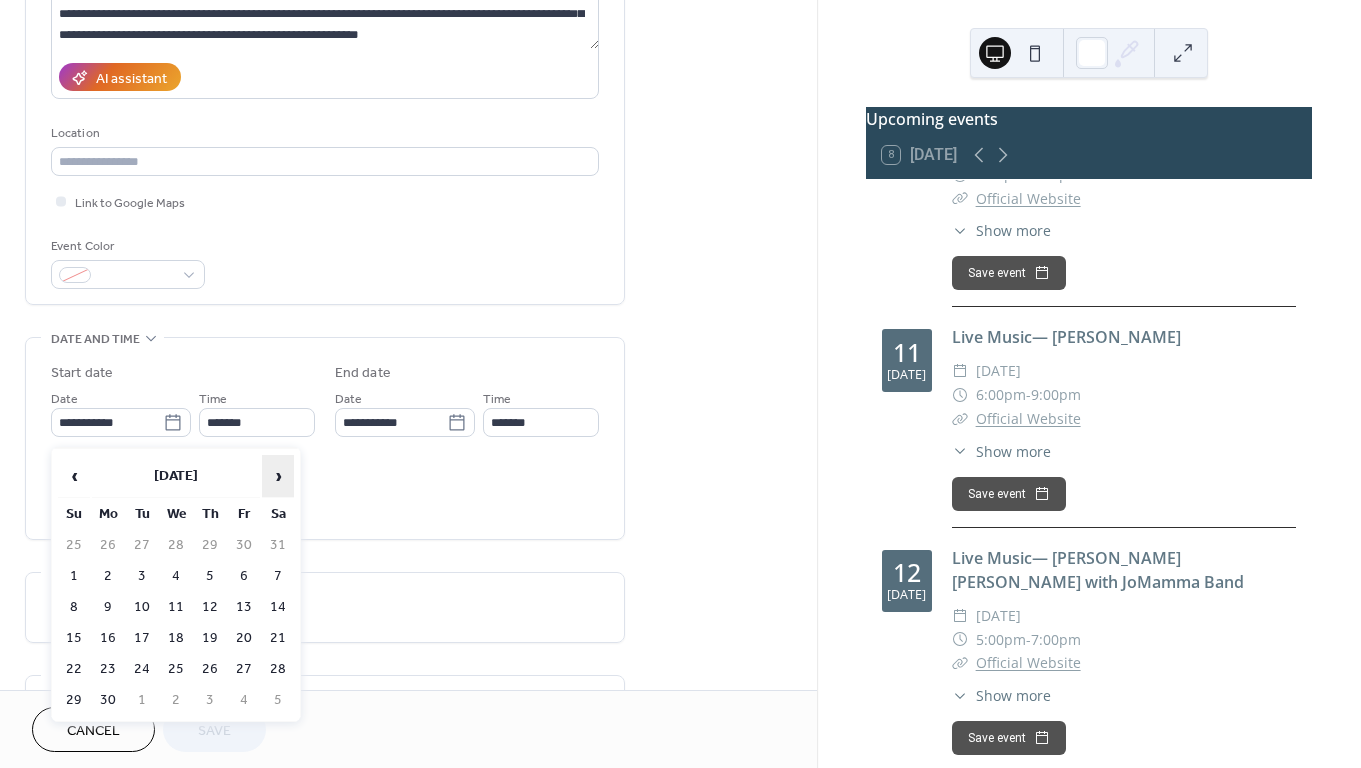 click on "›" at bounding box center [278, 476] 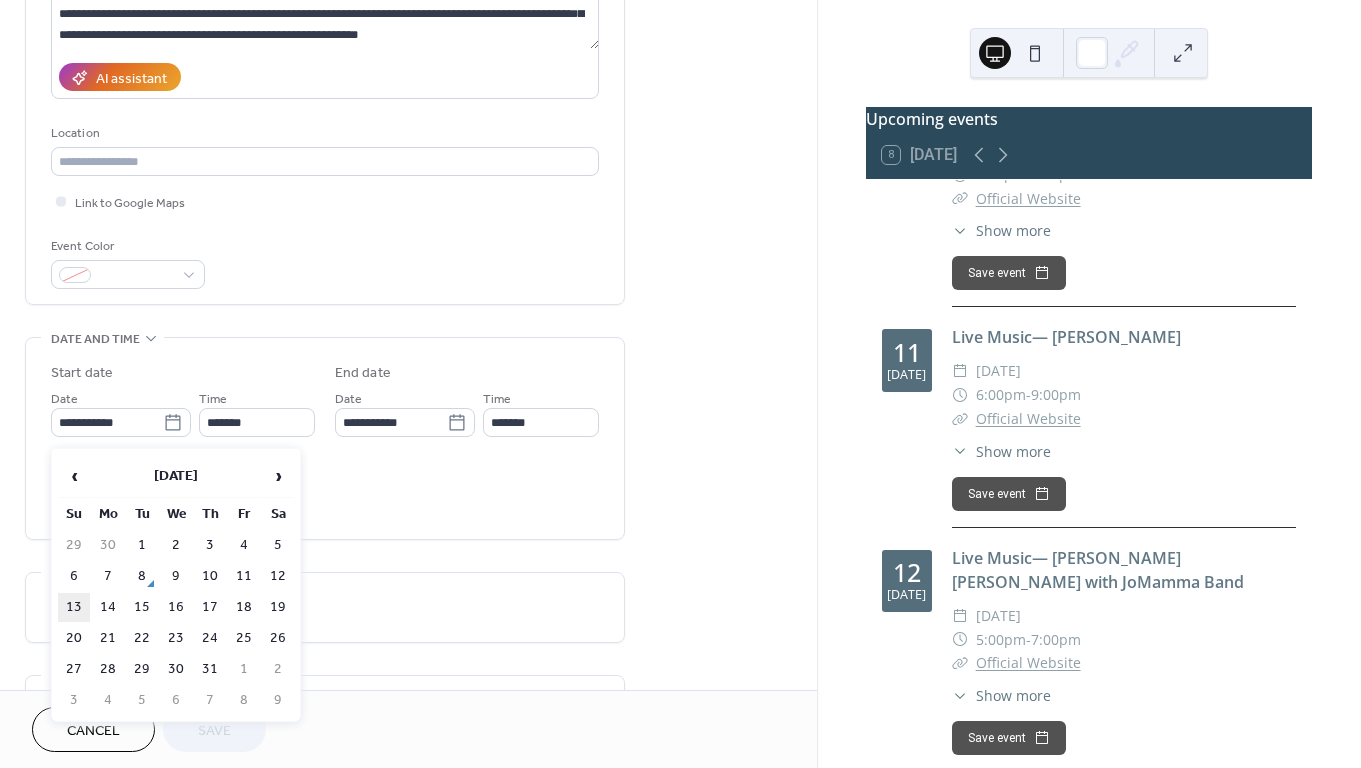 click on "13" at bounding box center (74, 607) 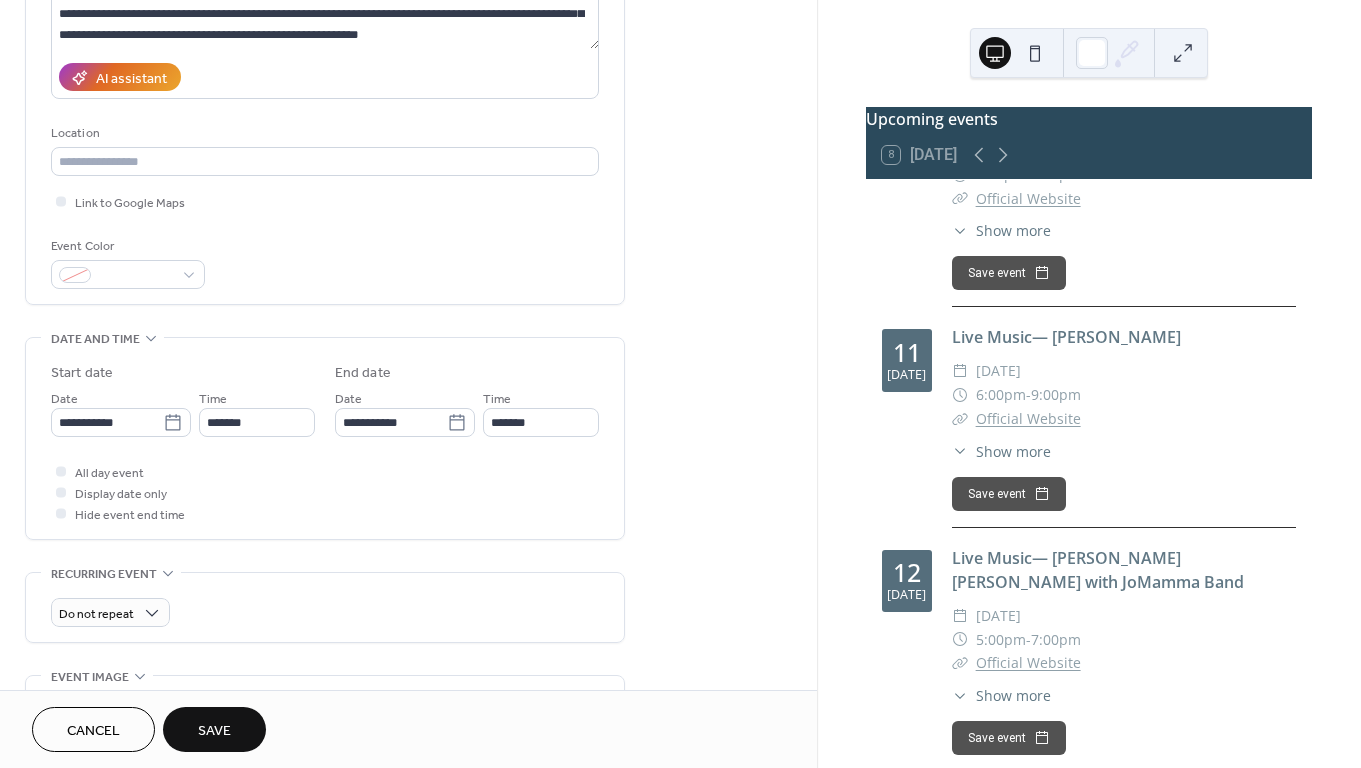 type on "**********" 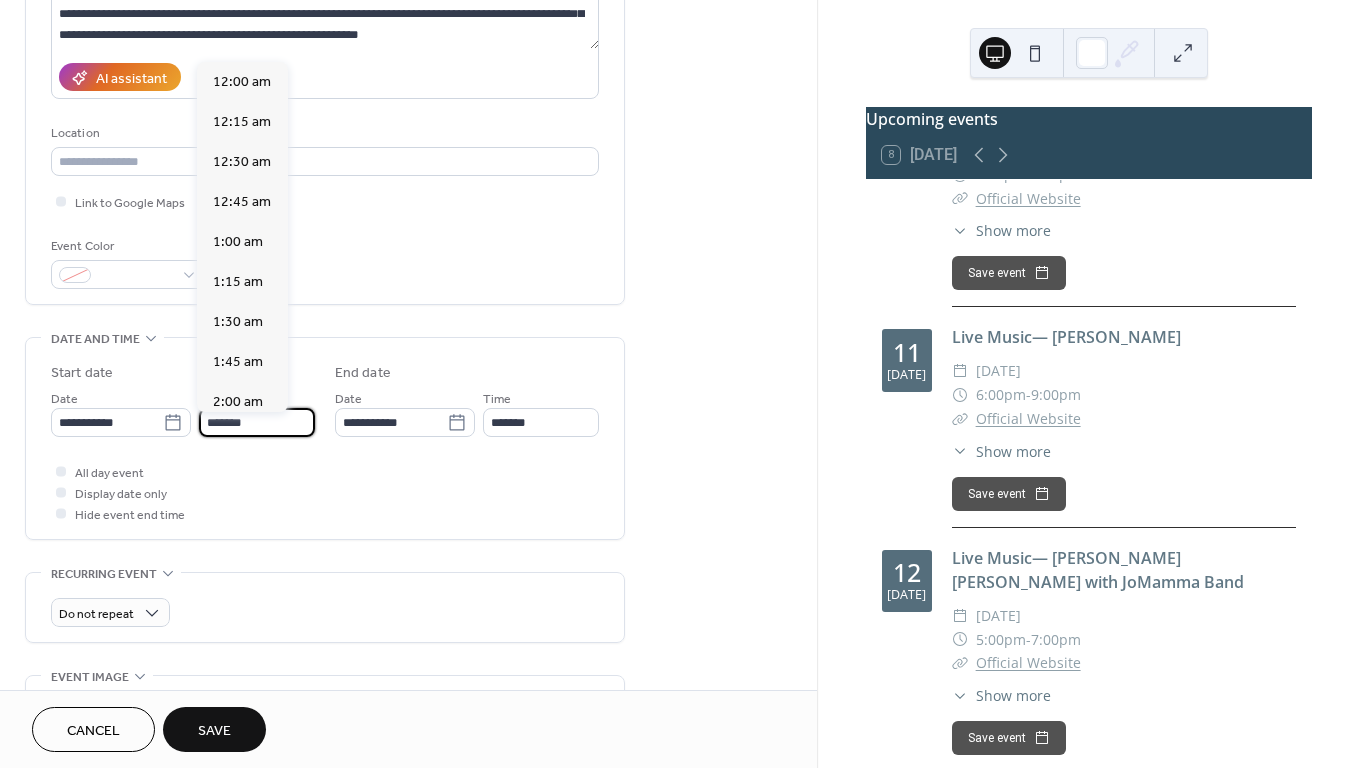 click on "*******" at bounding box center [257, 422] 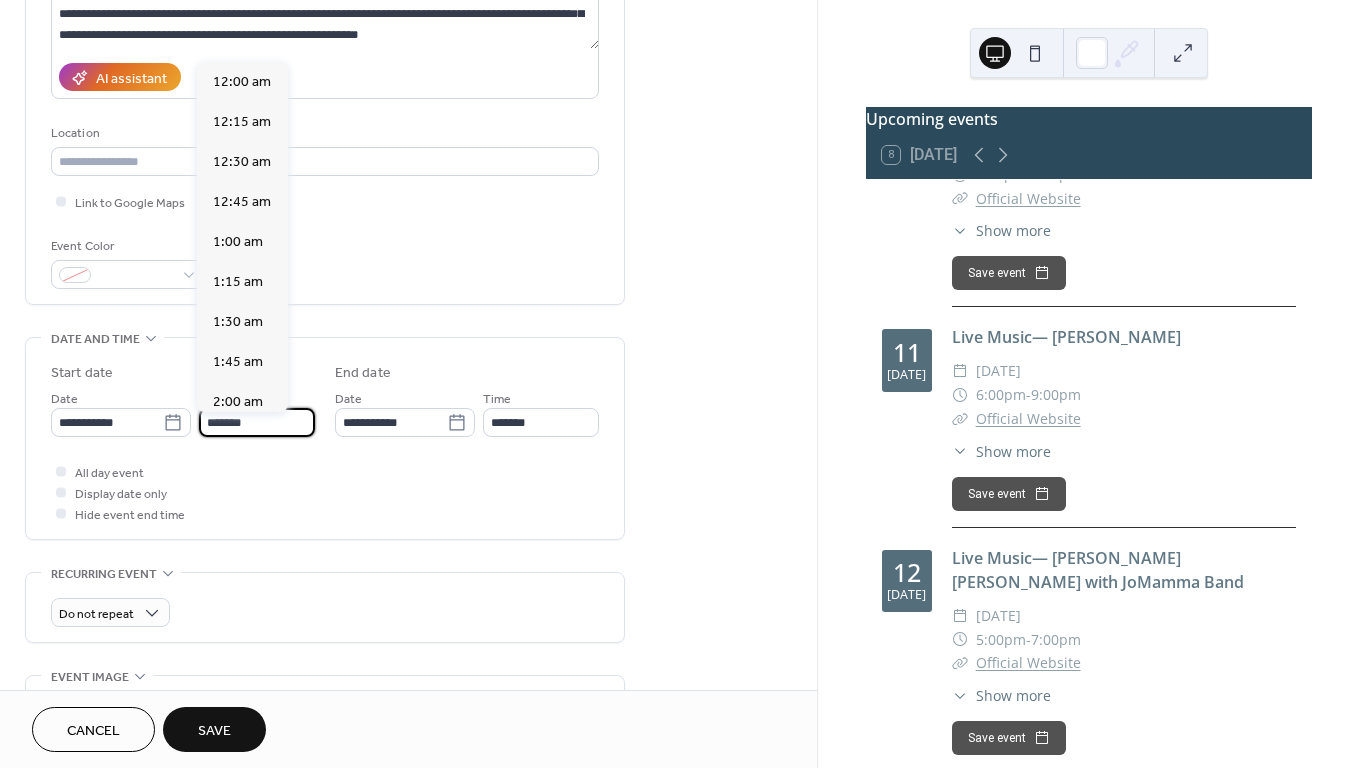 scroll, scrollTop: 2880, scrollLeft: 0, axis: vertical 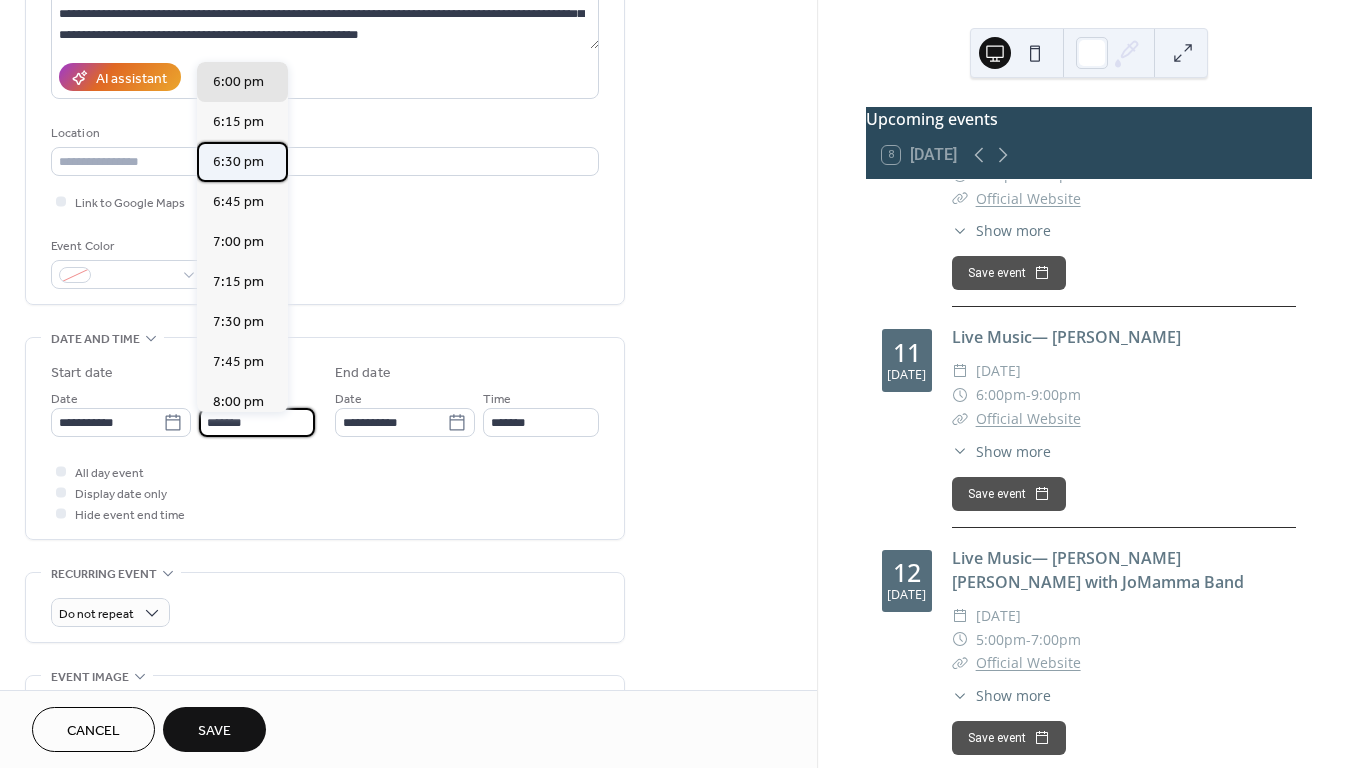 click on "6:30 pm" at bounding box center (238, 162) 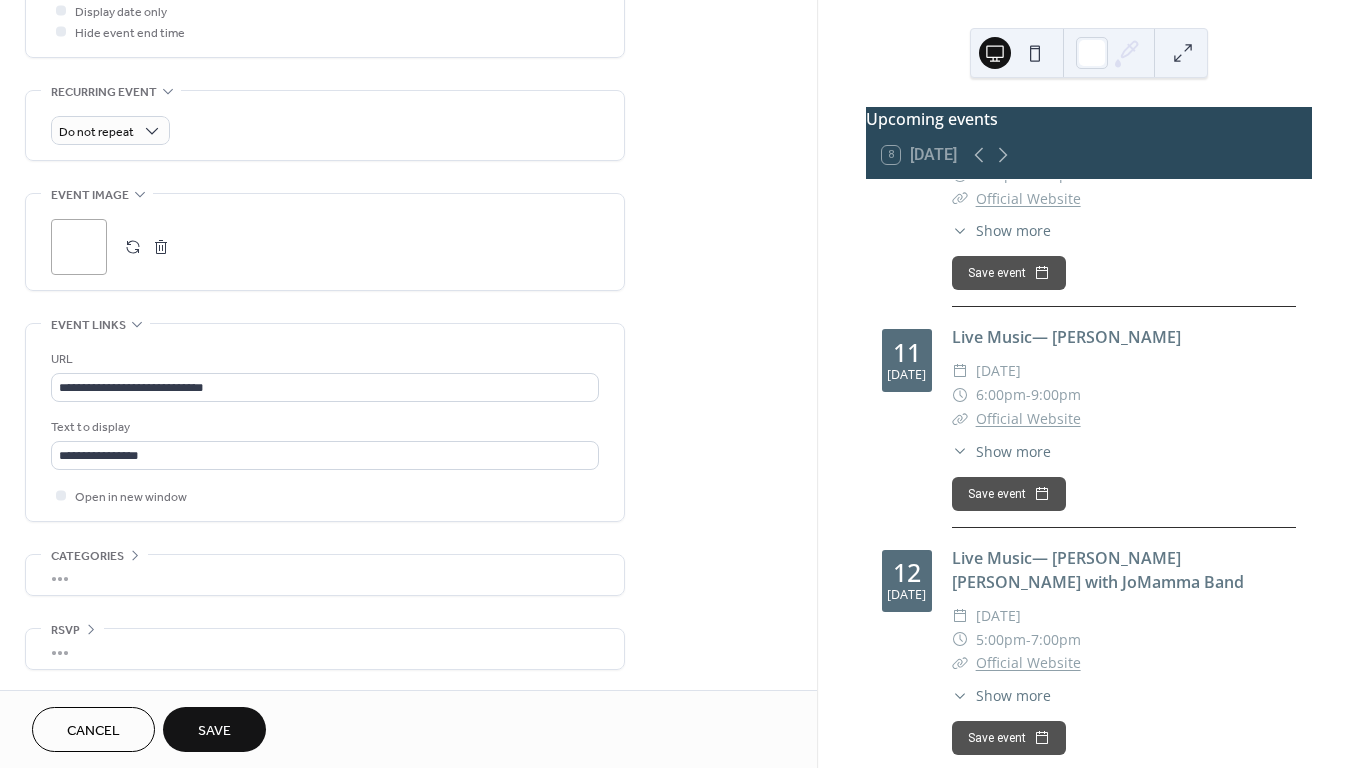 scroll, scrollTop: 805, scrollLeft: 0, axis: vertical 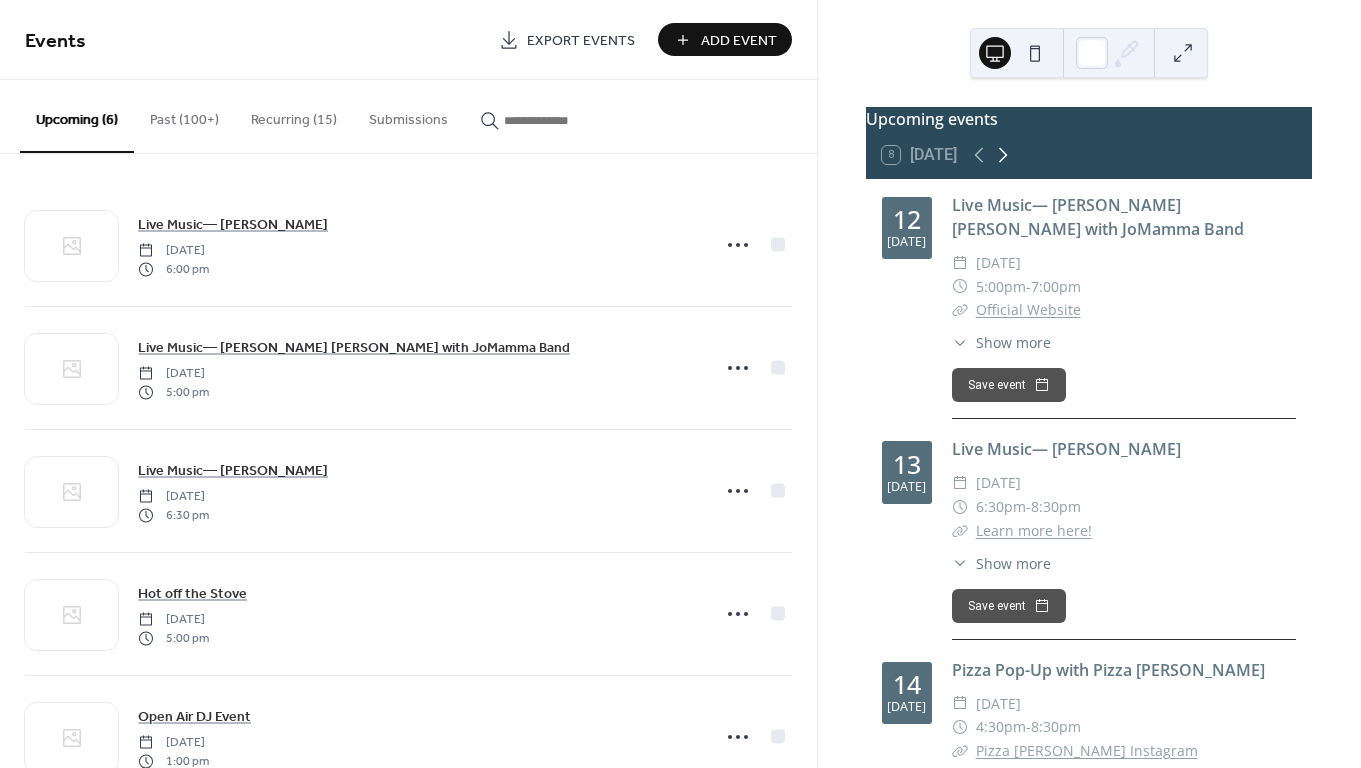 click 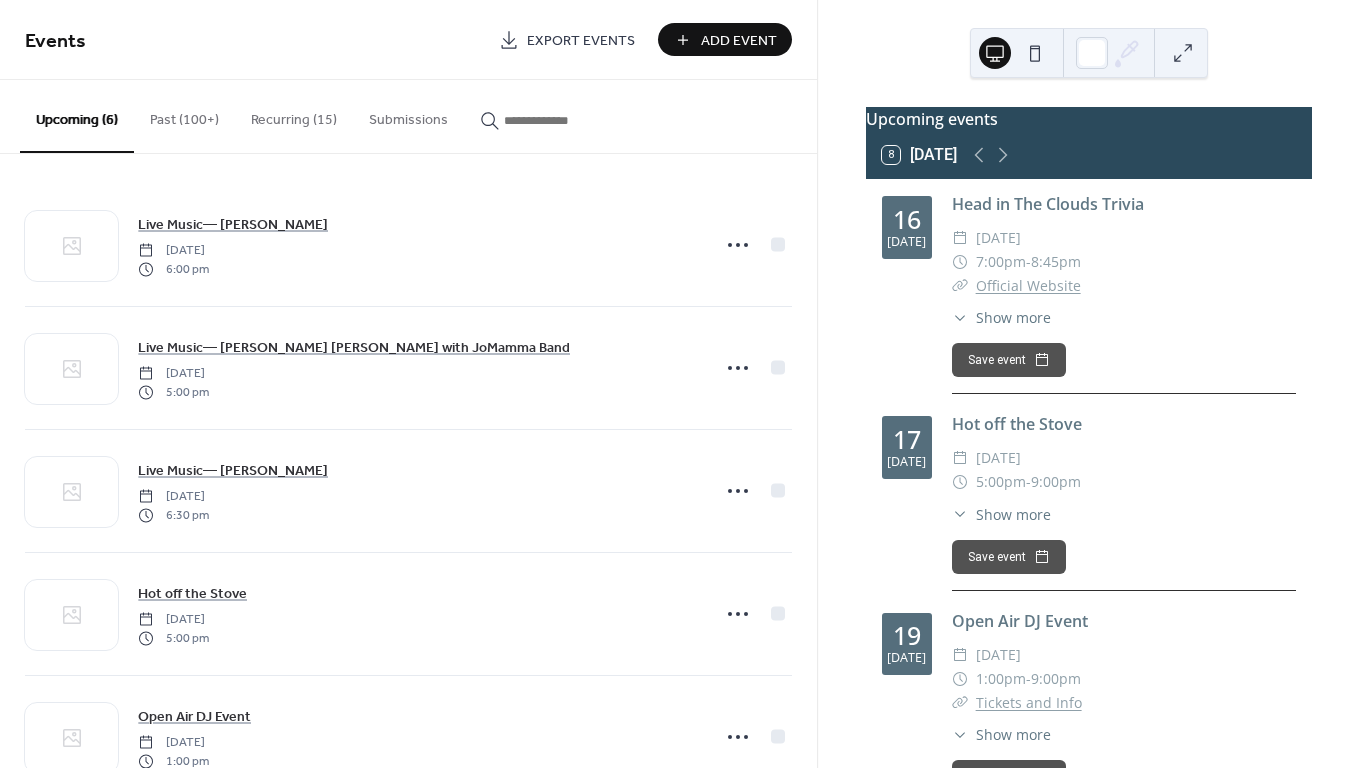 scroll, scrollTop: 1, scrollLeft: 0, axis: vertical 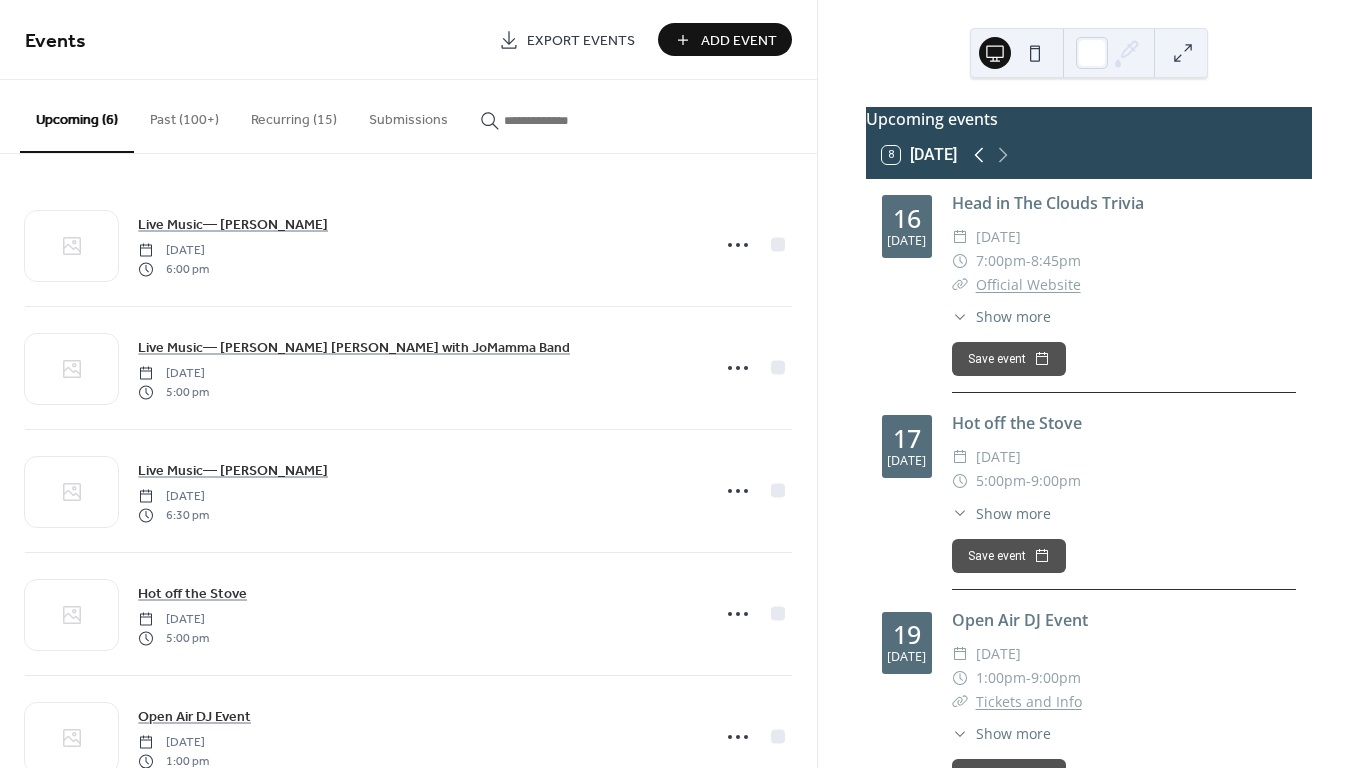click 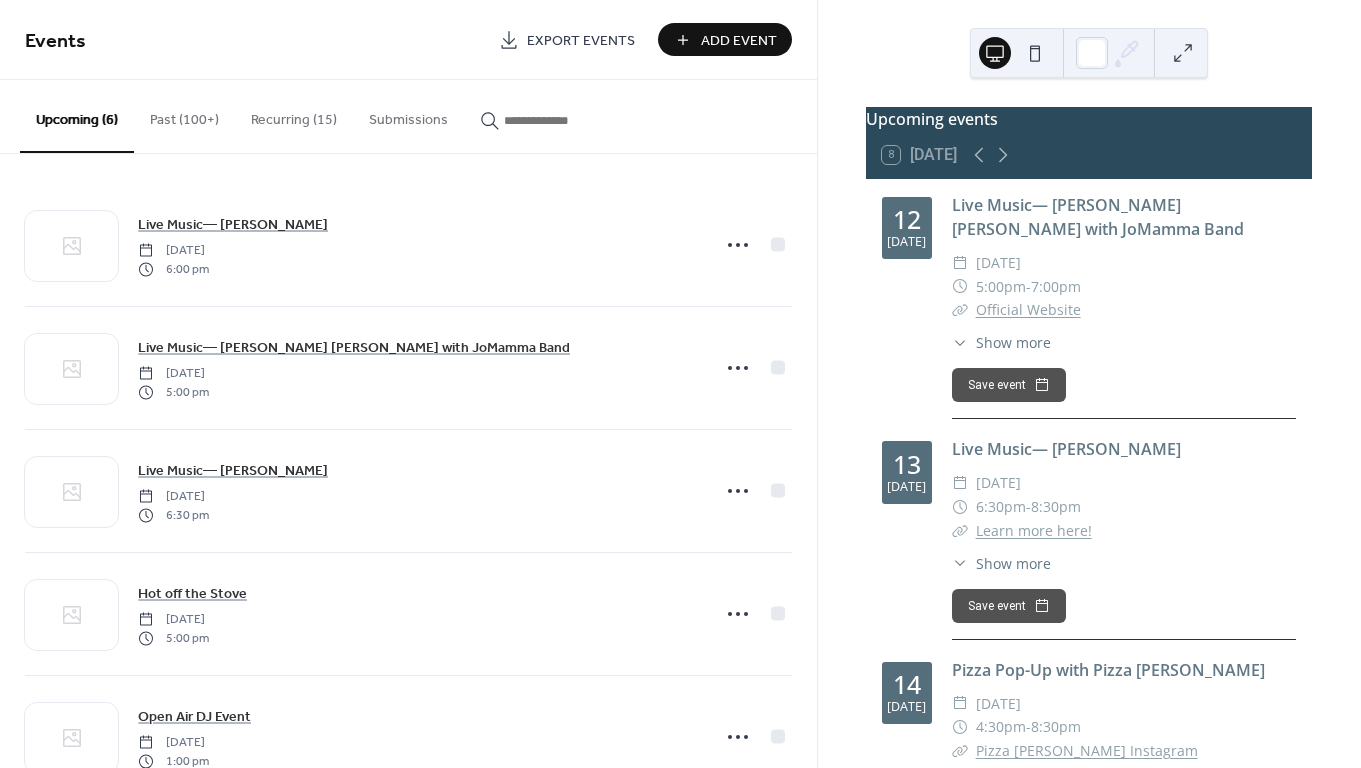 scroll, scrollTop: 440, scrollLeft: 0, axis: vertical 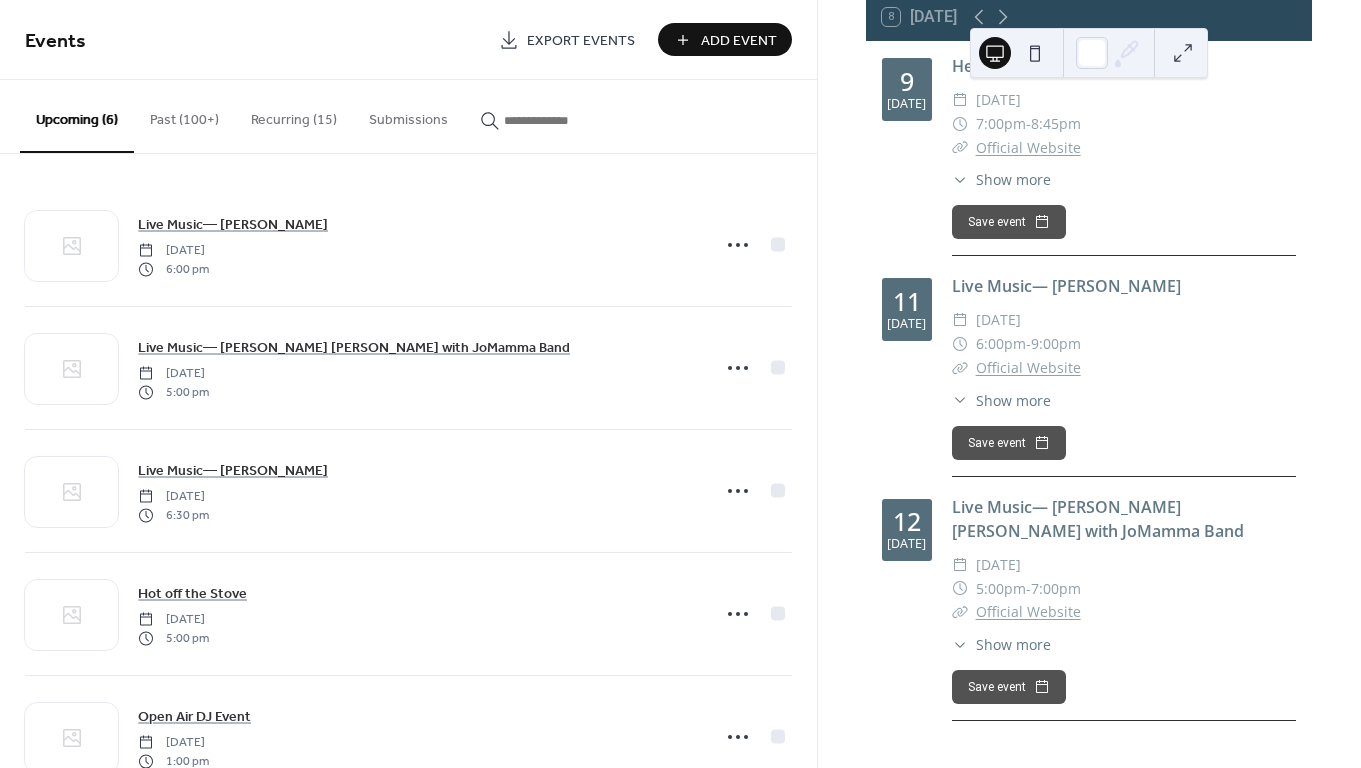 click on "Recurring  (15)" at bounding box center [294, 115] 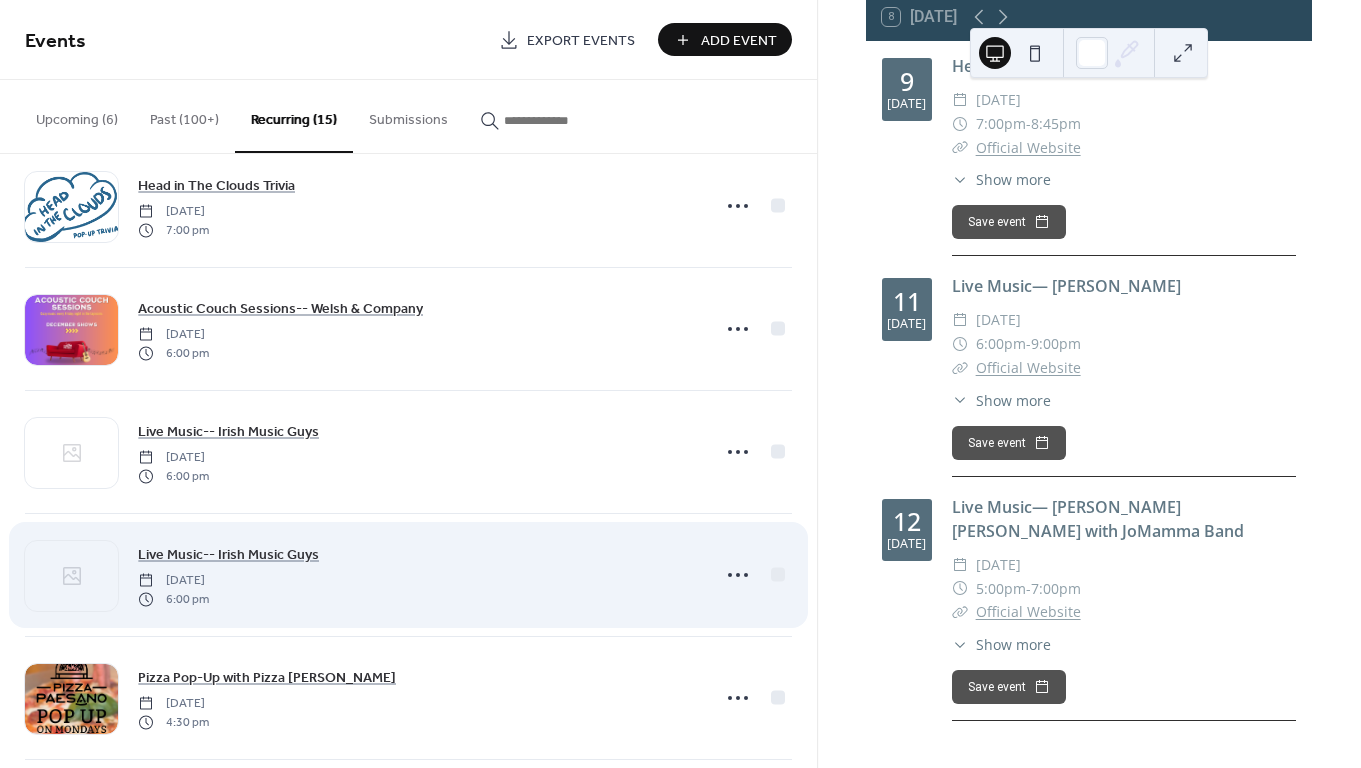 scroll, scrollTop: 1171, scrollLeft: 0, axis: vertical 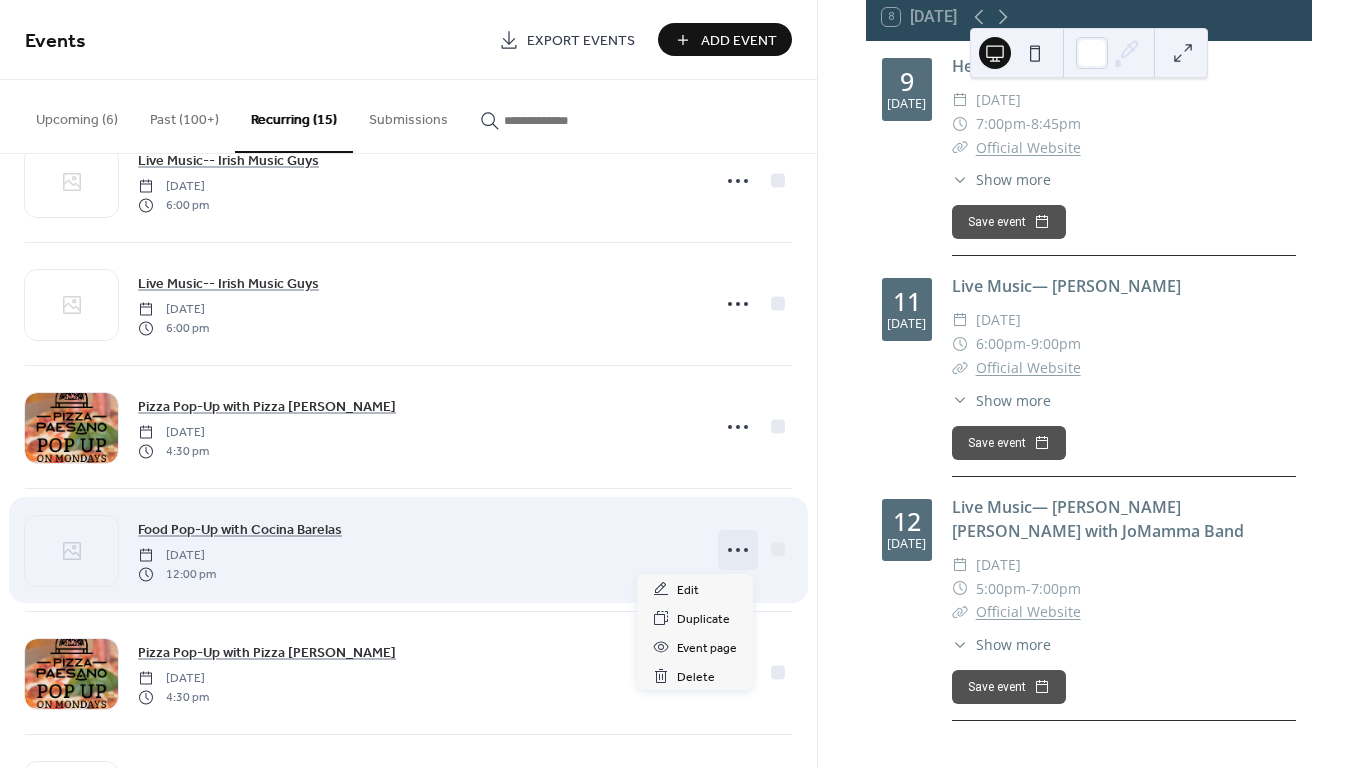 click 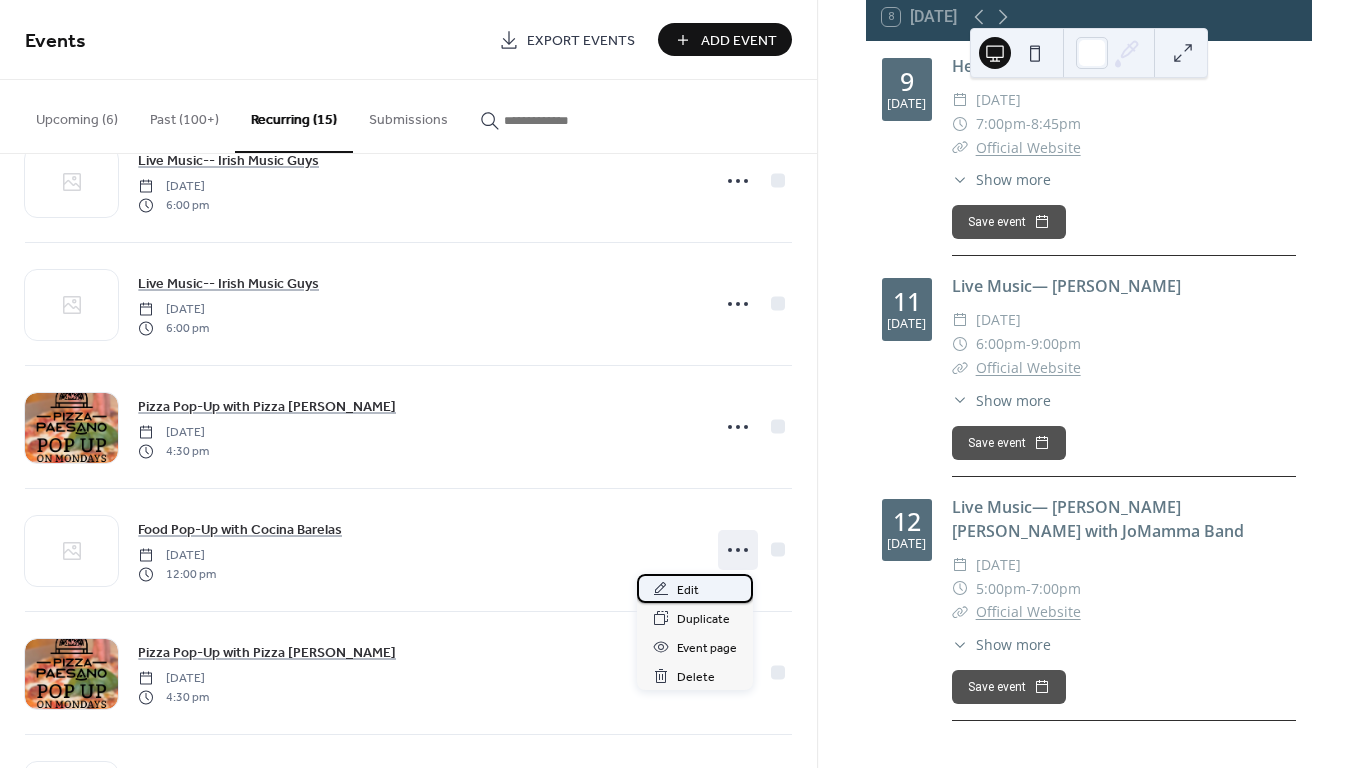click on "Edit" at bounding box center (688, 590) 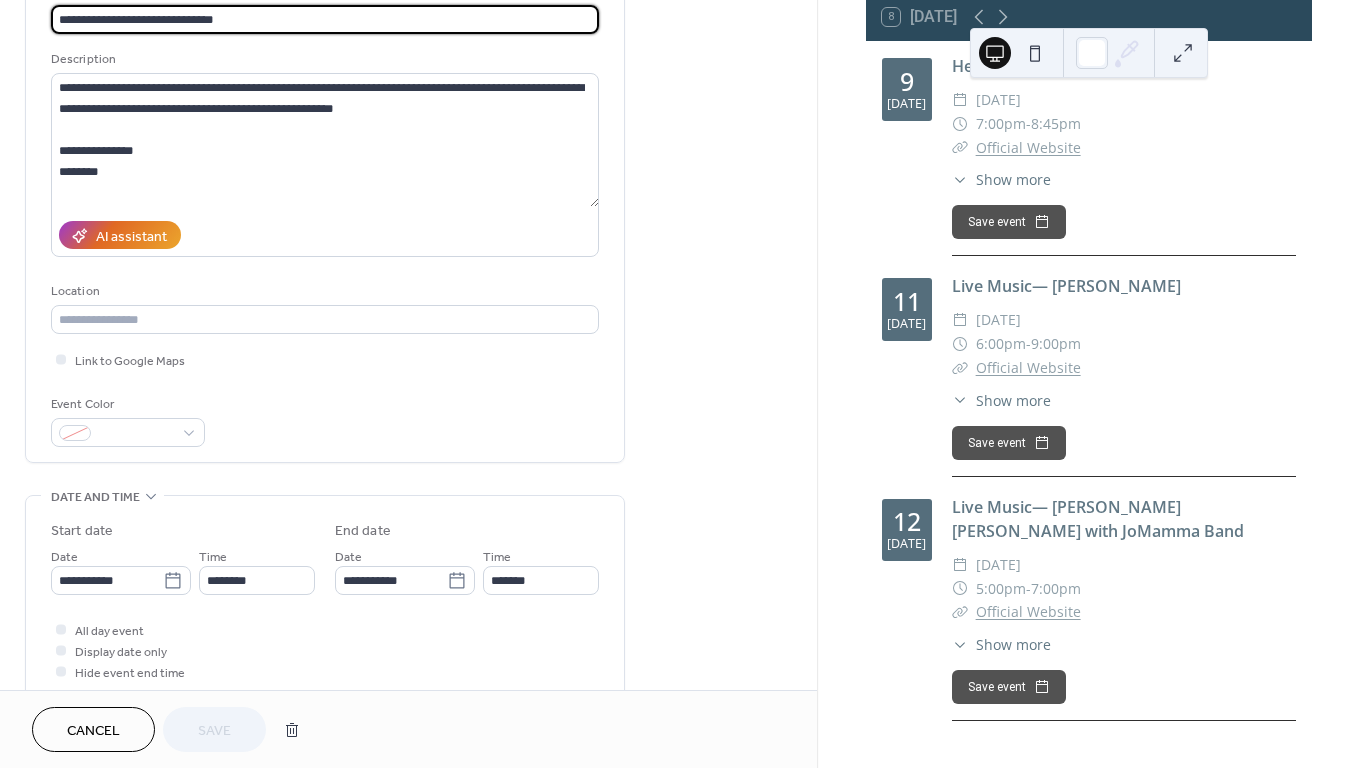 scroll, scrollTop: 153, scrollLeft: 0, axis: vertical 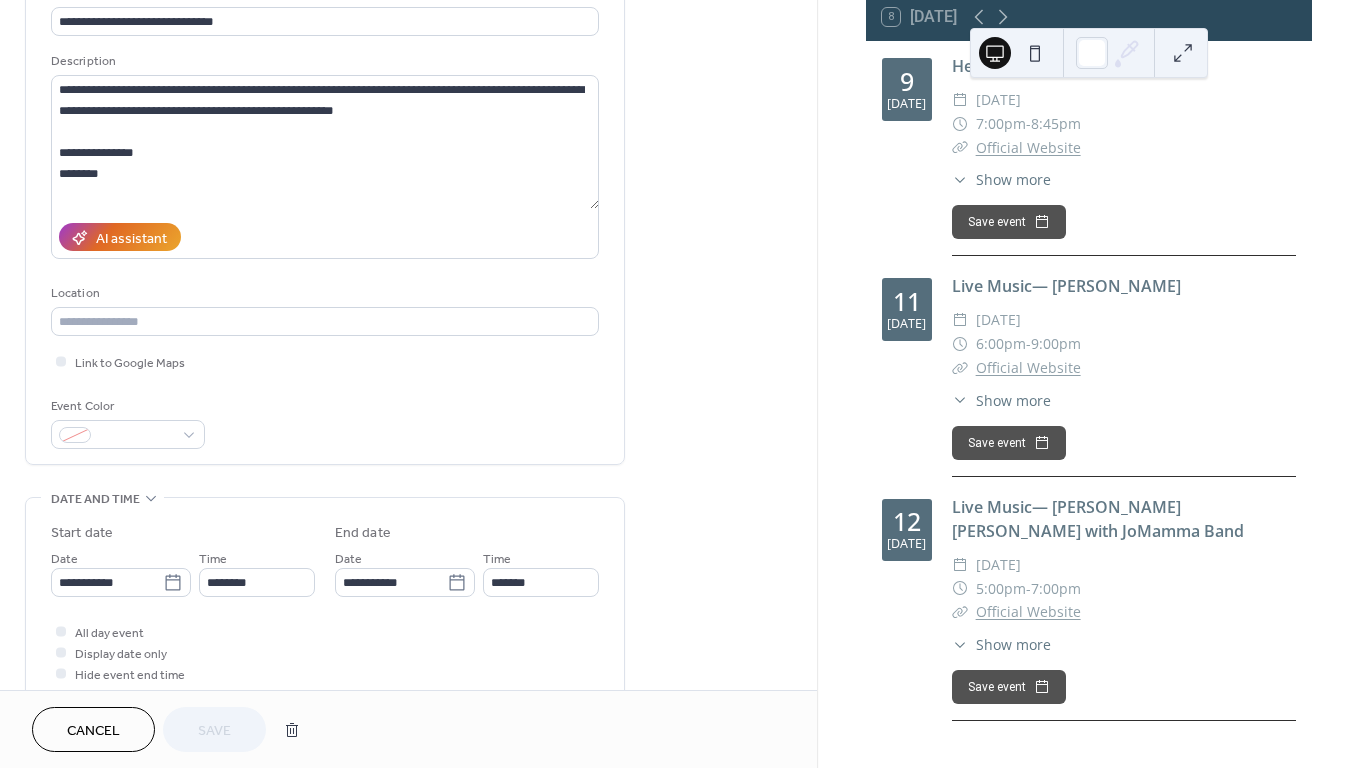 click on "Cancel" at bounding box center [93, 731] 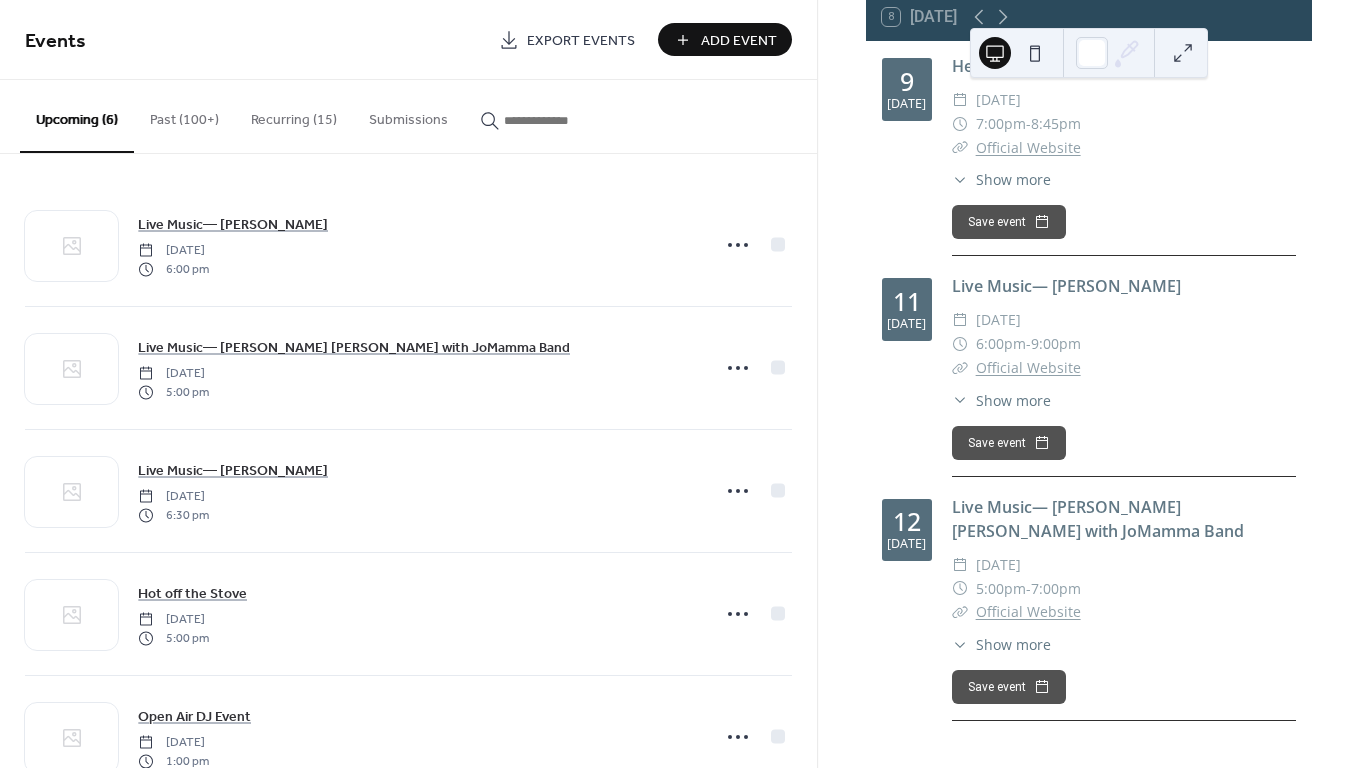 click on "Recurring  (15)" at bounding box center [294, 115] 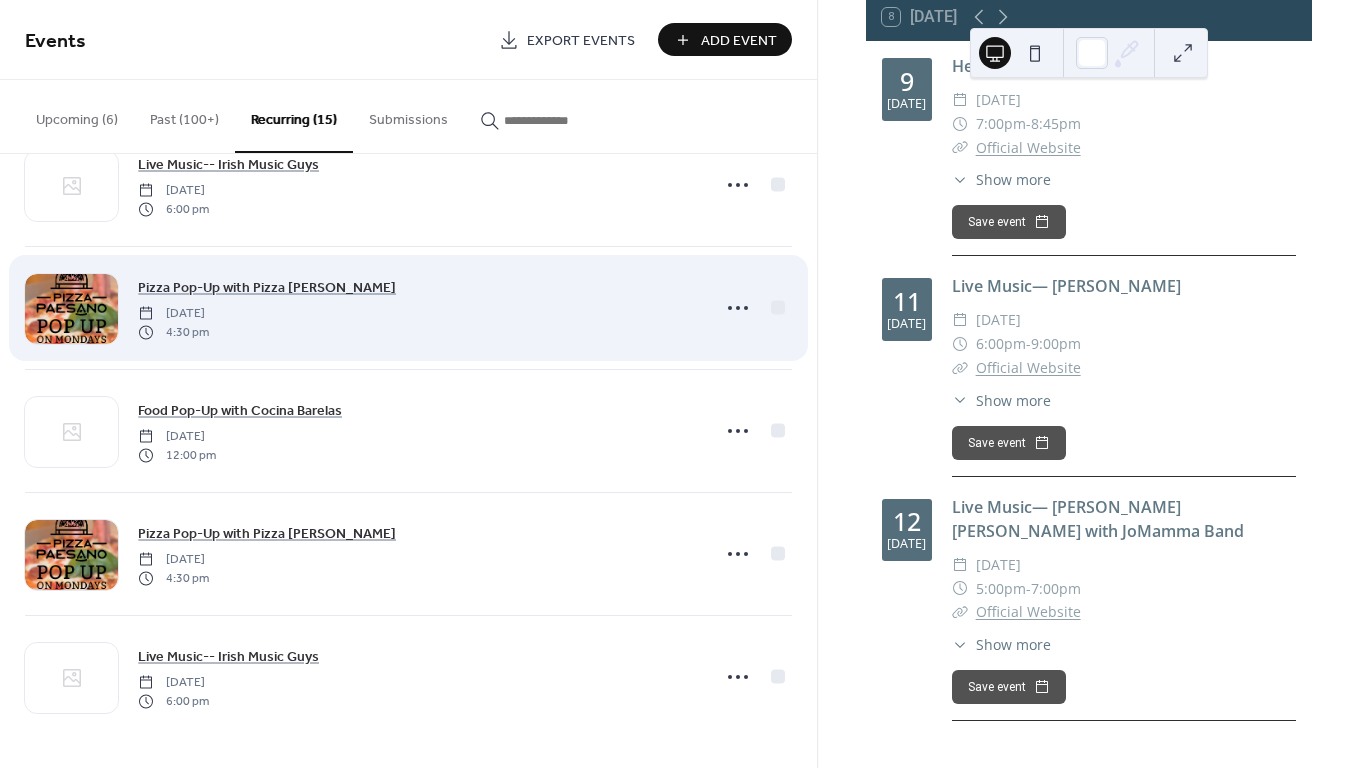 scroll, scrollTop: 1290, scrollLeft: 0, axis: vertical 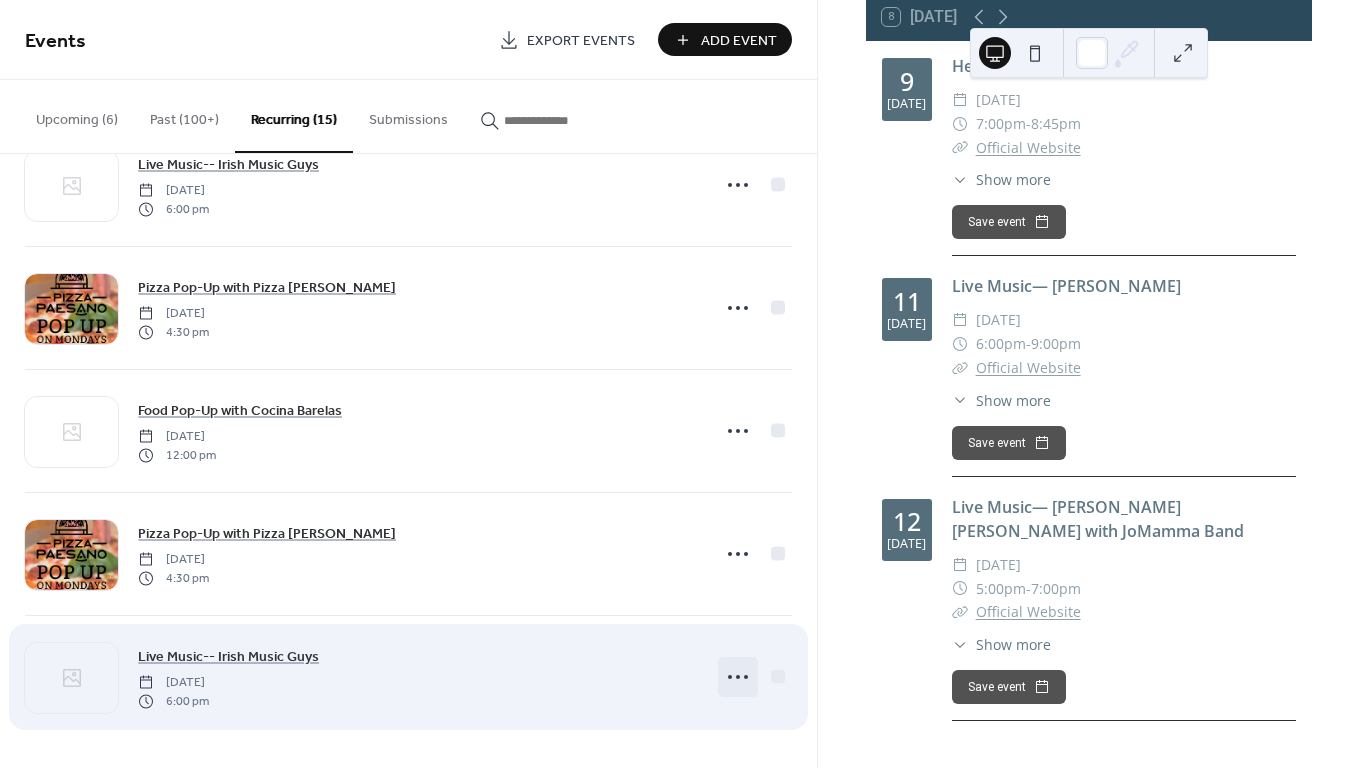 click 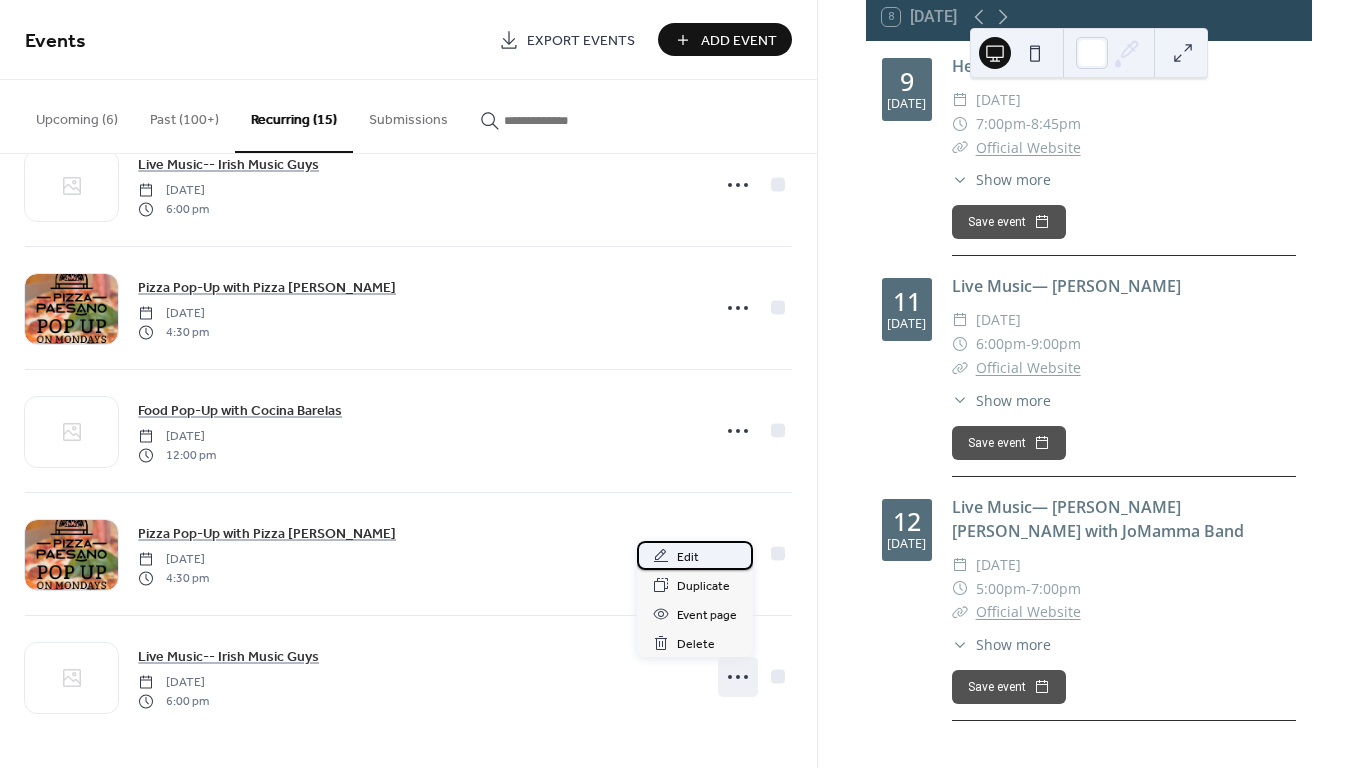 click on "Edit" at bounding box center (695, 555) 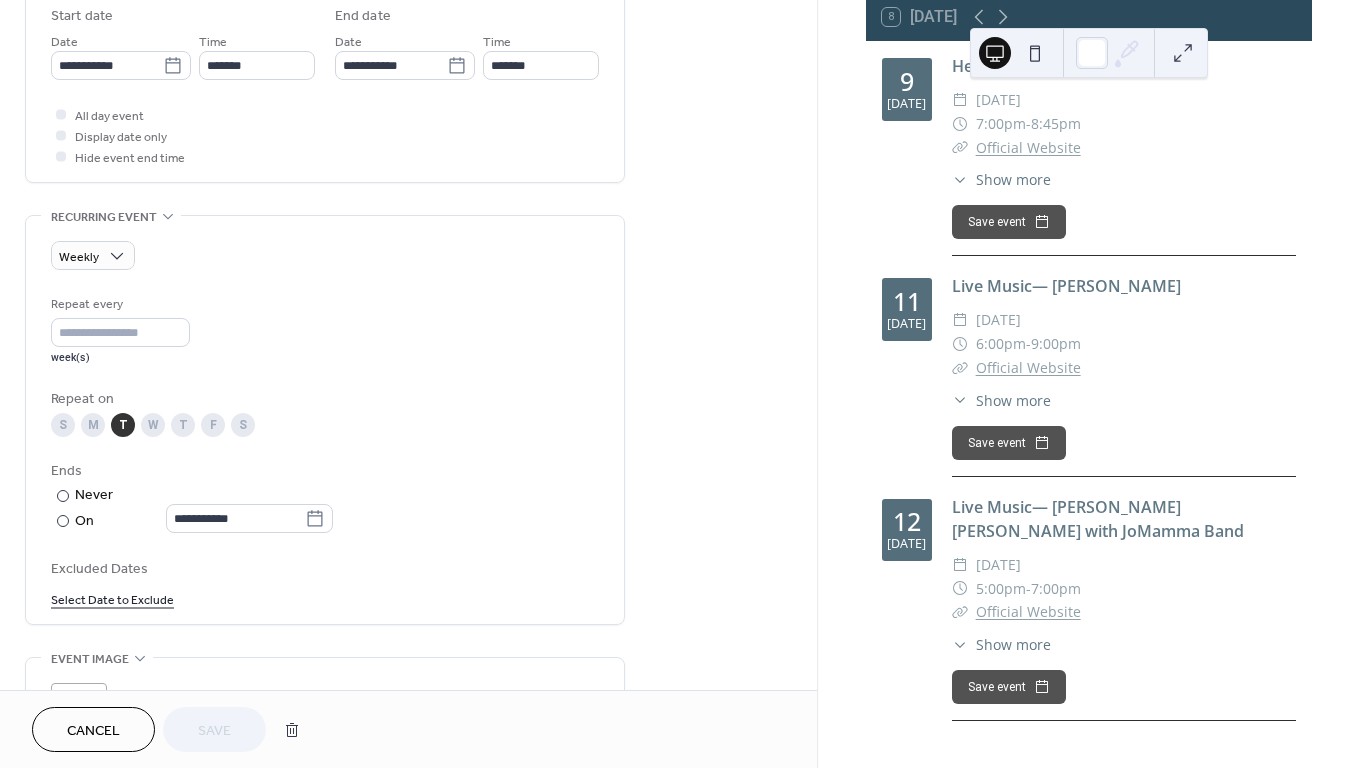 scroll, scrollTop: 684, scrollLeft: 0, axis: vertical 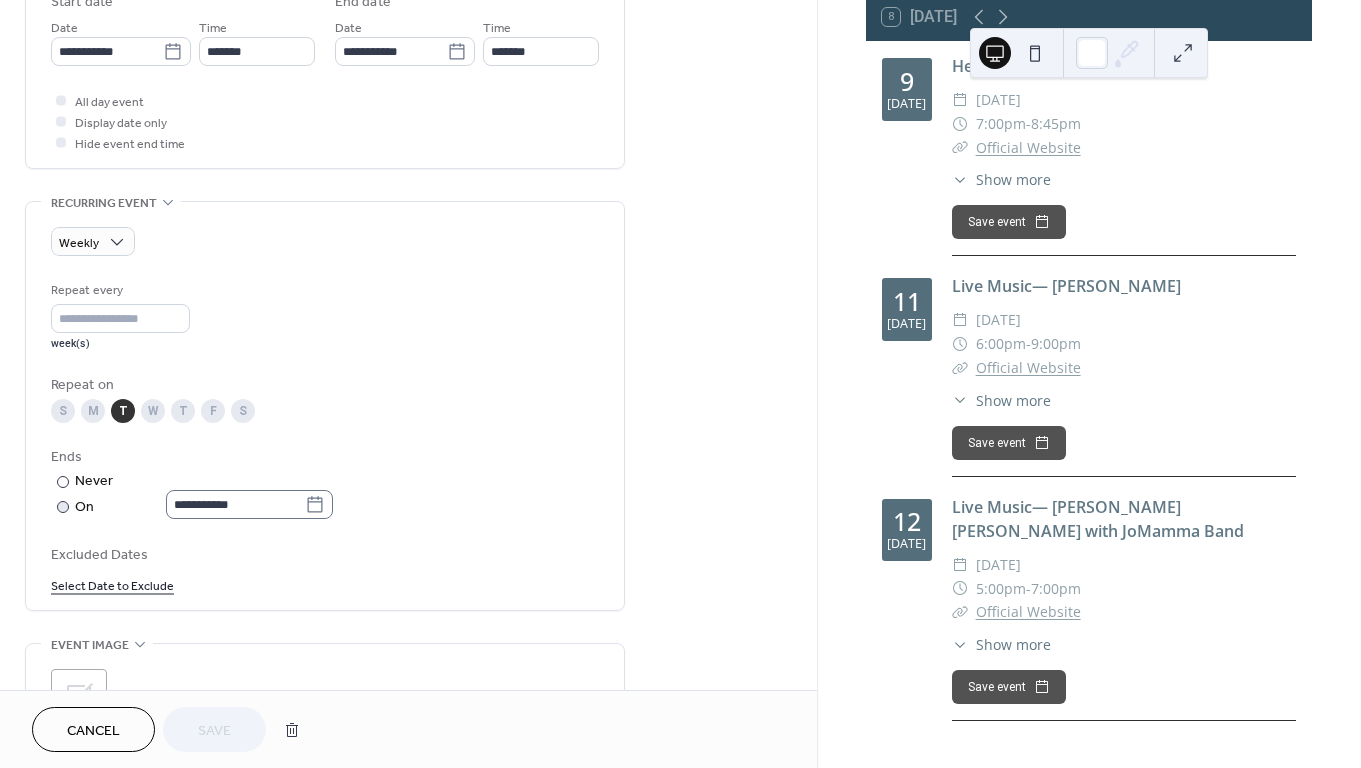 click 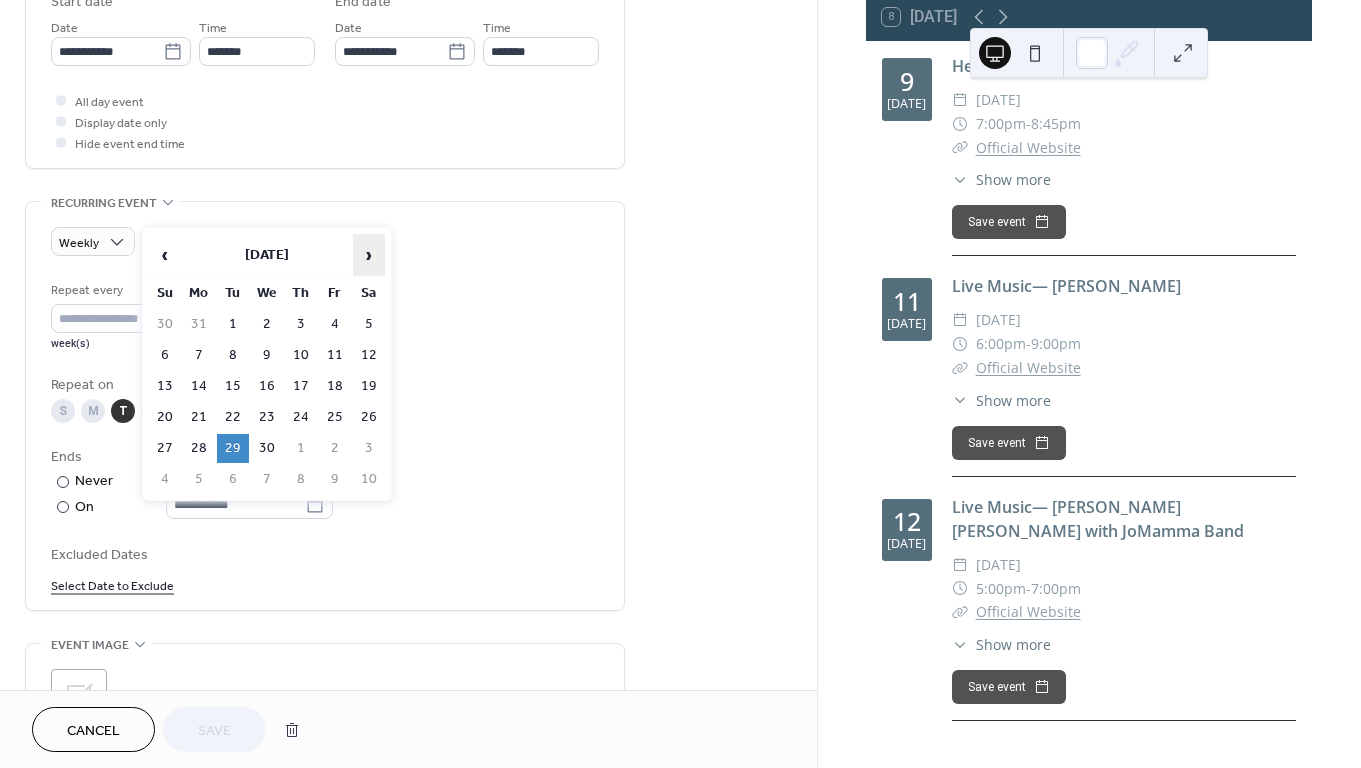 click on "›" at bounding box center (369, 255) 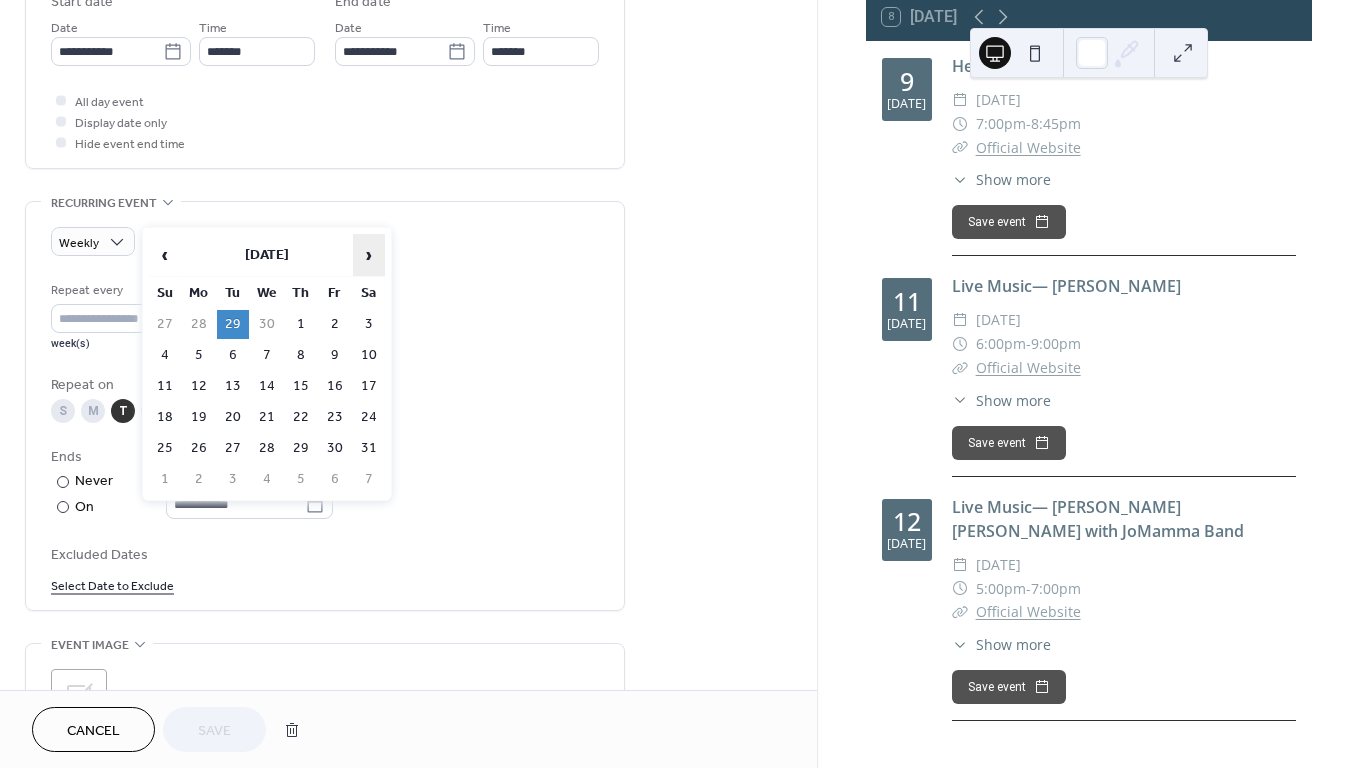 click on "›" at bounding box center [369, 255] 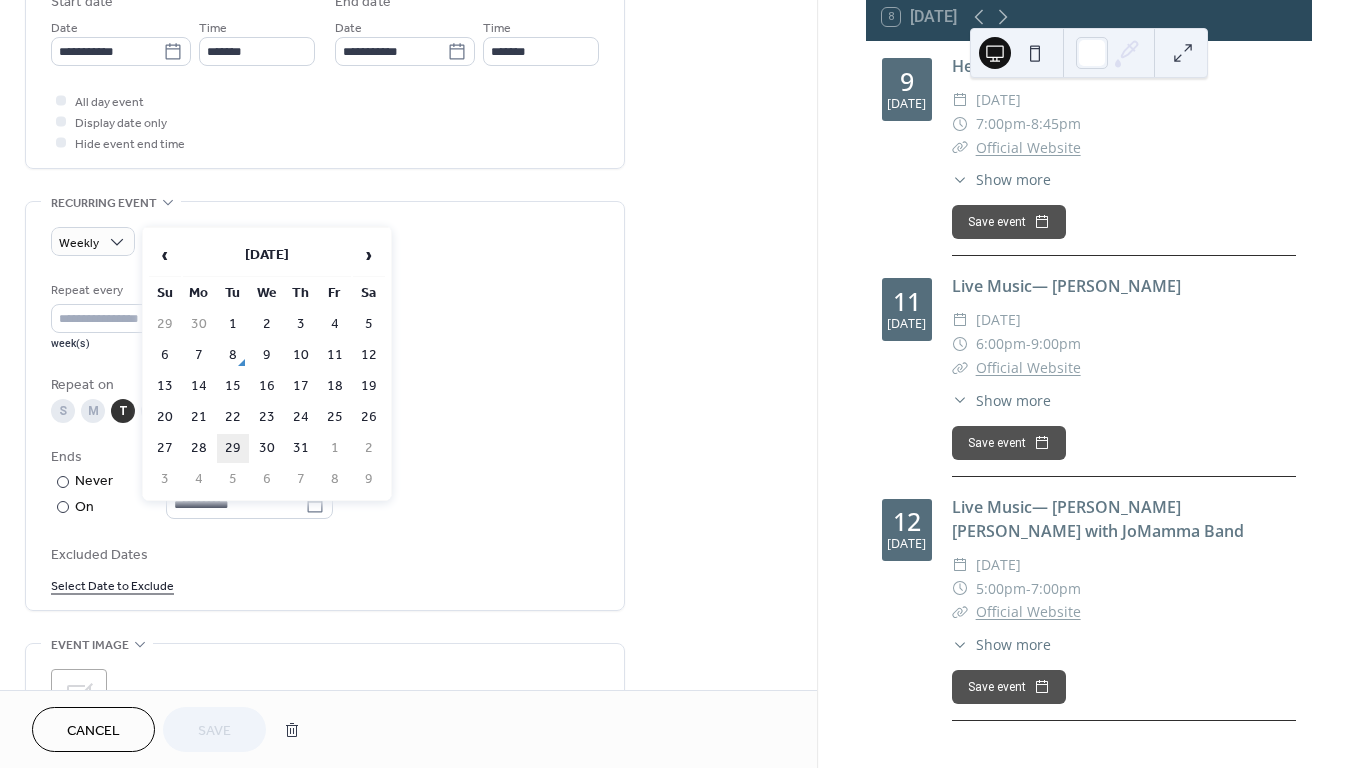 click on "29" at bounding box center [233, 448] 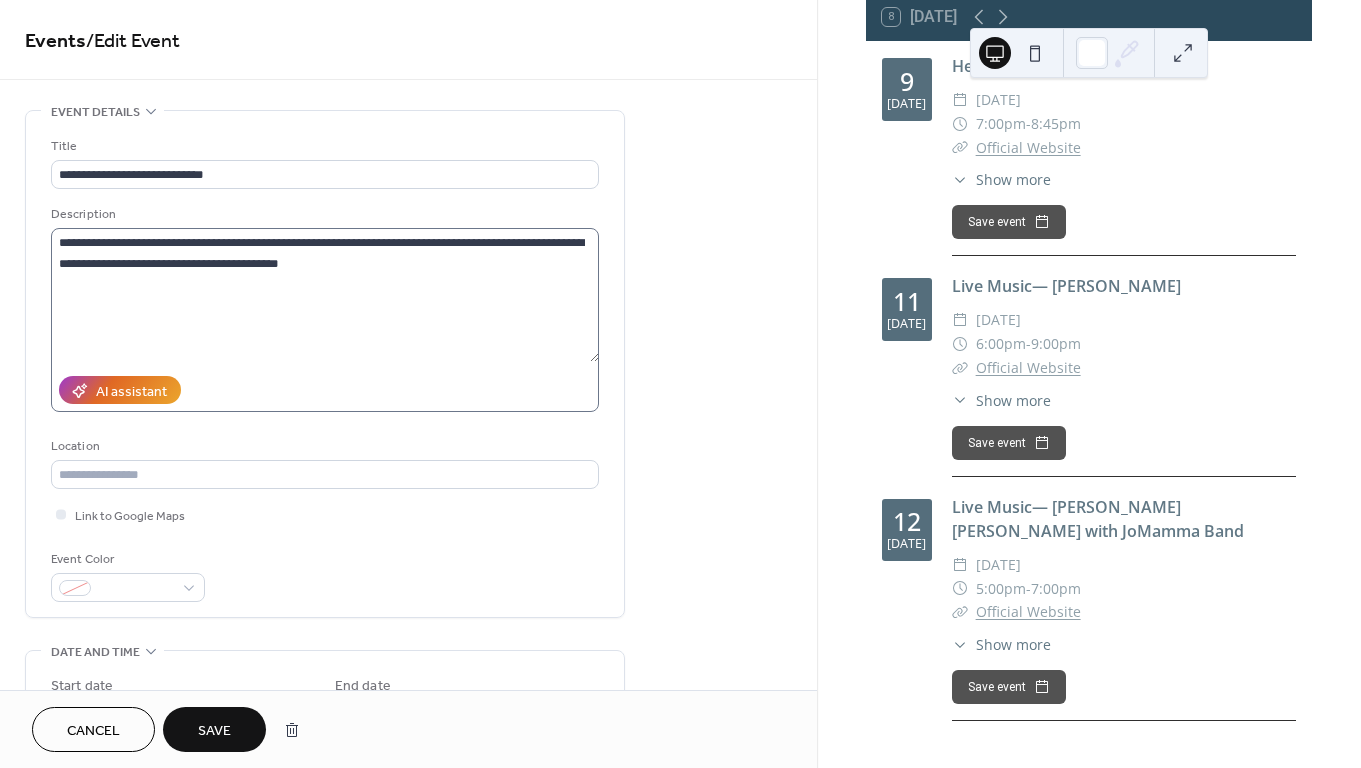 scroll, scrollTop: 0, scrollLeft: 0, axis: both 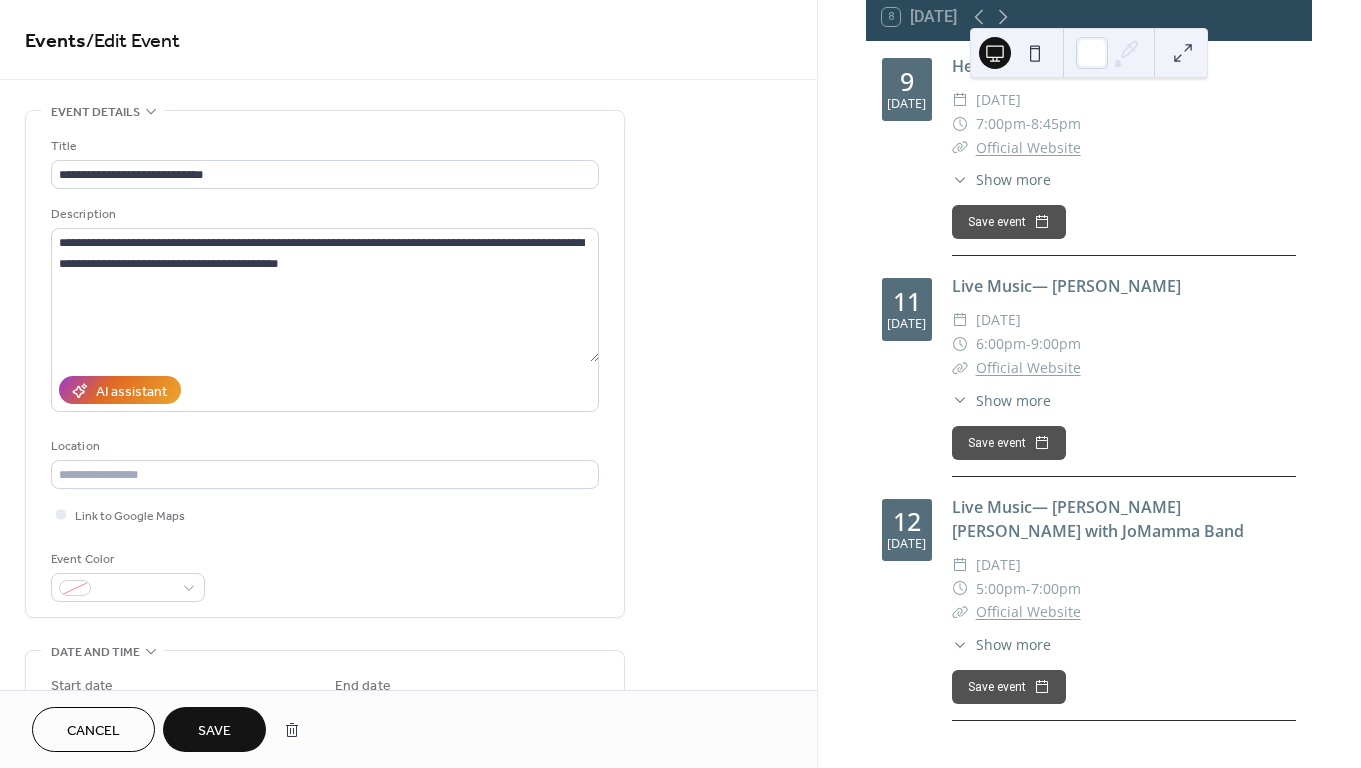 click on "Save" at bounding box center [214, 731] 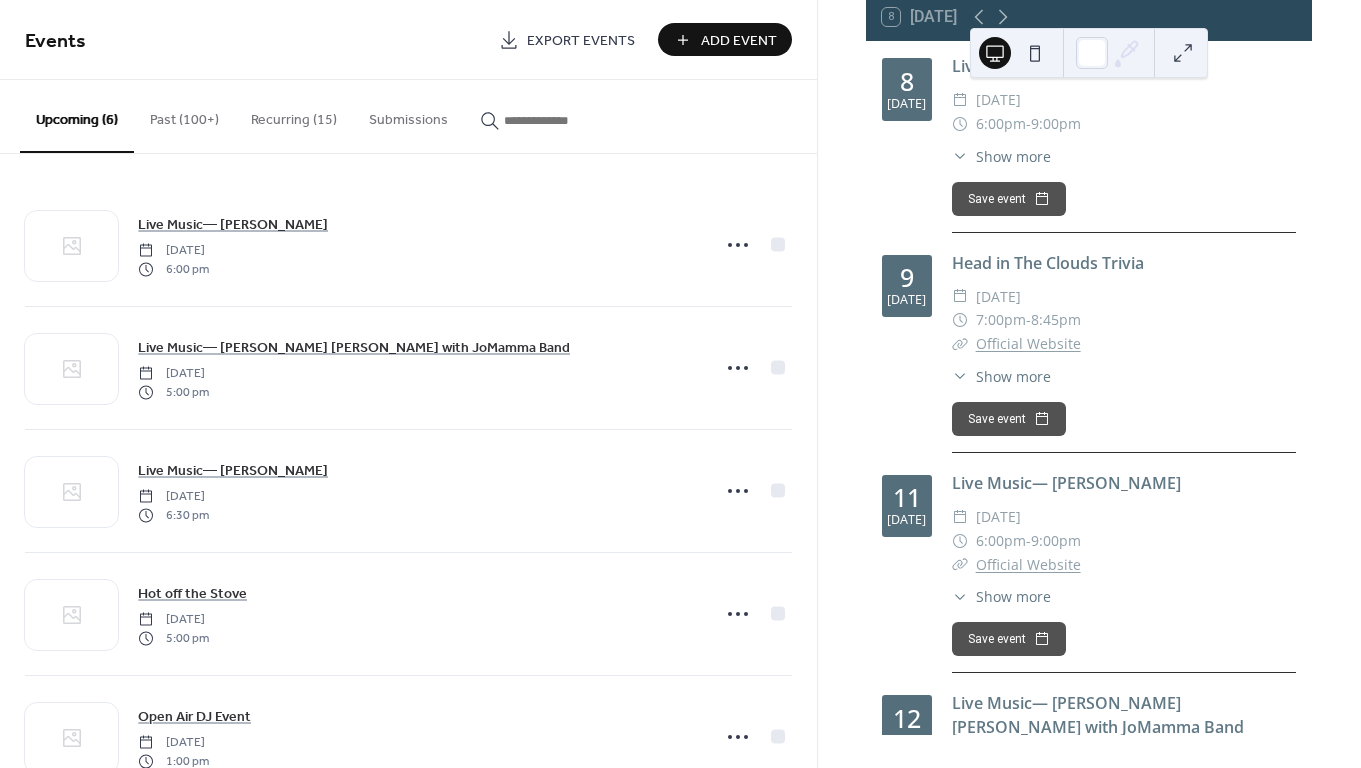 scroll, scrollTop: 0, scrollLeft: 0, axis: both 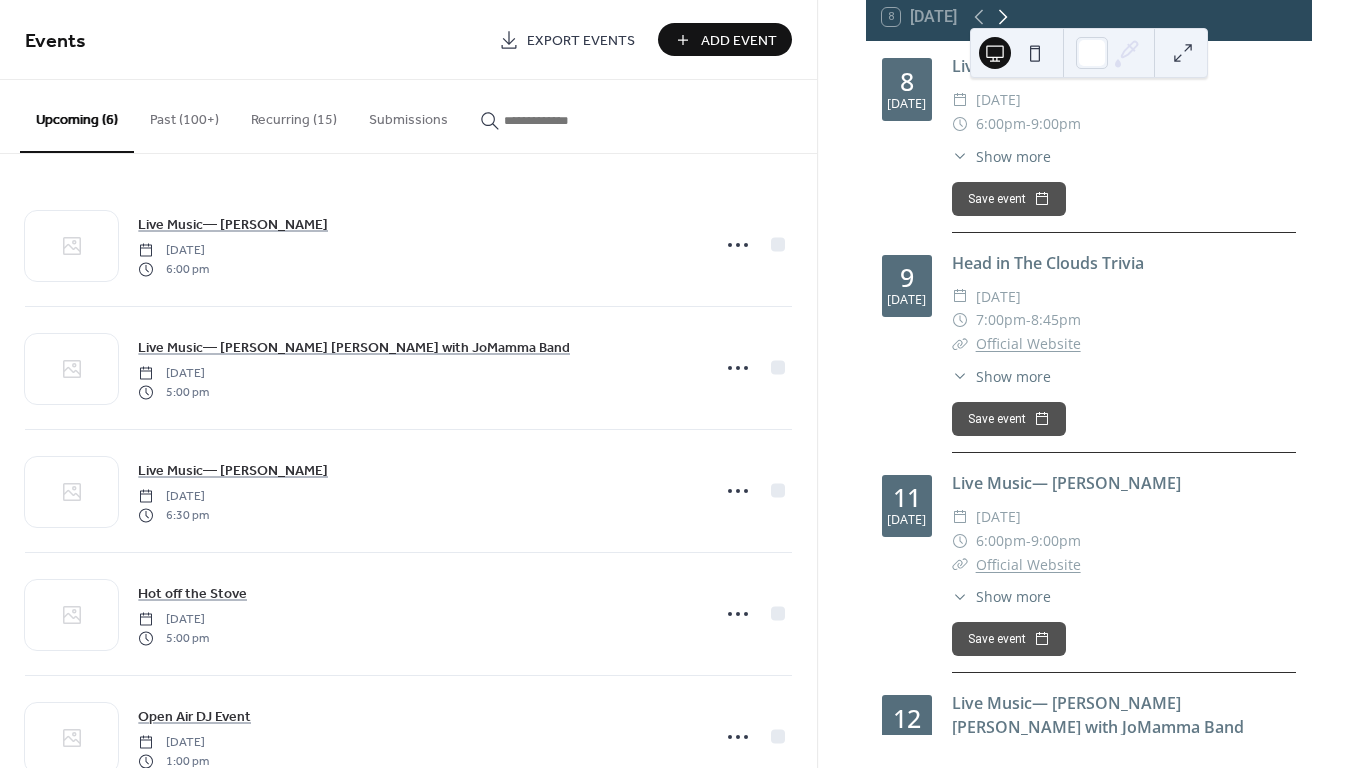 click 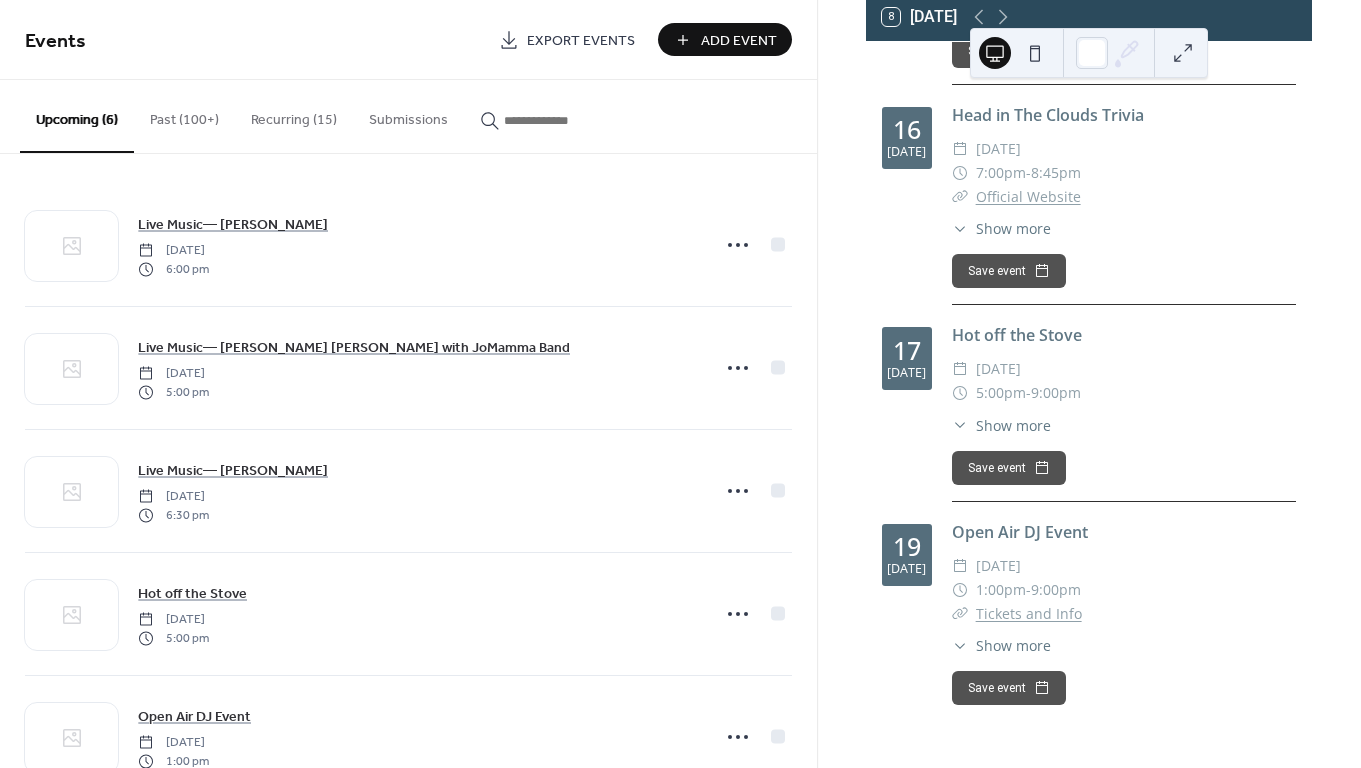 scroll, scrollTop: 370, scrollLeft: 0, axis: vertical 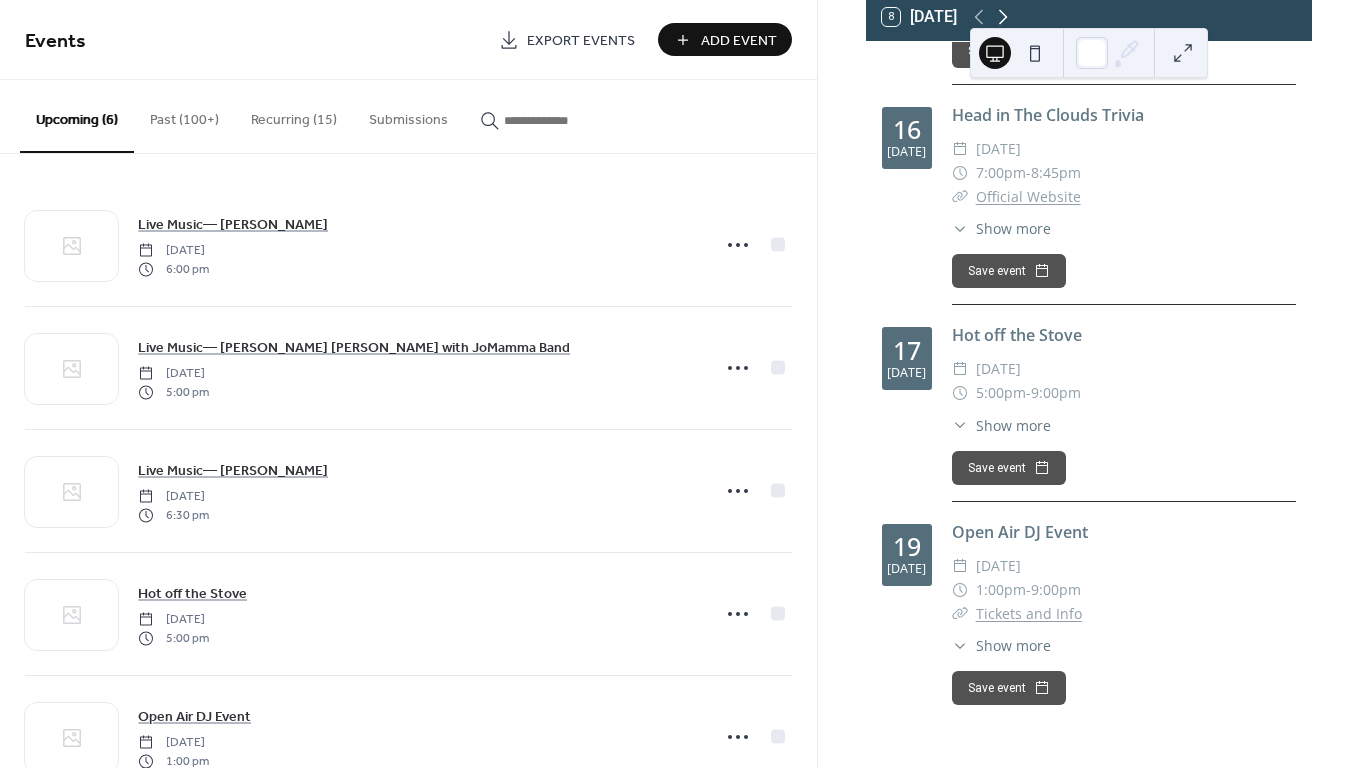 click 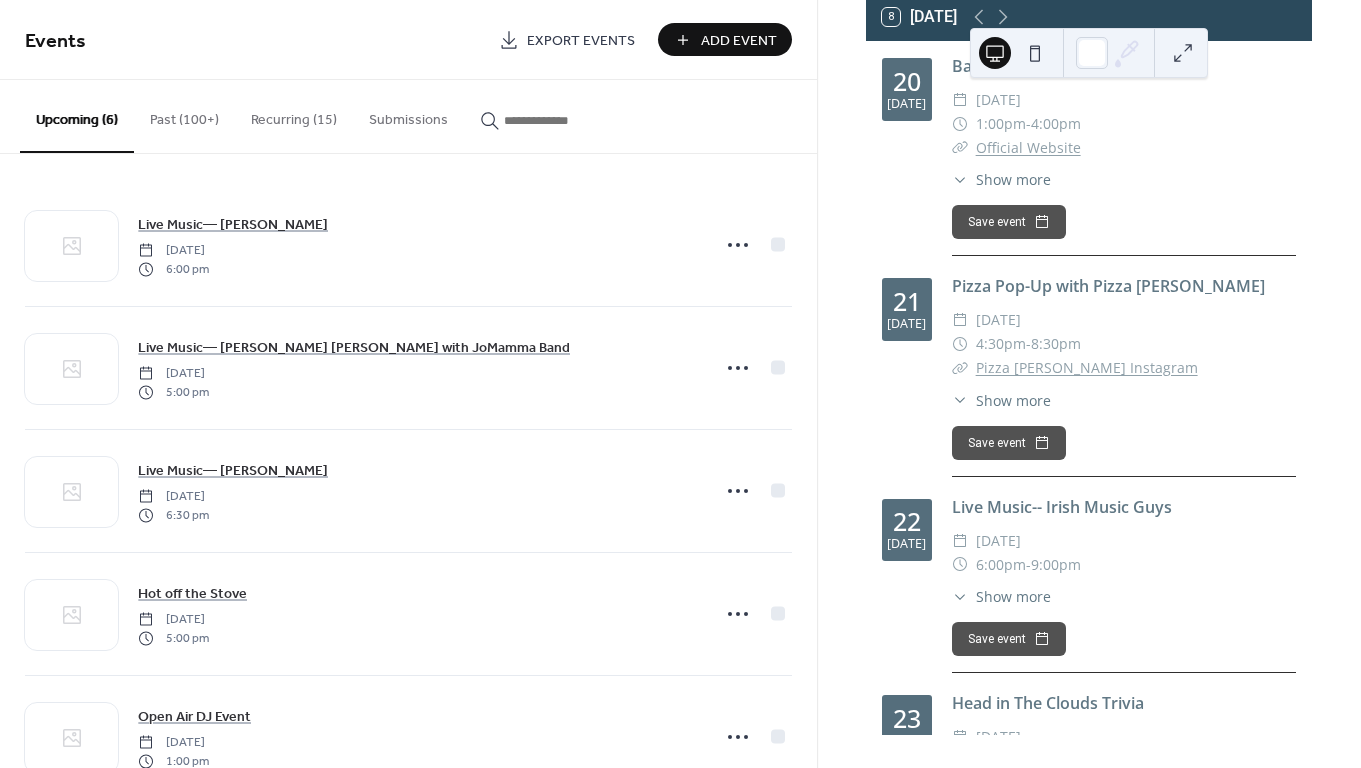 scroll, scrollTop: 0, scrollLeft: 0, axis: both 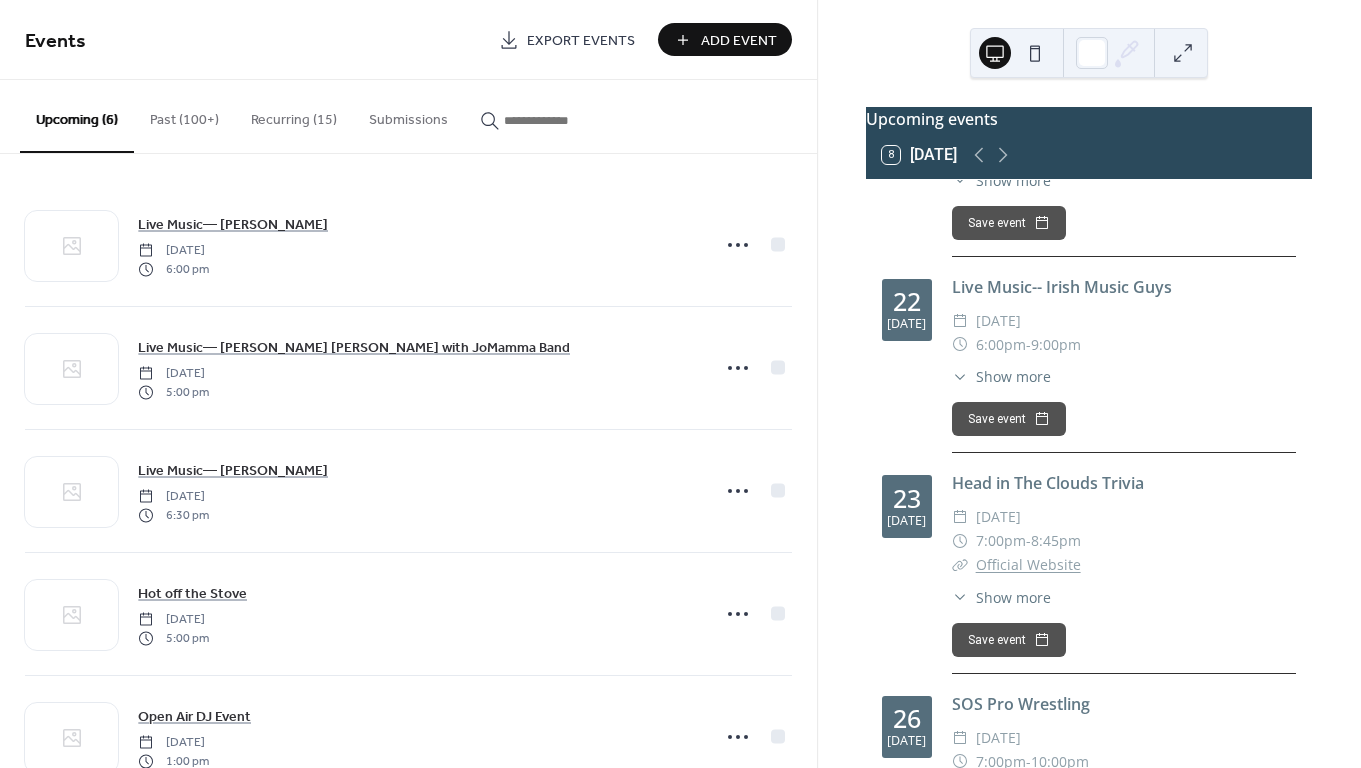 click at bounding box center (554, 120) 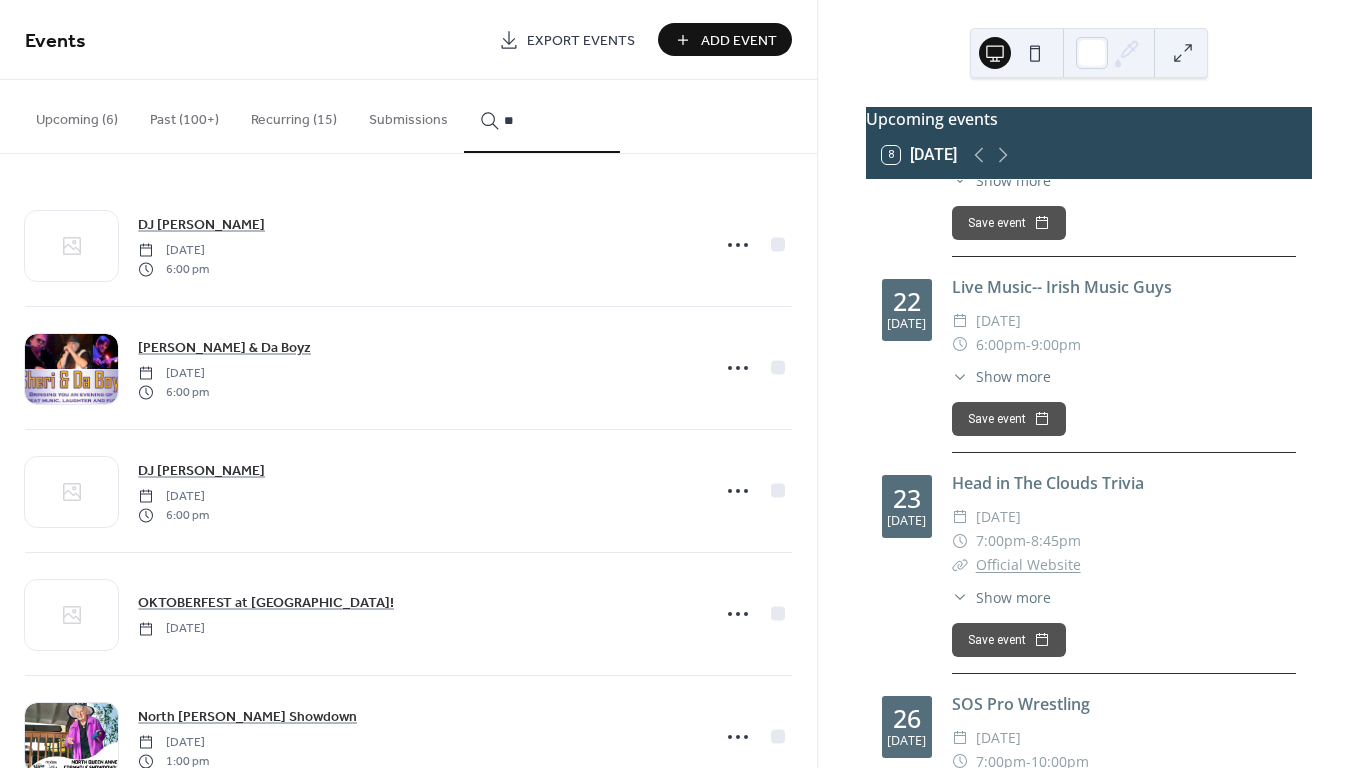 type on "*" 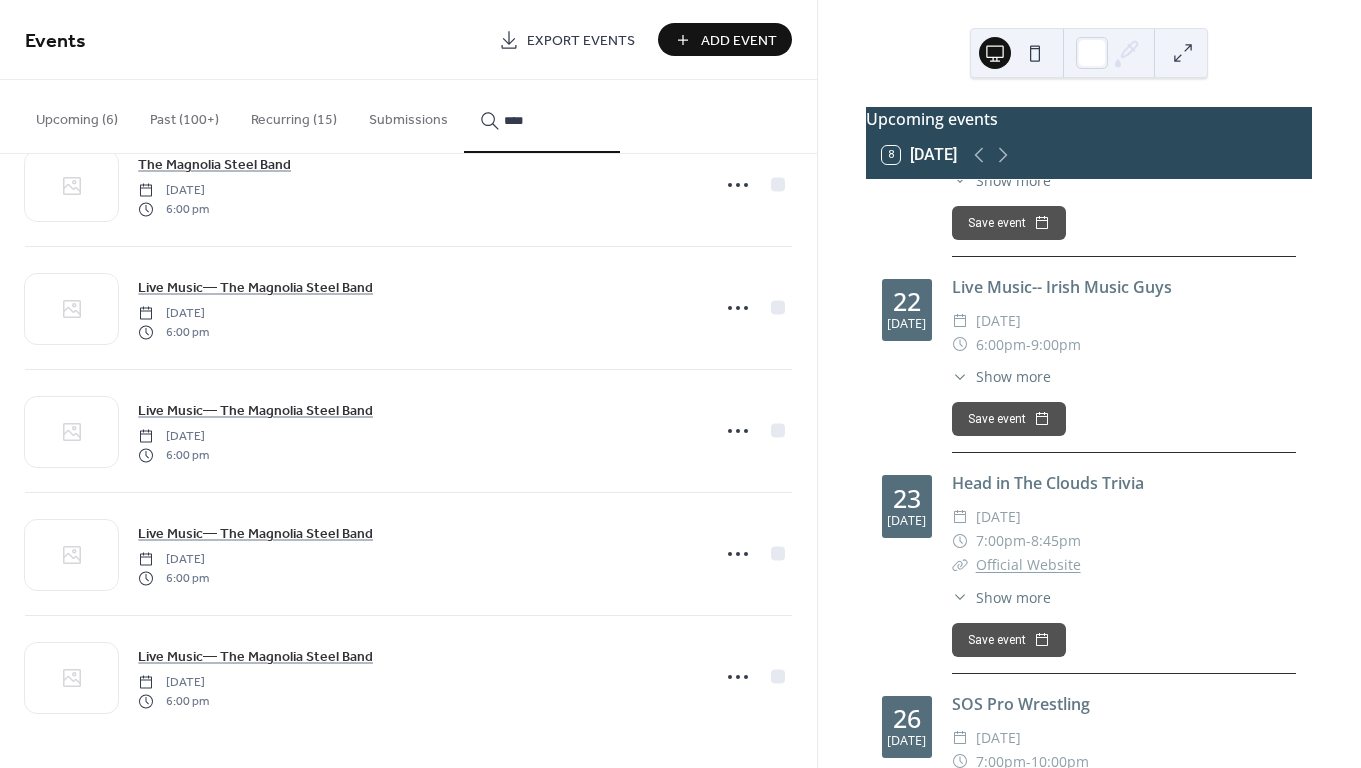 scroll, scrollTop: 800, scrollLeft: 0, axis: vertical 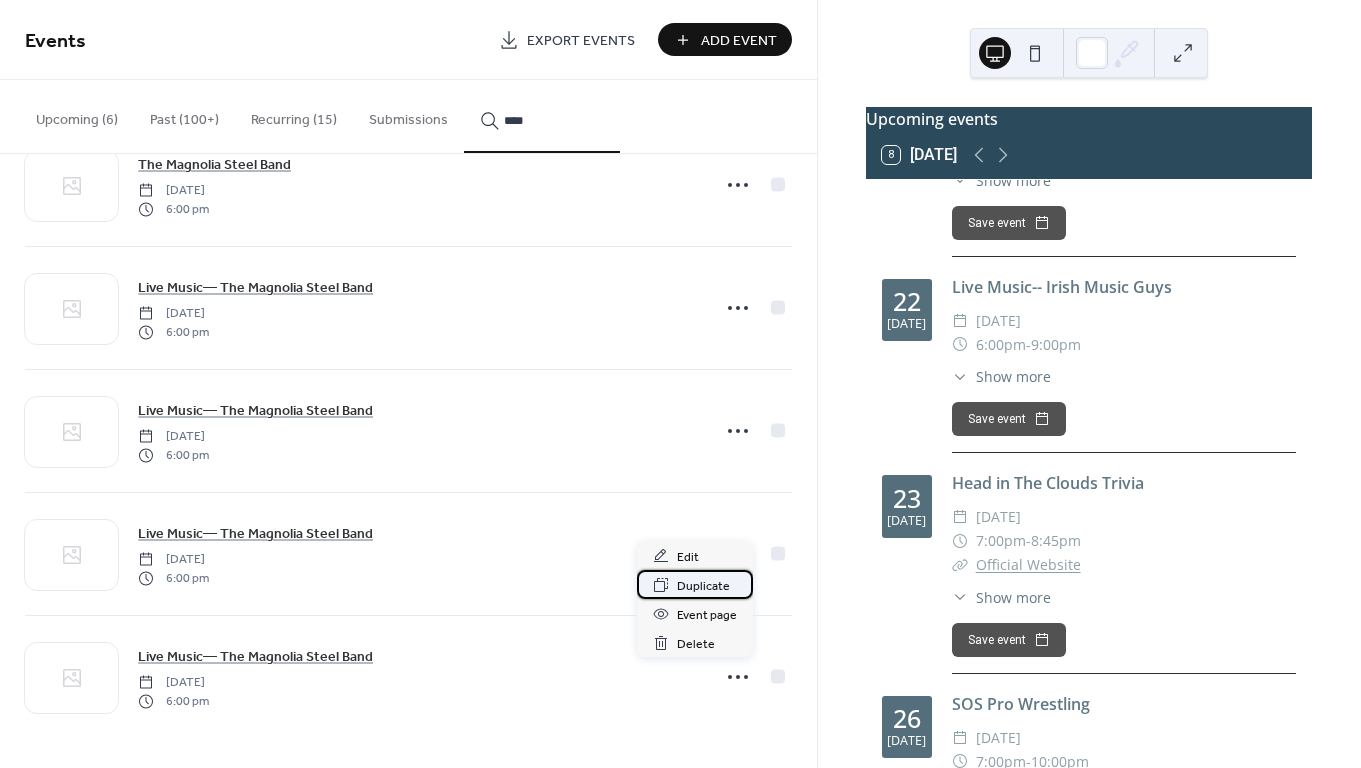 click on "Duplicate" at bounding box center (703, 586) 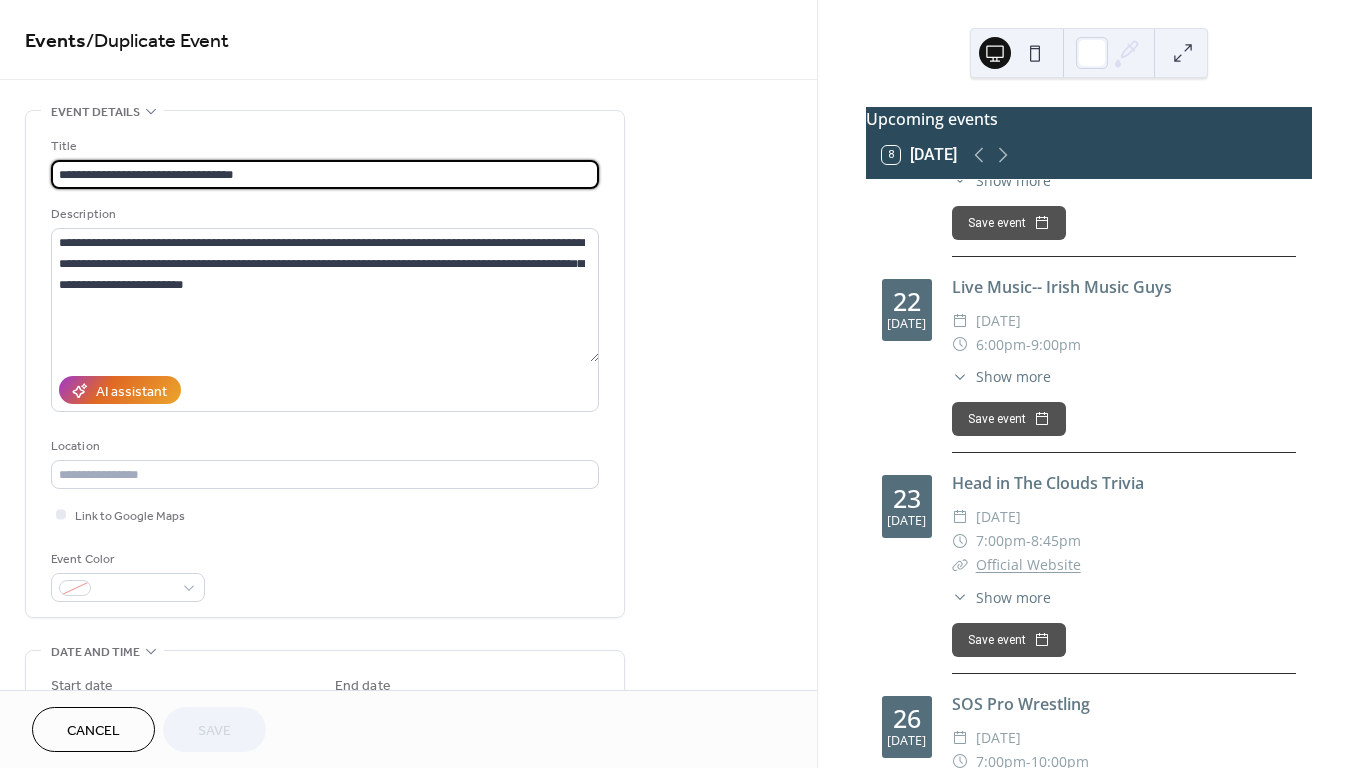 drag, startPoint x: 260, startPoint y: 169, endPoint x: 152, endPoint y: 178, distance: 108.37435 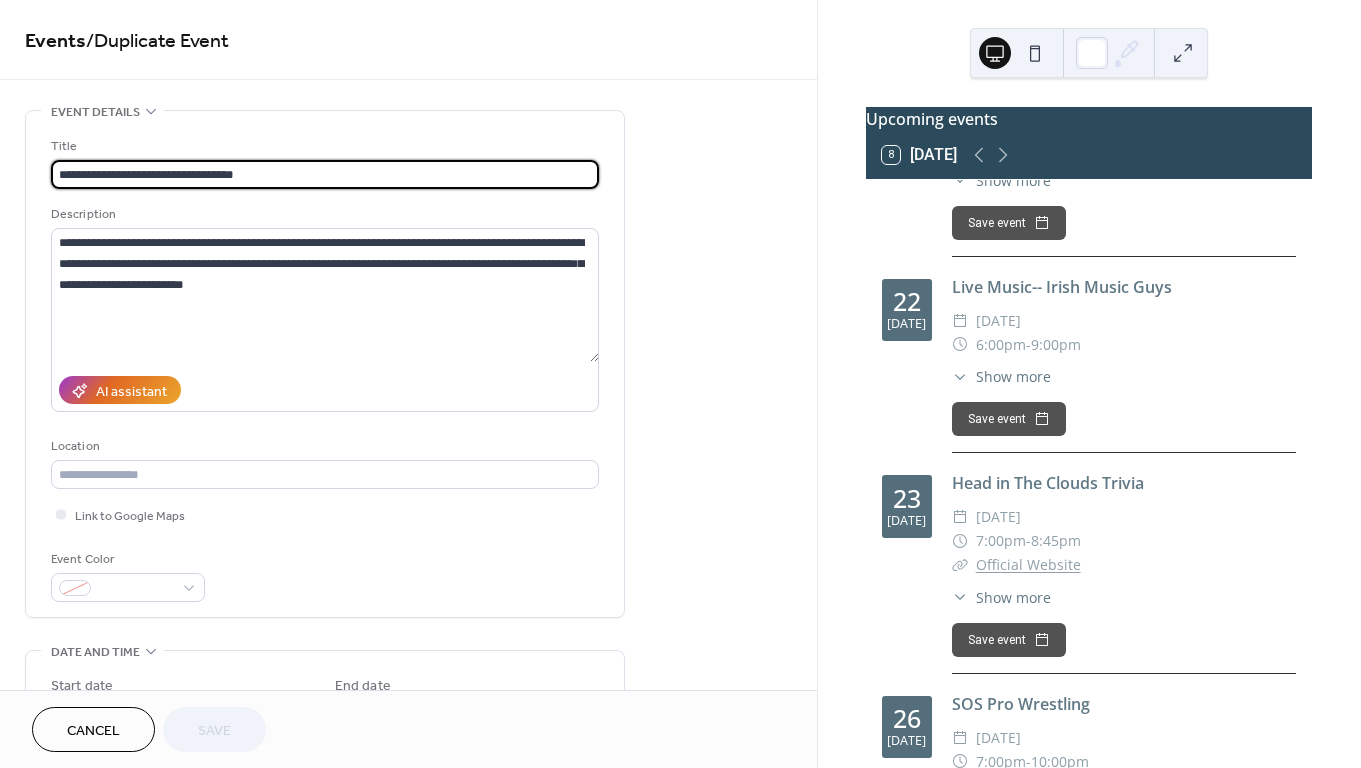 click on "**********" at bounding box center (325, 174) 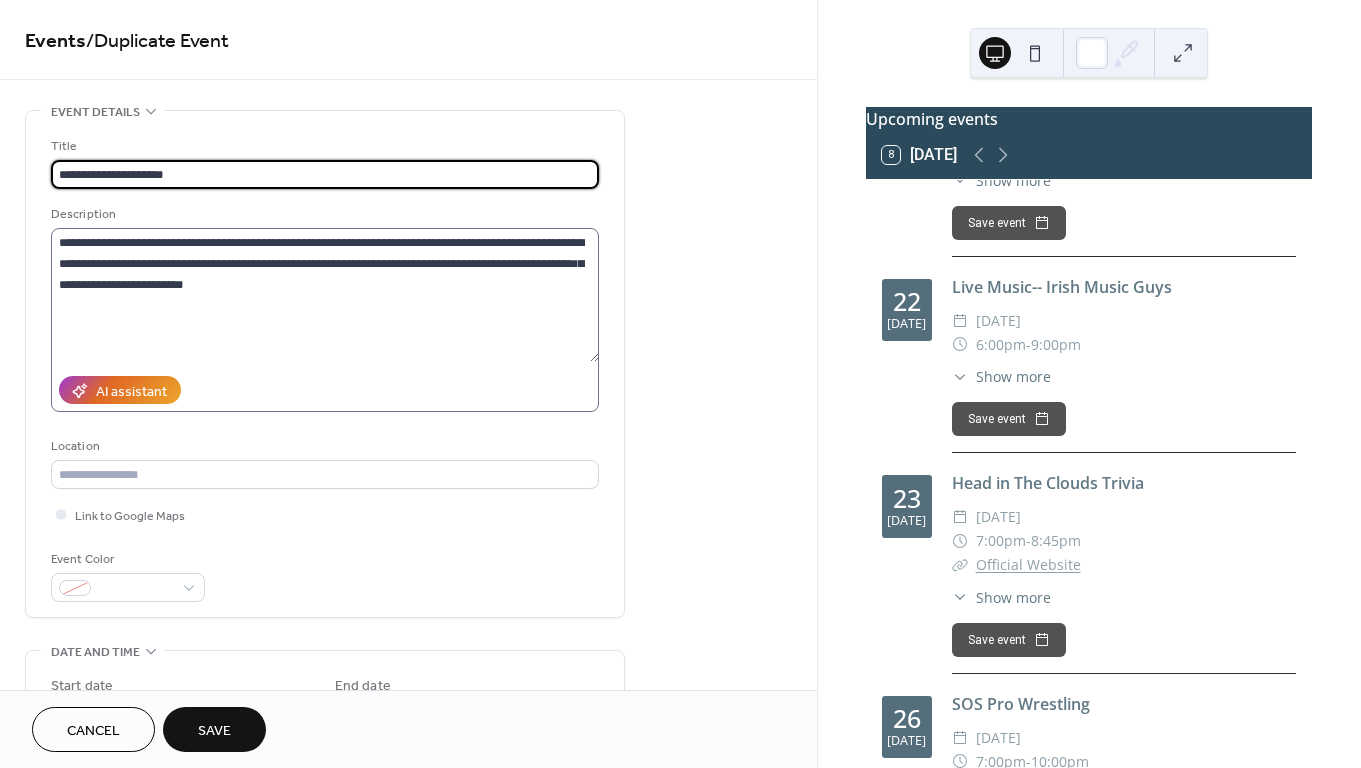 type on "**********" 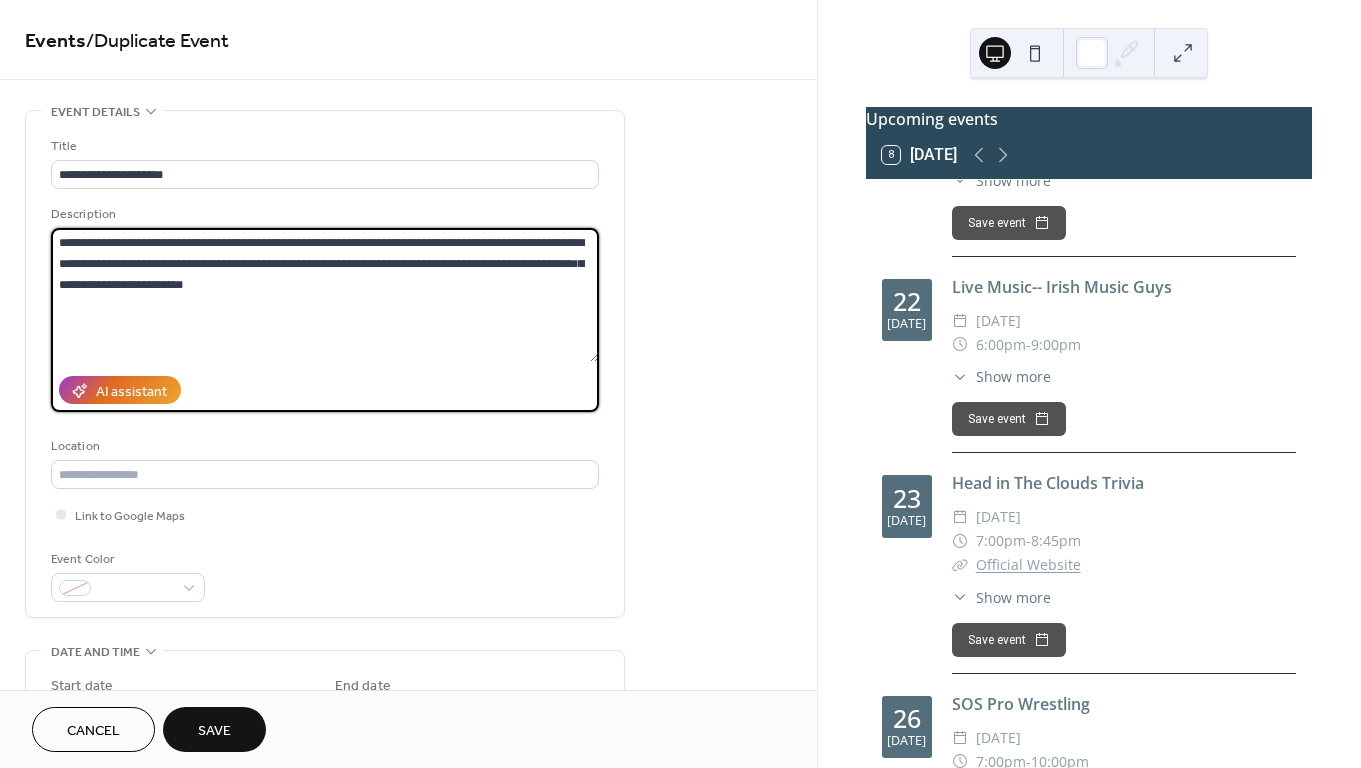 drag, startPoint x: 237, startPoint y: 291, endPoint x: 42, endPoint y: 237, distance: 202.33882 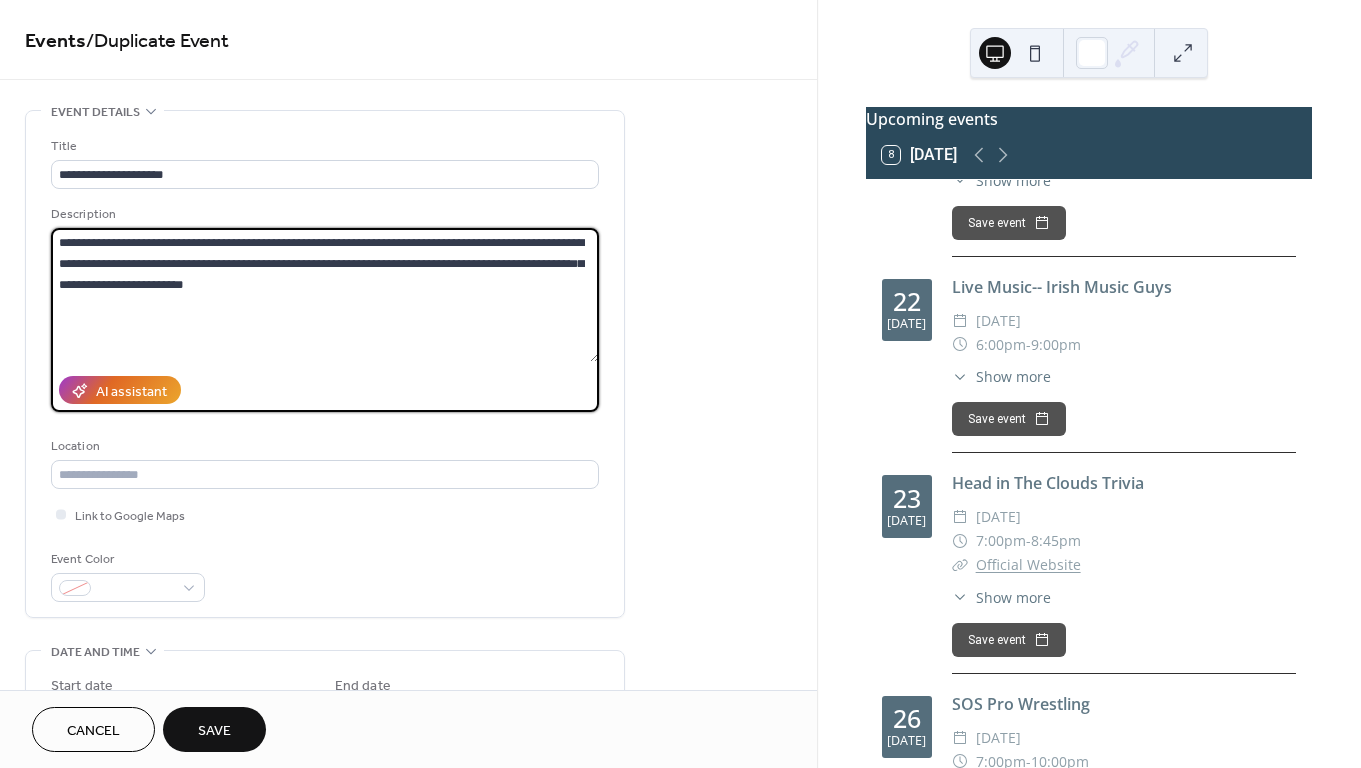 click on "**********" at bounding box center (325, 364) 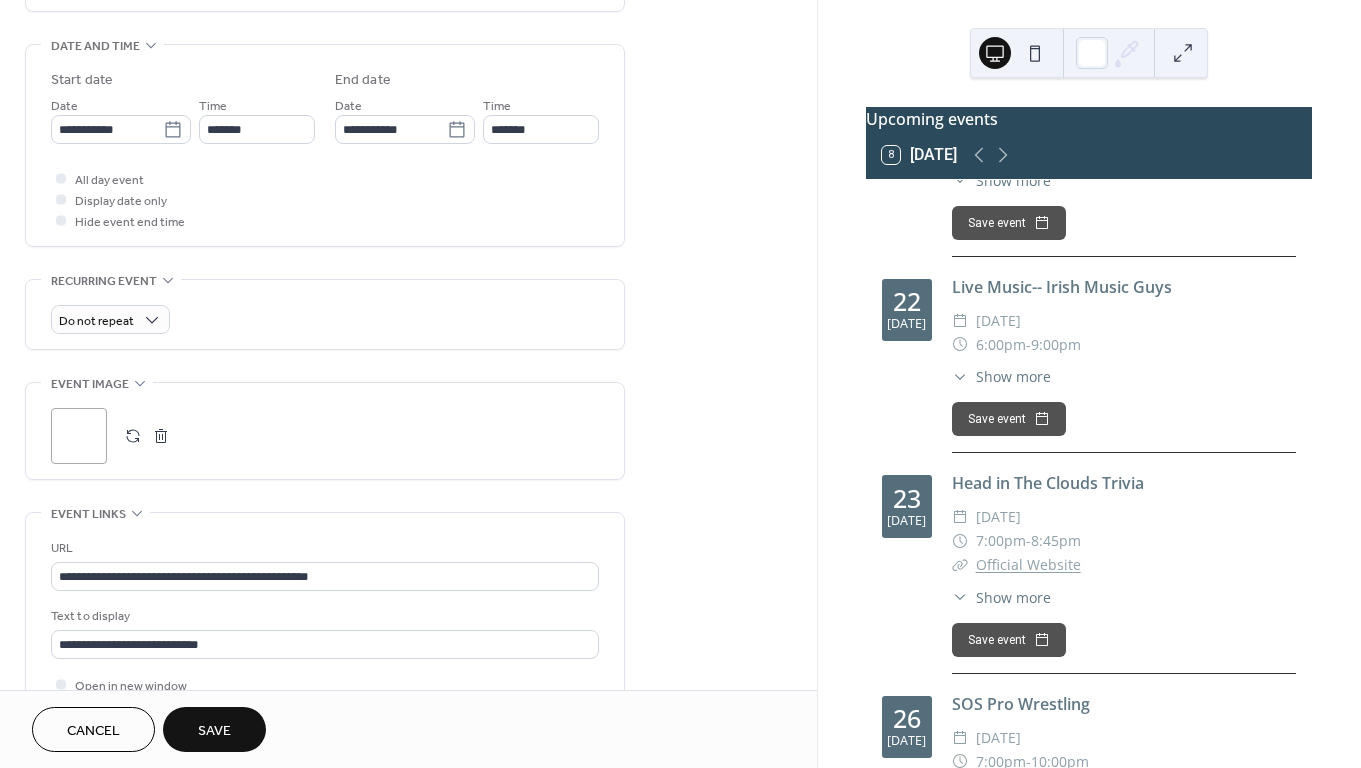 scroll, scrollTop: 601, scrollLeft: 0, axis: vertical 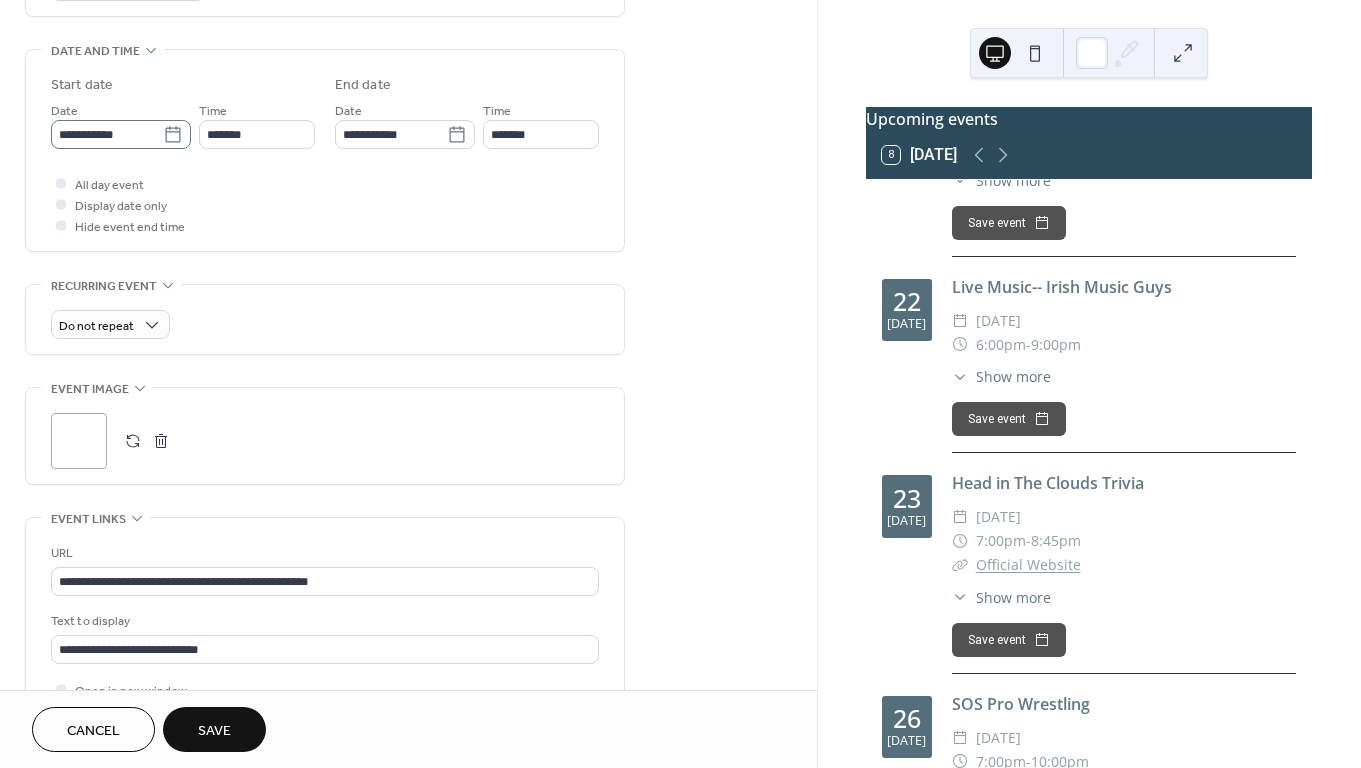 type on "**********" 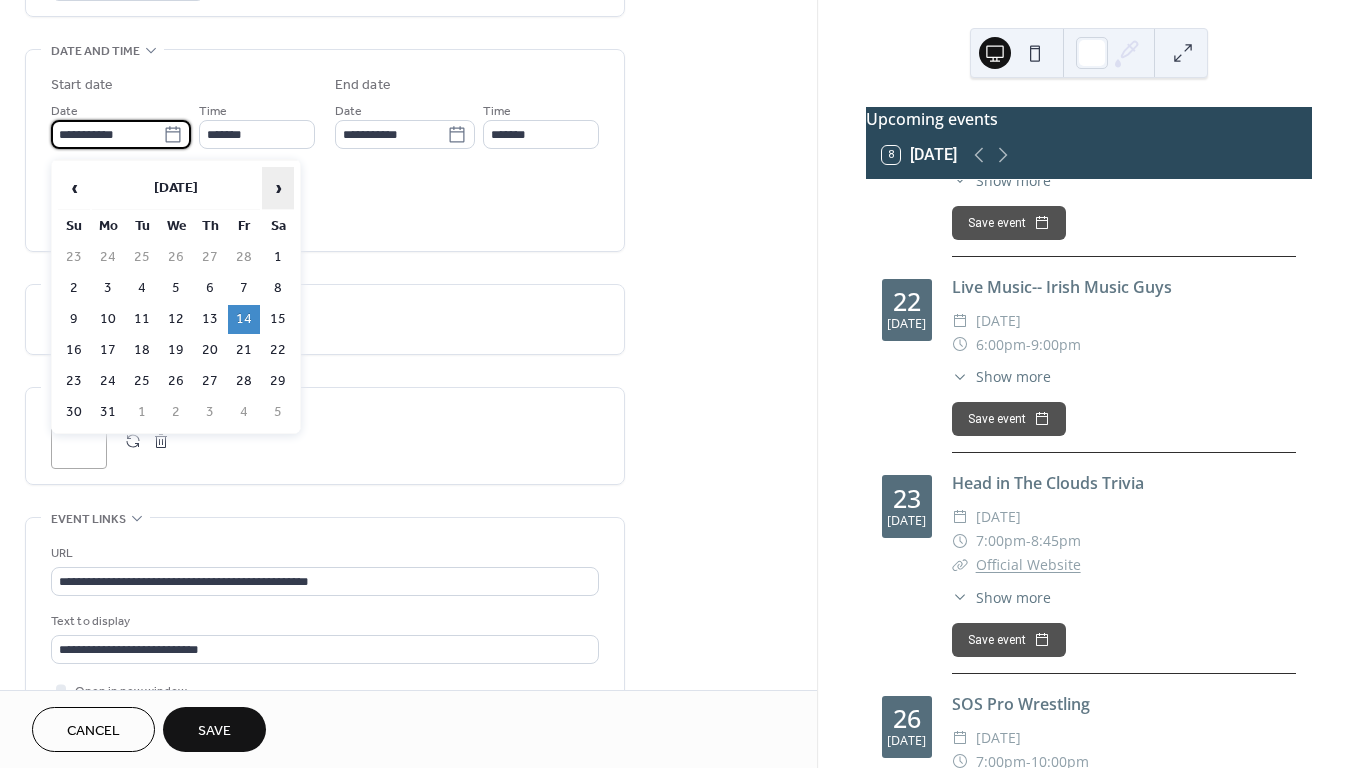 click on "›" at bounding box center [278, 188] 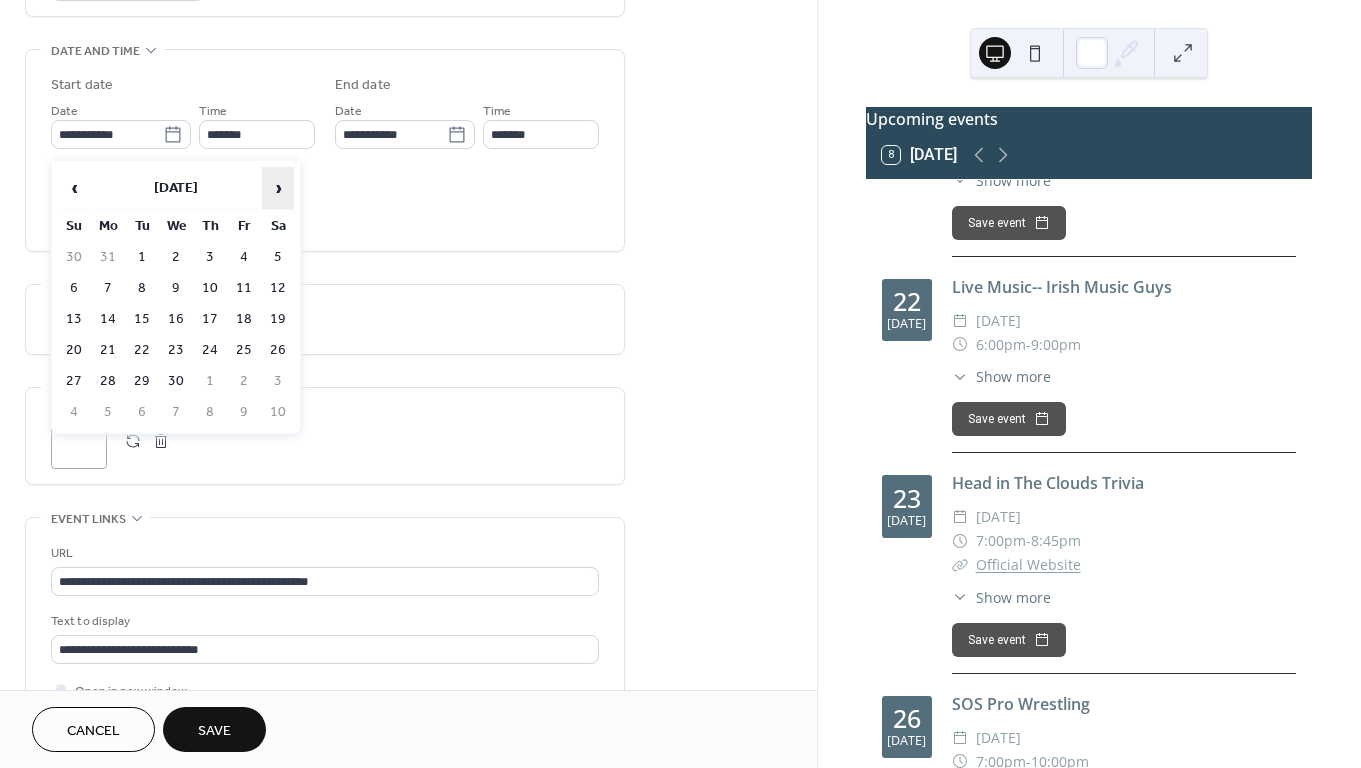 click on "›" at bounding box center (278, 188) 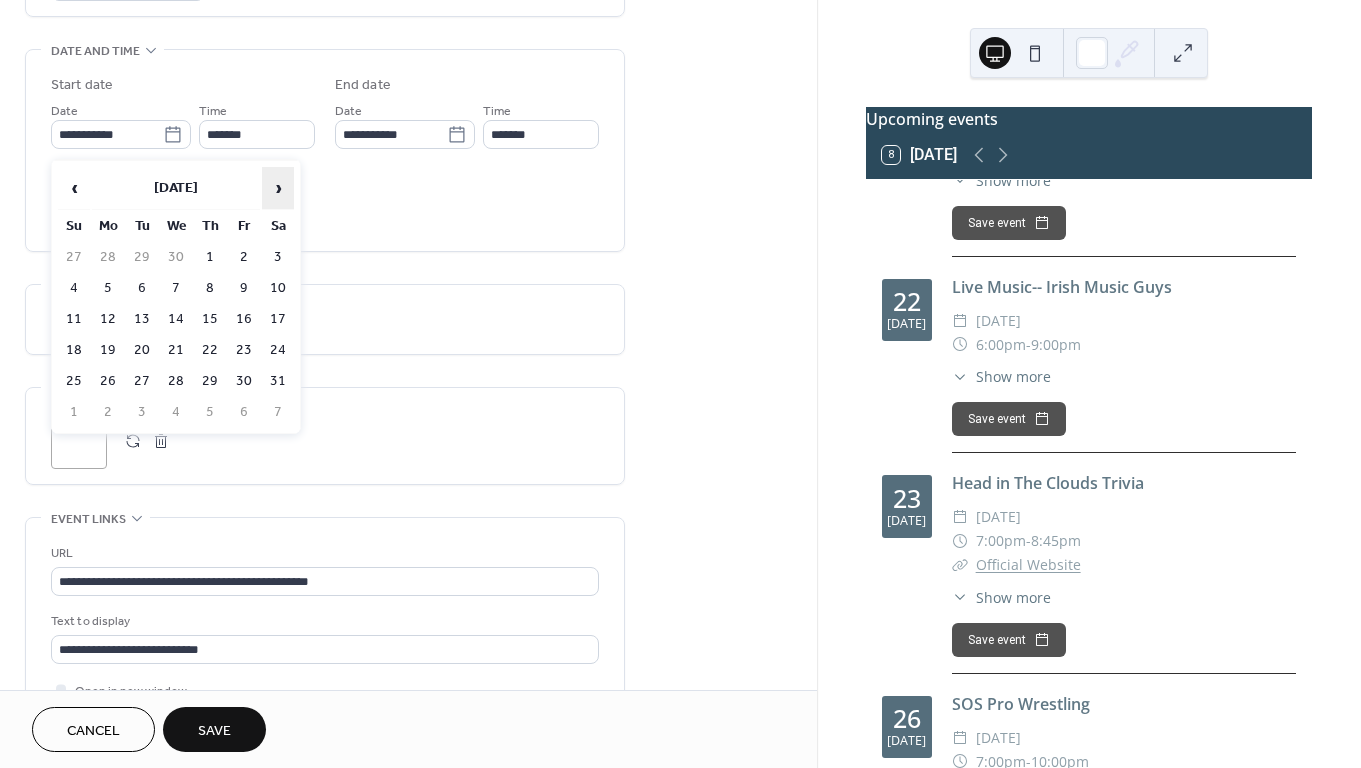 click on "›" at bounding box center [278, 188] 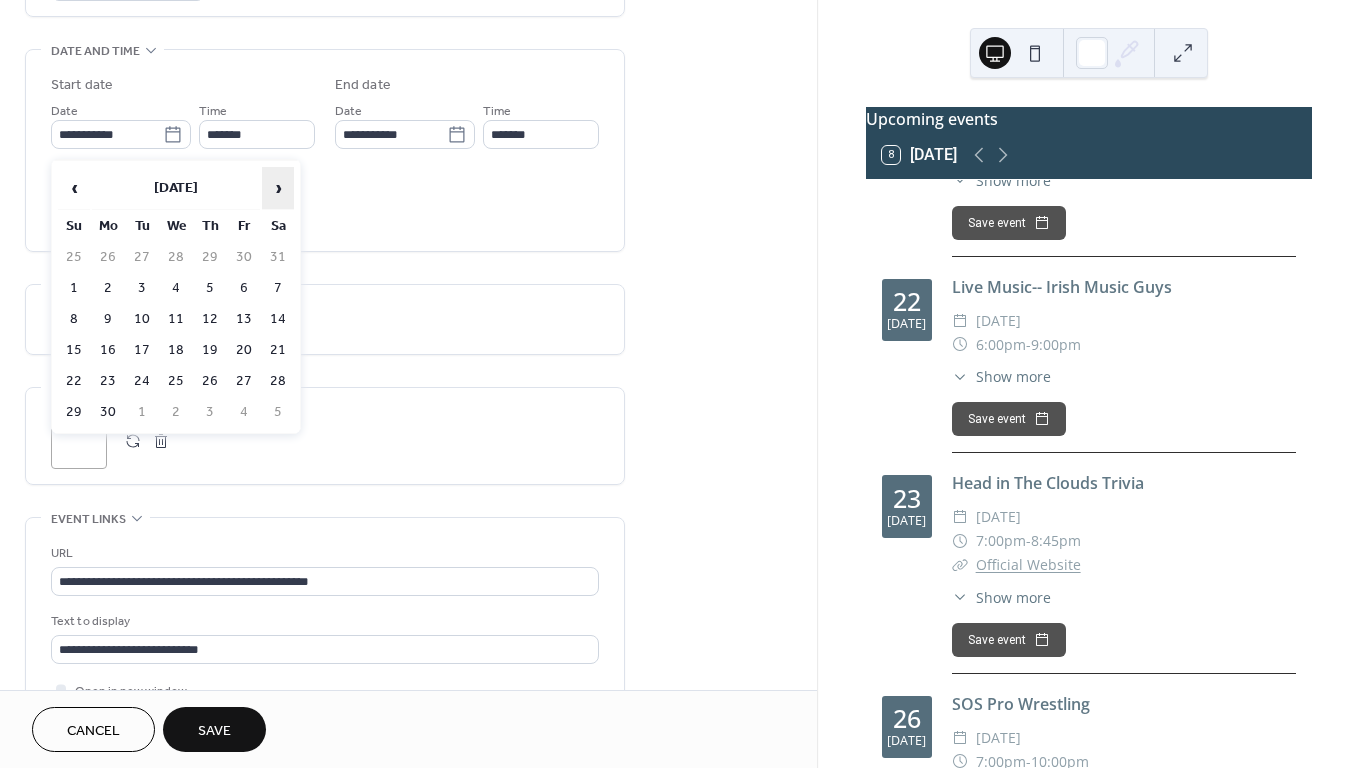 click on "›" at bounding box center (278, 188) 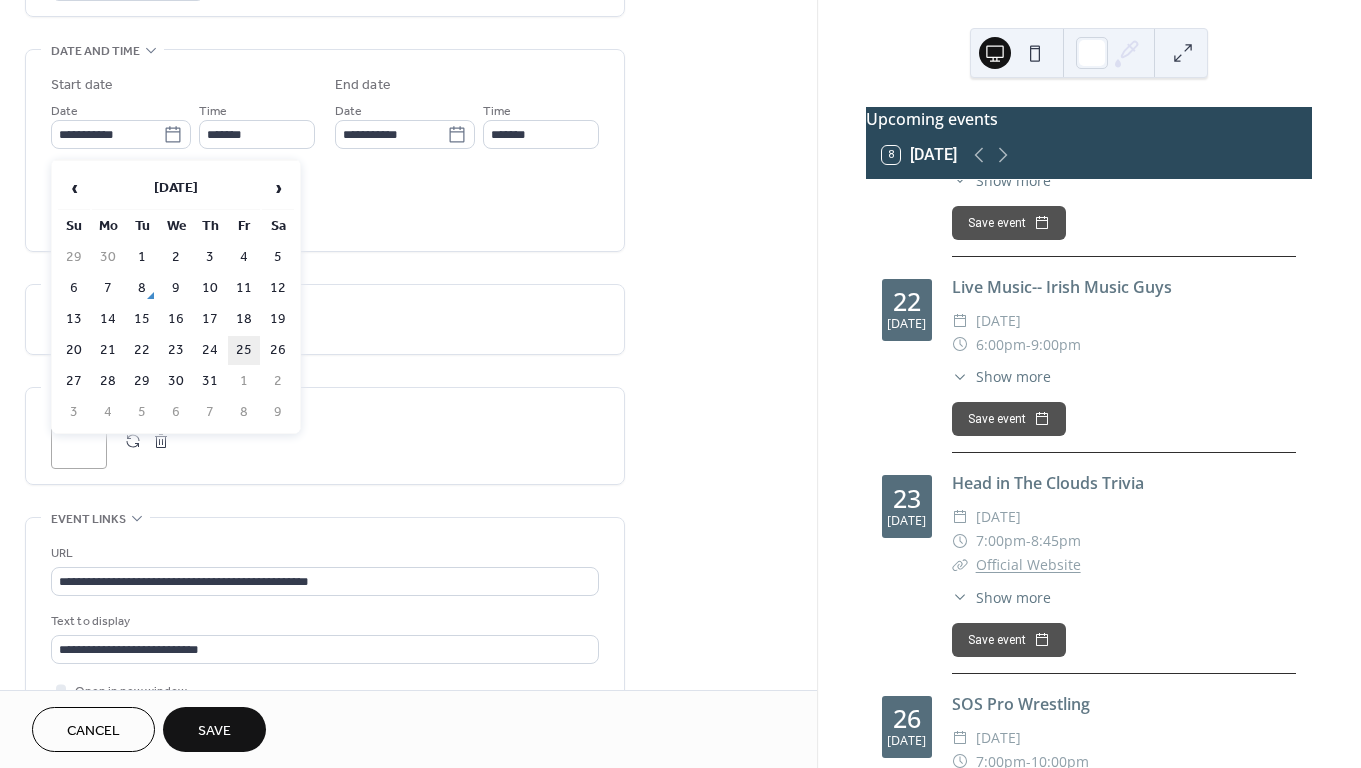 click on "25" at bounding box center (244, 350) 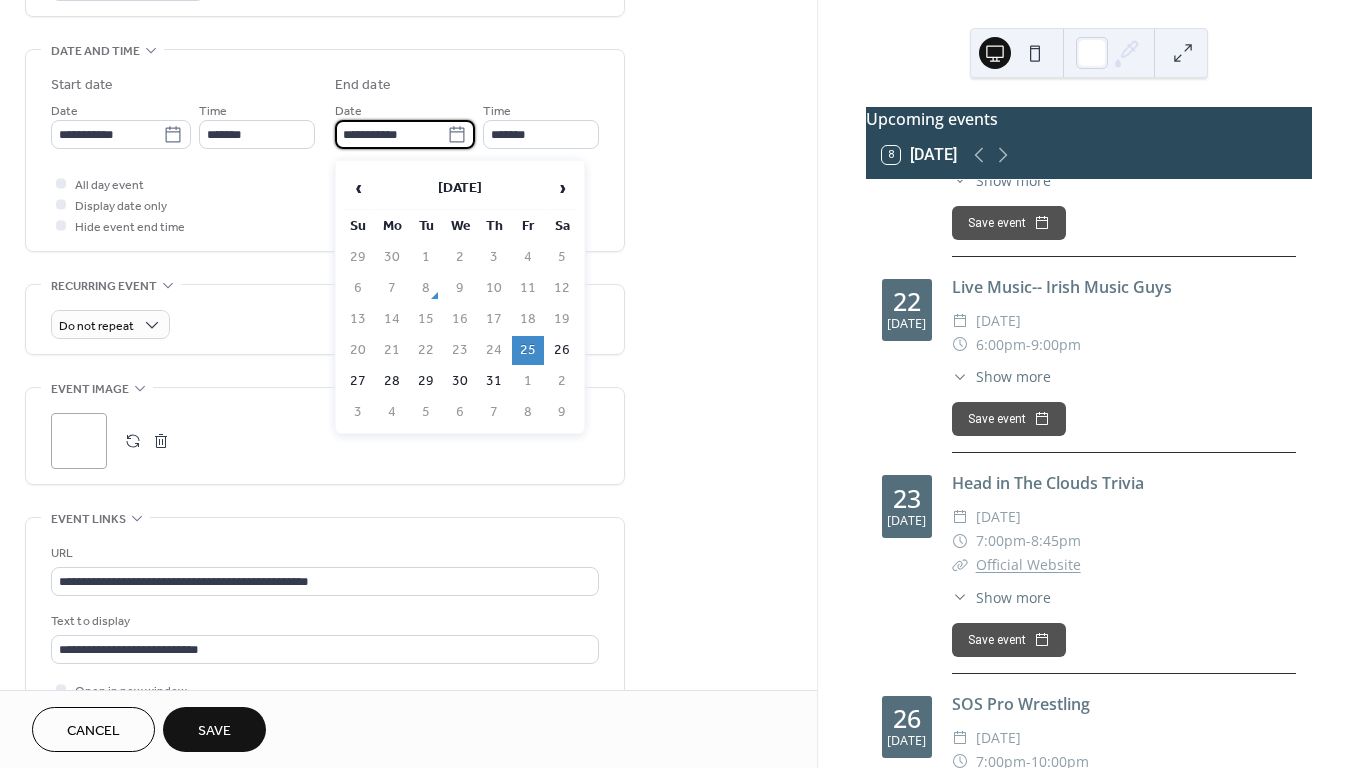 click on "**********" at bounding box center (391, 134) 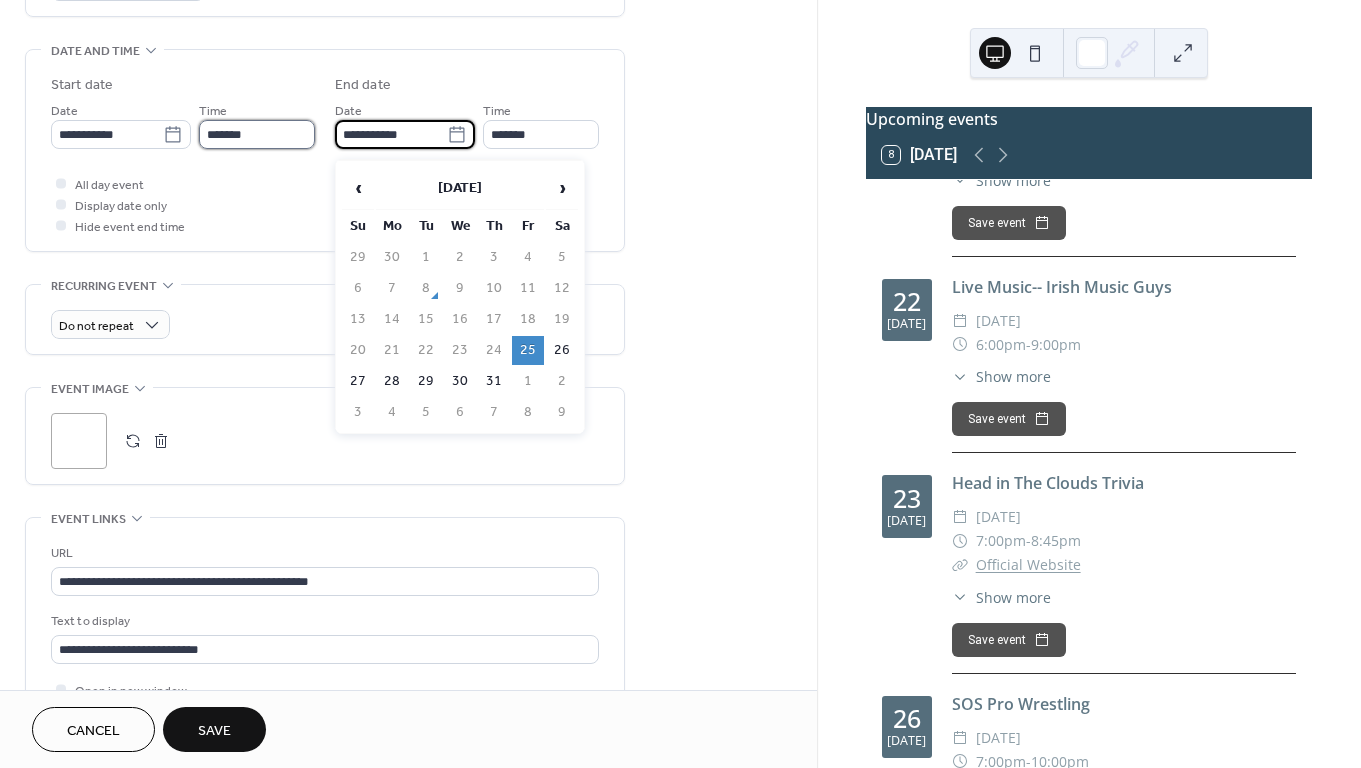 click on "*******" at bounding box center [257, 134] 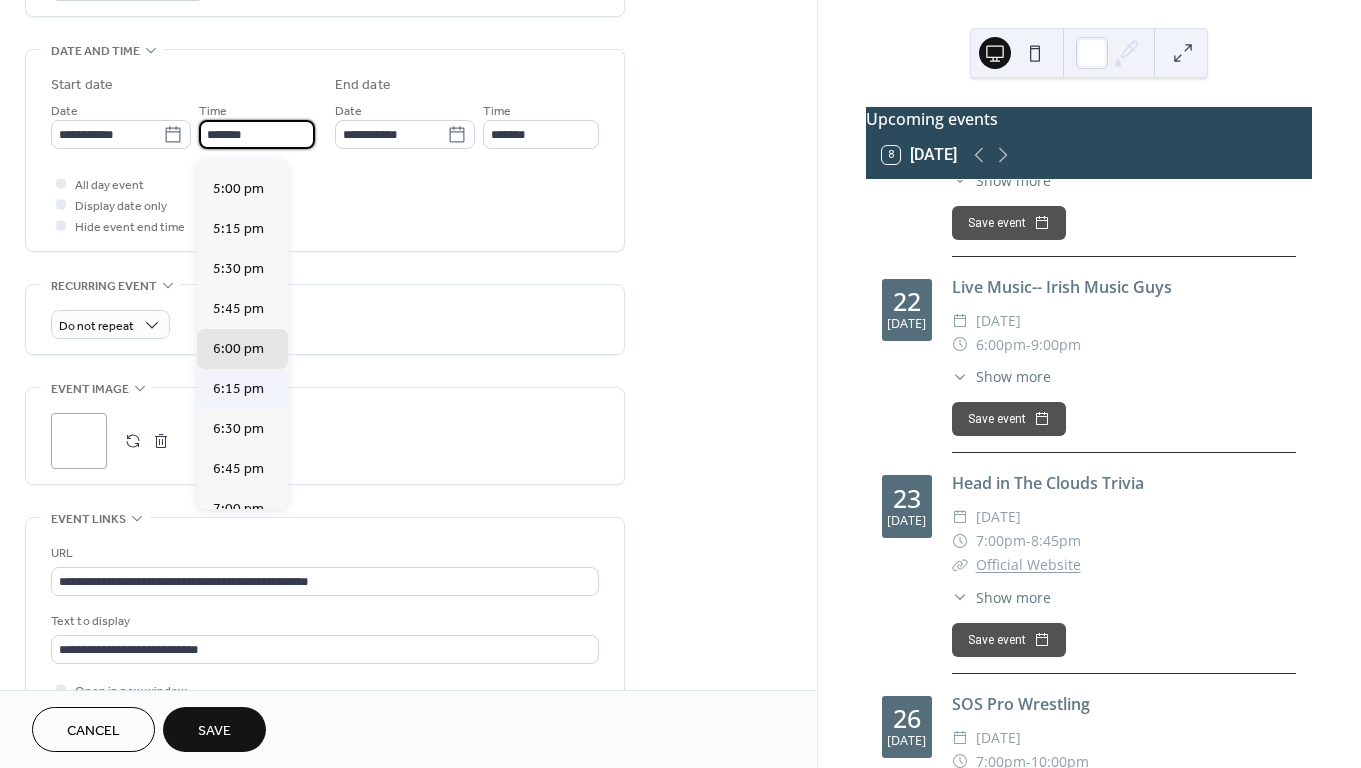 scroll, scrollTop: 2704, scrollLeft: 0, axis: vertical 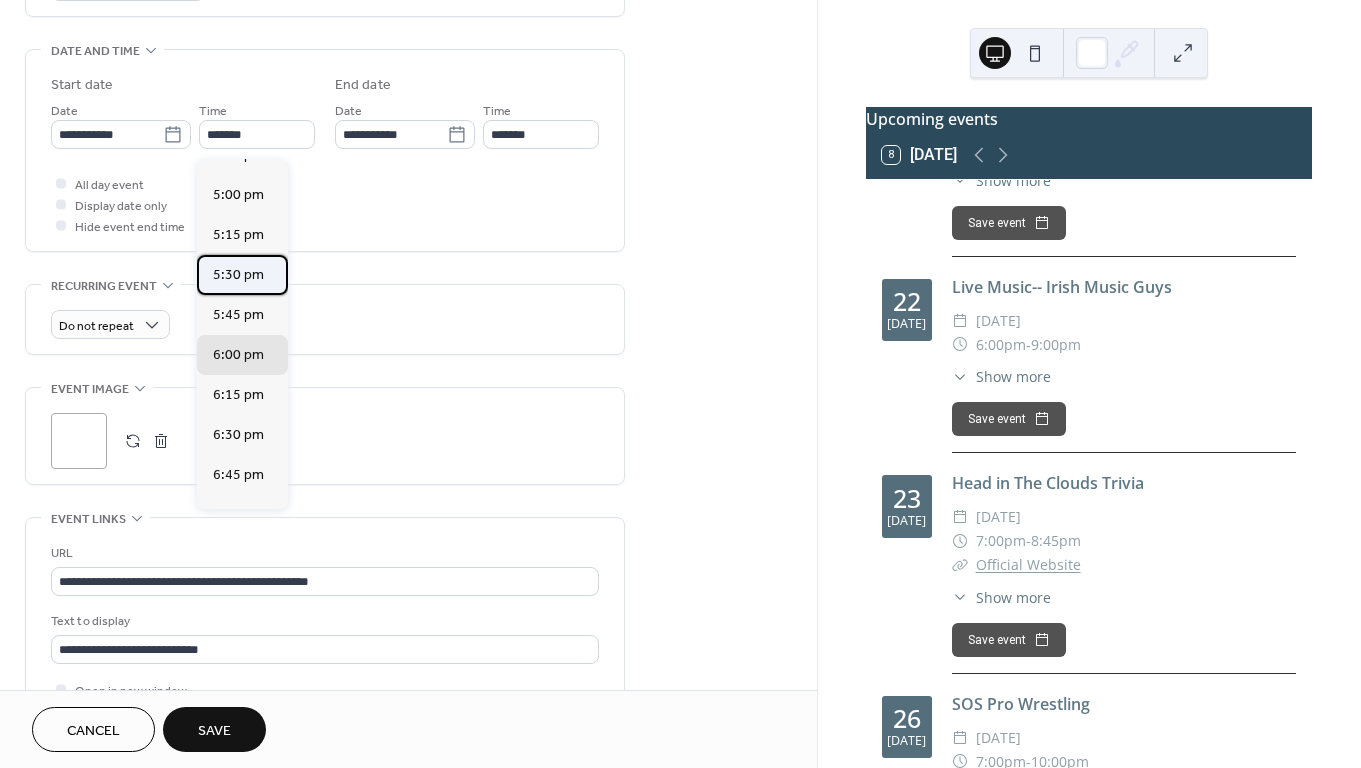 click on "5:30 pm" at bounding box center [238, 275] 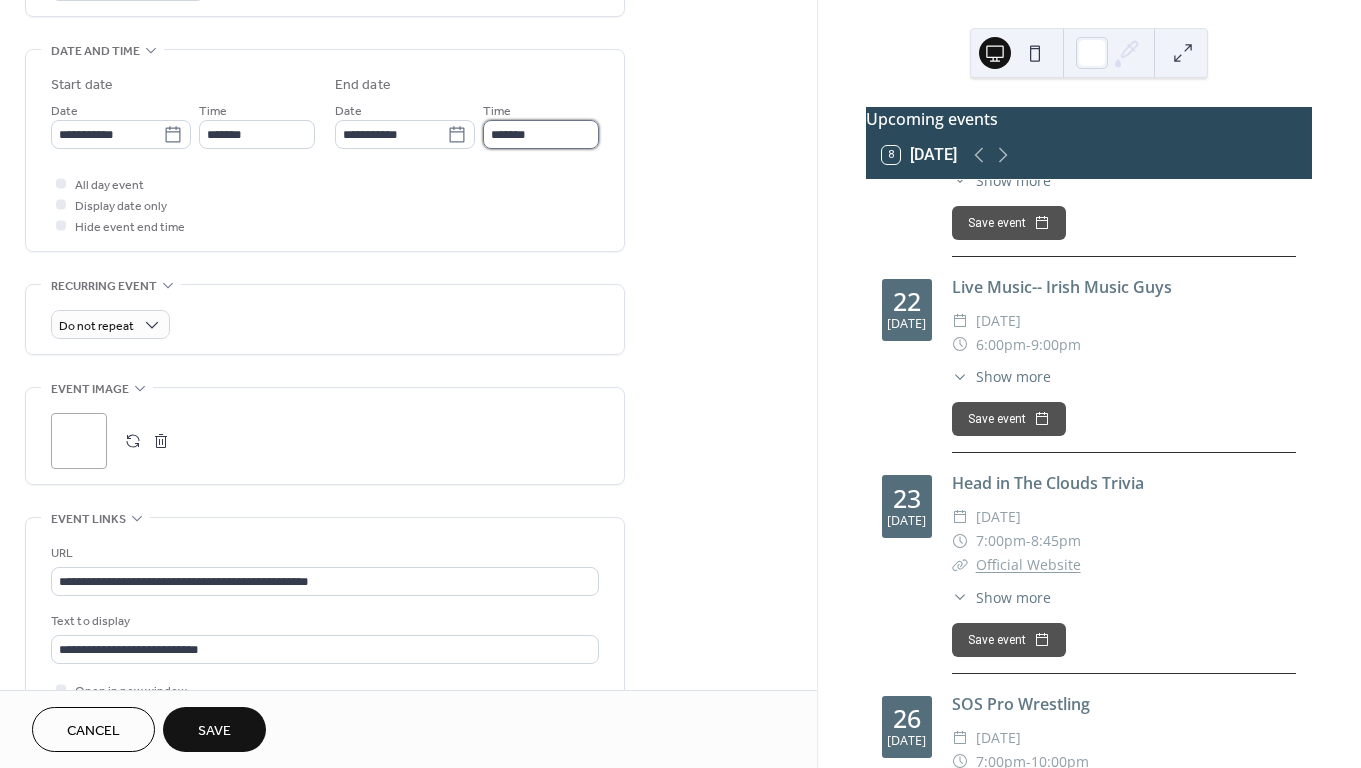 click on "*******" at bounding box center [541, 134] 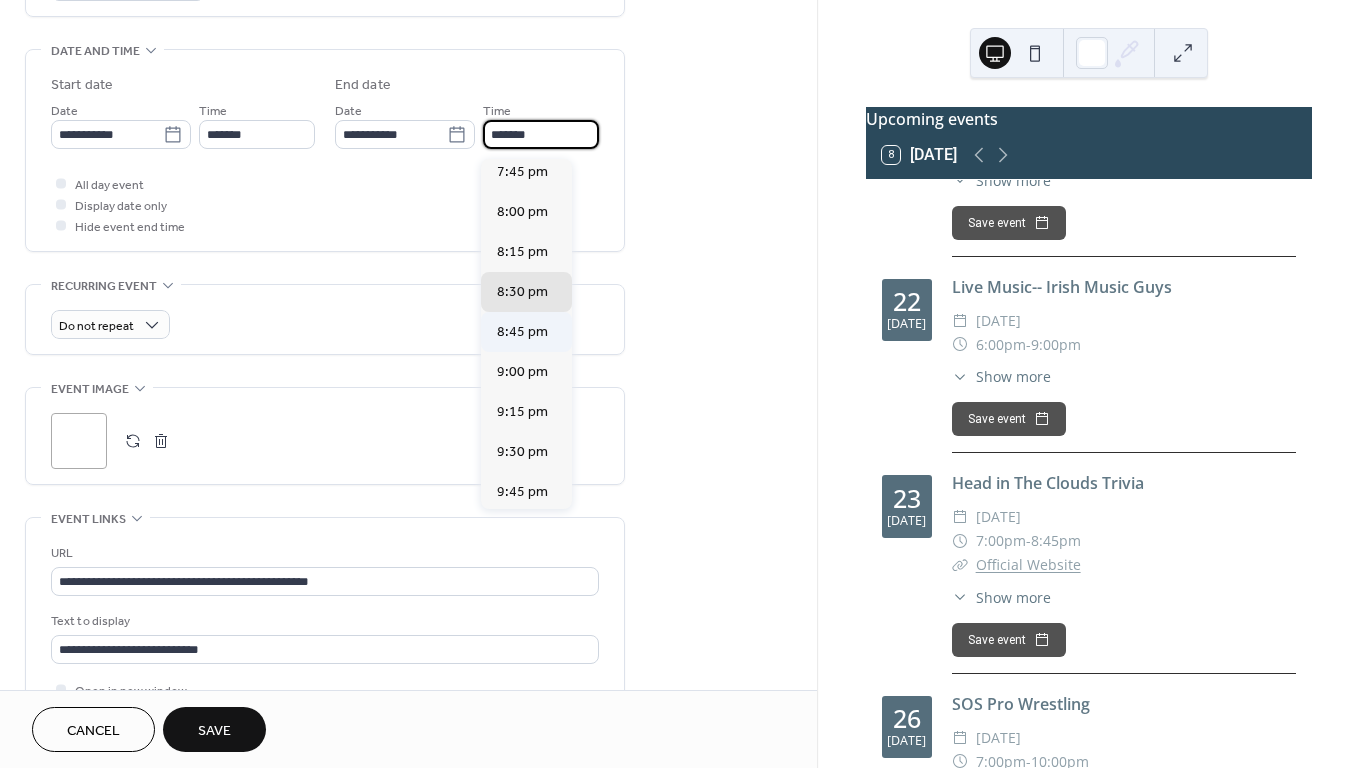 scroll, scrollTop: 326, scrollLeft: 0, axis: vertical 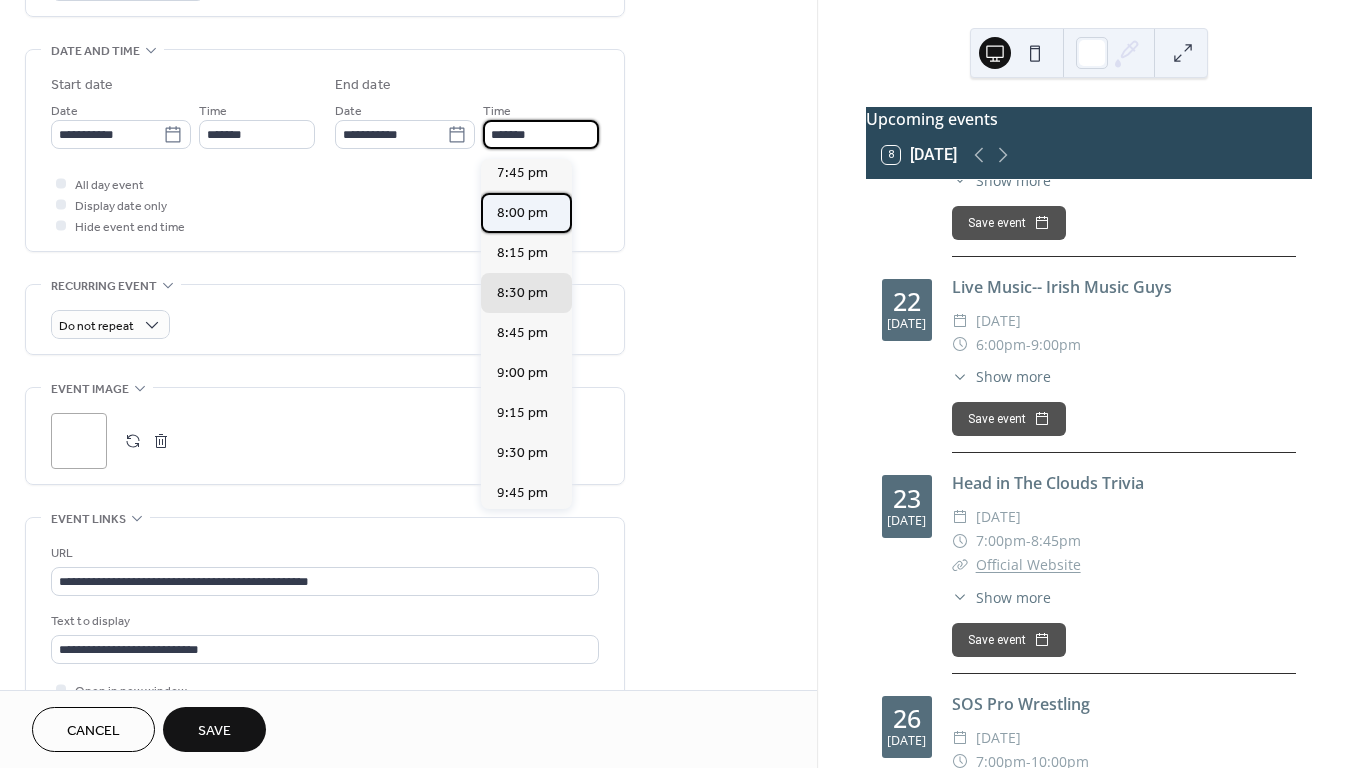 click on "8:00 pm" at bounding box center [522, 213] 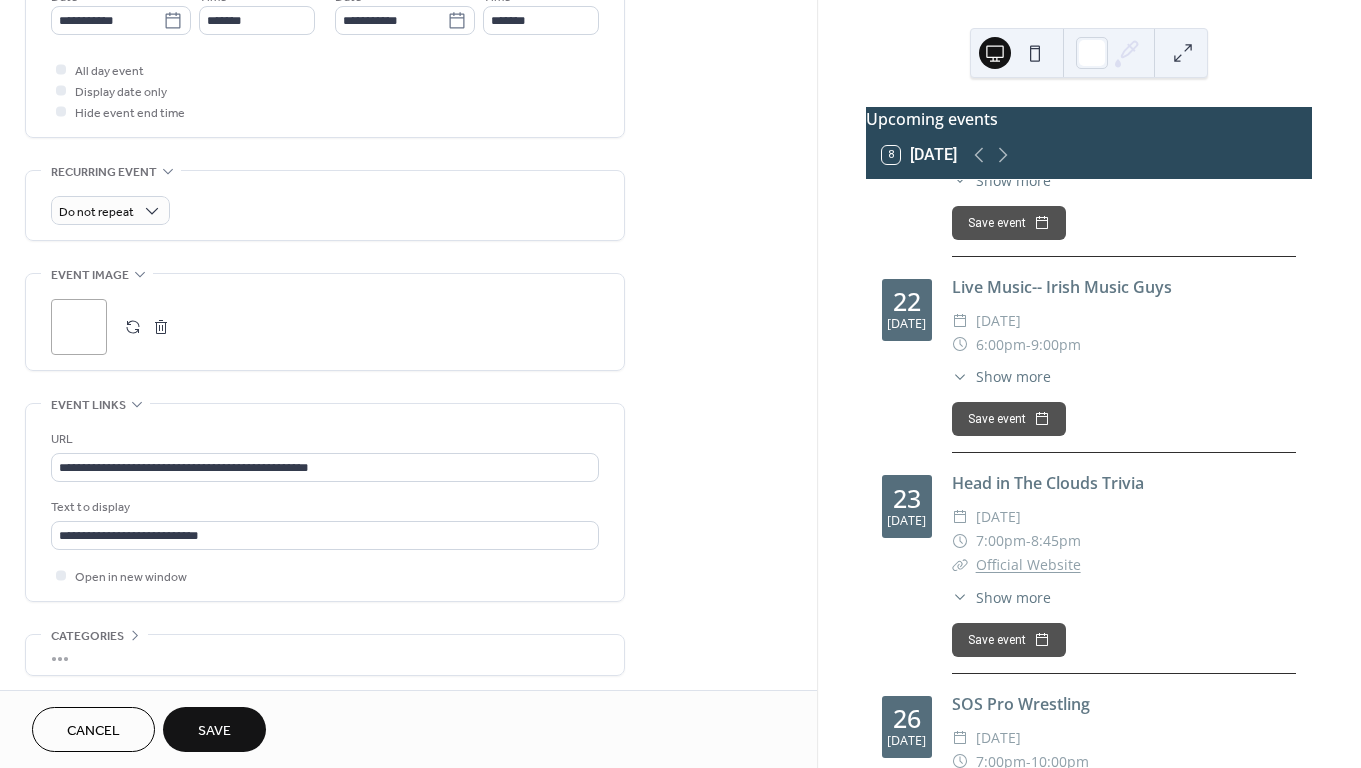 scroll, scrollTop: 717, scrollLeft: 0, axis: vertical 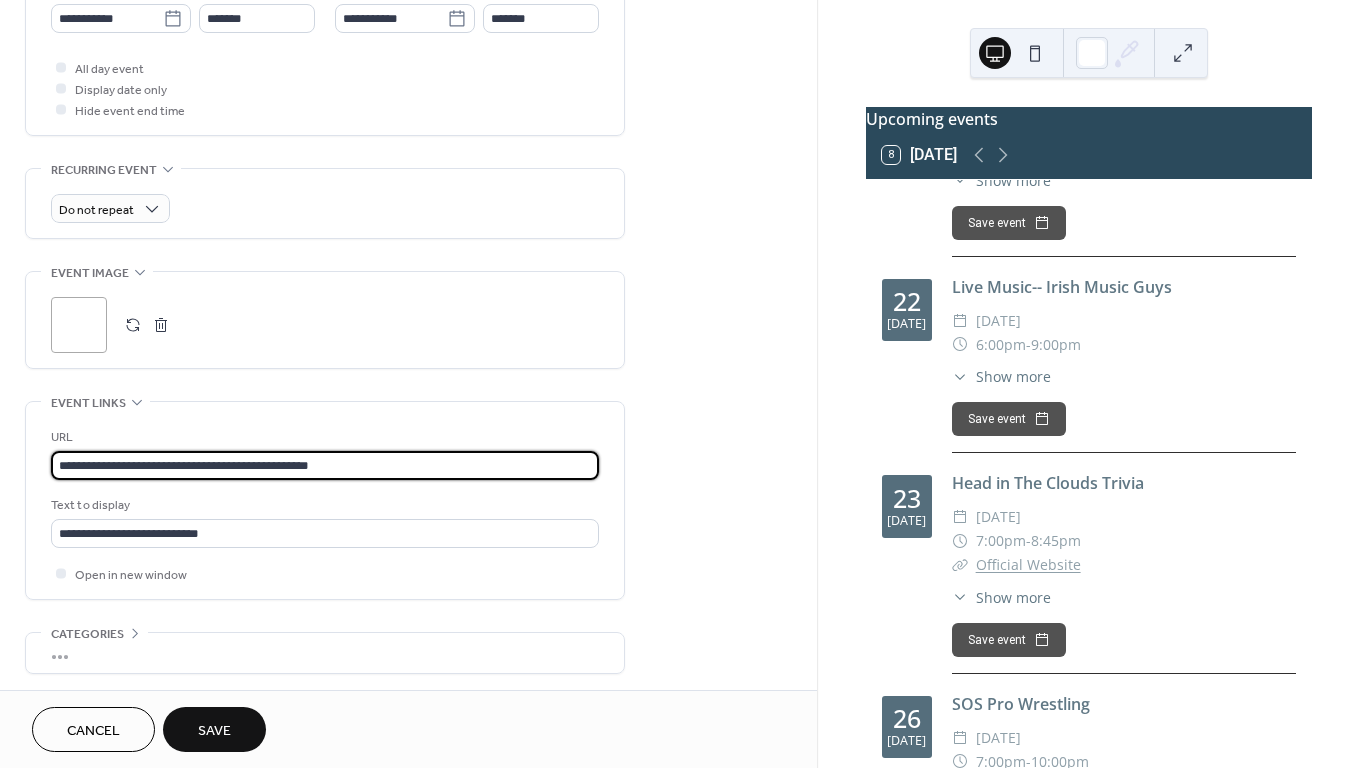 drag, startPoint x: 367, startPoint y: 467, endPoint x: 20, endPoint y: 481, distance: 347.28232 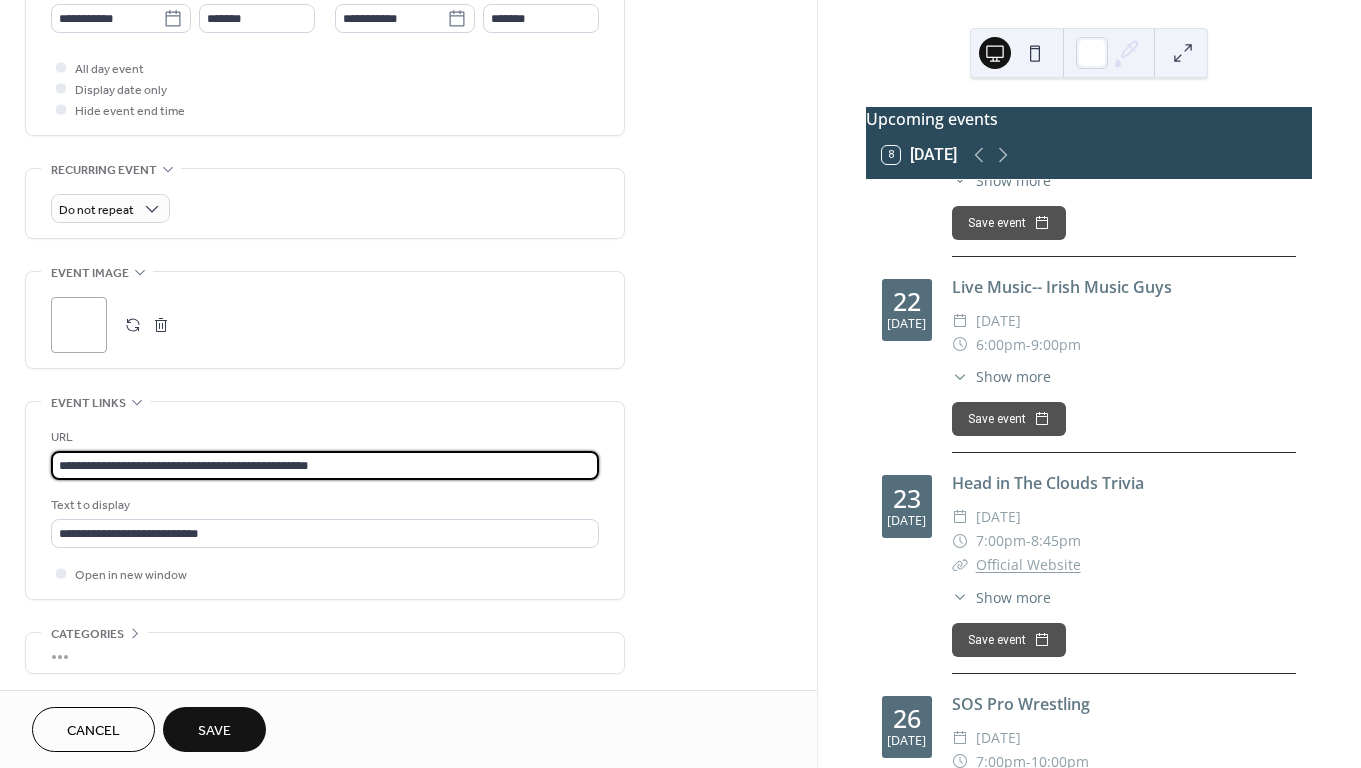 click on "**********" at bounding box center (408, 80) 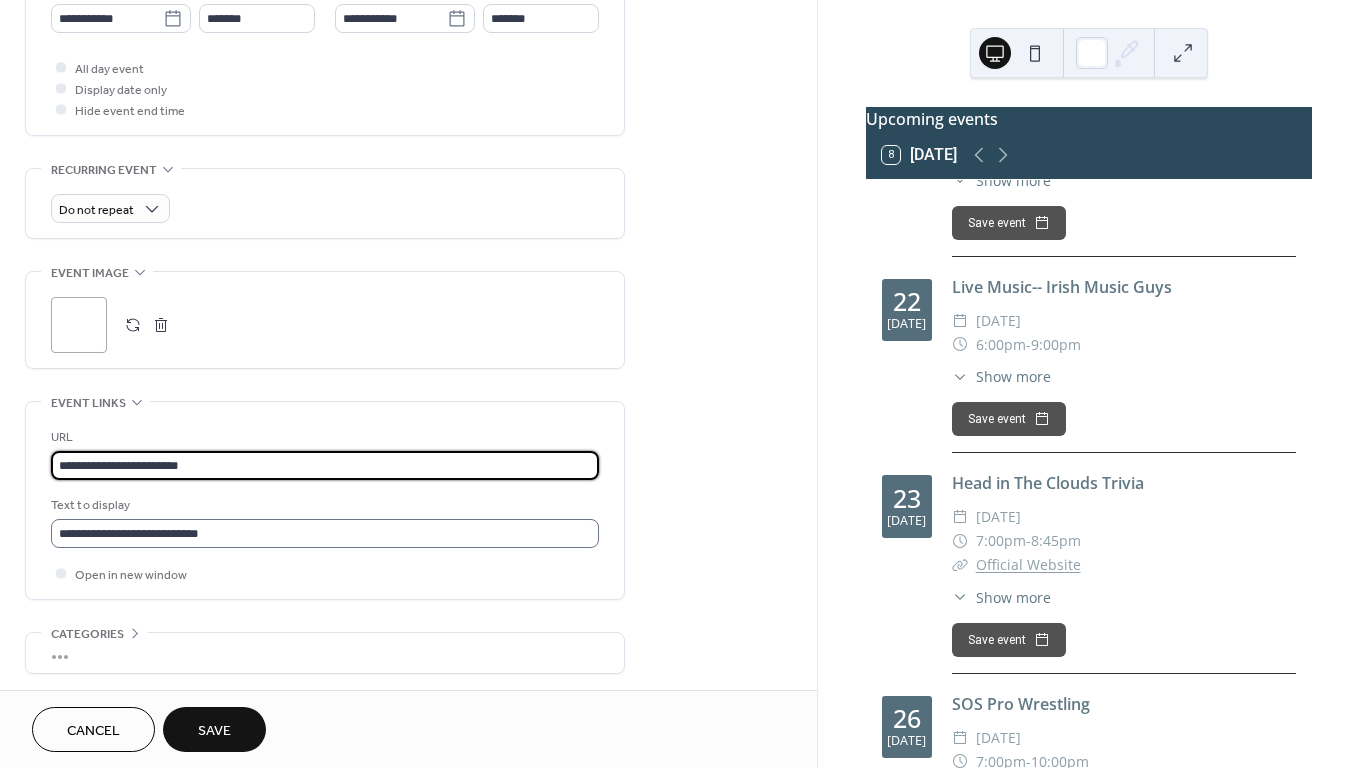 type on "**********" 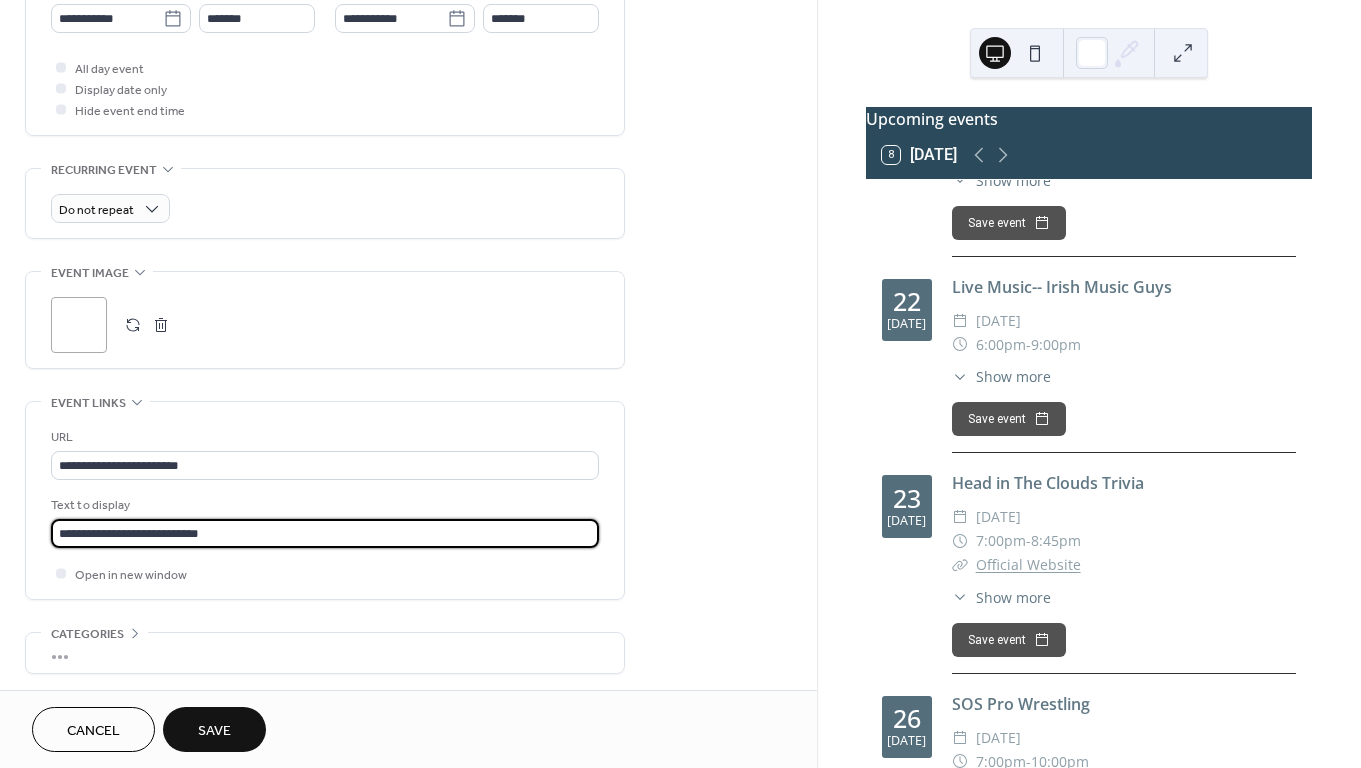 drag, startPoint x: 229, startPoint y: 546, endPoint x: 0, endPoint y: 553, distance: 229.10696 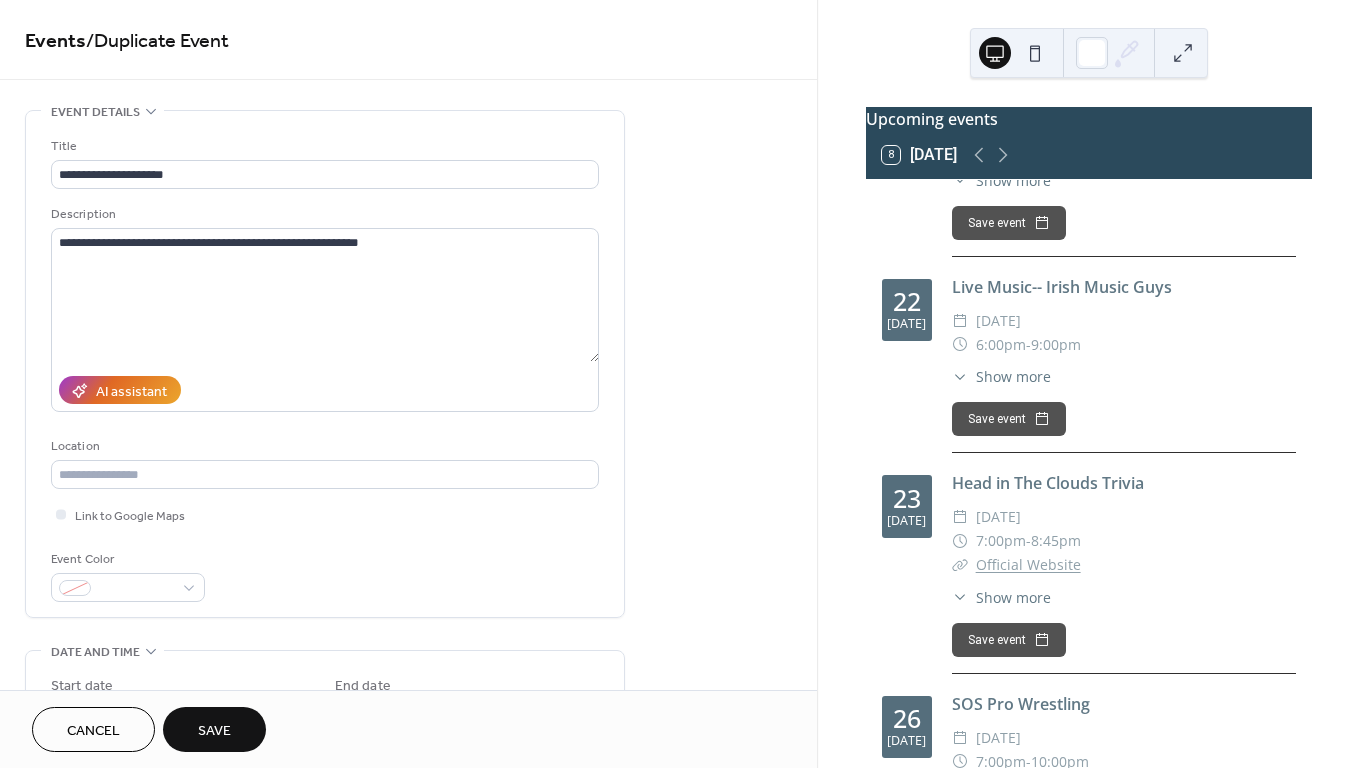 scroll, scrollTop: 0, scrollLeft: 0, axis: both 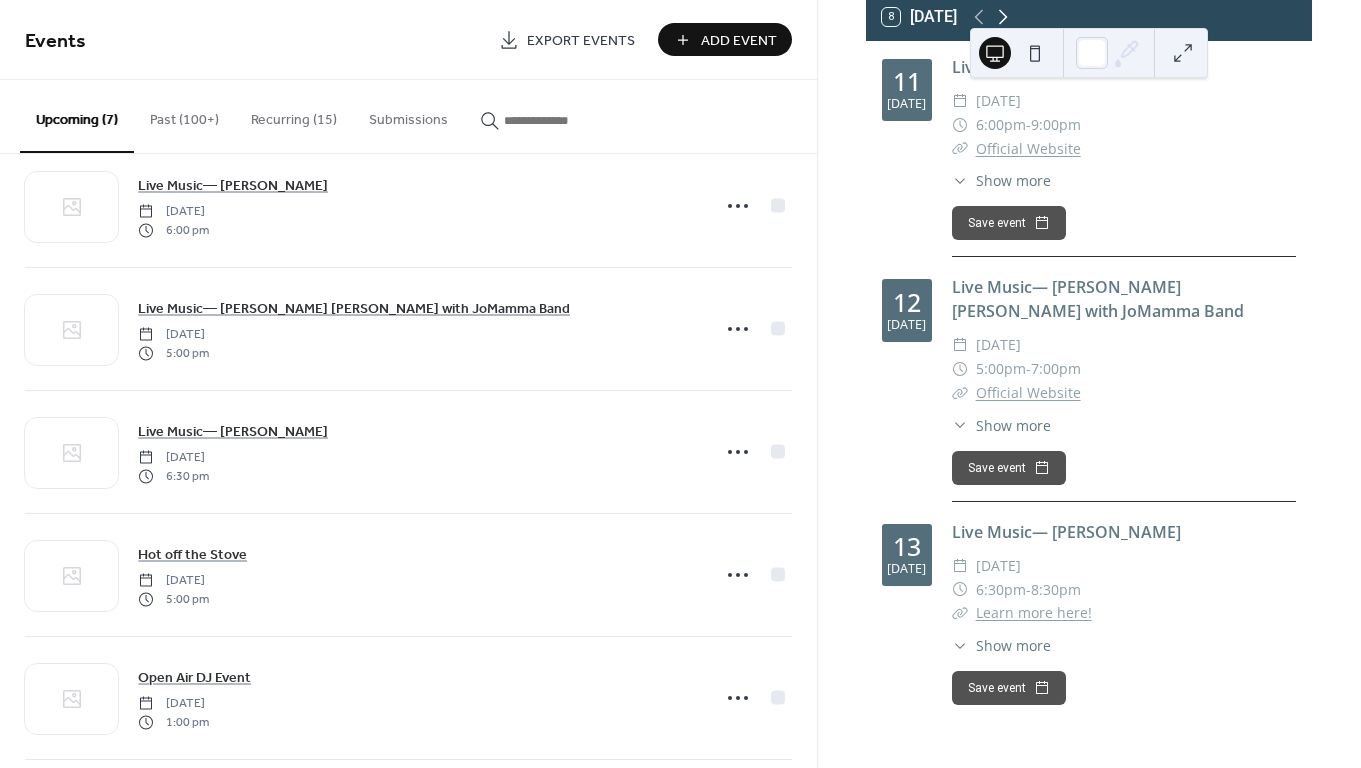 click 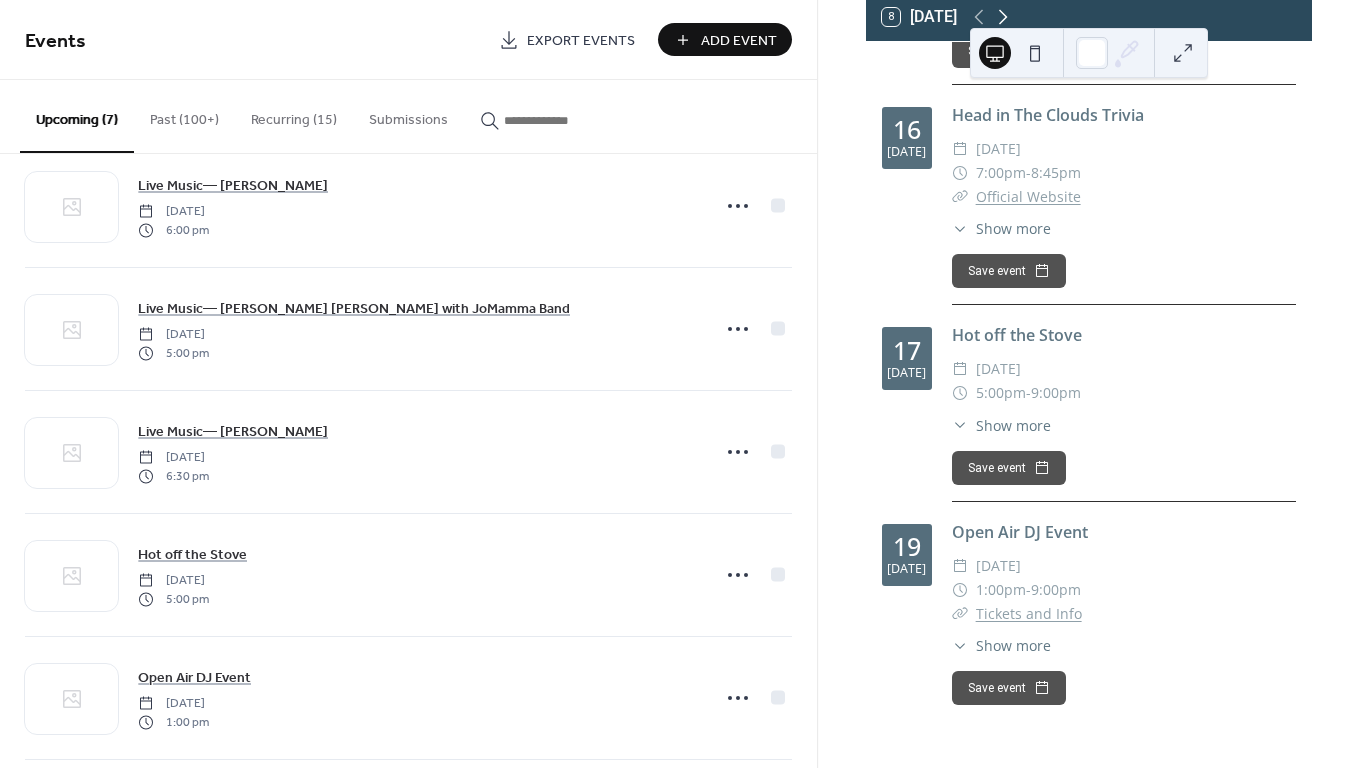 click 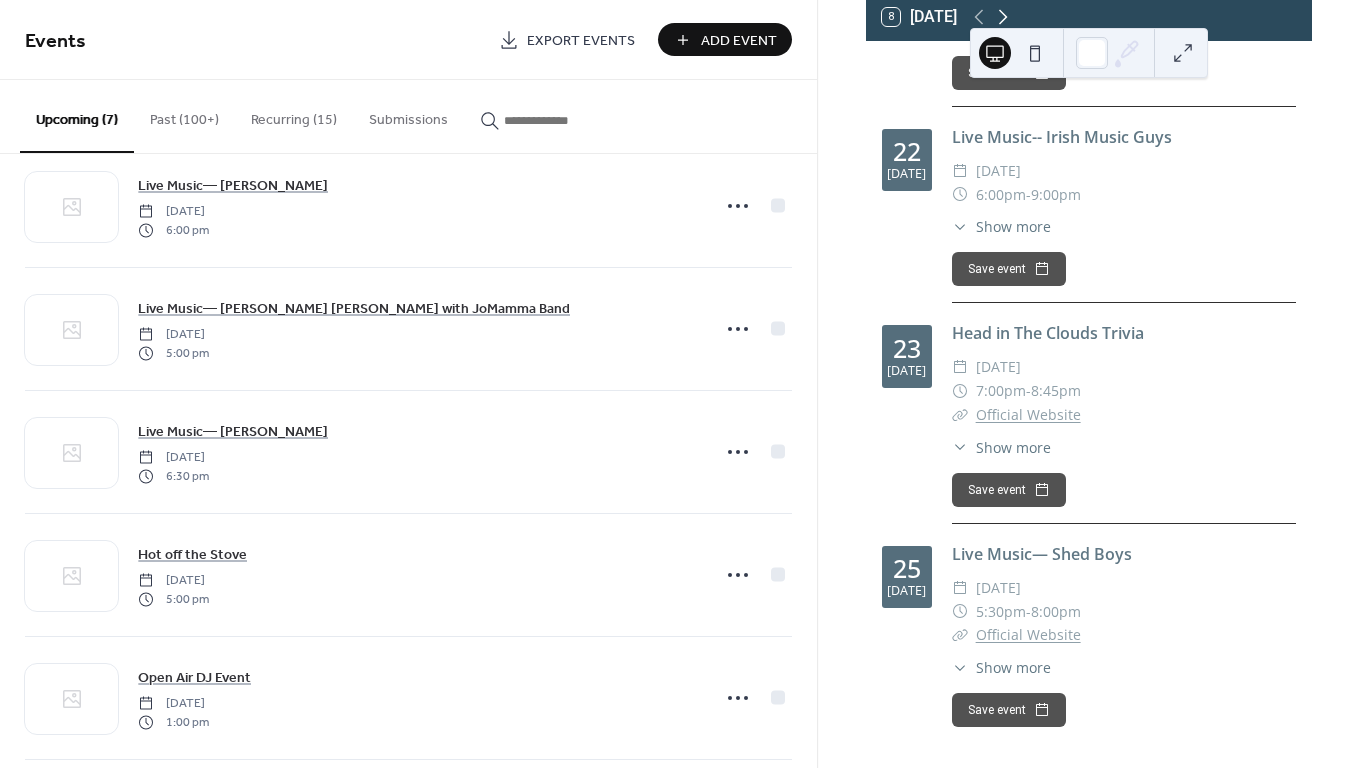 click 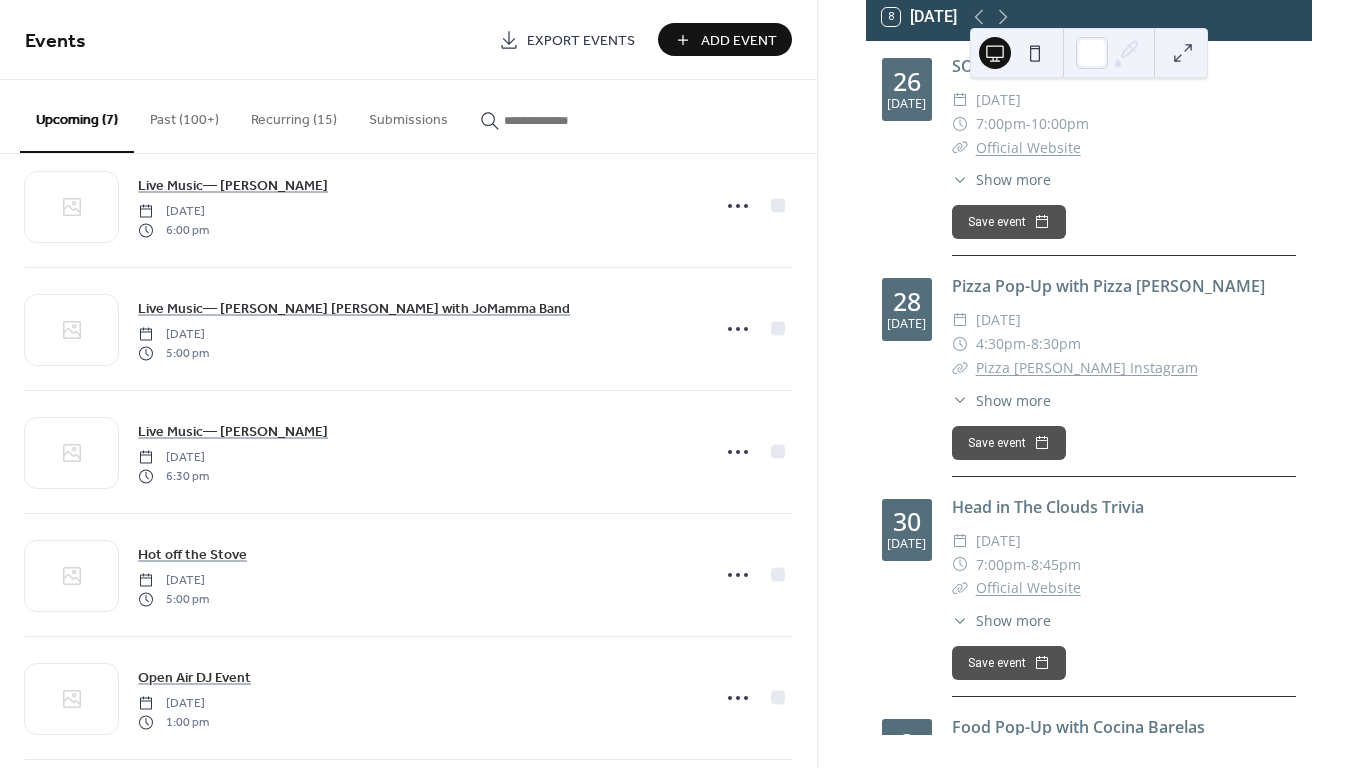 scroll, scrollTop: 0, scrollLeft: 0, axis: both 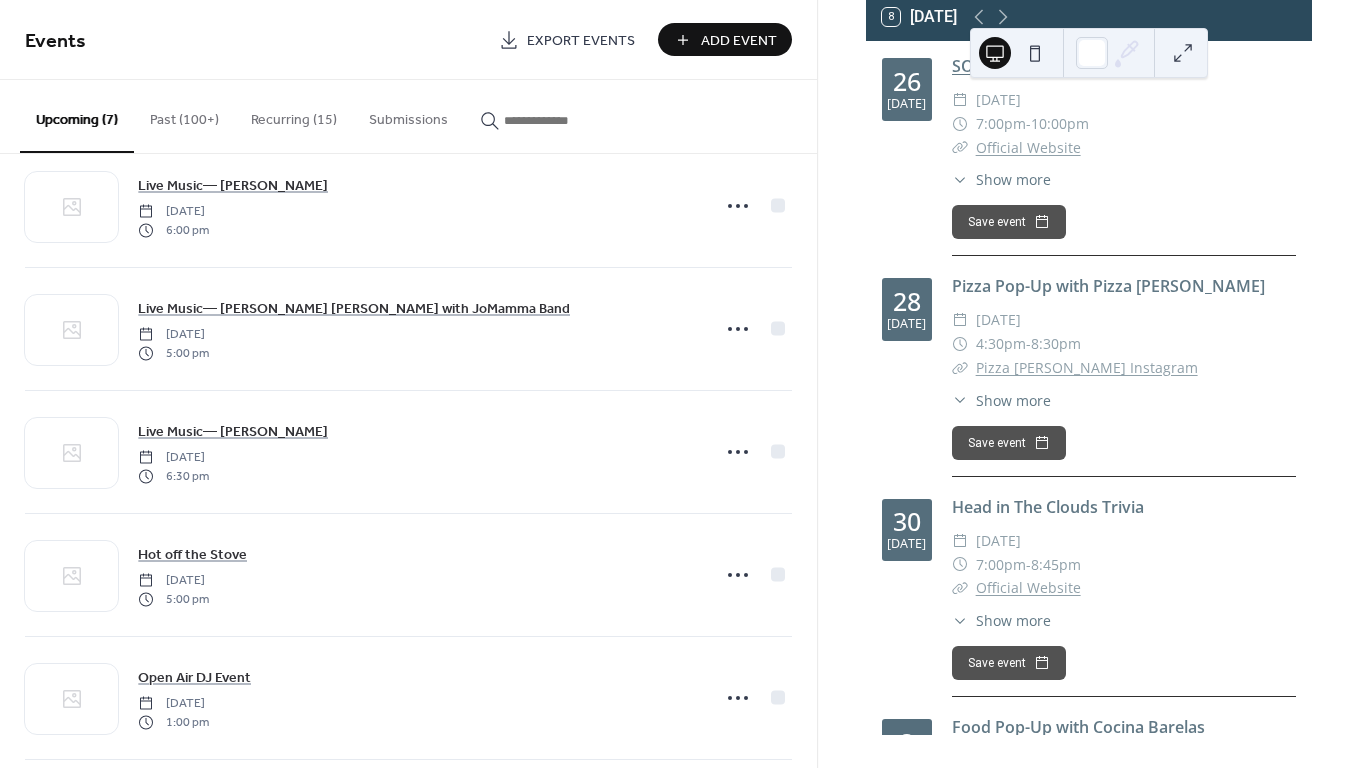 click on "SOS Pro Wrestling" at bounding box center (1021, 66) 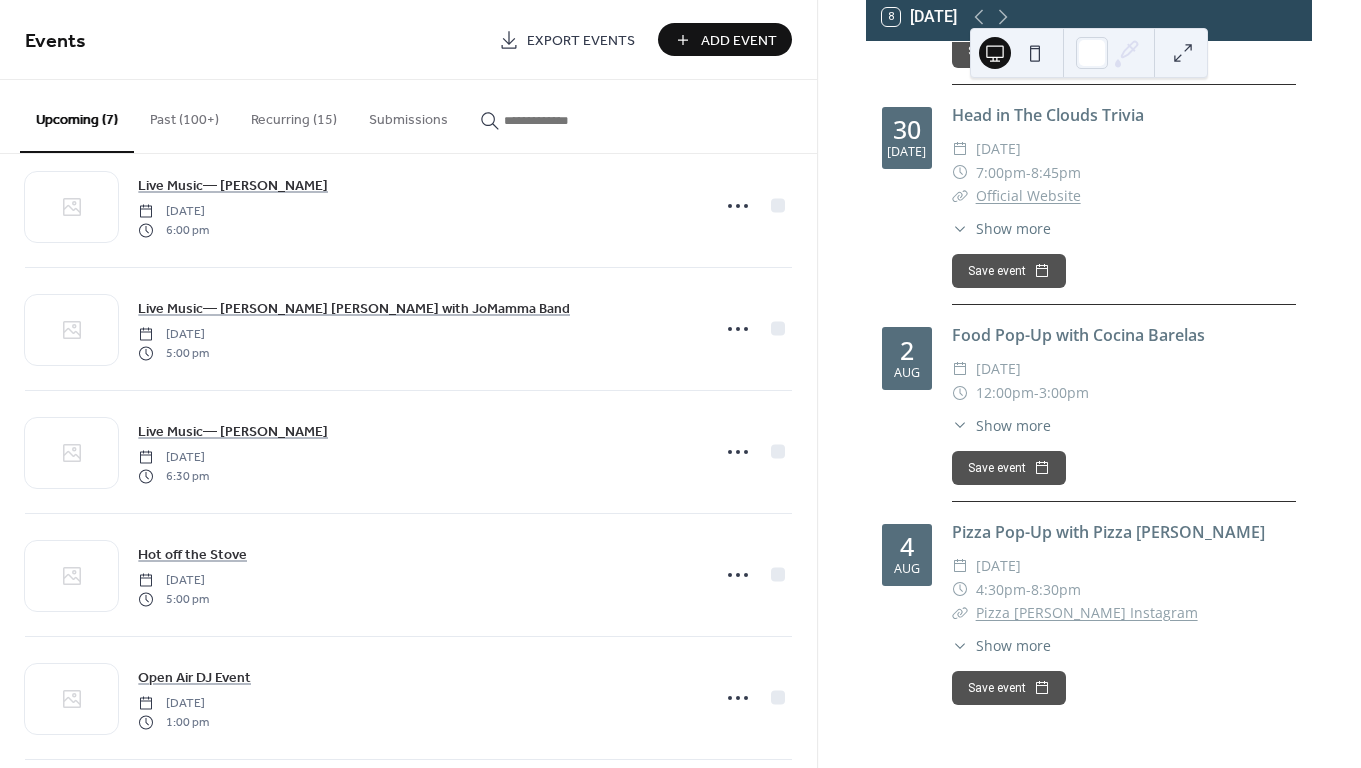 scroll, scrollTop: 393, scrollLeft: 0, axis: vertical 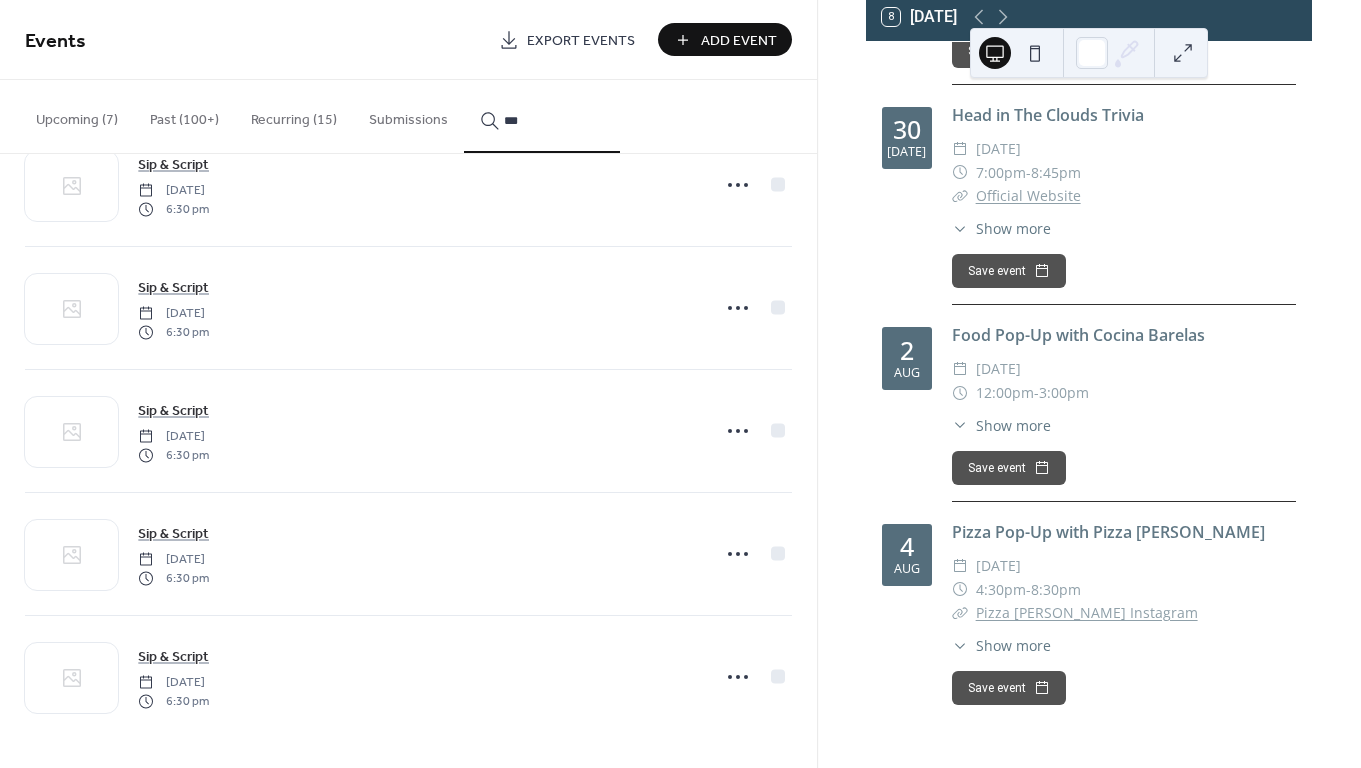 type on "***" 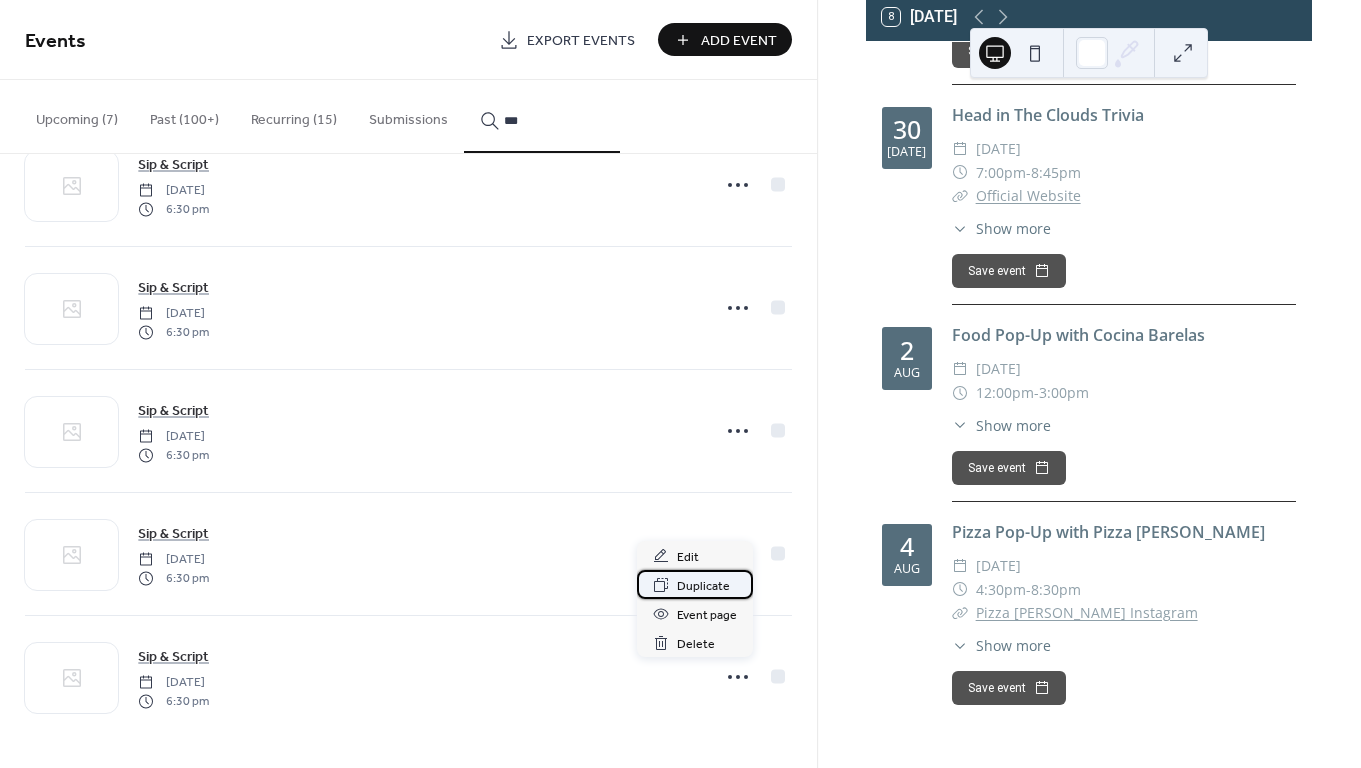click on "Duplicate" at bounding box center [703, 586] 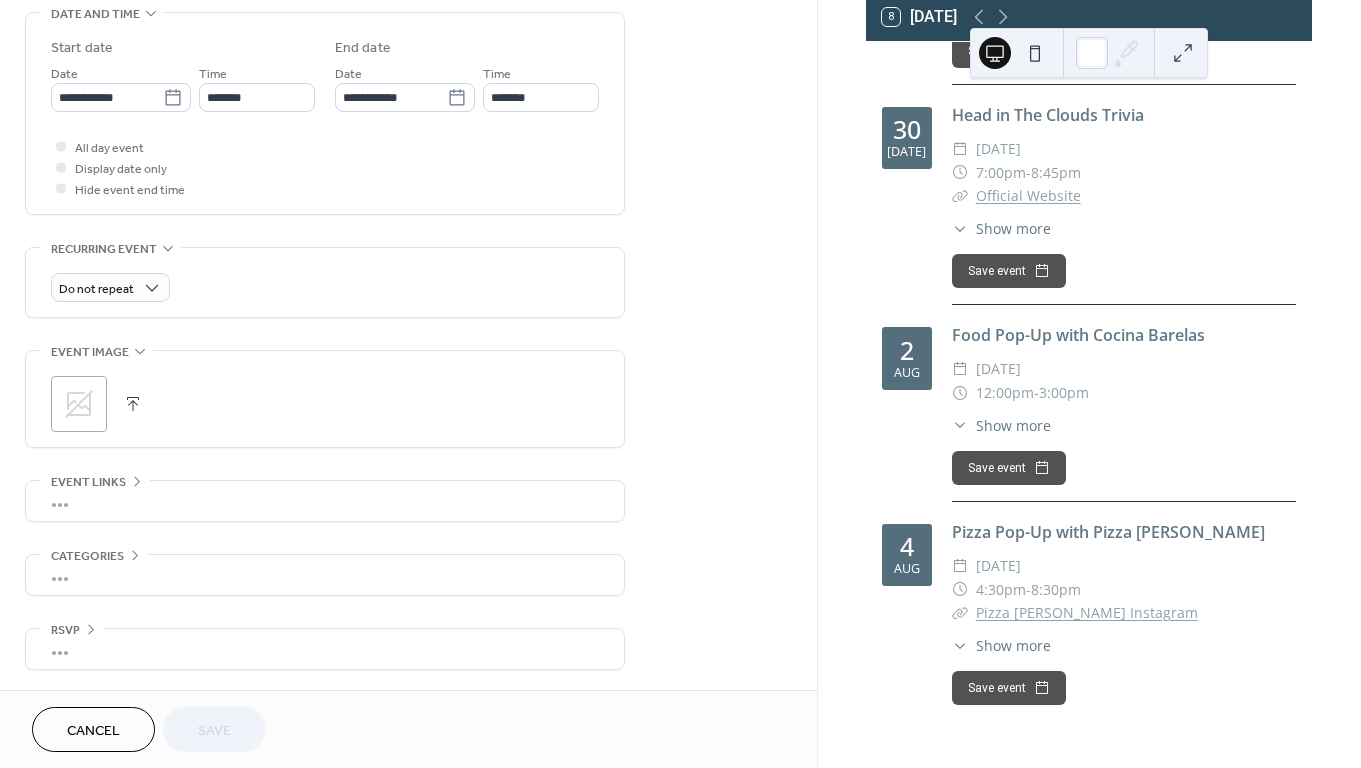 scroll, scrollTop: 644, scrollLeft: 0, axis: vertical 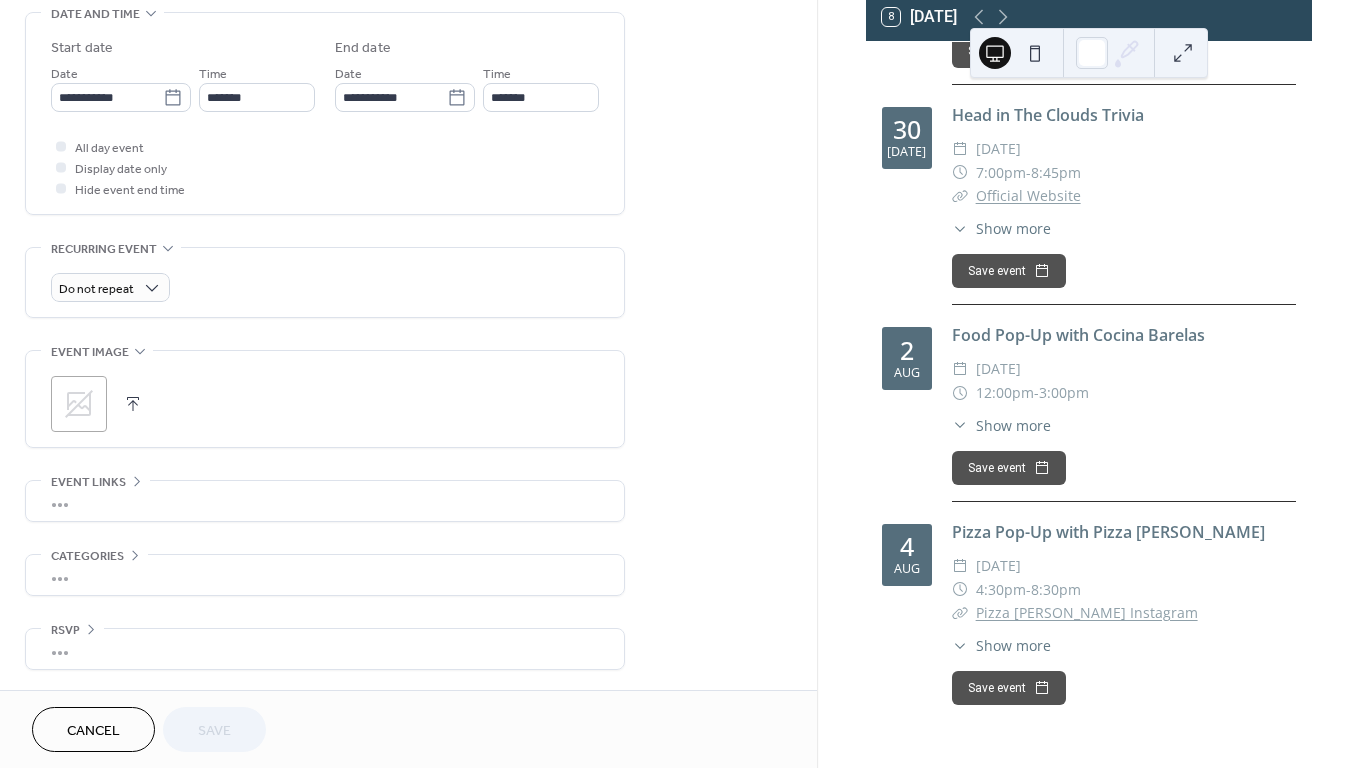 click on "•••" at bounding box center (325, 501) 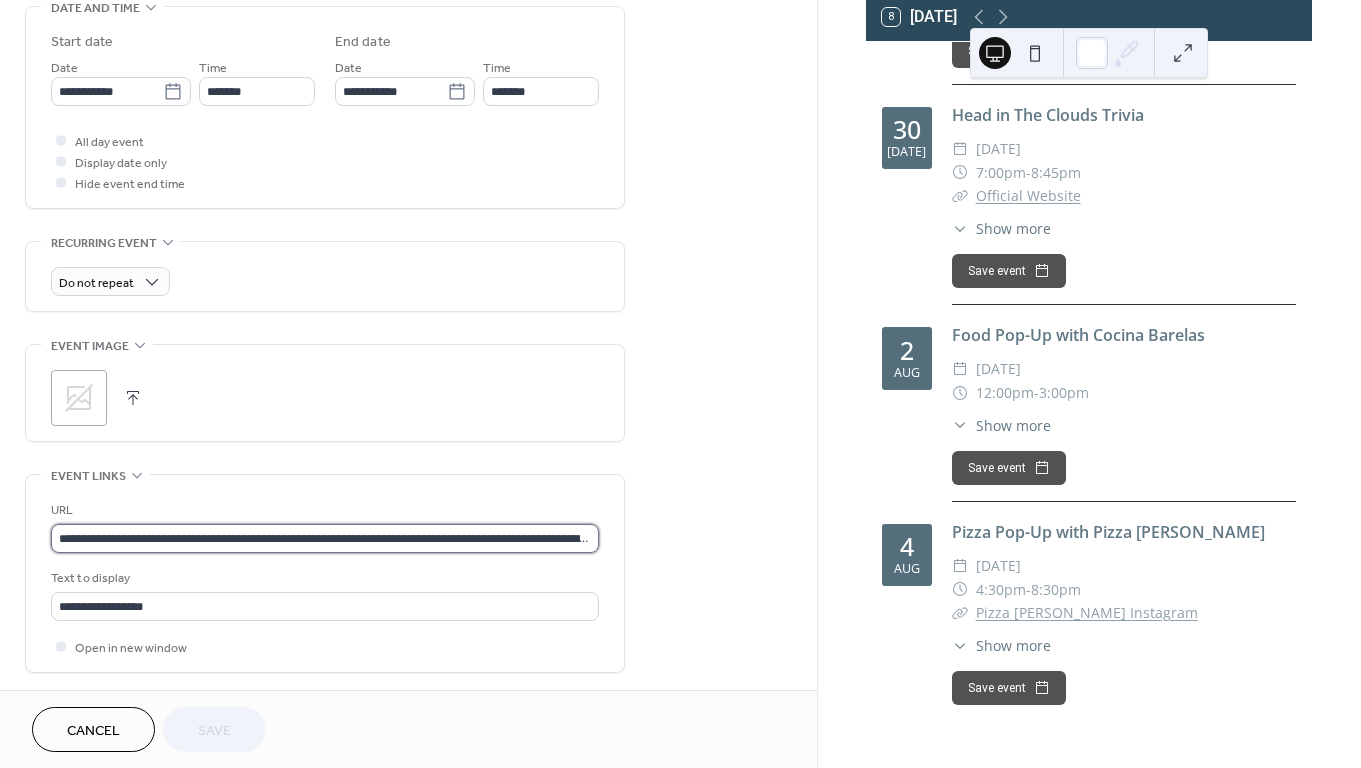 click on "**********" at bounding box center (325, 538) 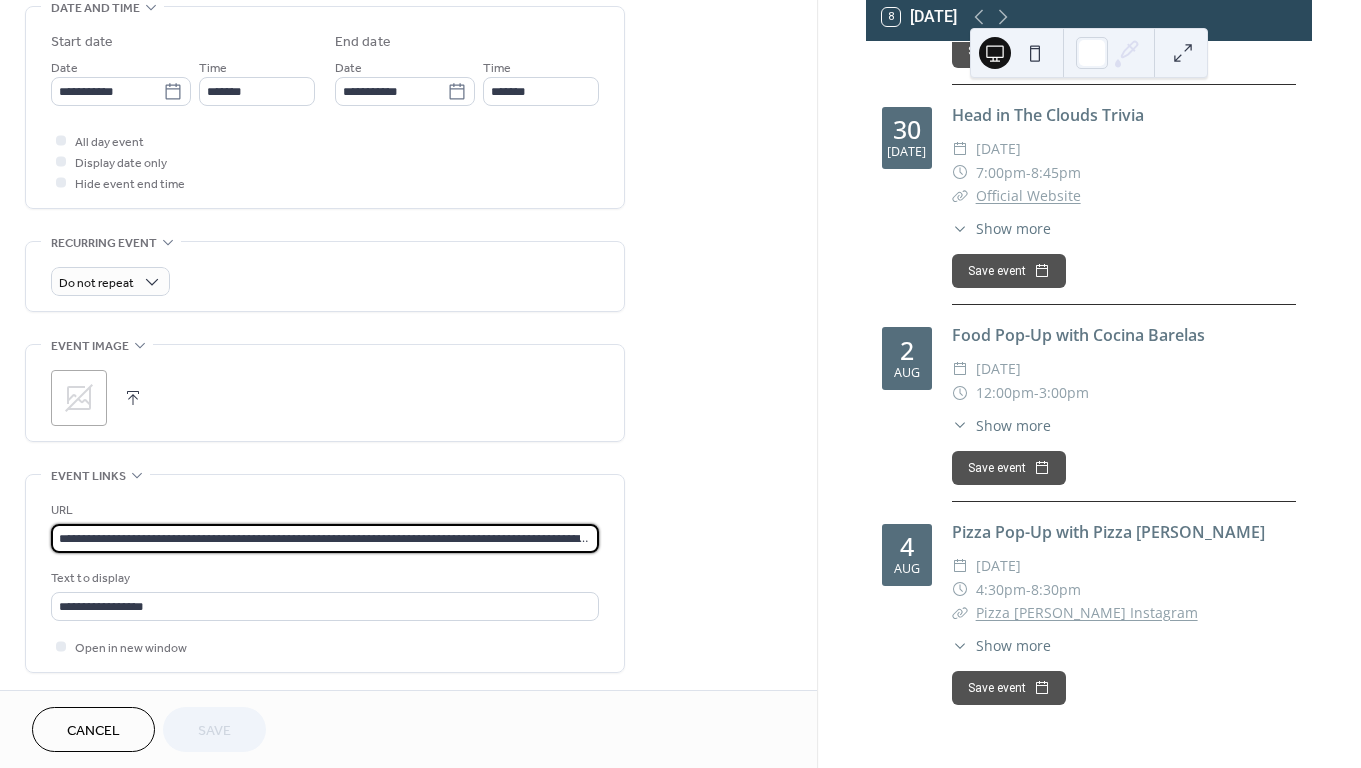 click on "**********" at bounding box center [325, 538] 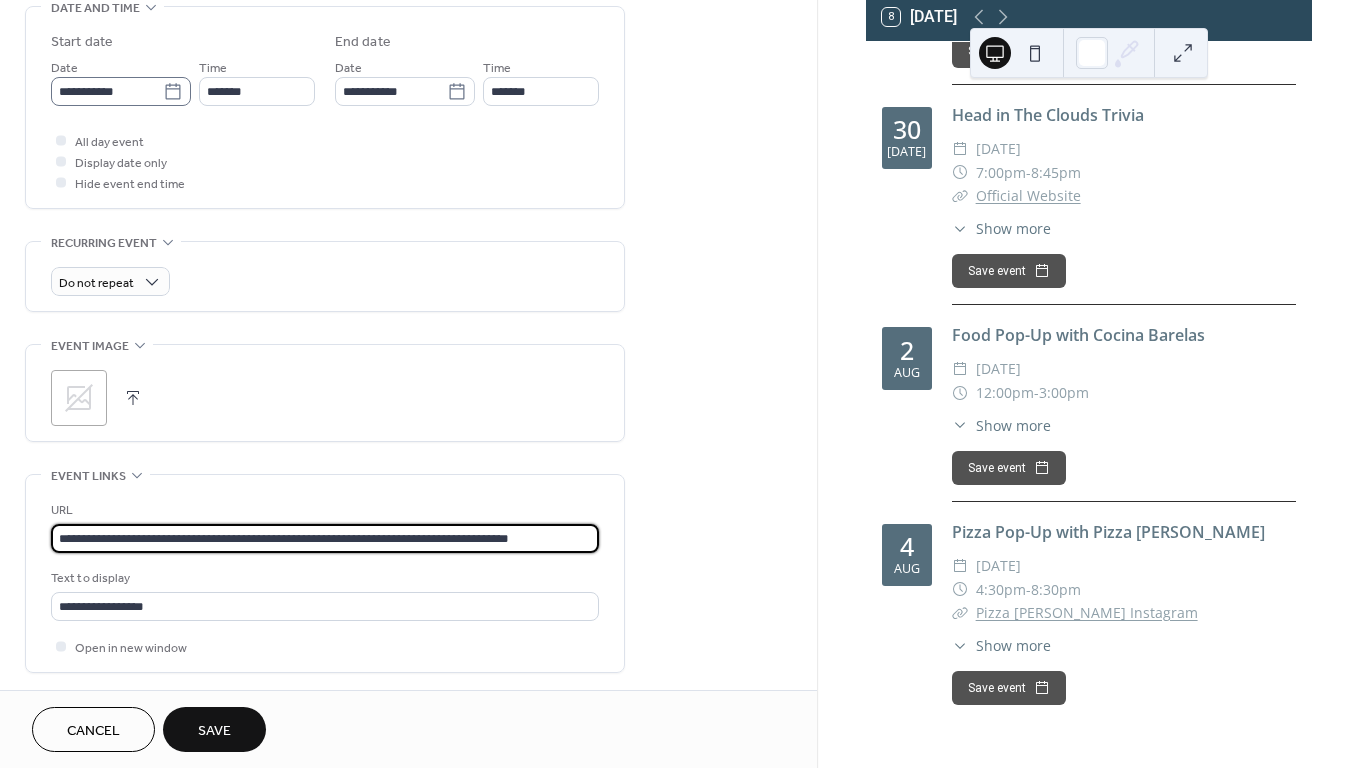 type on "**********" 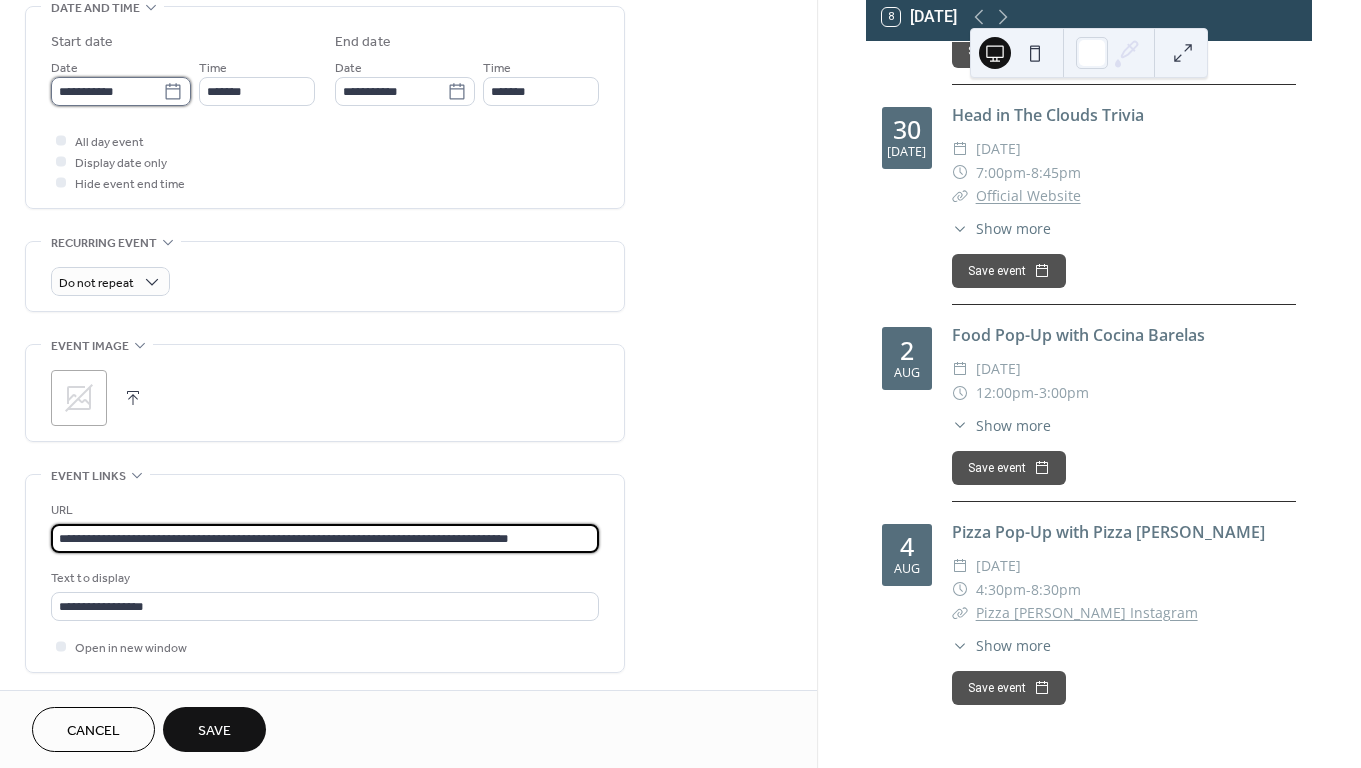click on "**********" at bounding box center [107, 91] 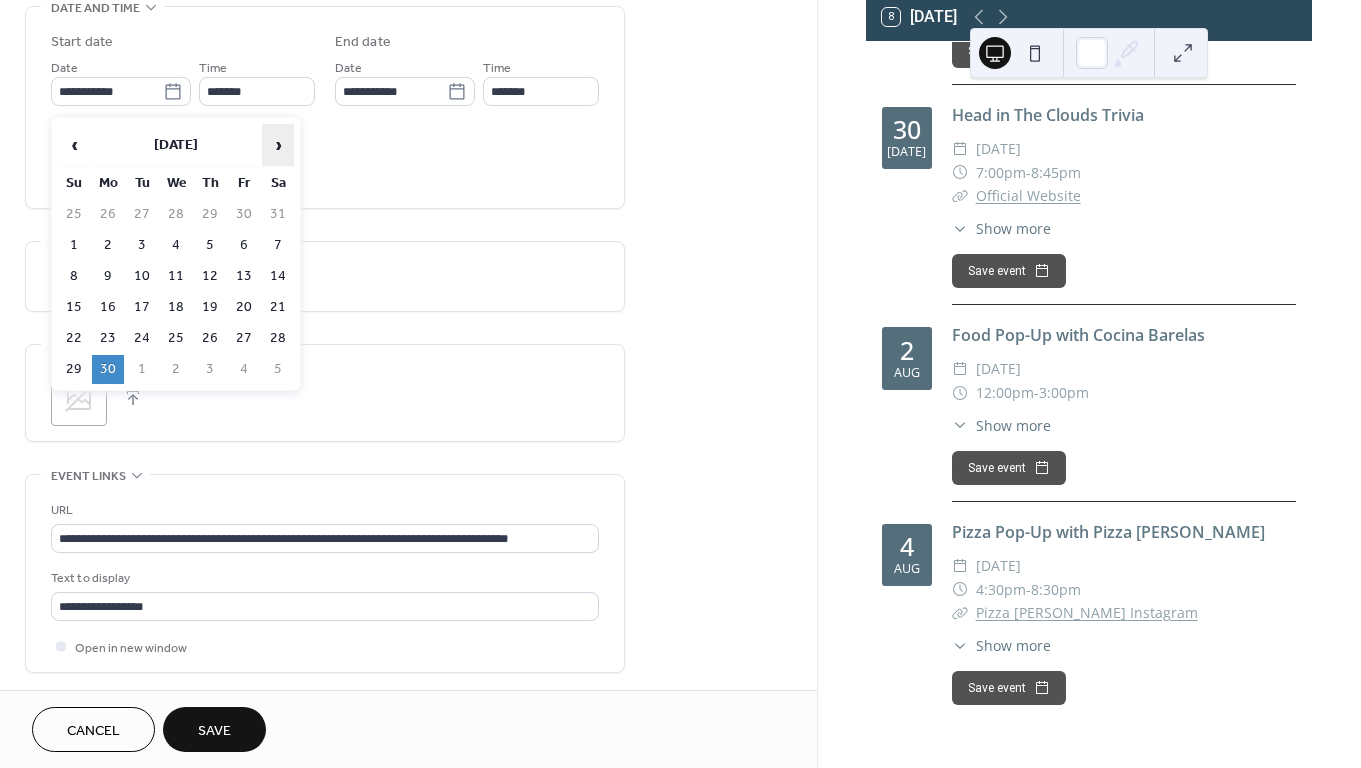 click on "›" at bounding box center [278, 145] 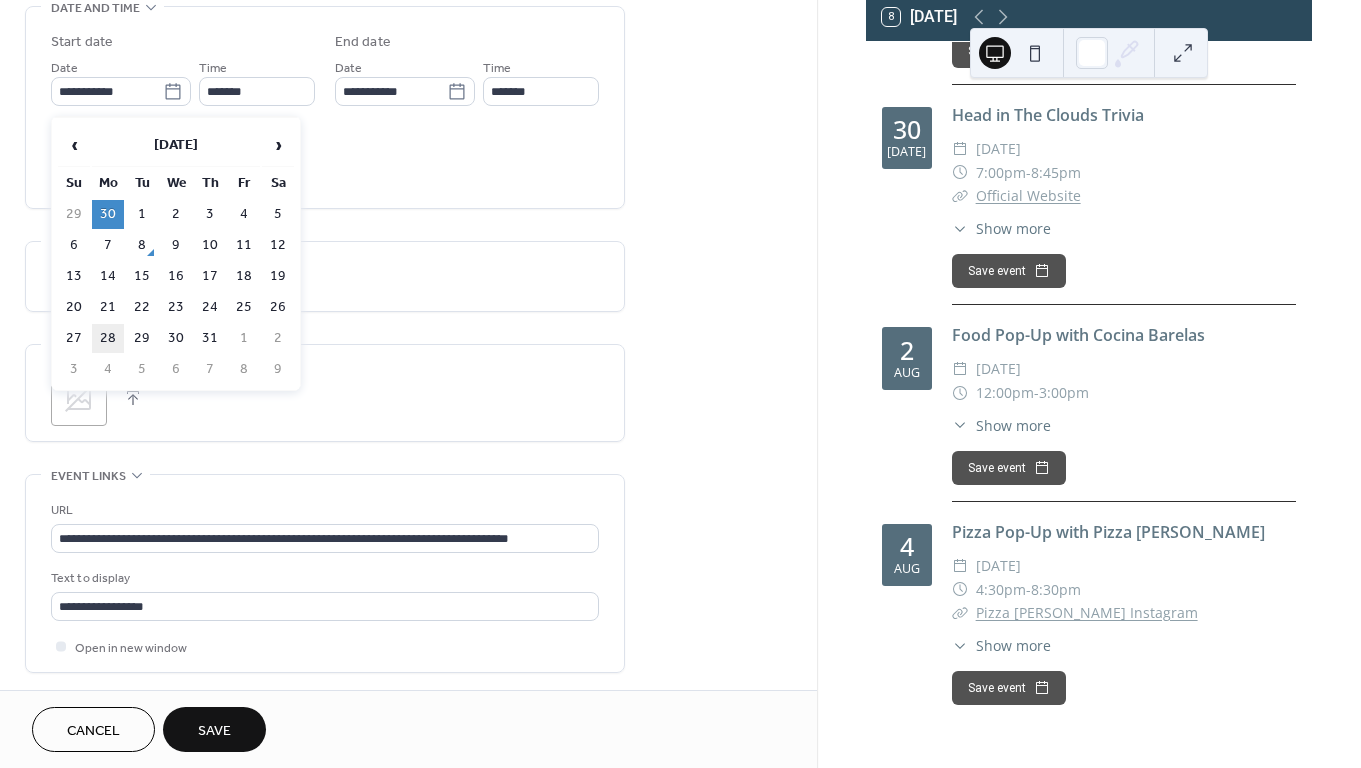 click on "28" at bounding box center (108, 338) 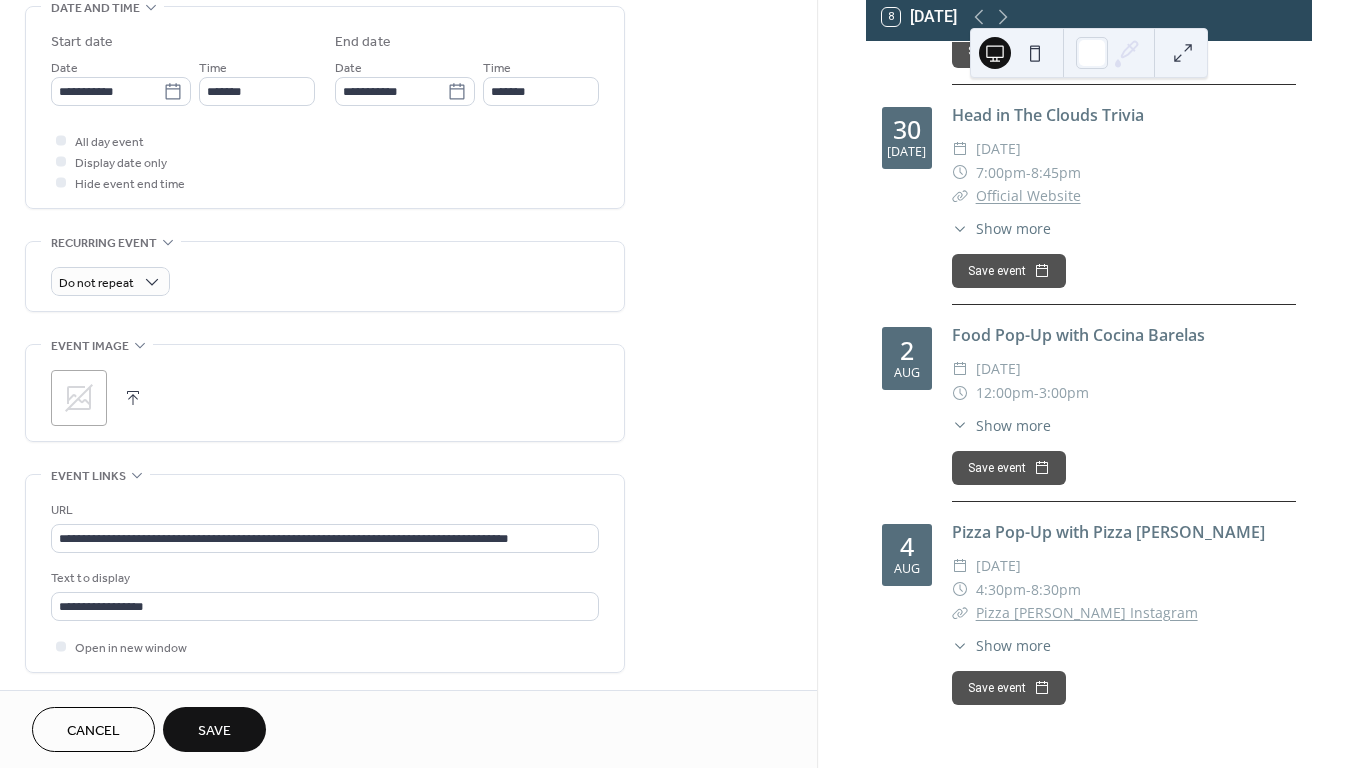 type on "**********" 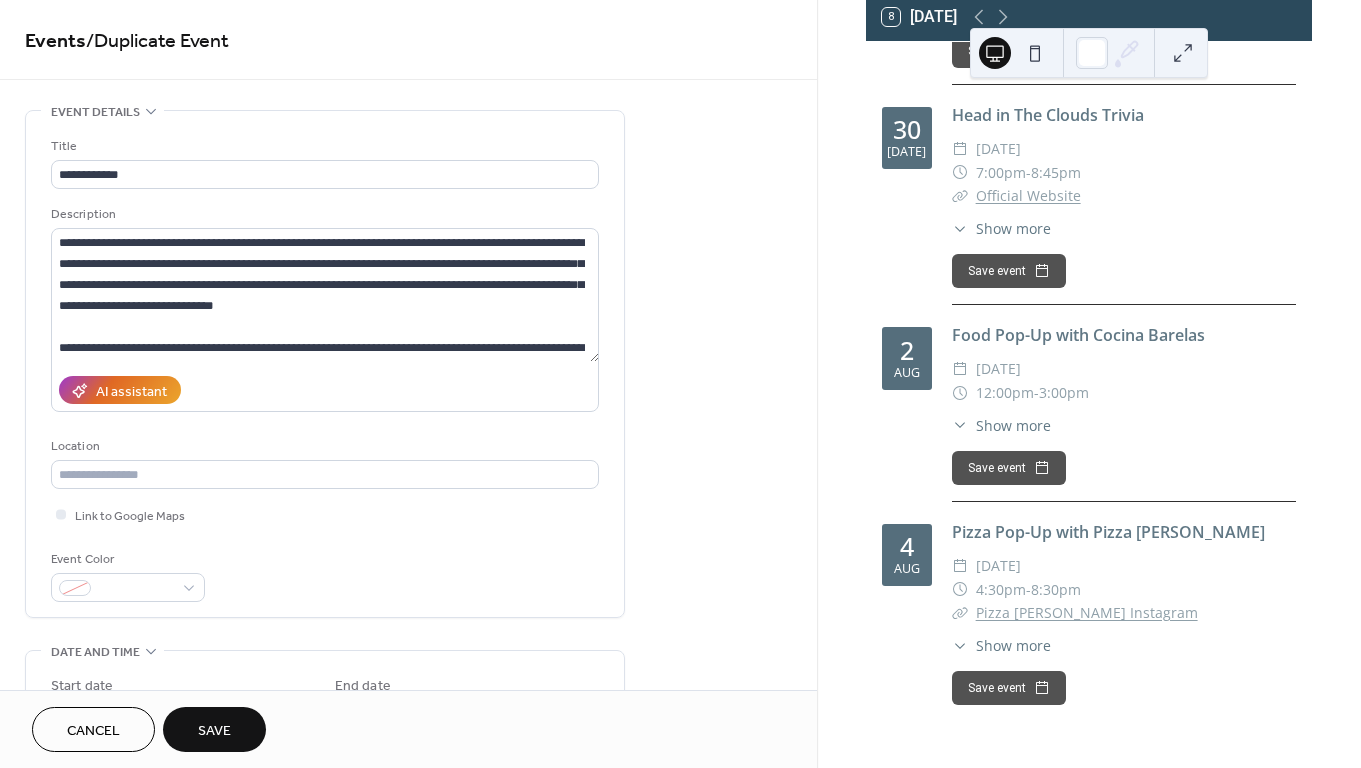 scroll, scrollTop: 0, scrollLeft: 0, axis: both 